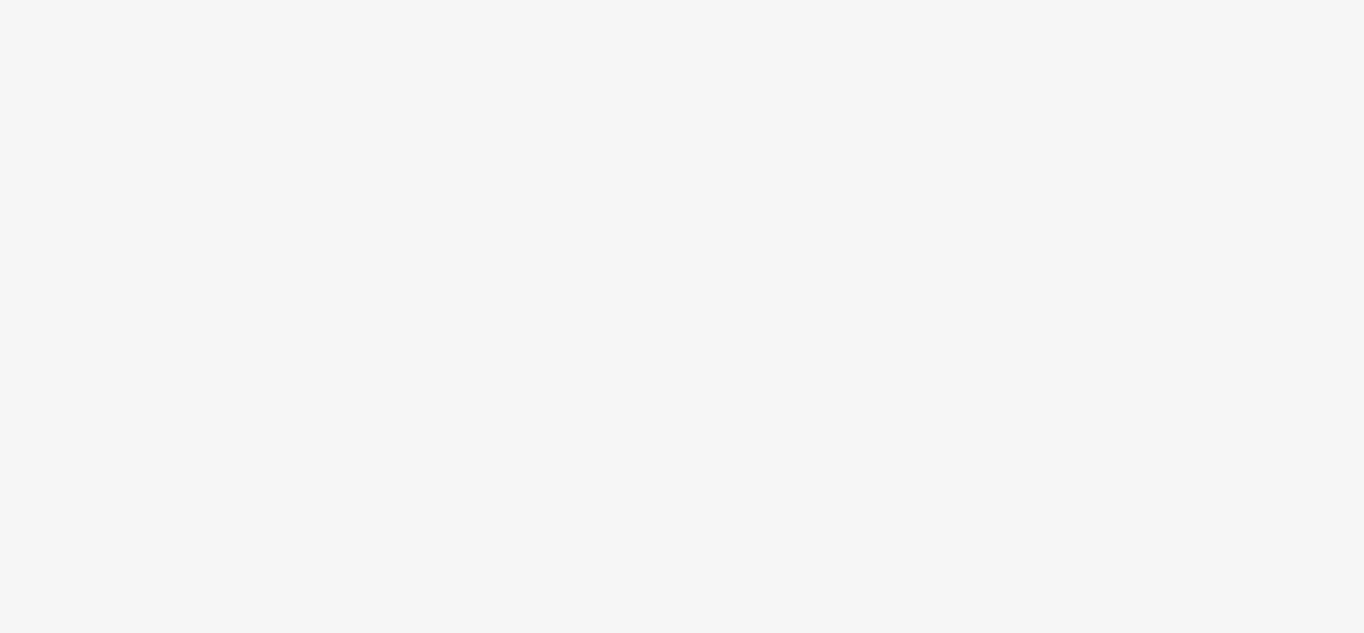 scroll, scrollTop: 0, scrollLeft: 0, axis: both 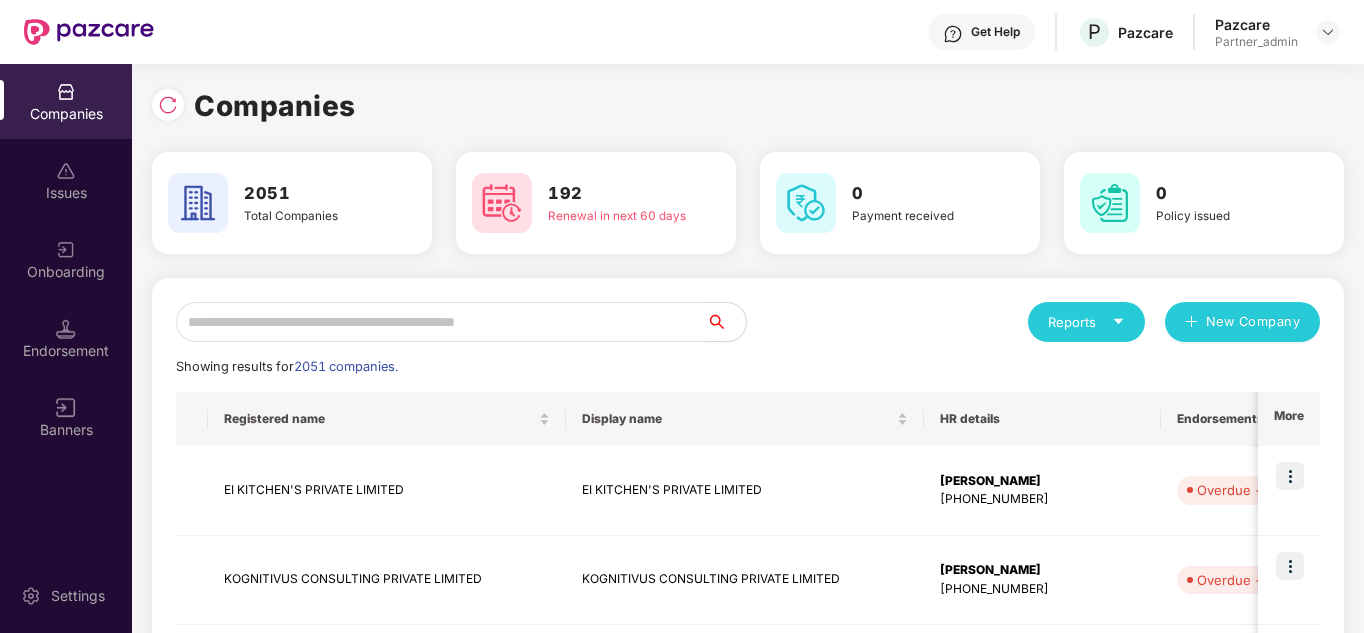 click at bounding box center (441, 322) 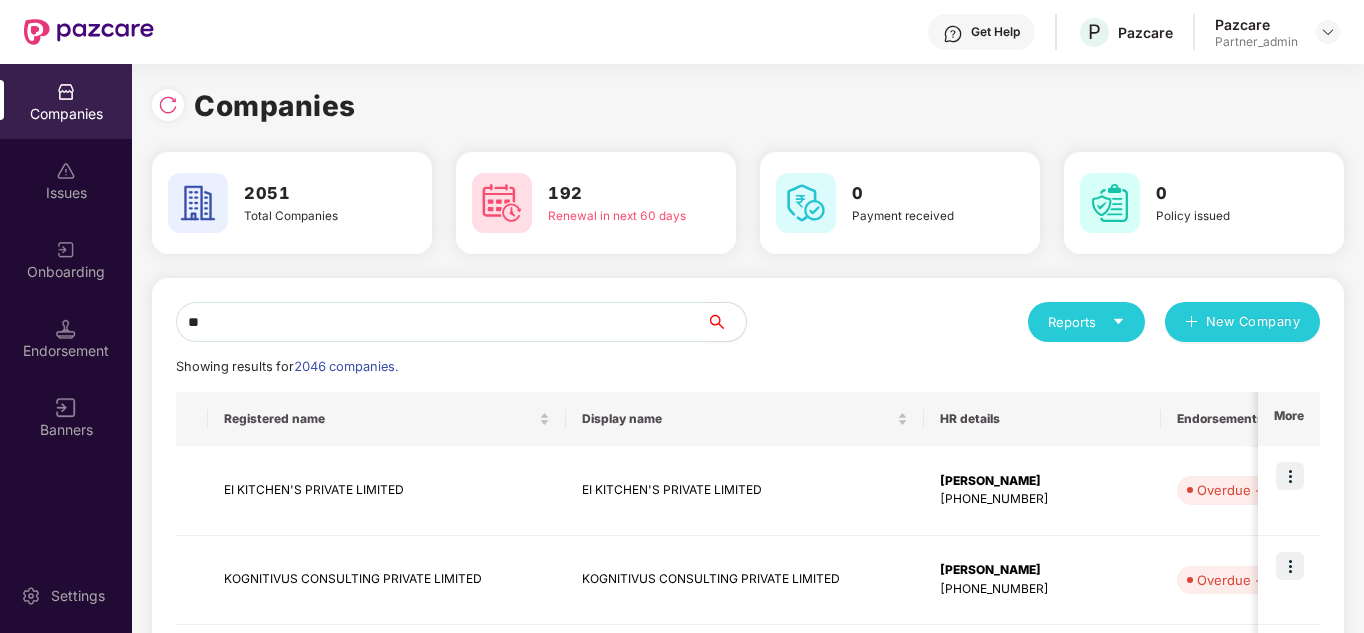 type on "*" 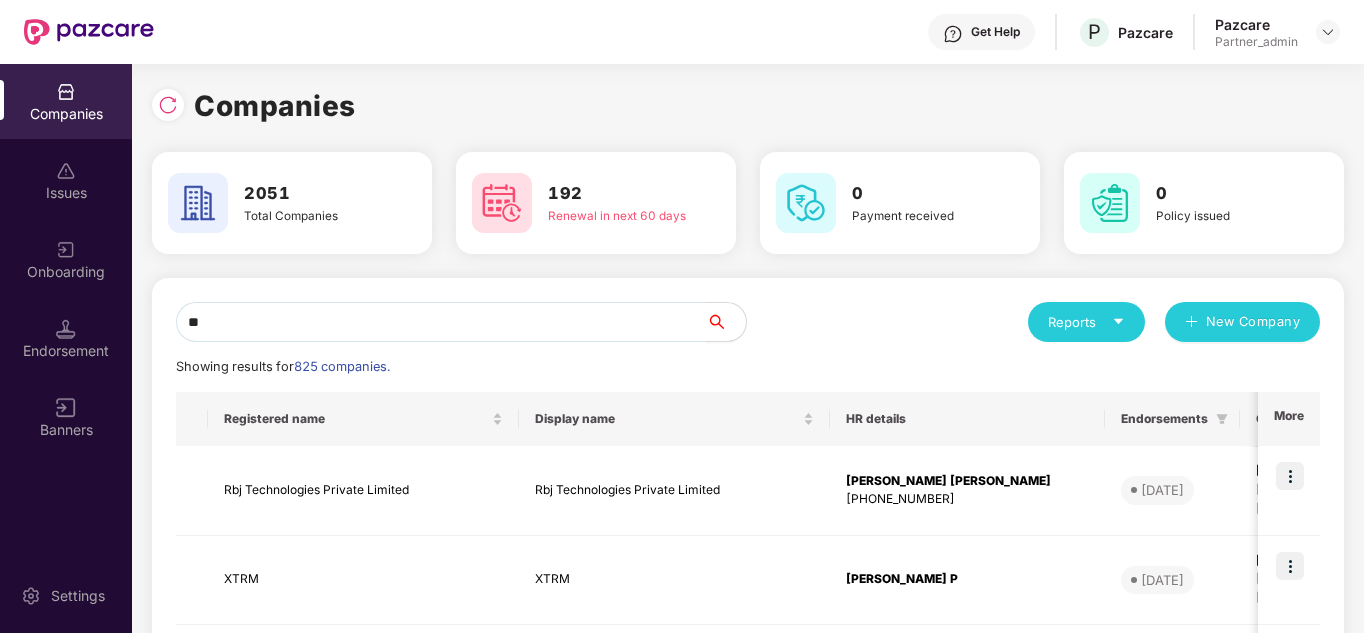 type on "*" 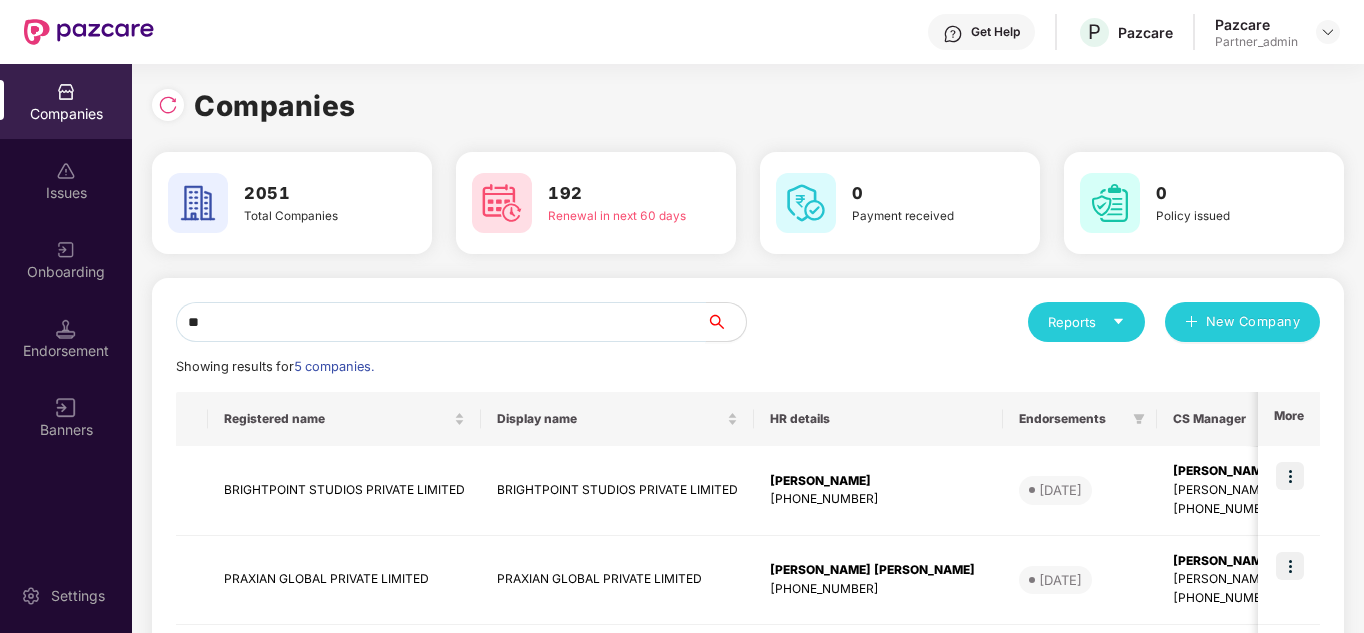 type on "*" 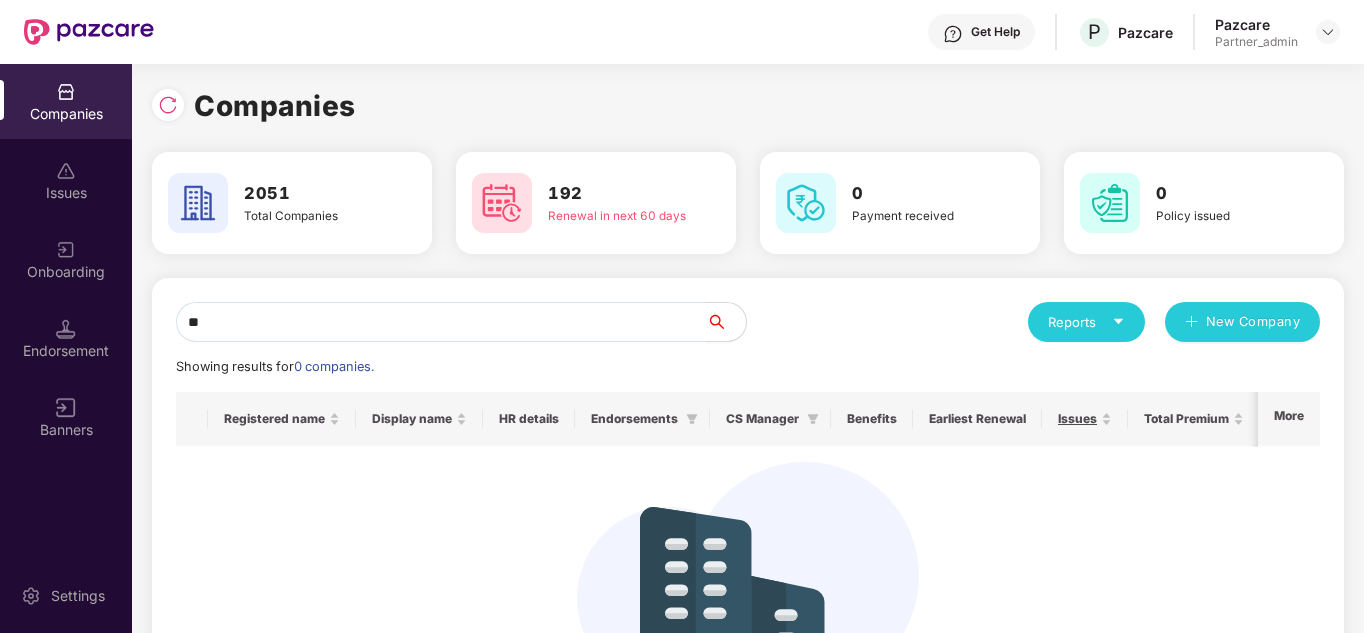 type on "*" 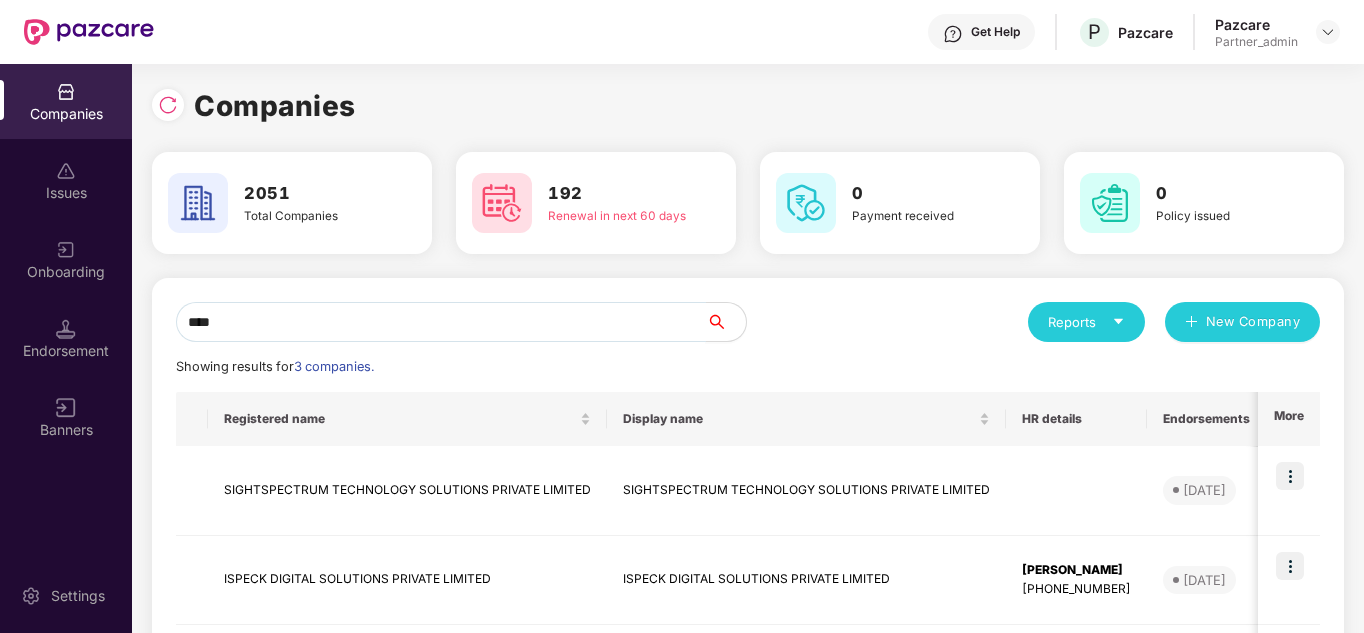 type on "*****" 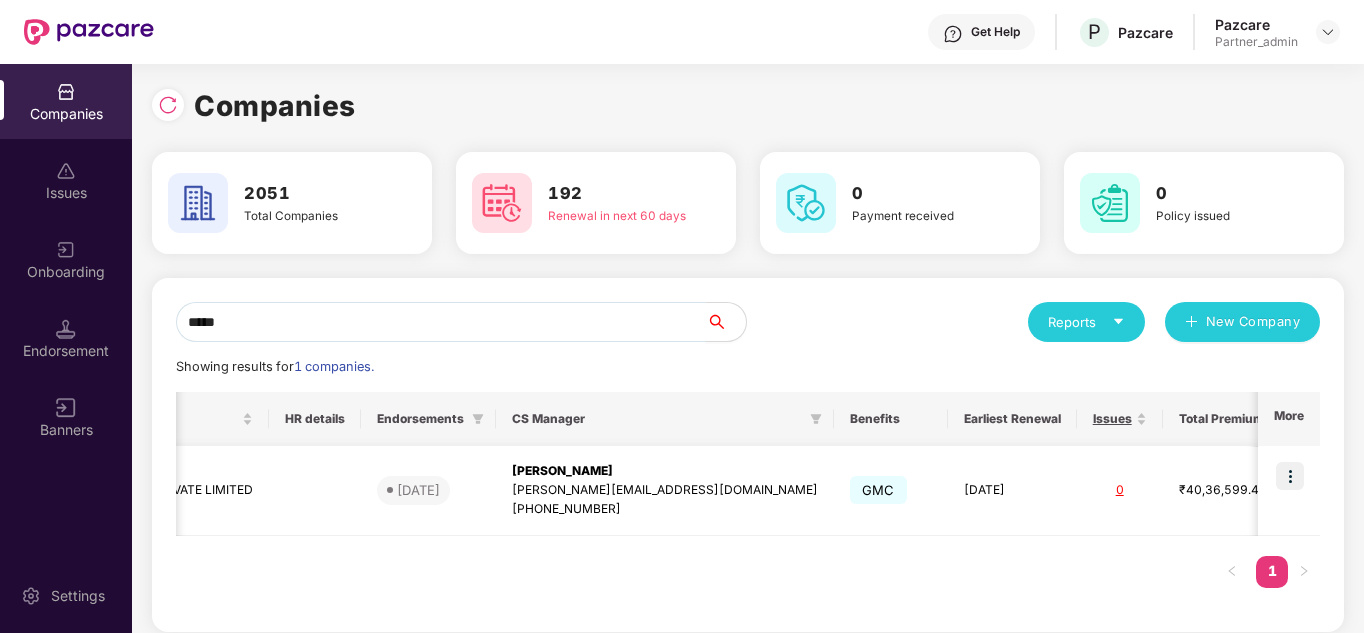 scroll, scrollTop: 0, scrollLeft: 807, axis: horizontal 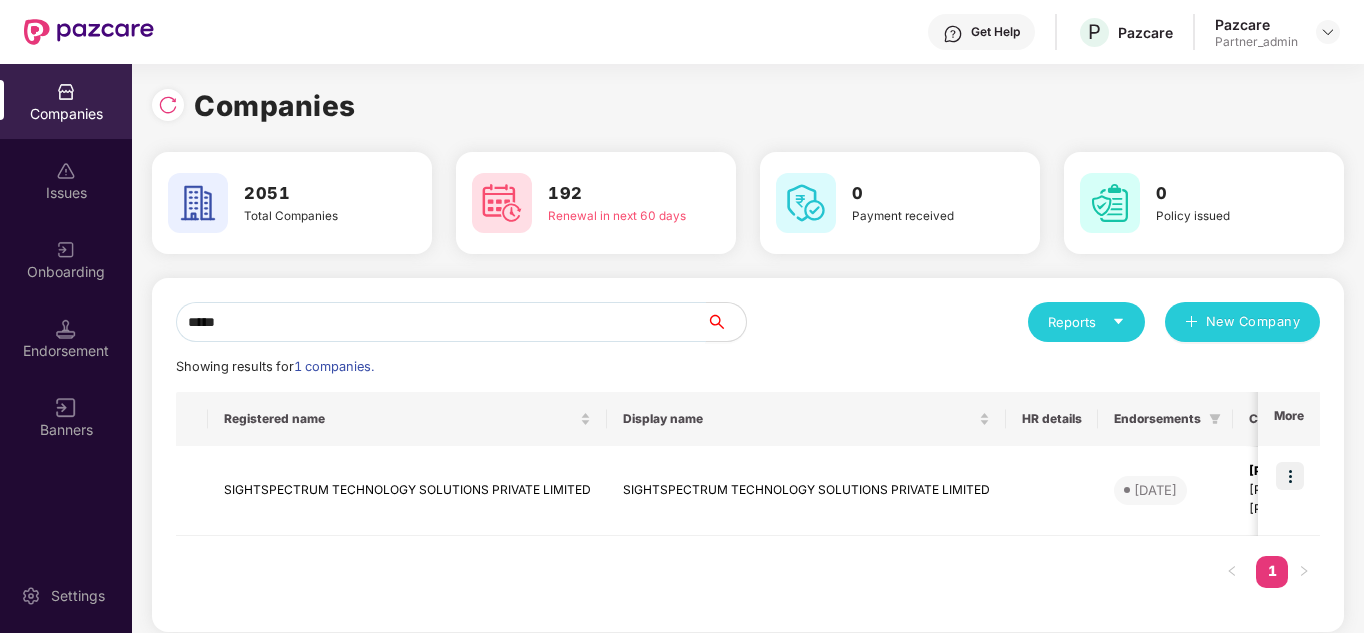 drag, startPoint x: 303, startPoint y: 322, endPoint x: 156, endPoint y: 332, distance: 147.33974 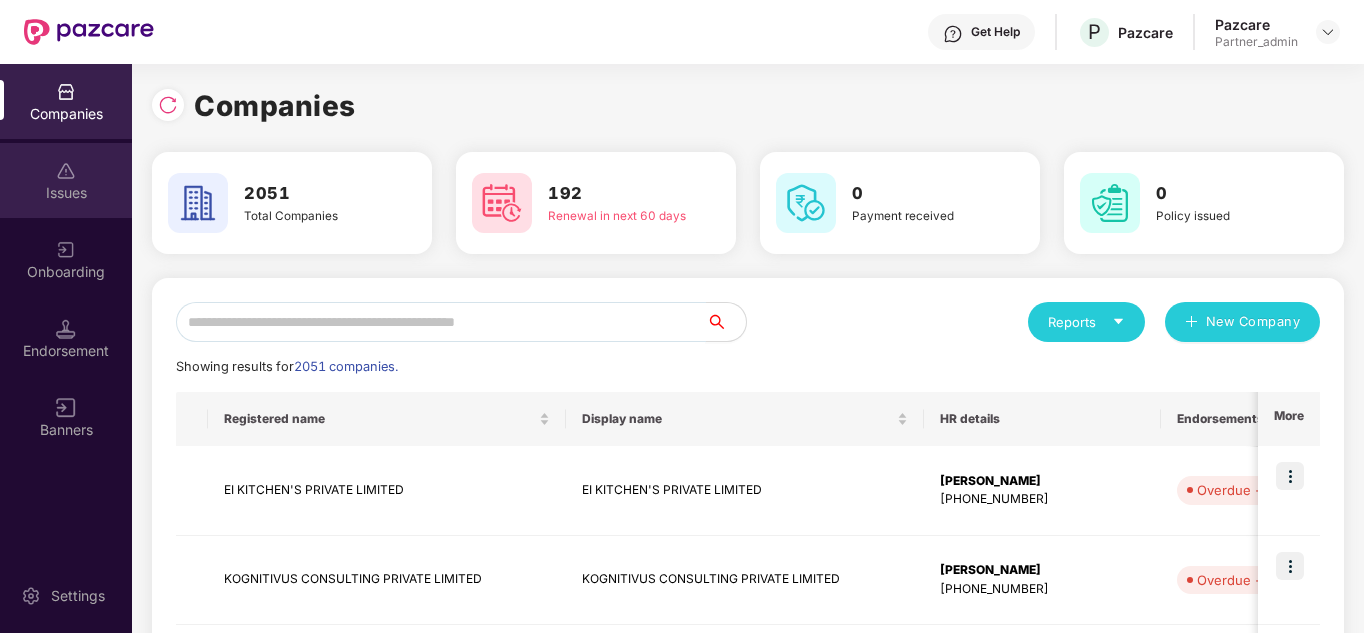 type 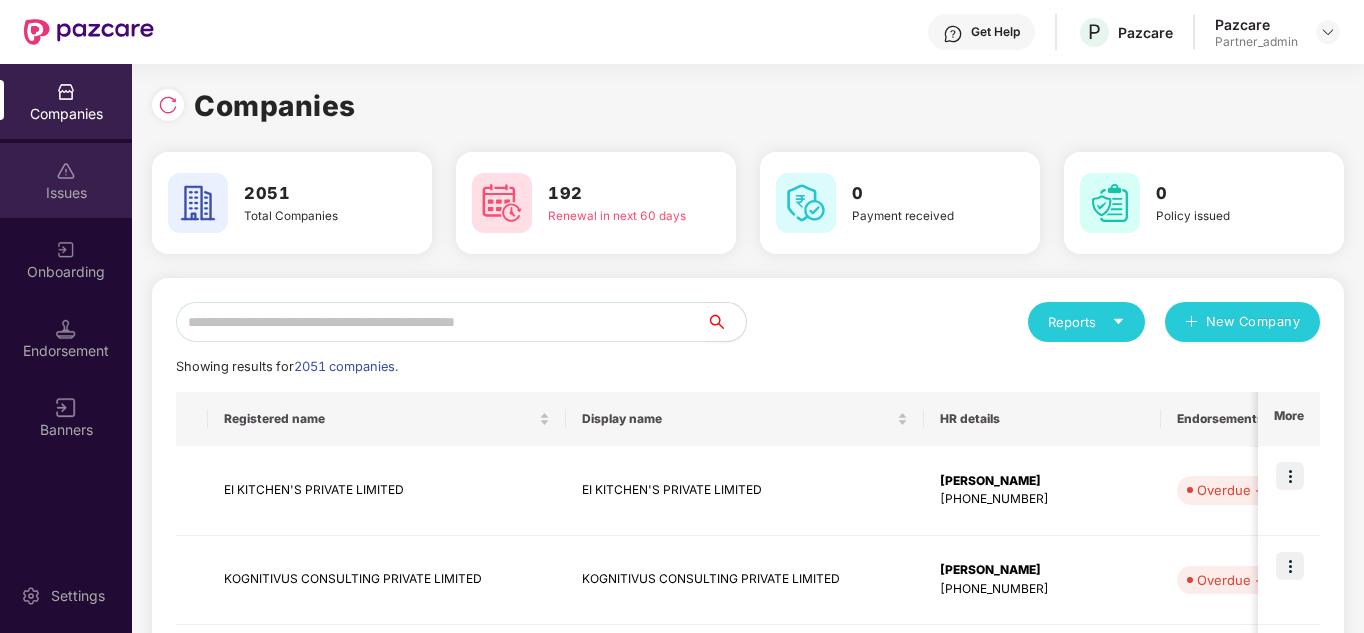 click on "Issues" at bounding box center (66, 180) 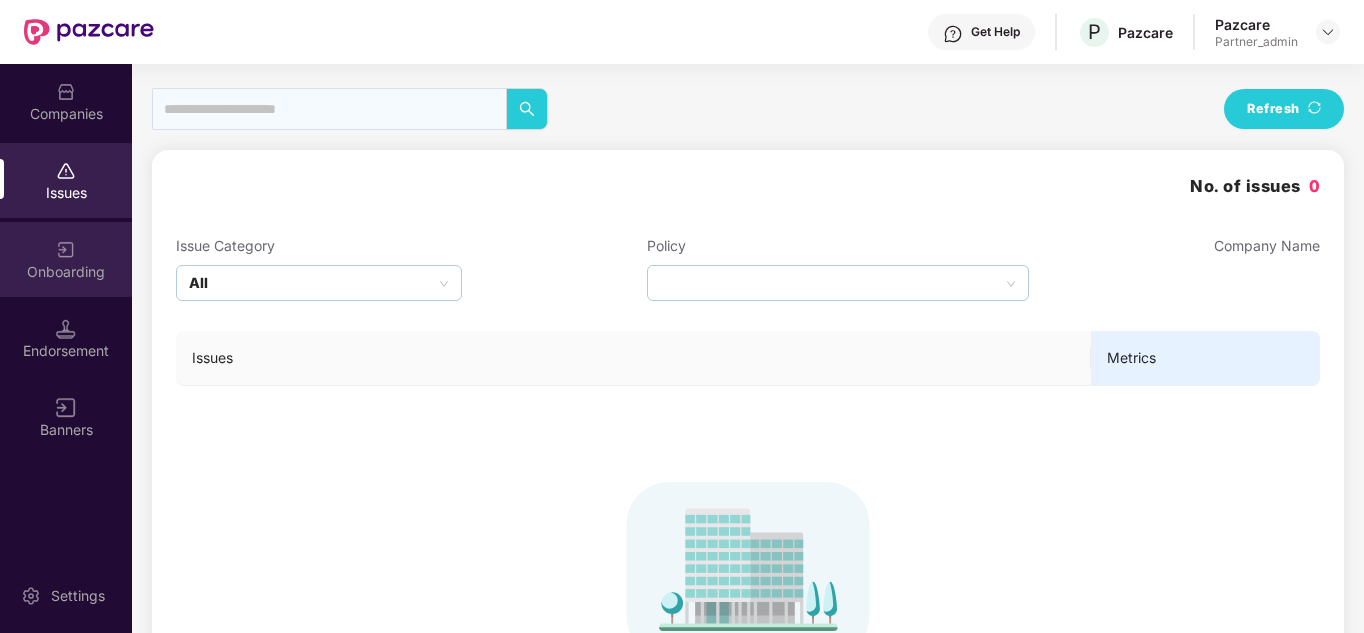 click on "Onboarding" at bounding box center (66, 259) 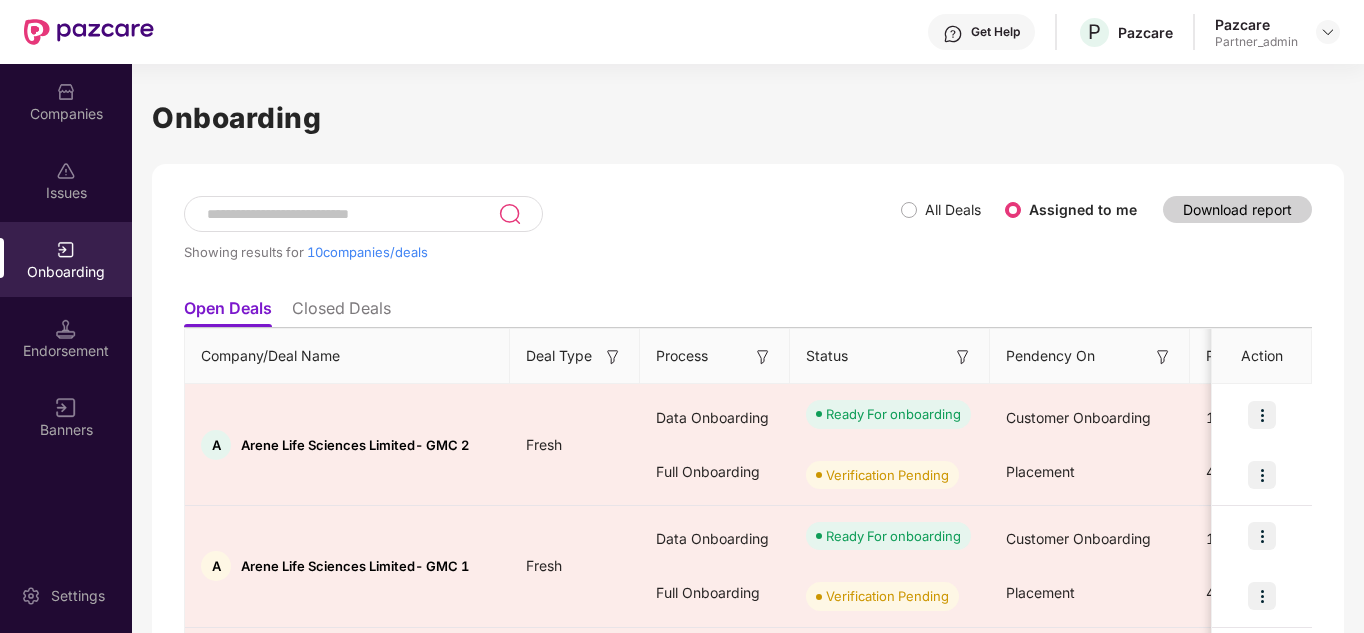 click at bounding box center (351, 214) 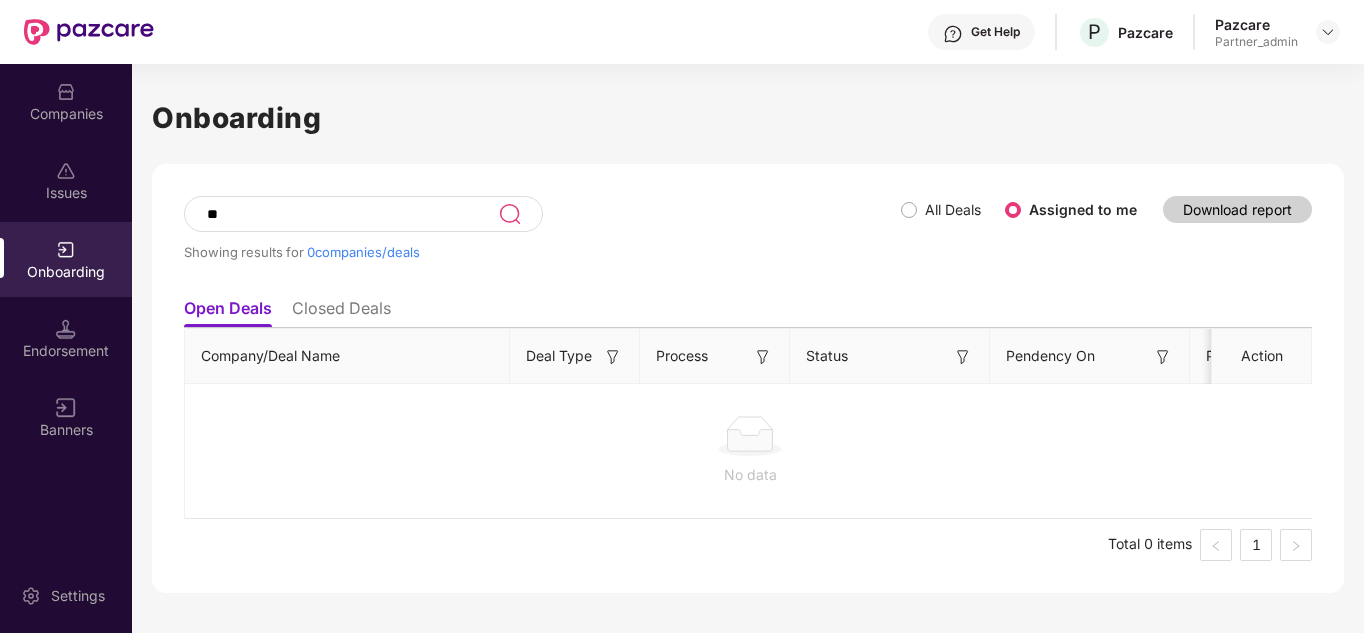 type on "*" 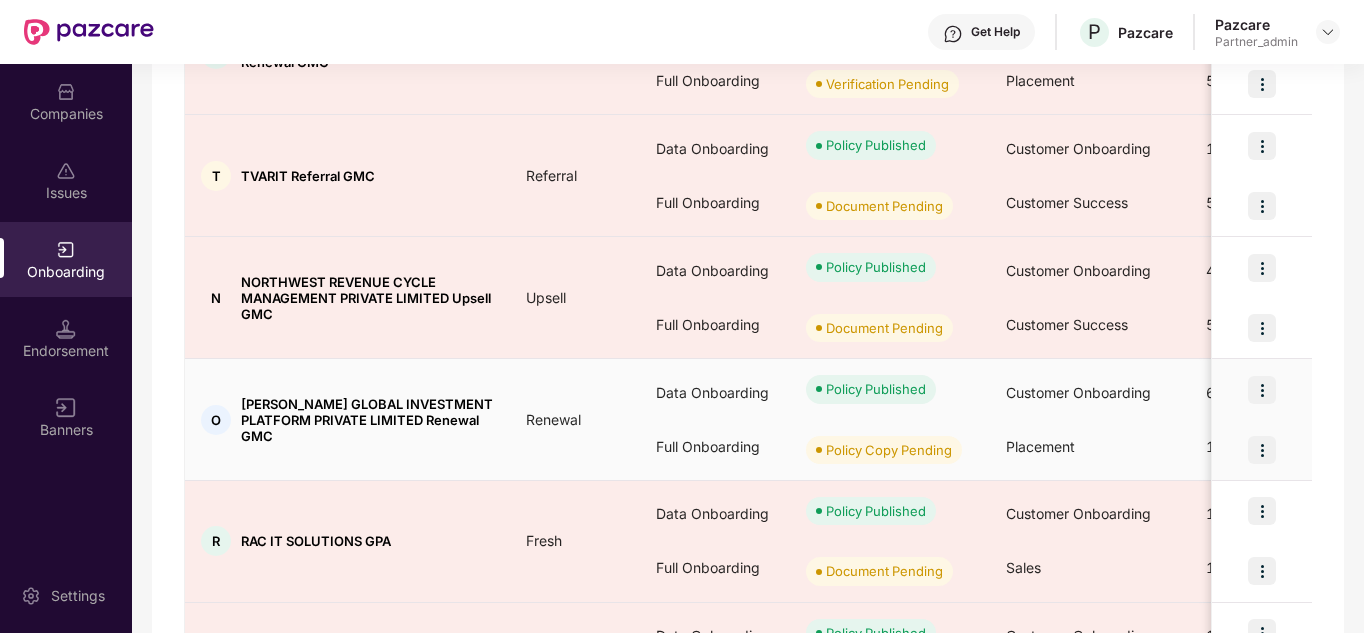 scroll, scrollTop: 1044, scrollLeft: 0, axis: vertical 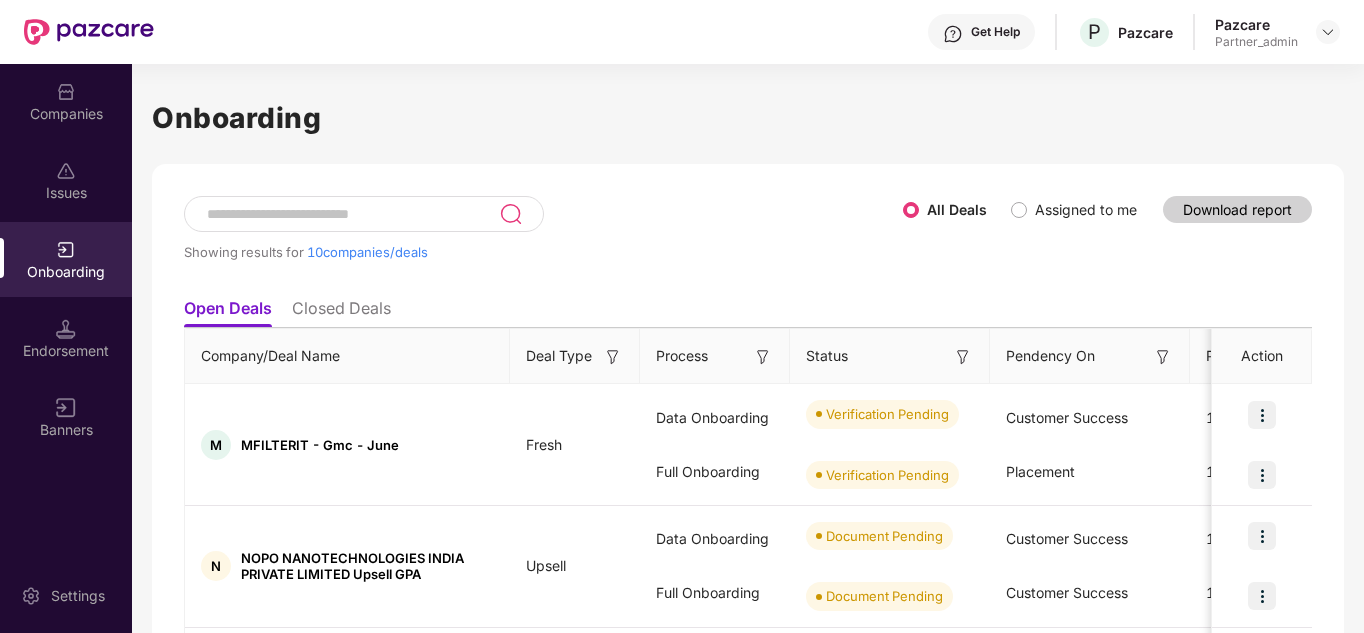 click at bounding box center (352, 214) 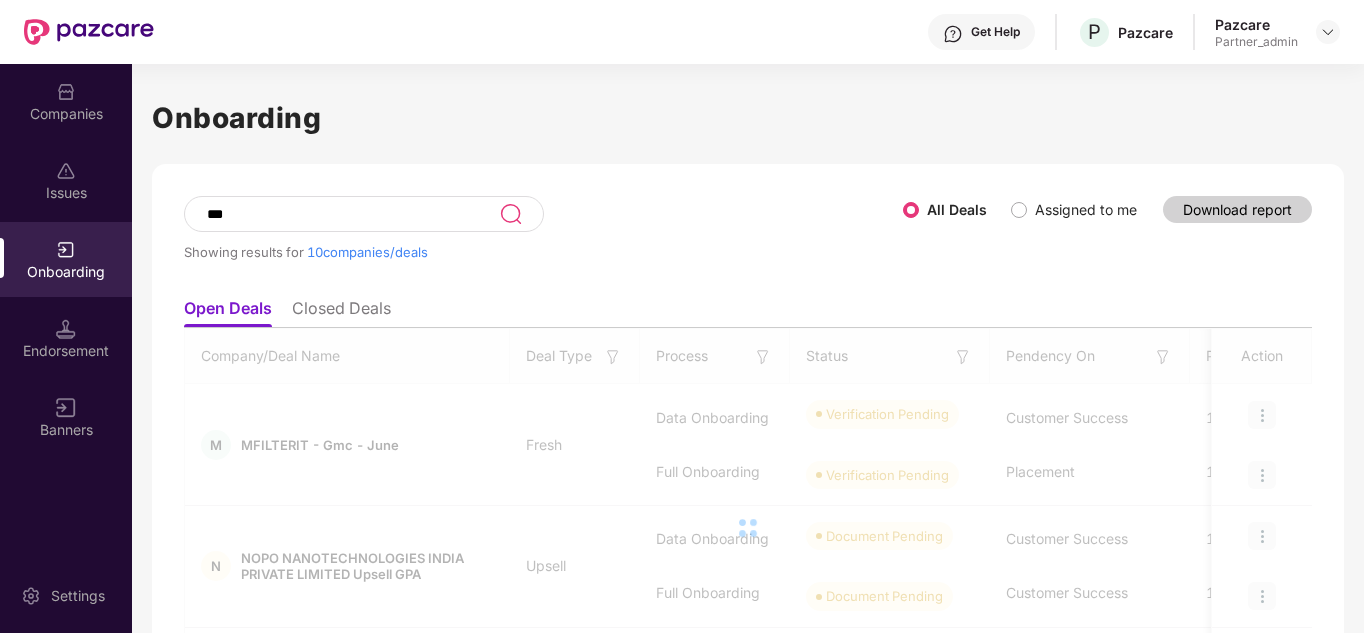 type on "****" 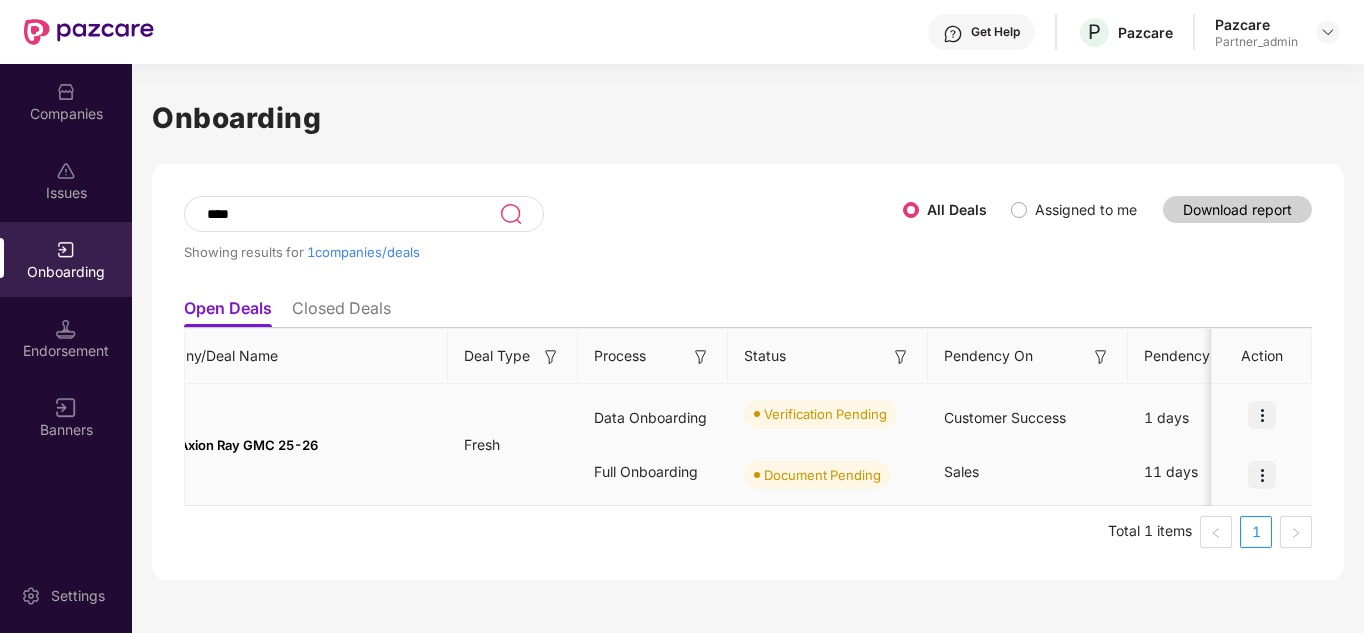 scroll, scrollTop: 0, scrollLeft: 0, axis: both 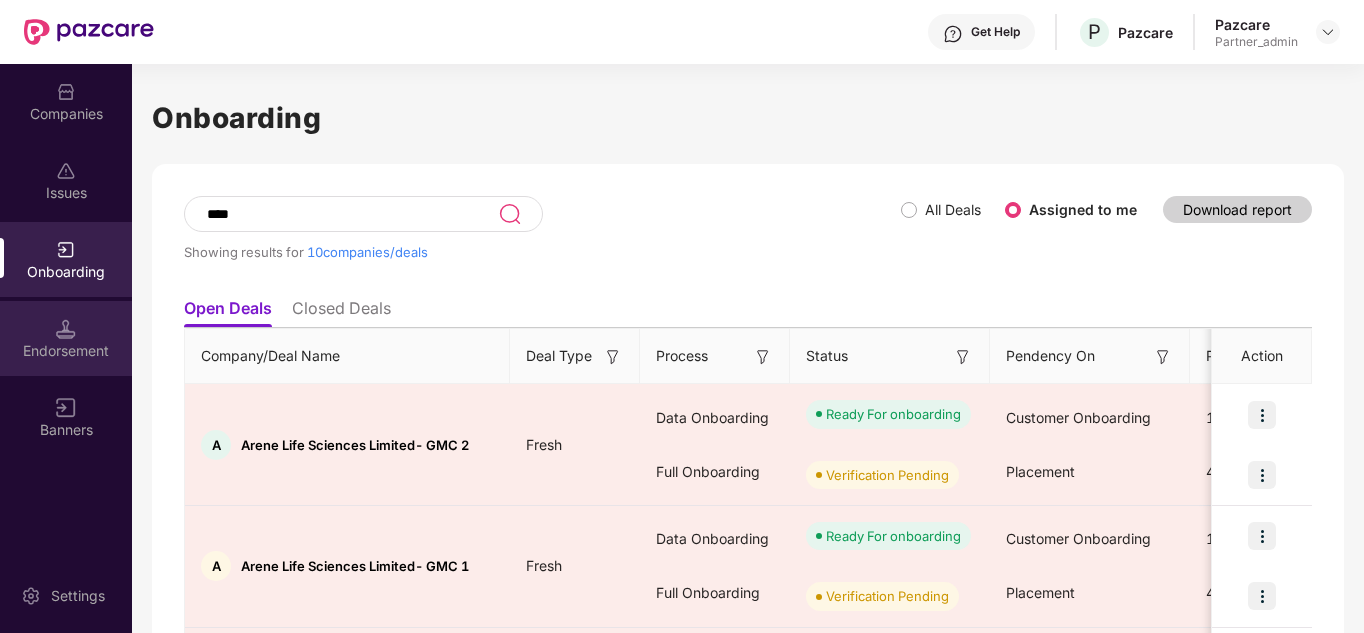 click on "Endorsement" at bounding box center [66, 338] 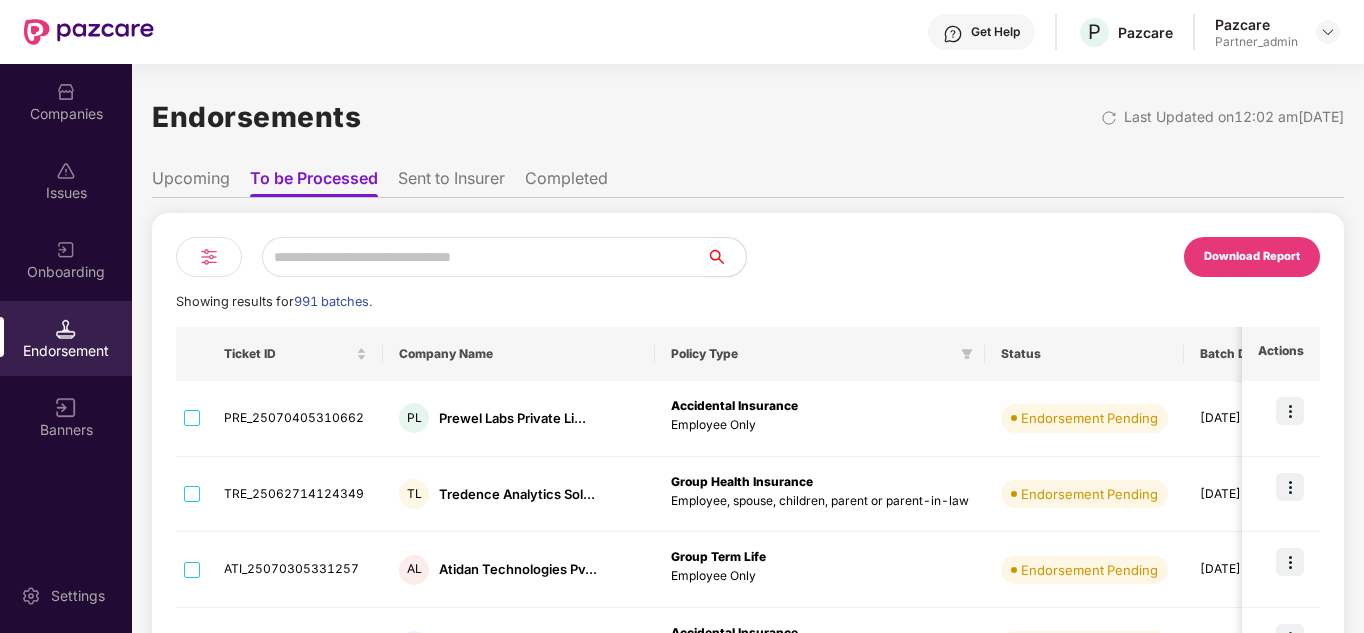 click on "Upcoming" at bounding box center [191, 182] 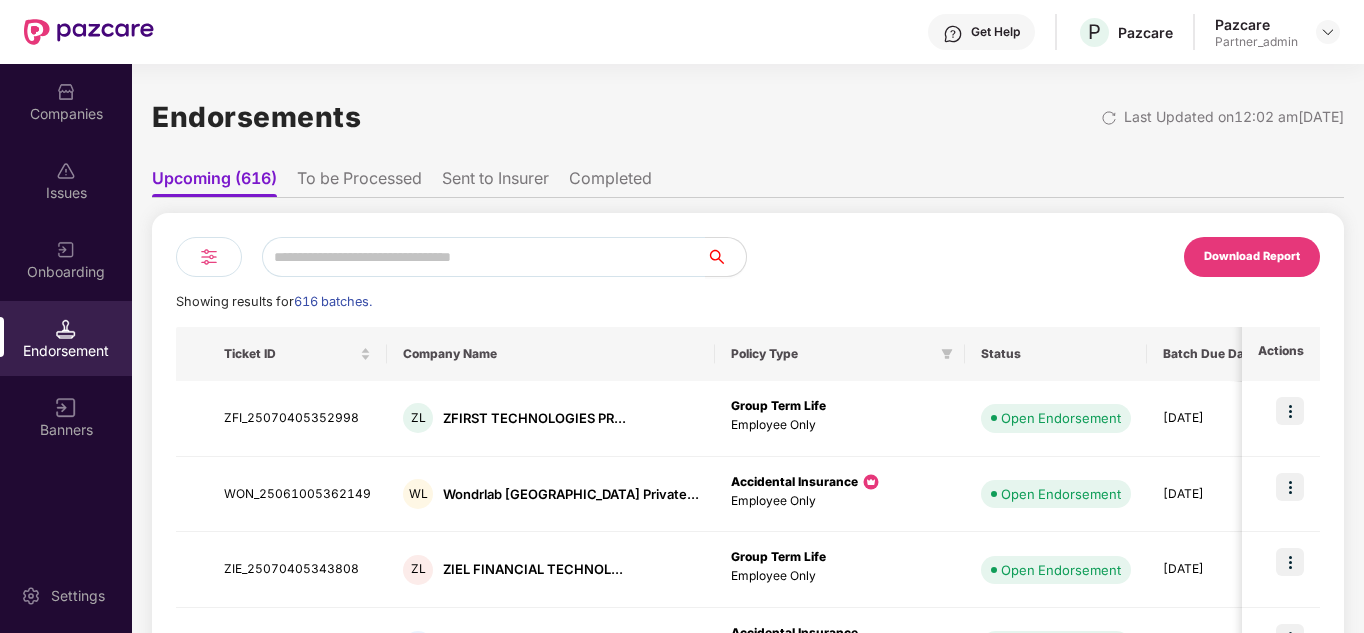 click on "To be Processed" at bounding box center (359, 182) 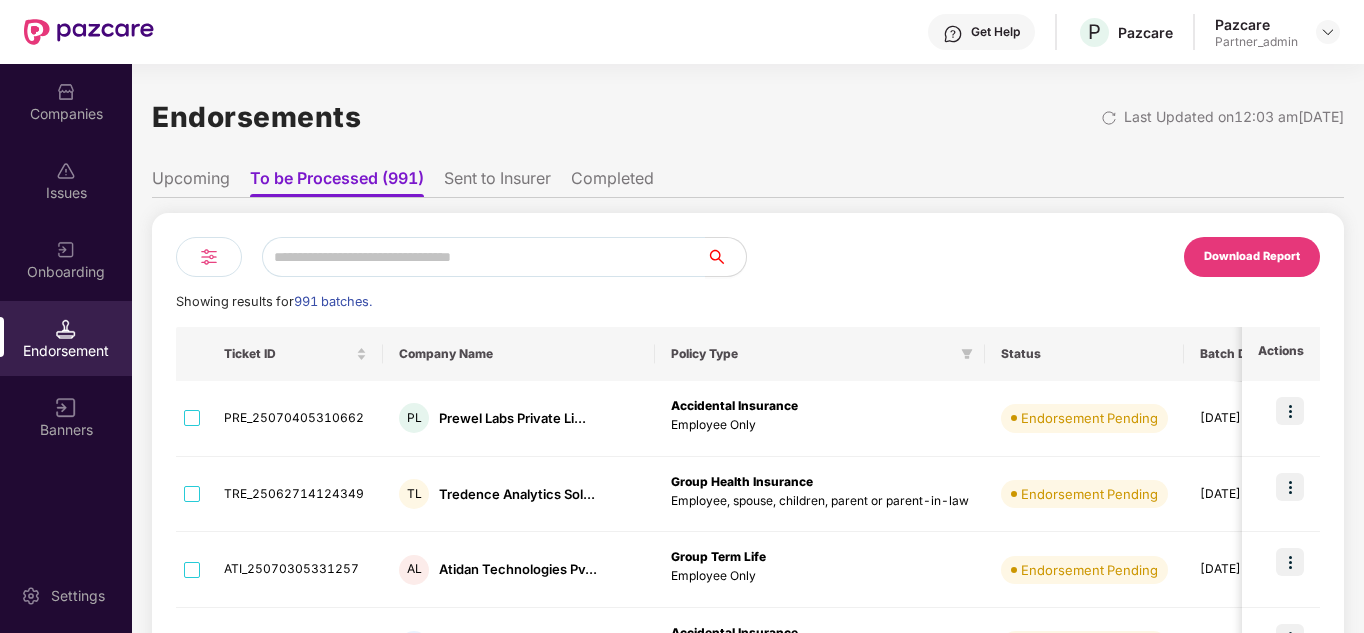 click on "Sent to Insurer" at bounding box center [497, 182] 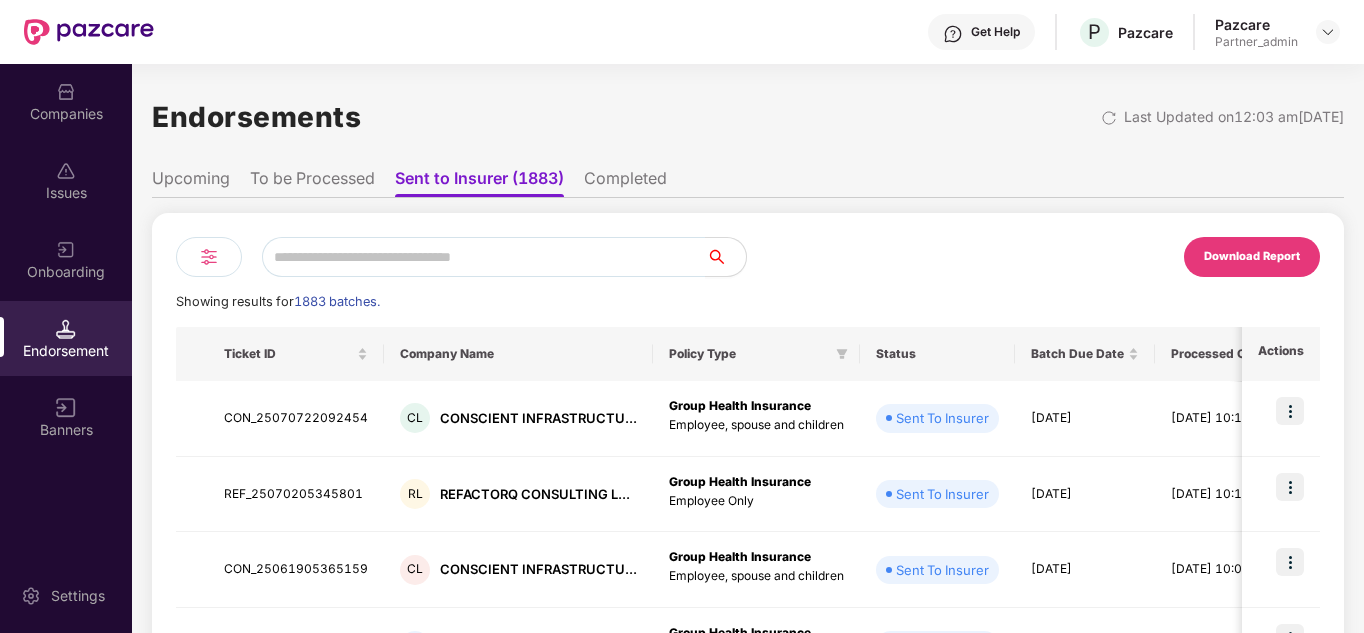 click on "To be Processed" at bounding box center [312, 182] 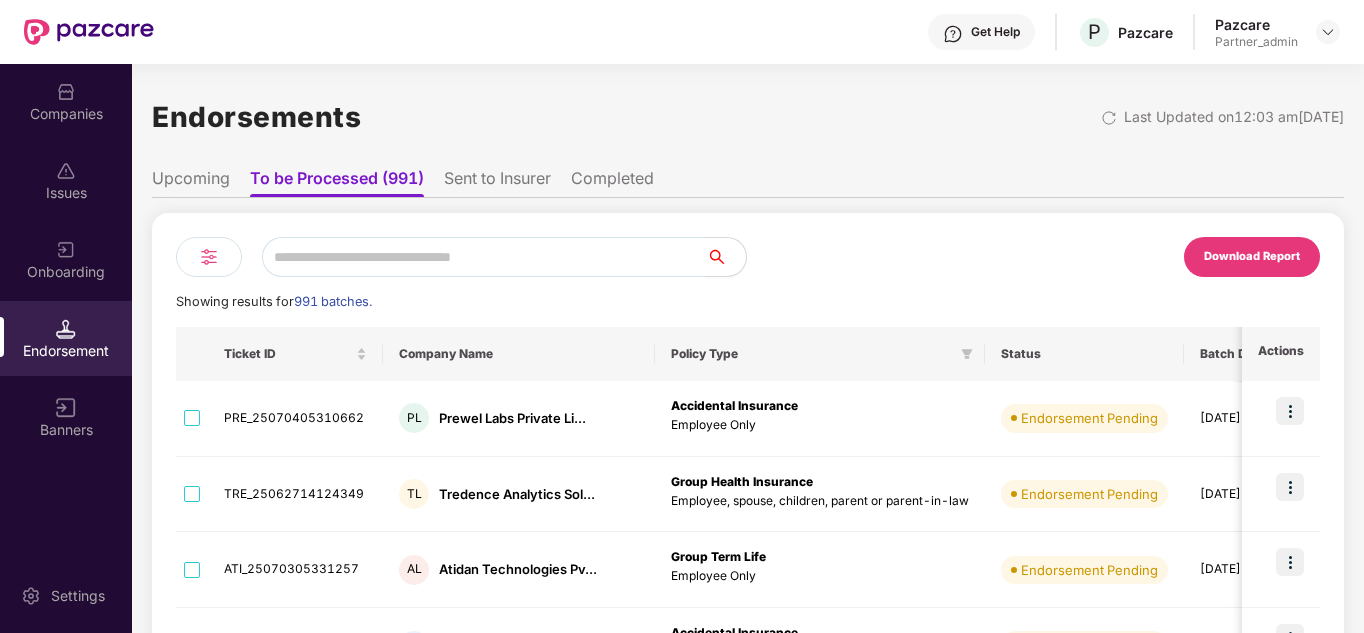 click on "Sent to Insurer" at bounding box center (497, 182) 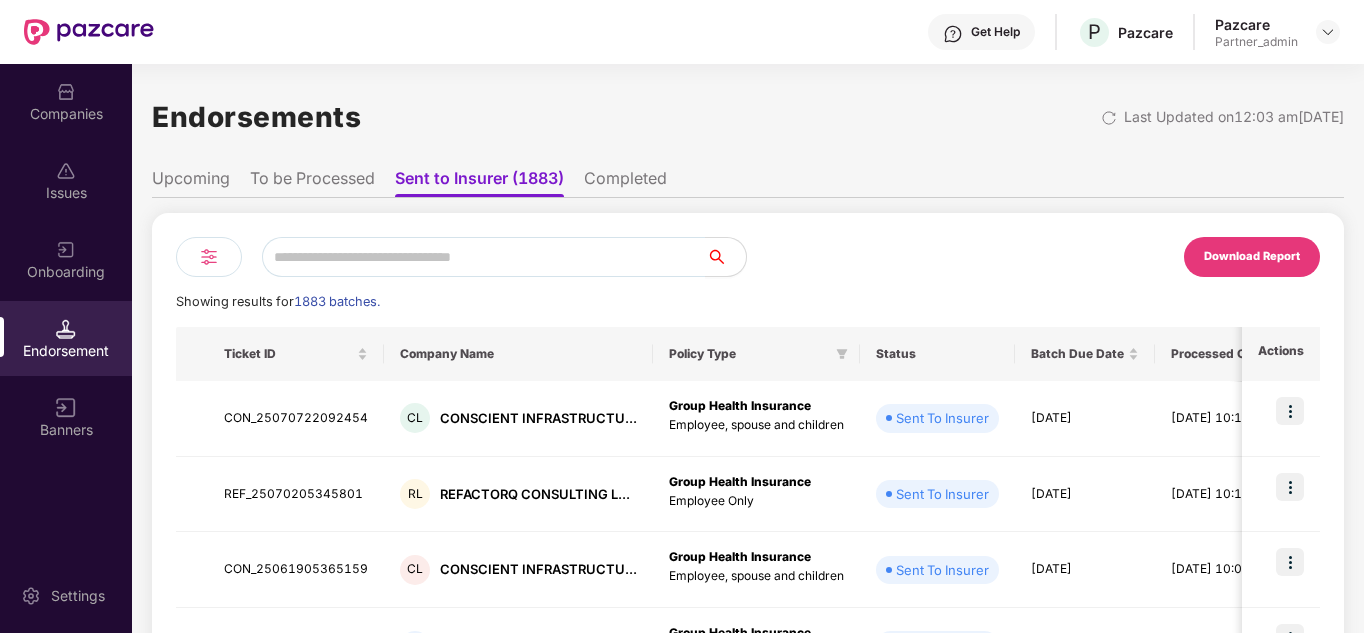 click on "Completed" at bounding box center (625, 182) 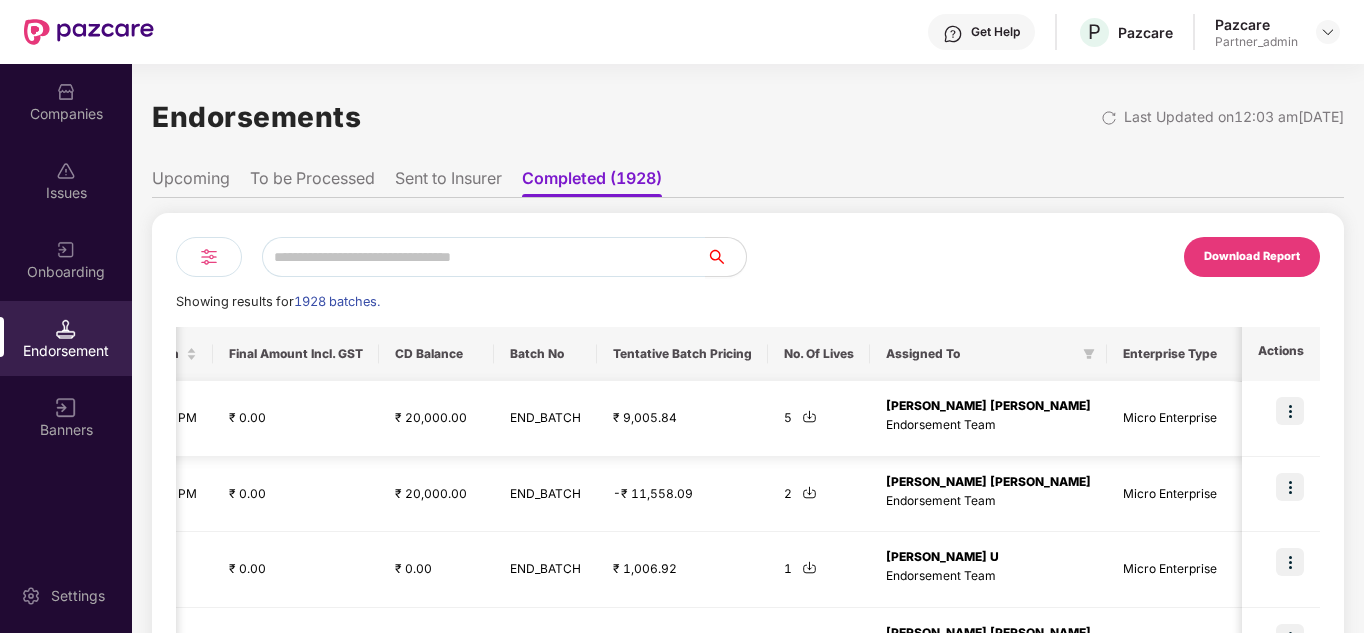 scroll, scrollTop: 0, scrollLeft: 1549, axis: horizontal 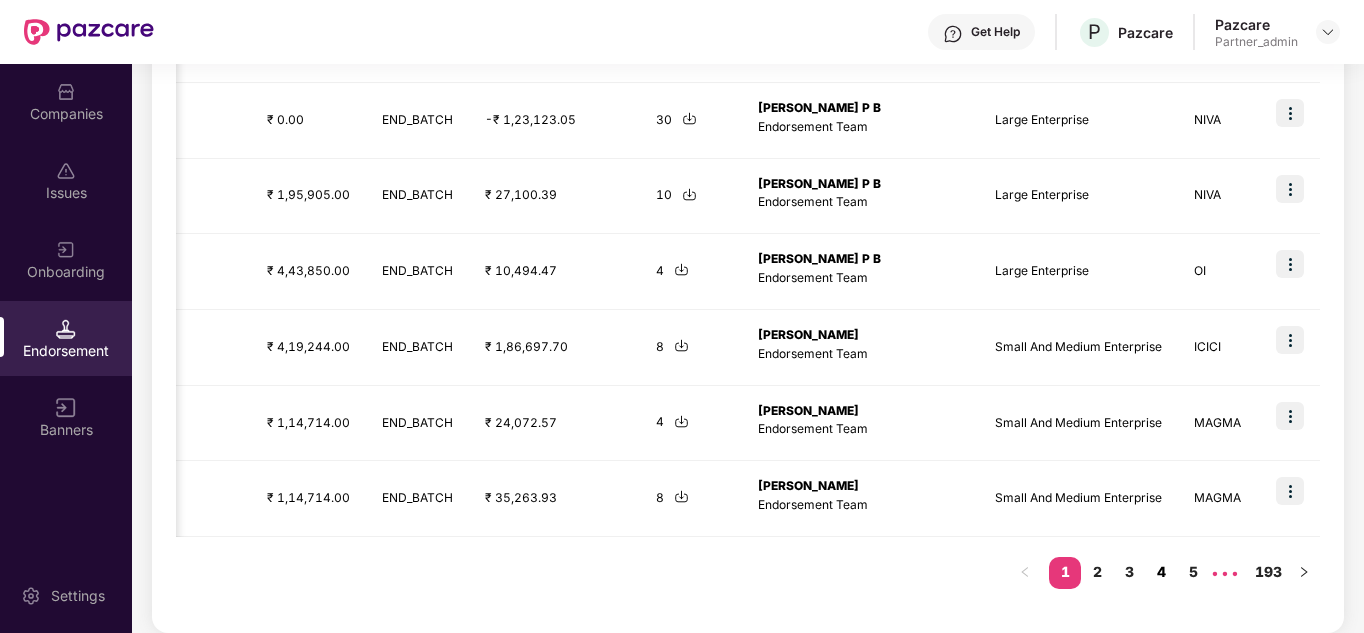 click on "4" at bounding box center [1161, 572] 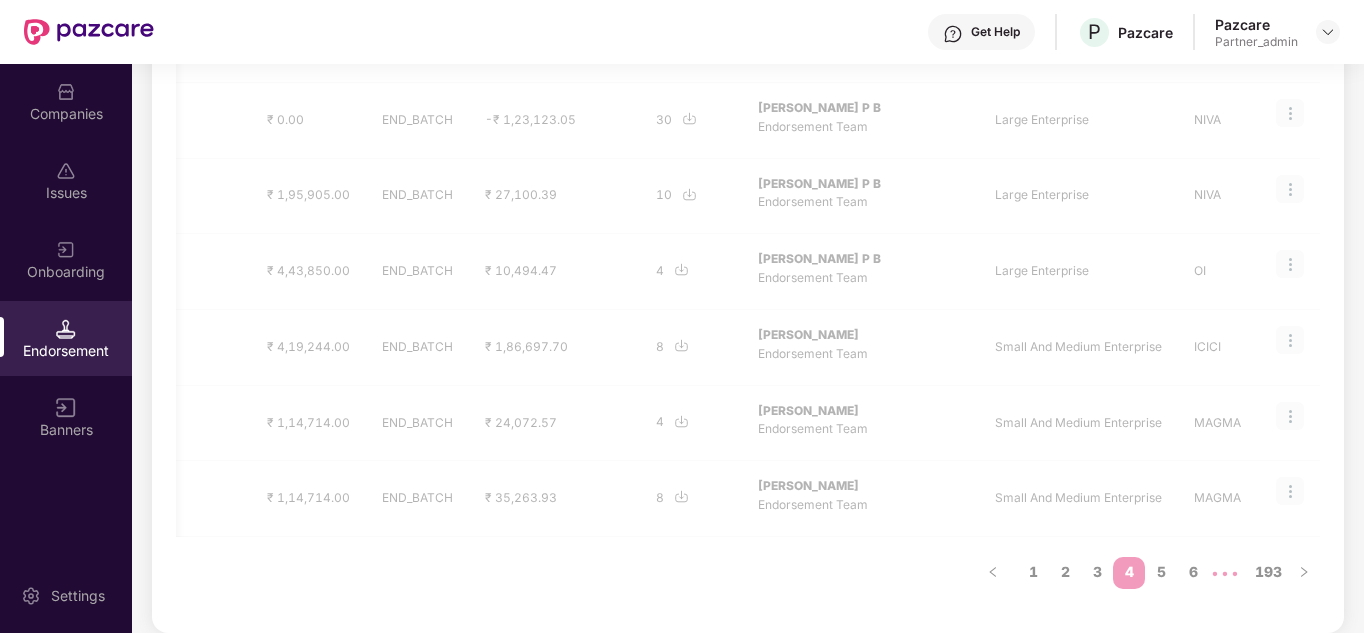 scroll, scrollTop: 0, scrollLeft: 1539, axis: horizontal 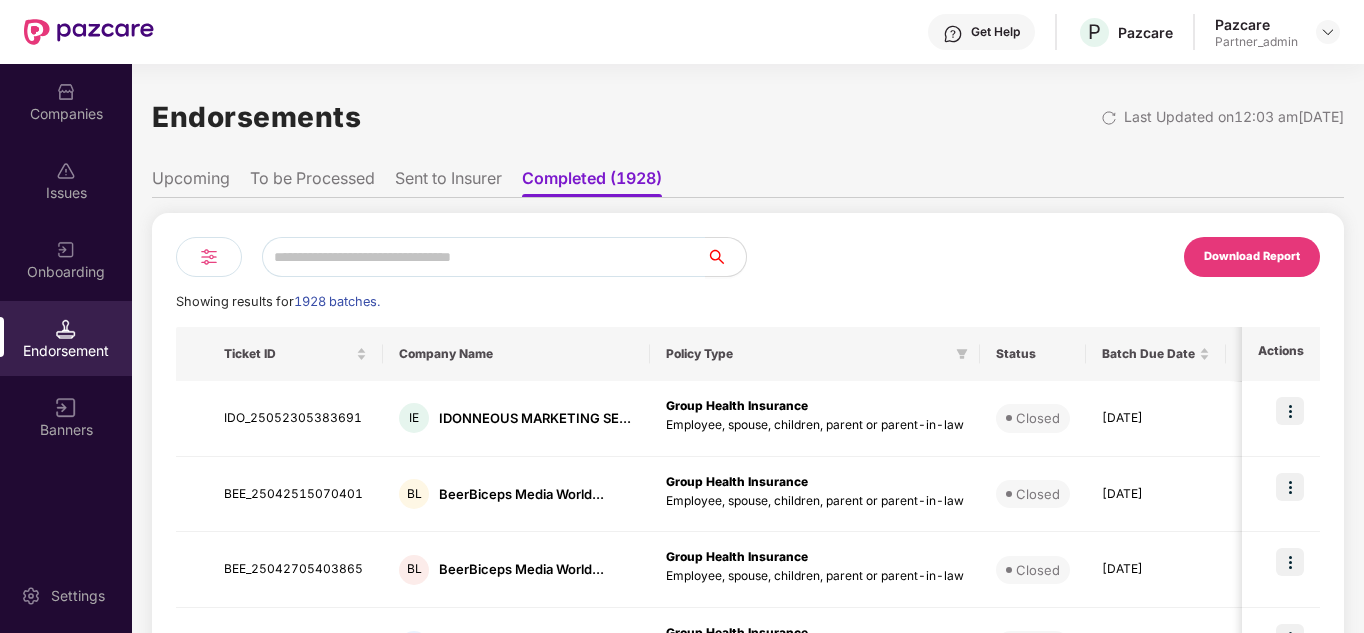 click on "Banners" at bounding box center [66, 417] 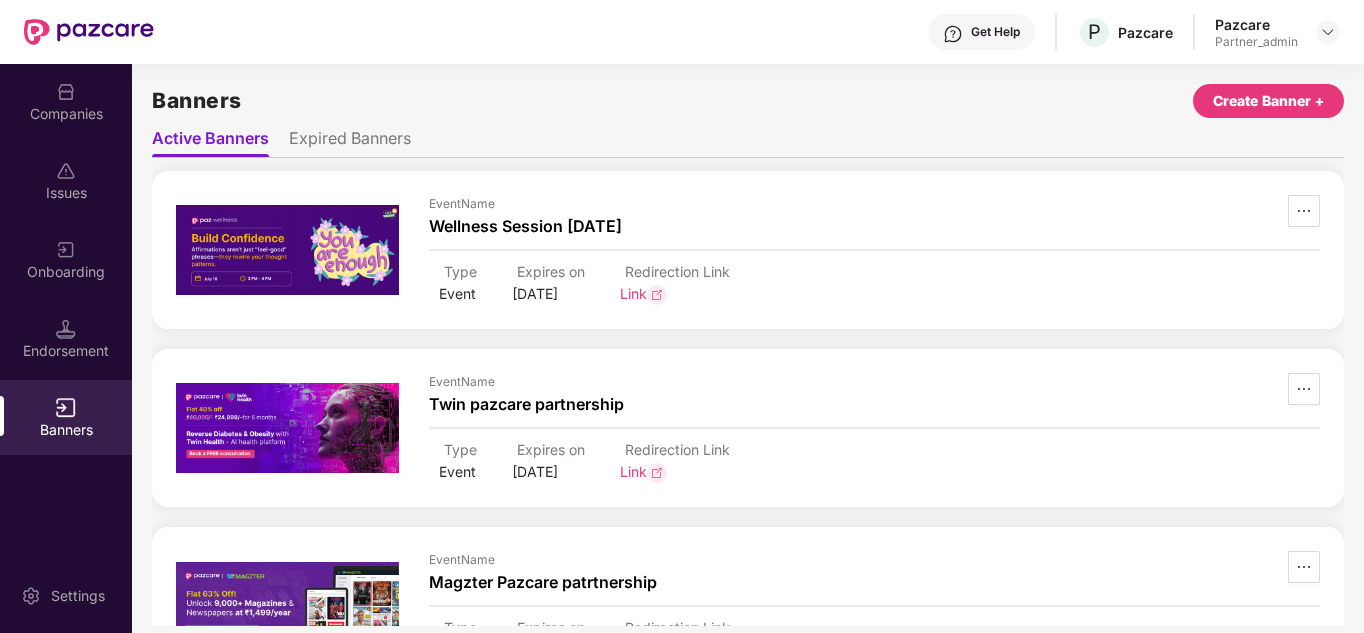 scroll, scrollTop: 0, scrollLeft: 0, axis: both 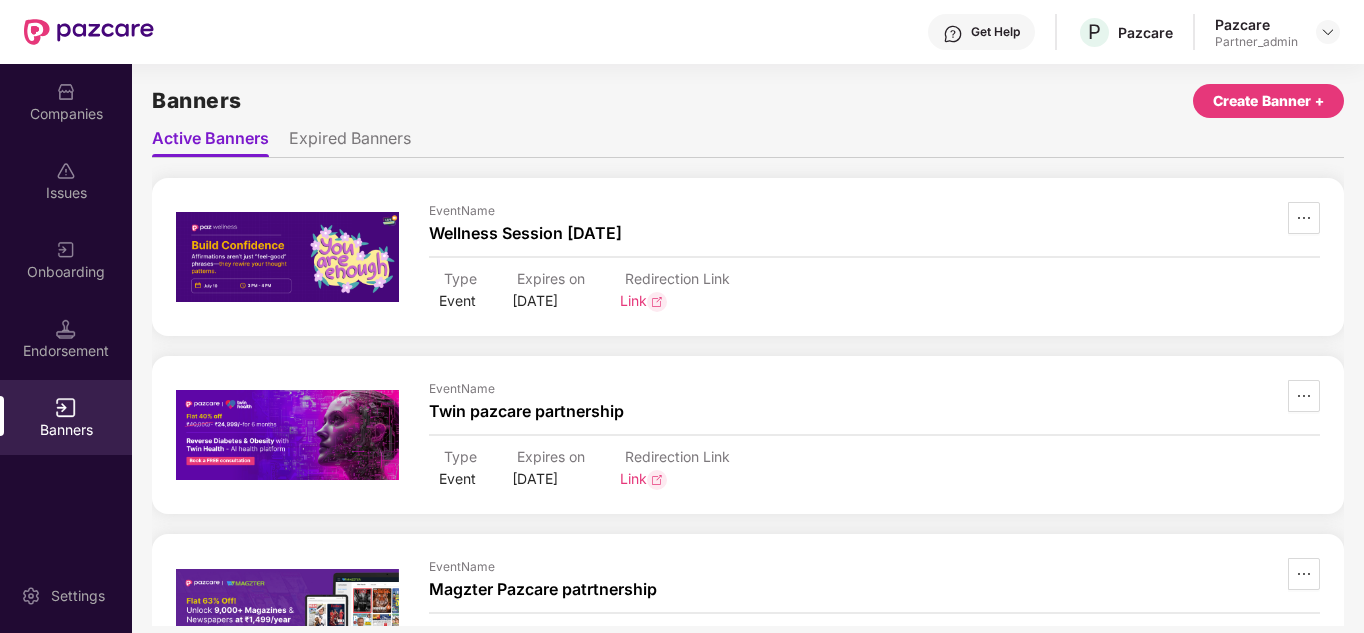 click on "Expired Banners" at bounding box center [350, 142] 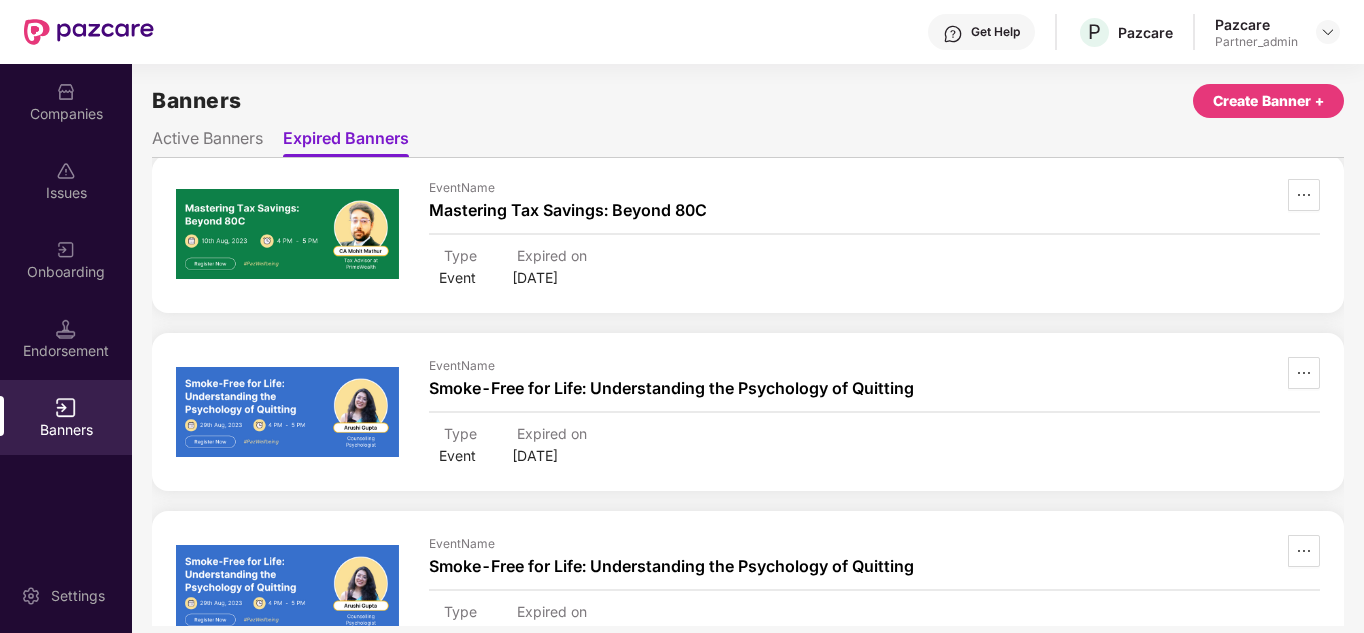 scroll, scrollTop: 0, scrollLeft: 0, axis: both 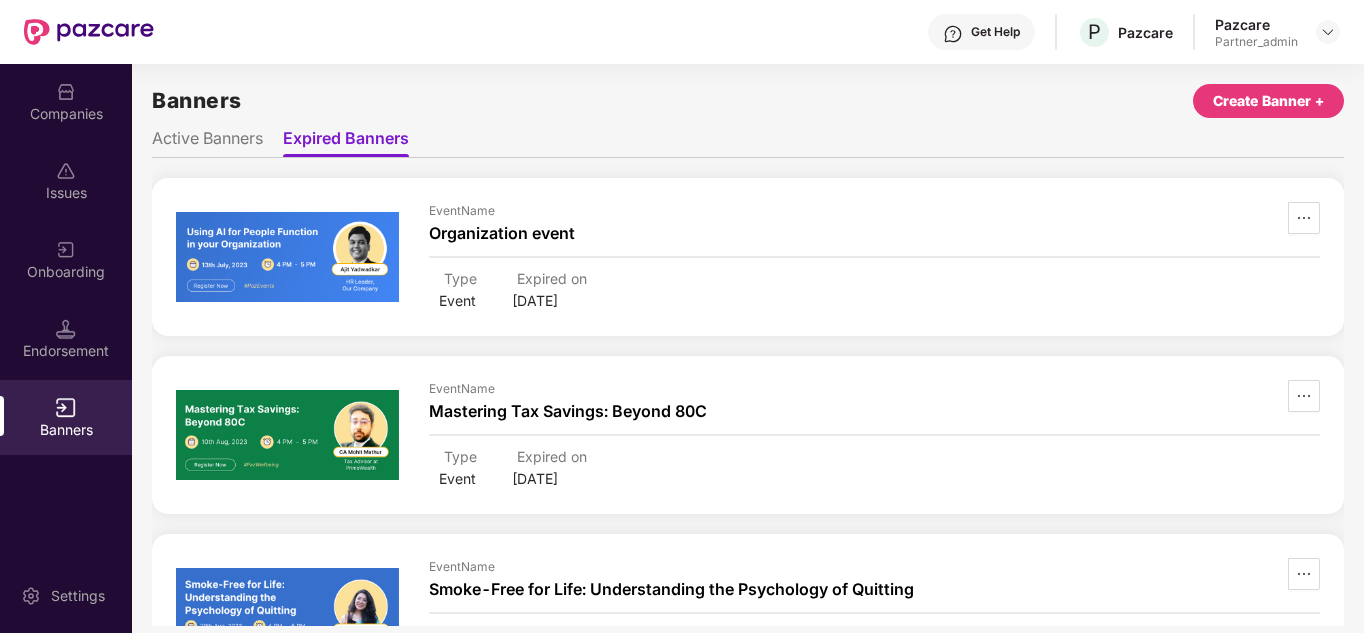 click at bounding box center [287, 257] 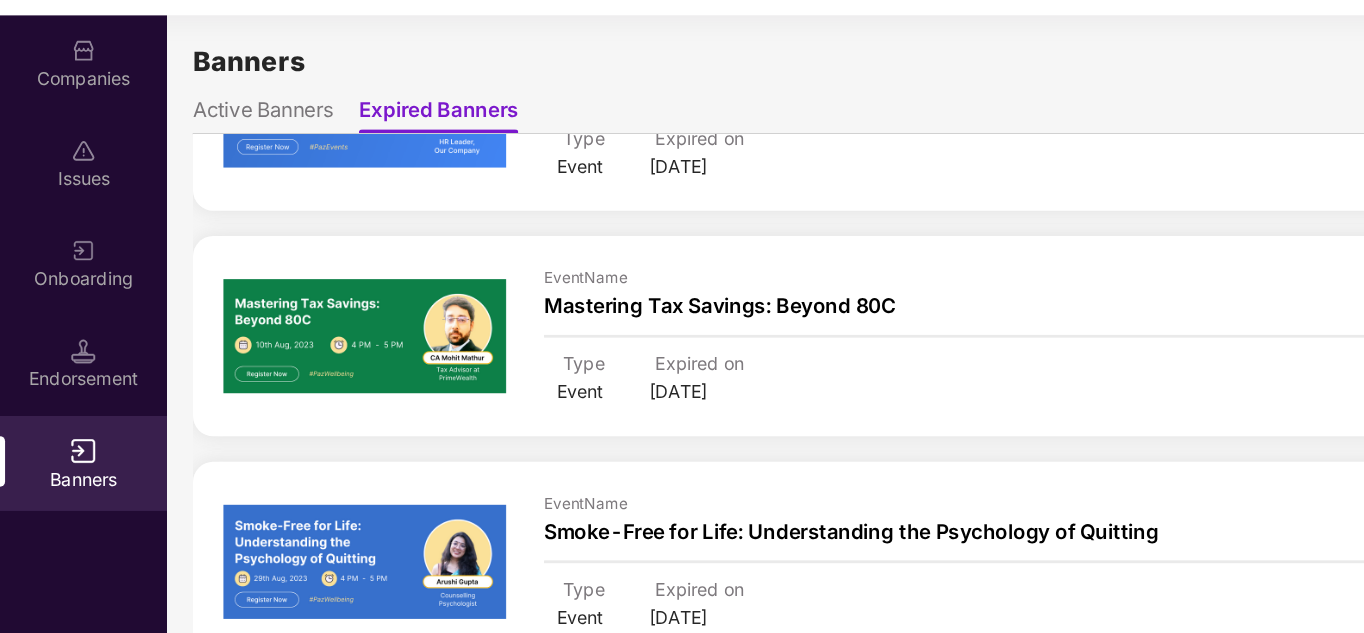 scroll, scrollTop: 114, scrollLeft: 0, axis: vertical 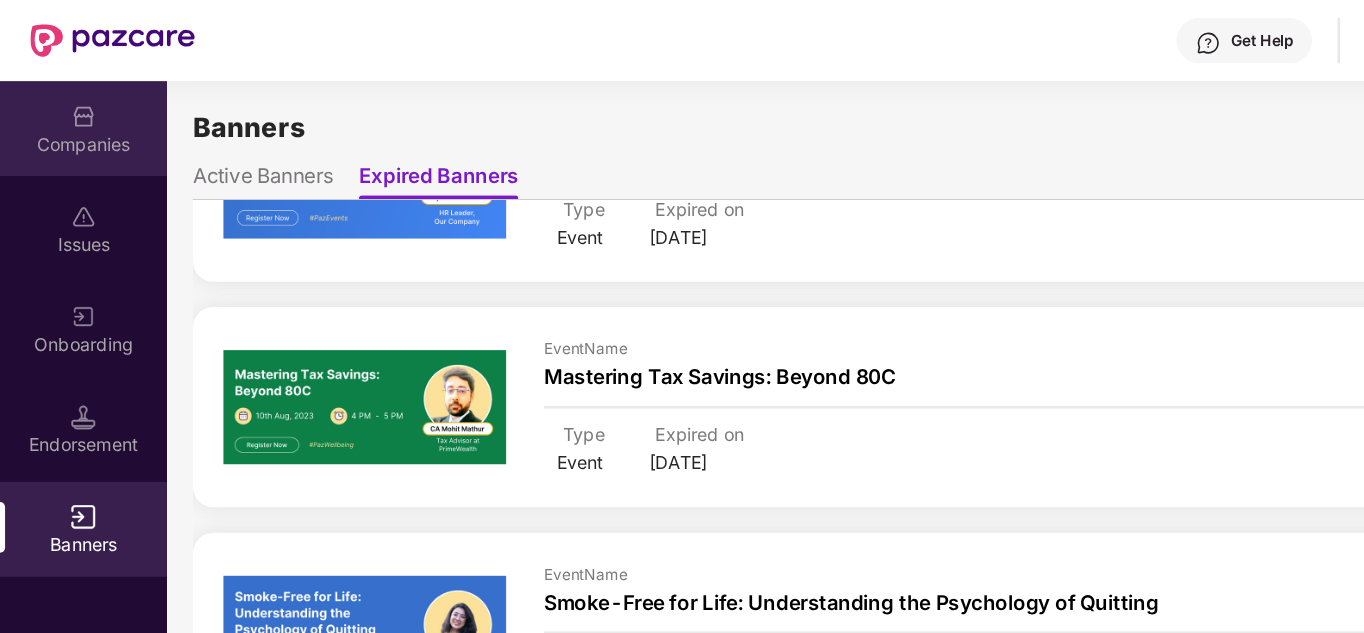 click at bounding box center [66, 92] 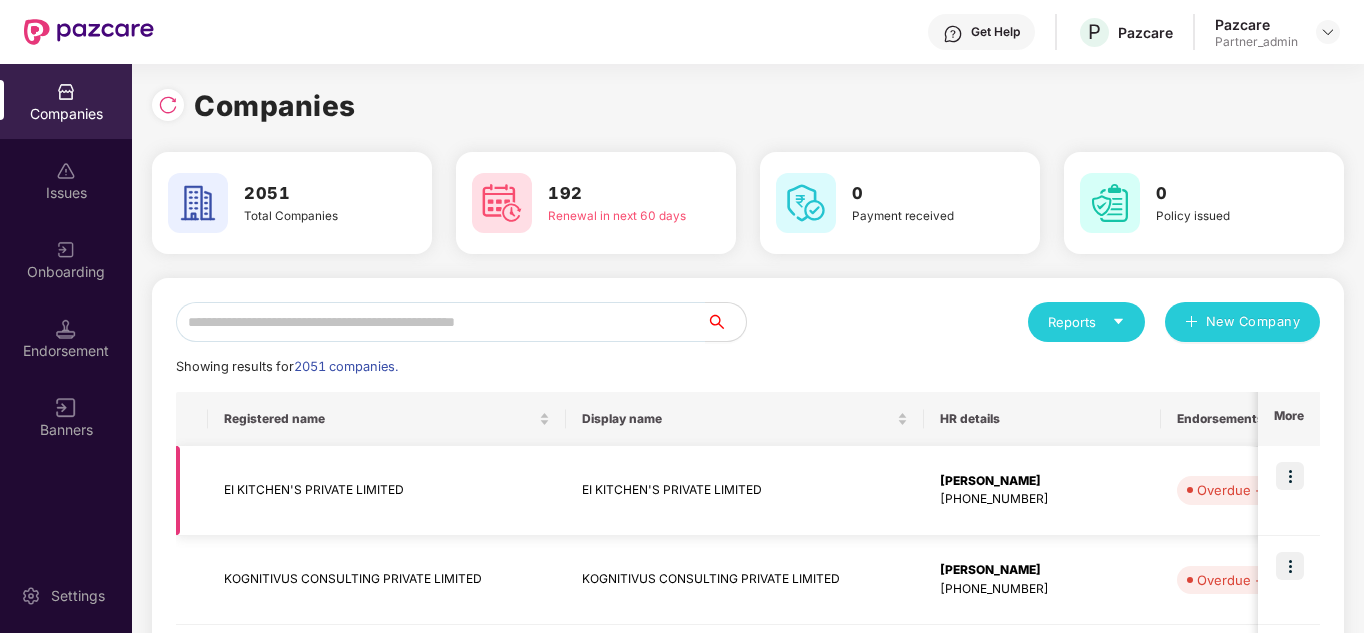 click at bounding box center [1289, 491] 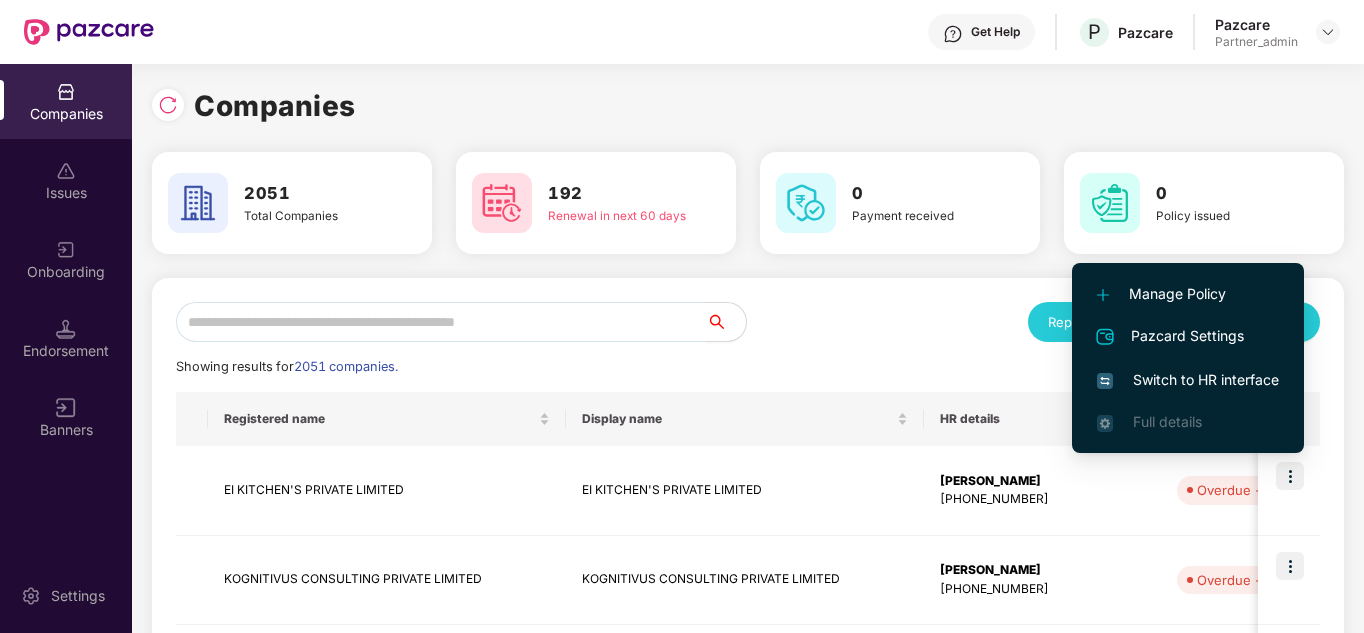 click on "Switch to HR interface" at bounding box center (1188, 380) 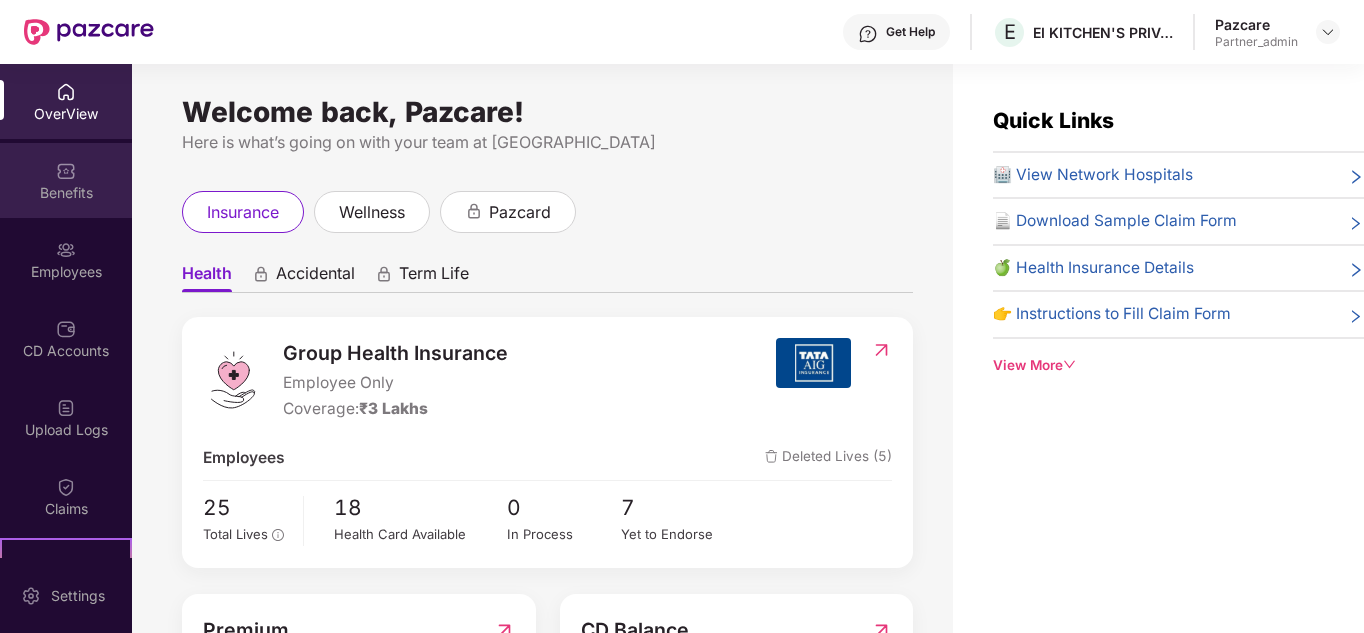 click on "Benefits" at bounding box center [66, 193] 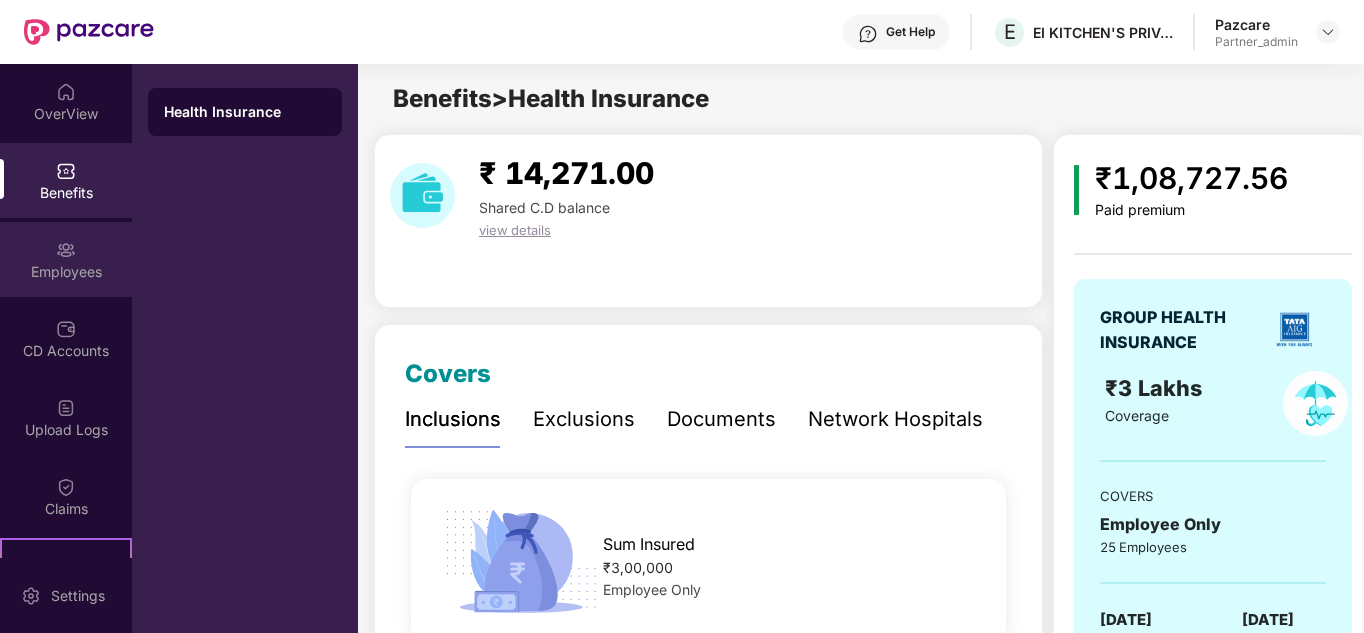 click on "Employees" at bounding box center [66, 259] 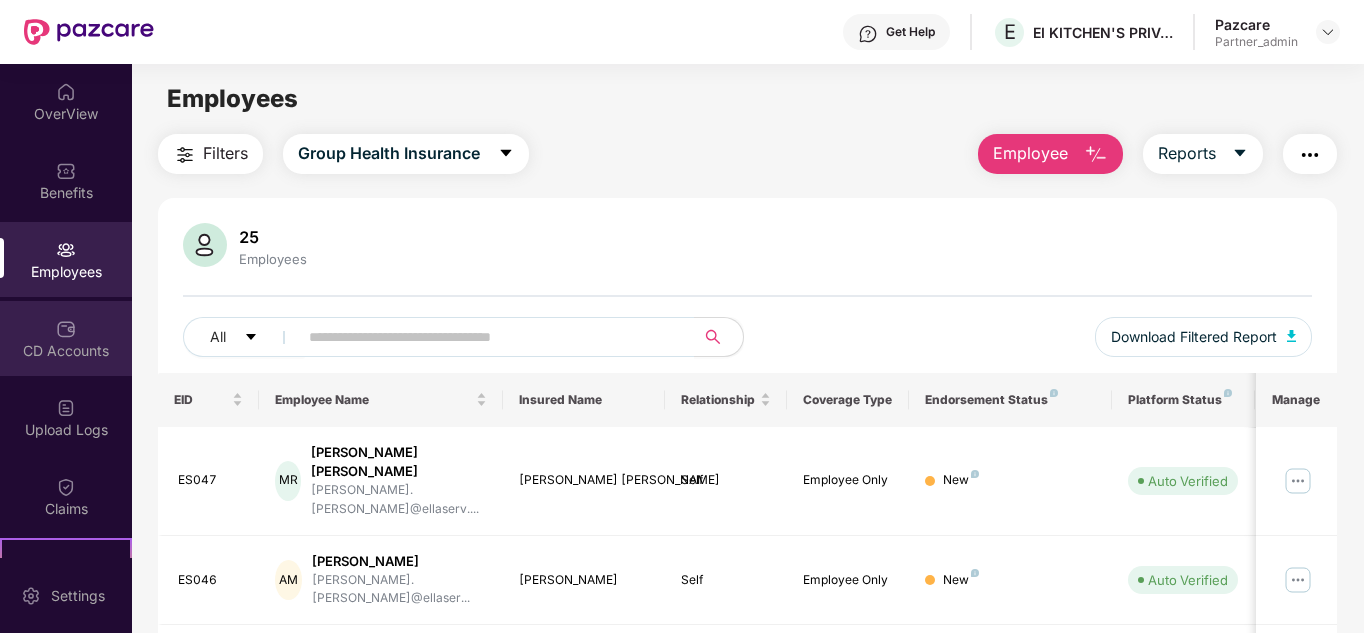 scroll, scrollTop: 217, scrollLeft: 0, axis: vertical 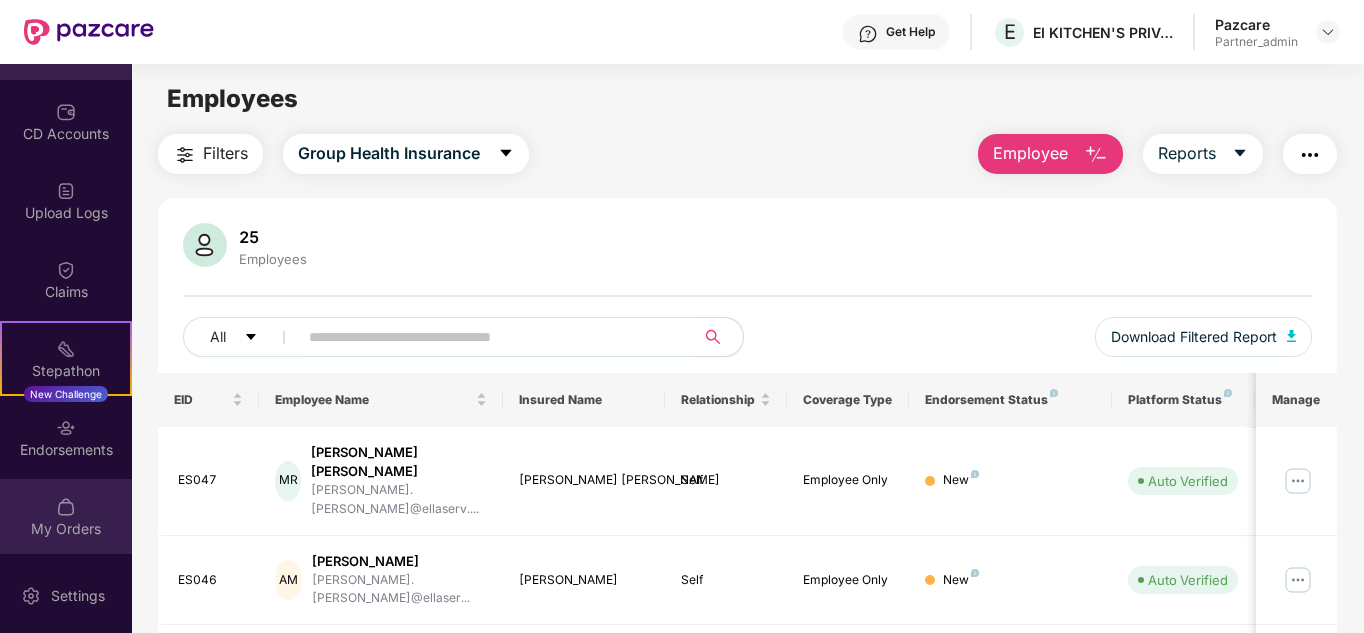 click at bounding box center [66, 507] 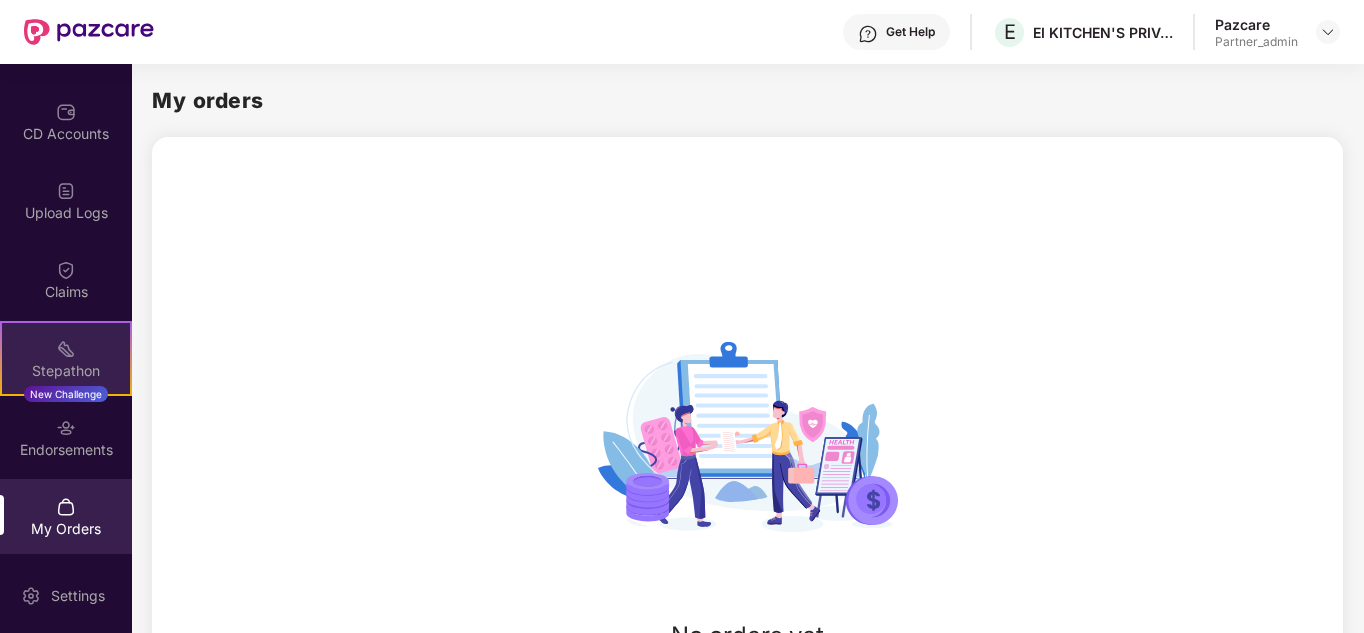 scroll, scrollTop: 0, scrollLeft: 0, axis: both 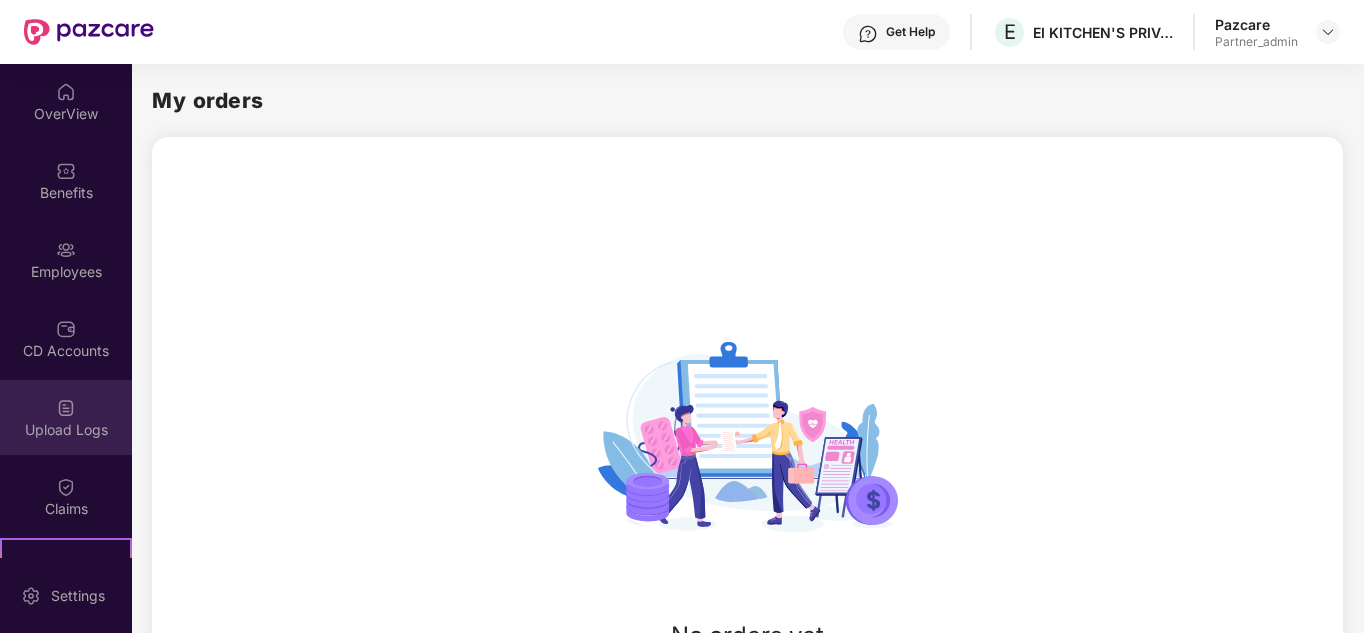 click at bounding box center (66, 408) 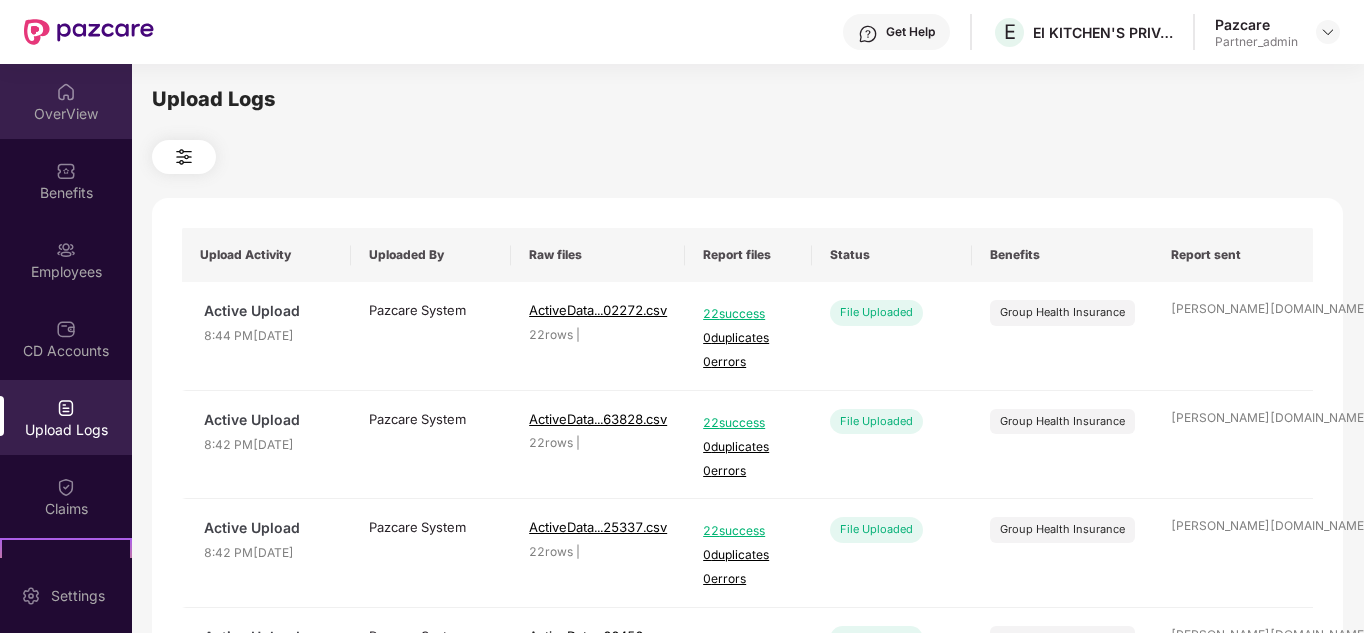 click at bounding box center [66, 90] 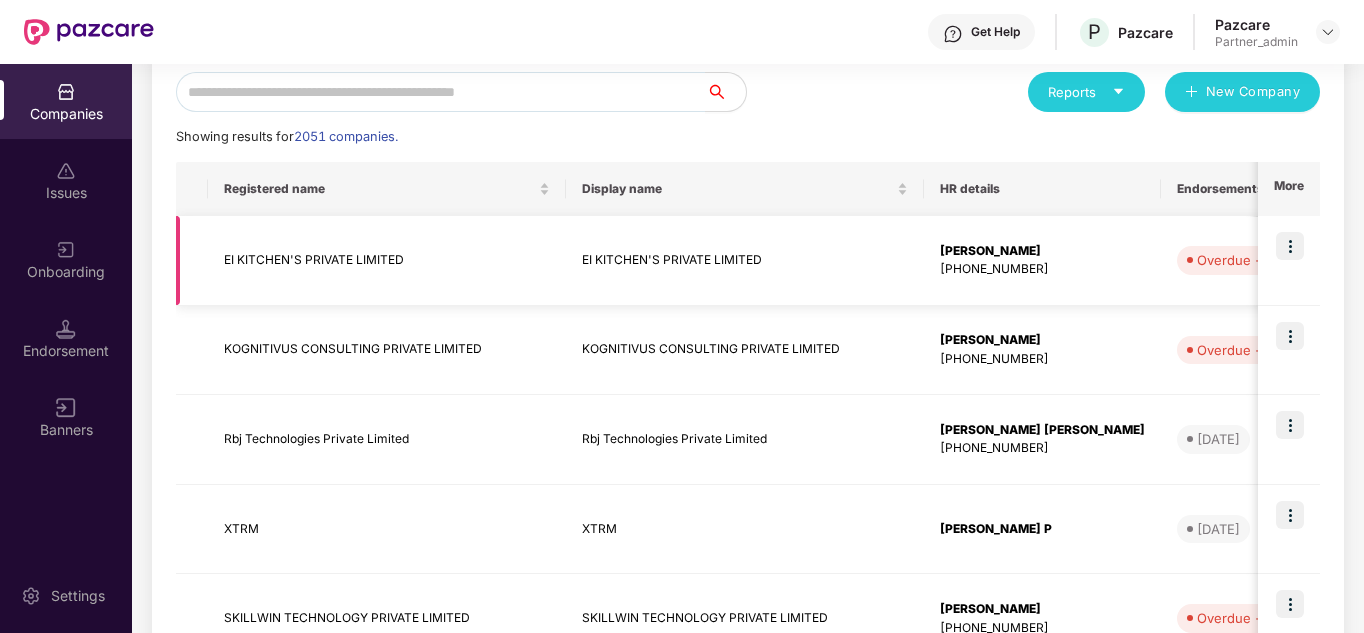 scroll, scrollTop: 233, scrollLeft: 0, axis: vertical 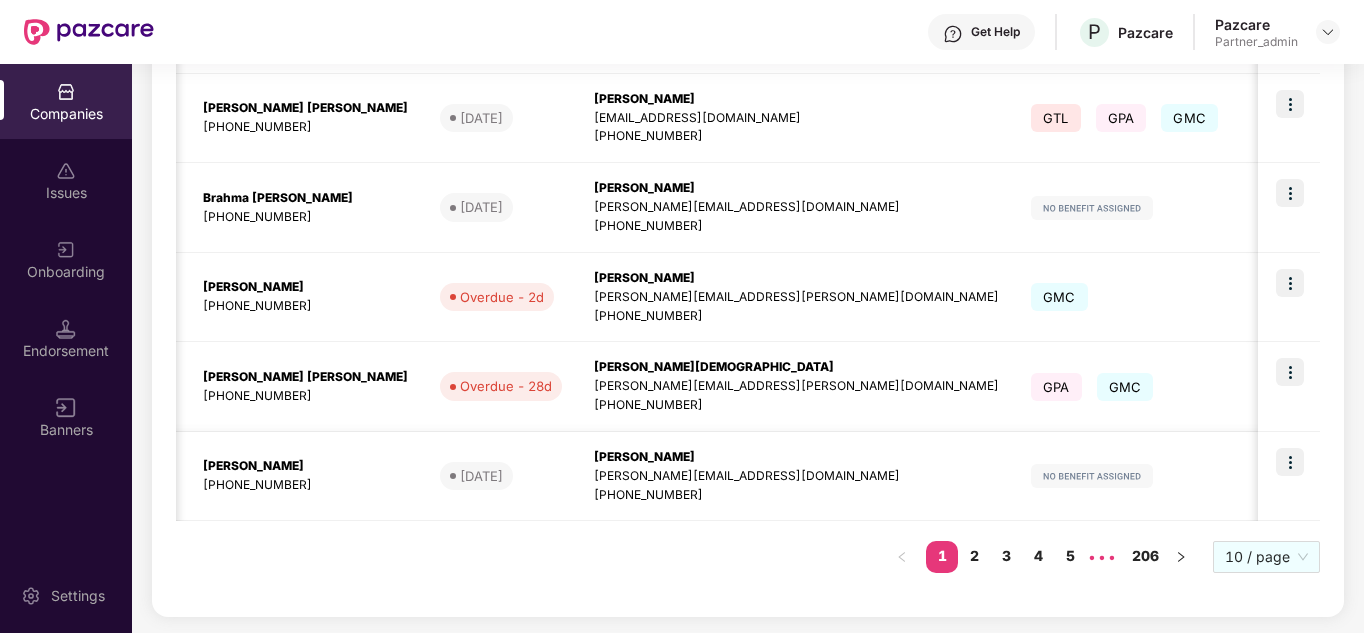 click at bounding box center [1290, 462] 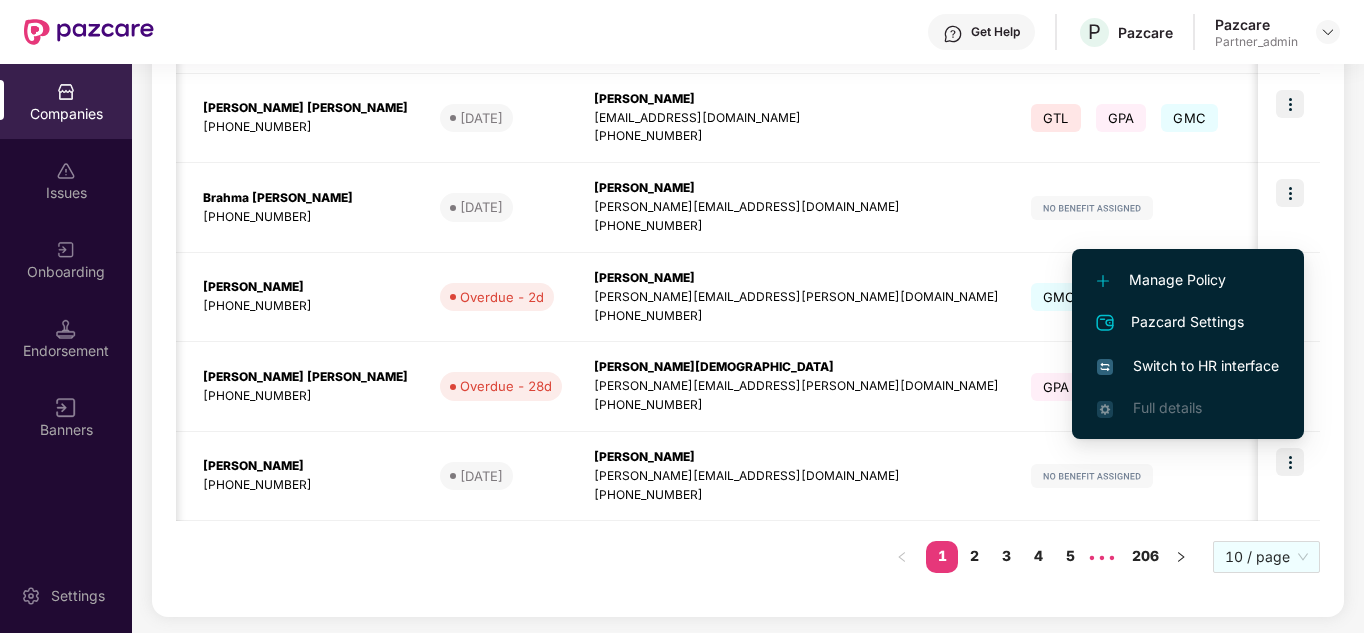click on "Switch to HR interface" at bounding box center [1188, 366] 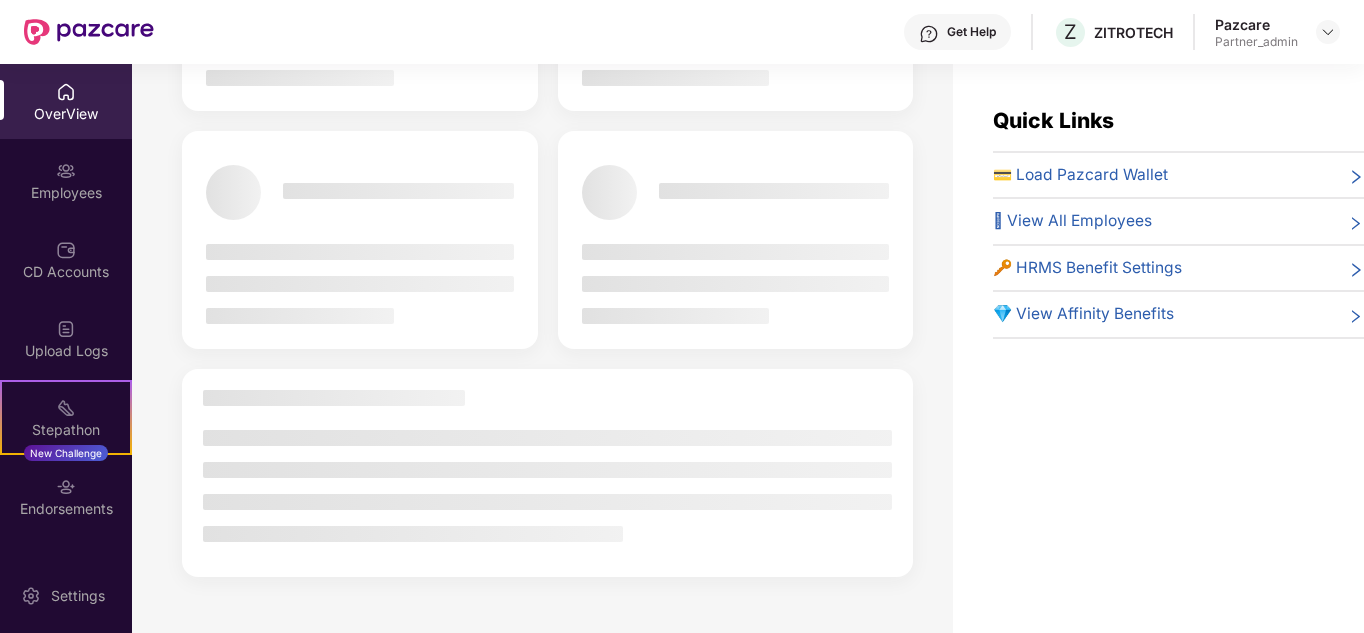 scroll, scrollTop: 0, scrollLeft: 0, axis: both 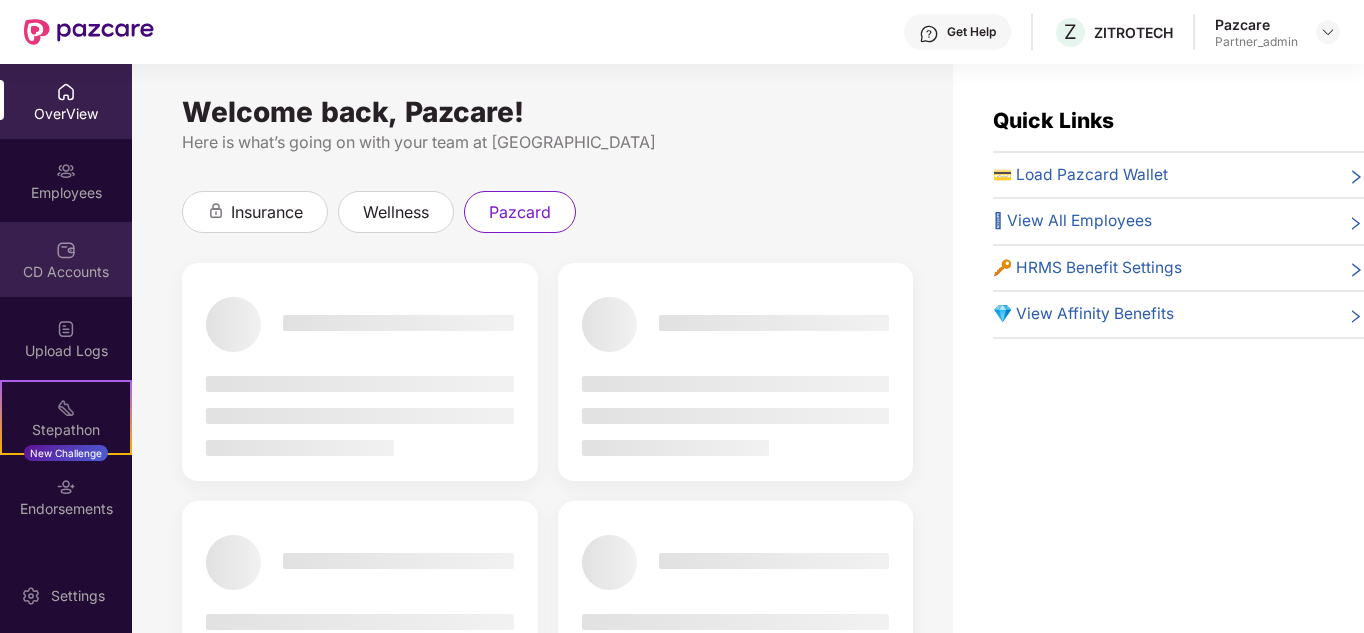 click on "CD Accounts" at bounding box center (66, 272) 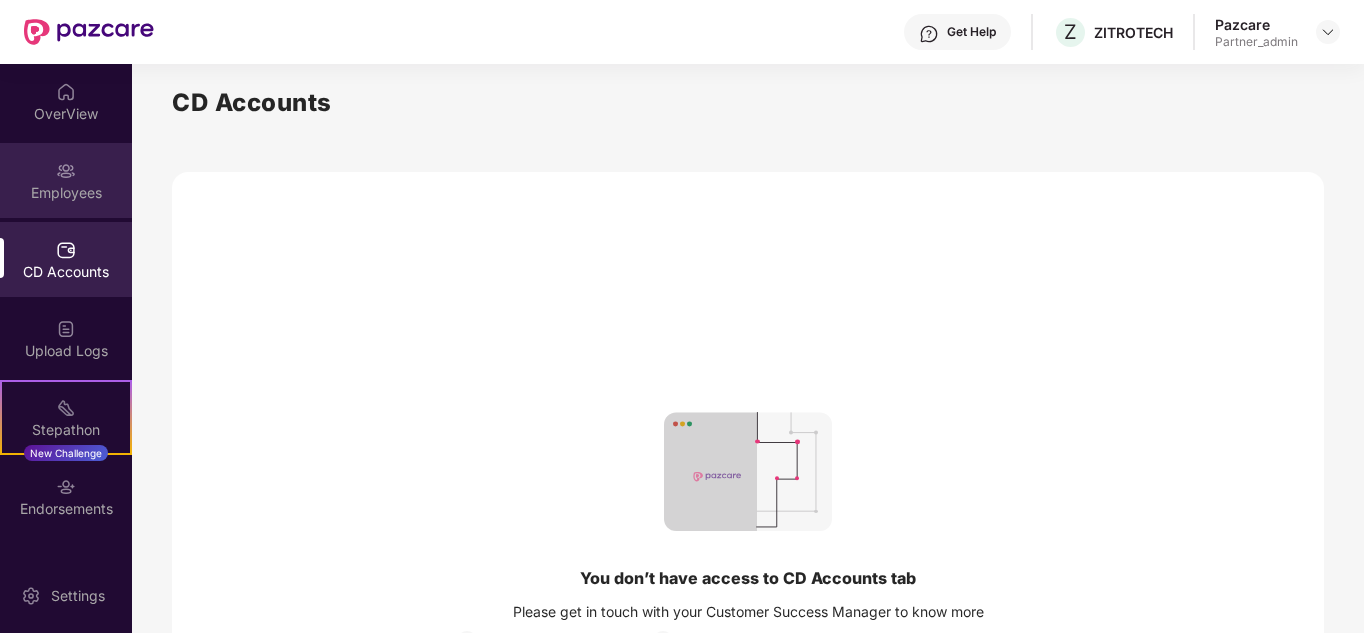 click at bounding box center (66, 169) 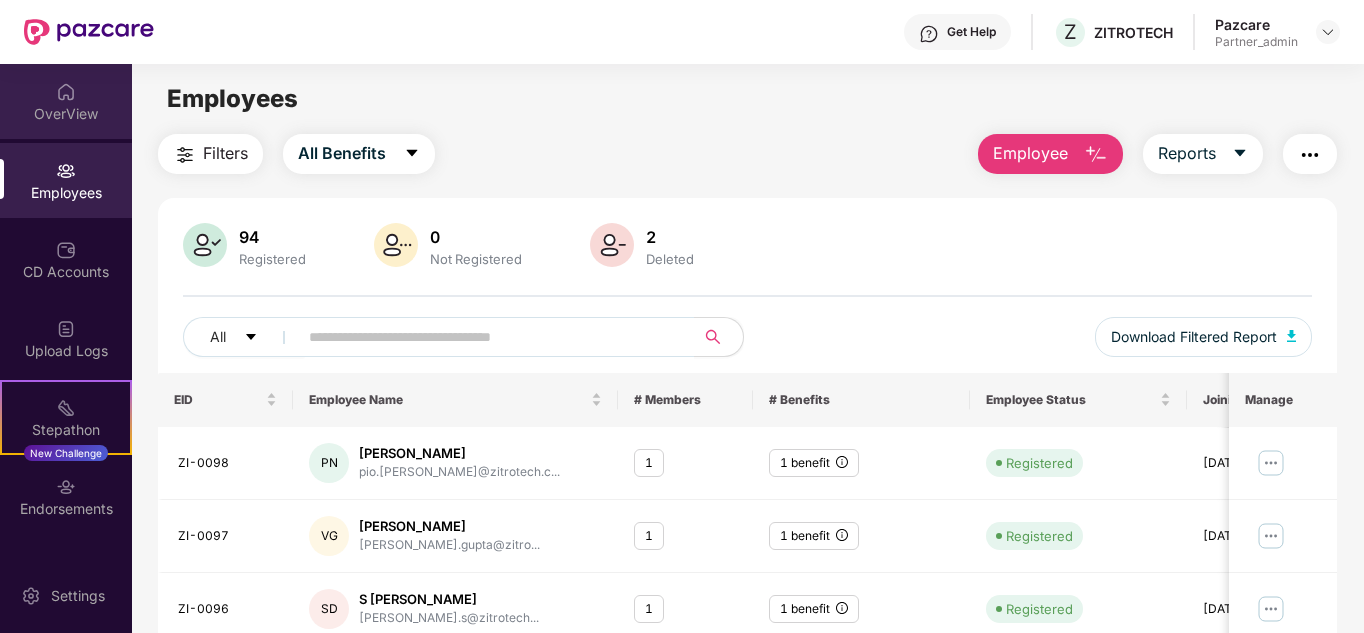 click on "OverView" at bounding box center [66, 101] 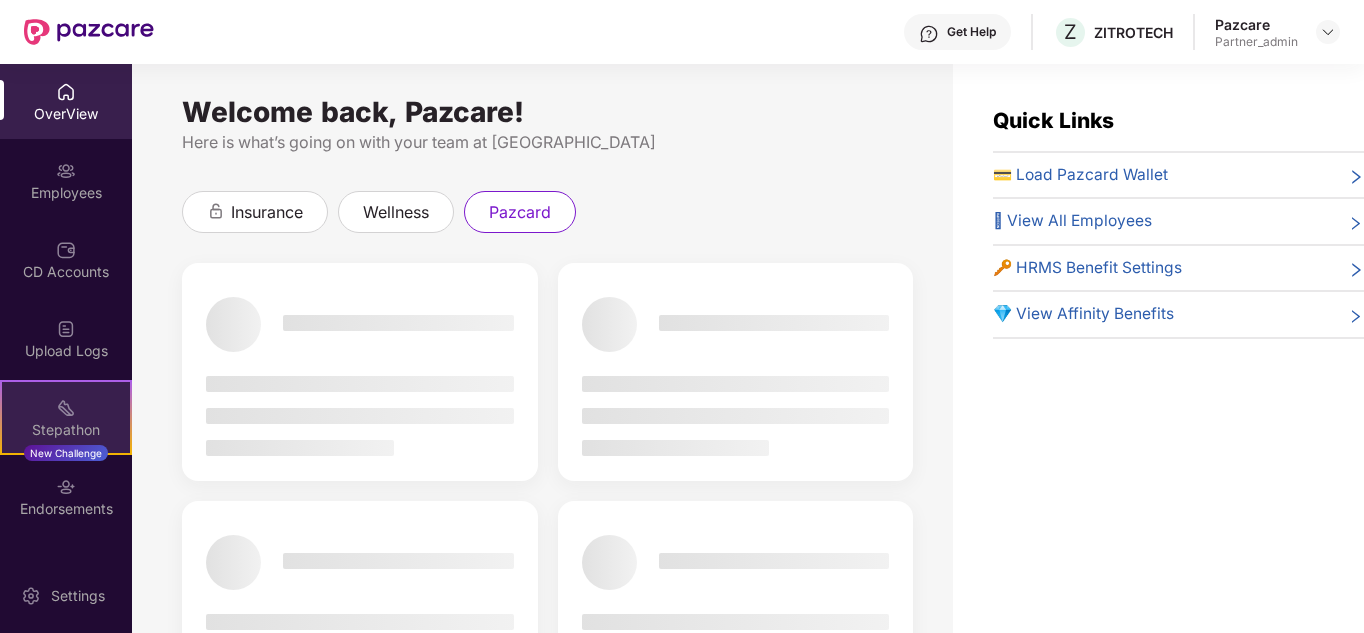 click on "Stepathon" at bounding box center (66, 430) 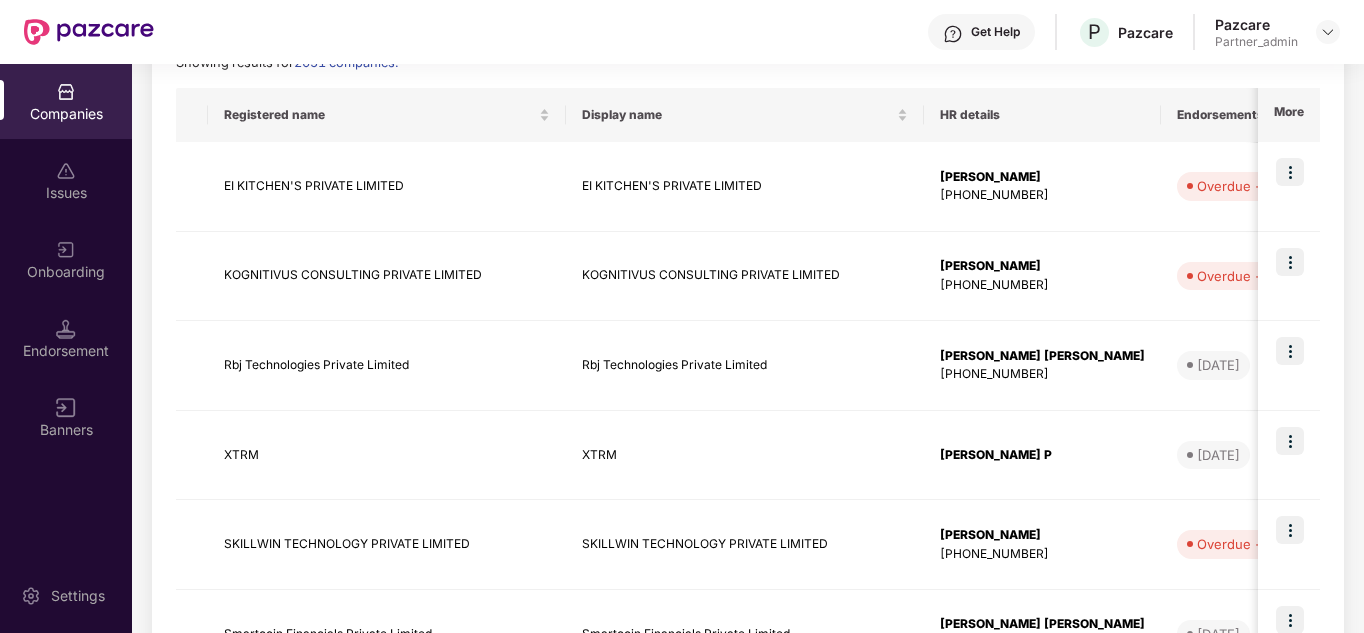 scroll, scrollTop: 305, scrollLeft: 0, axis: vertical 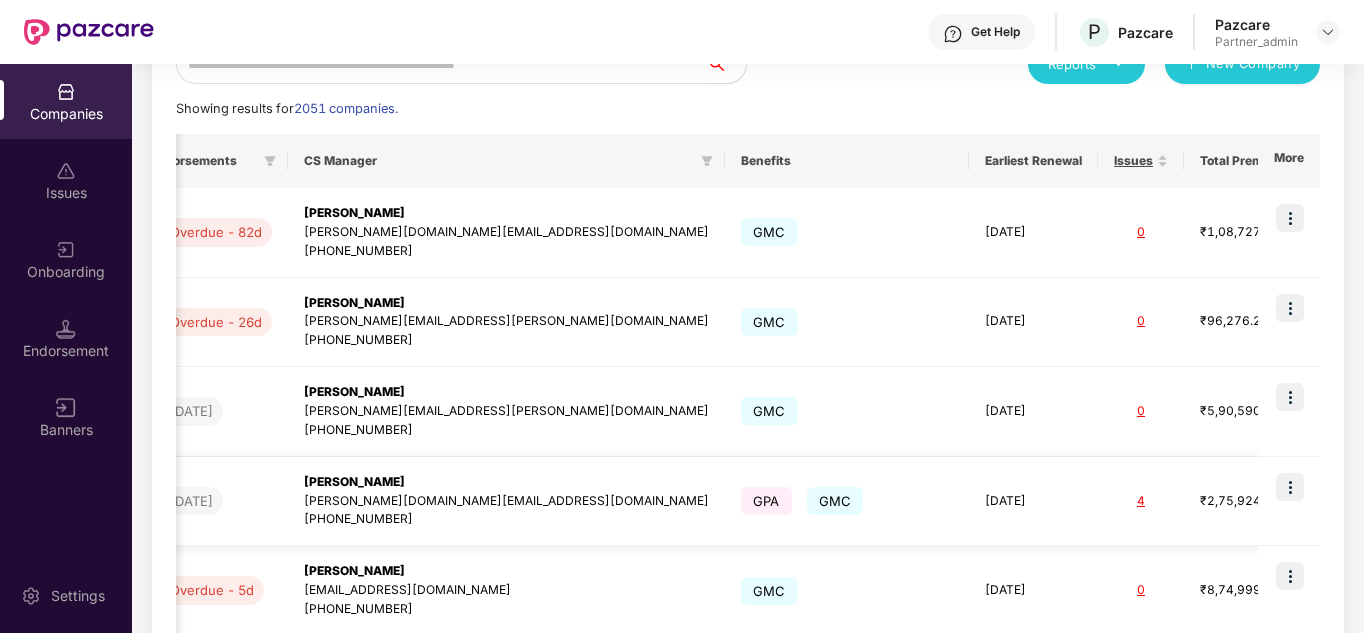 click on "4" at bounding box center (1141, 501) 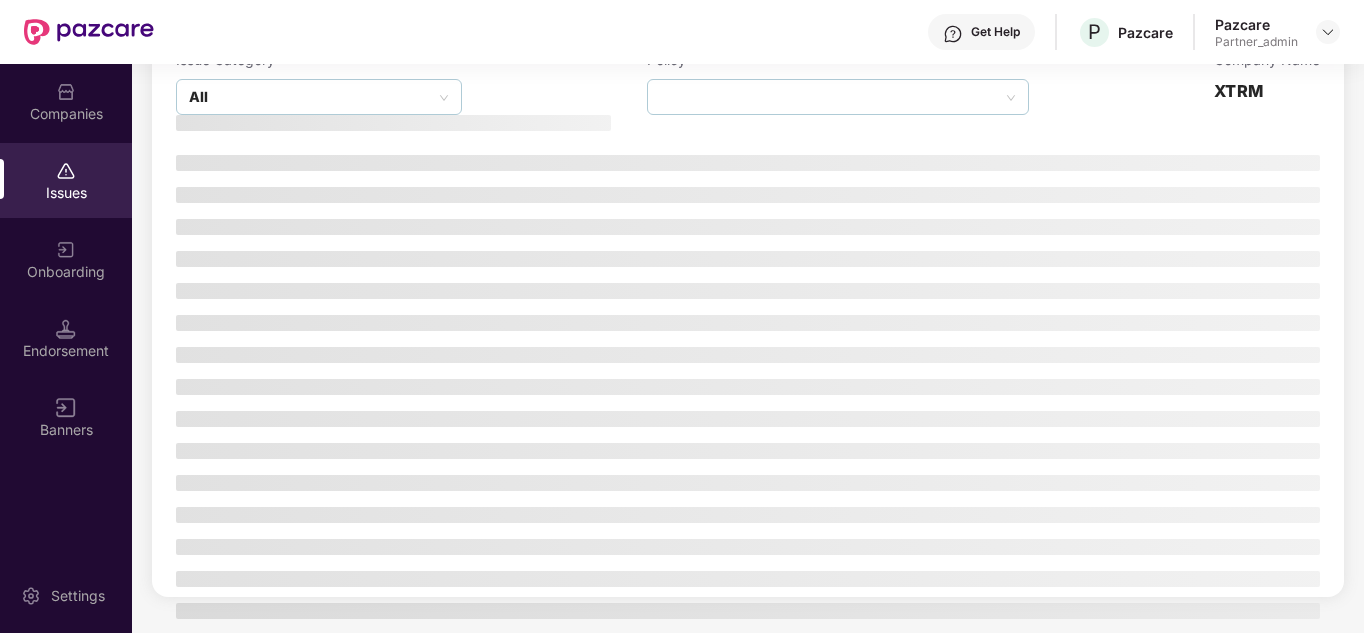 scroll, scrollTop: 0, scrollLeft: 0, axis: both 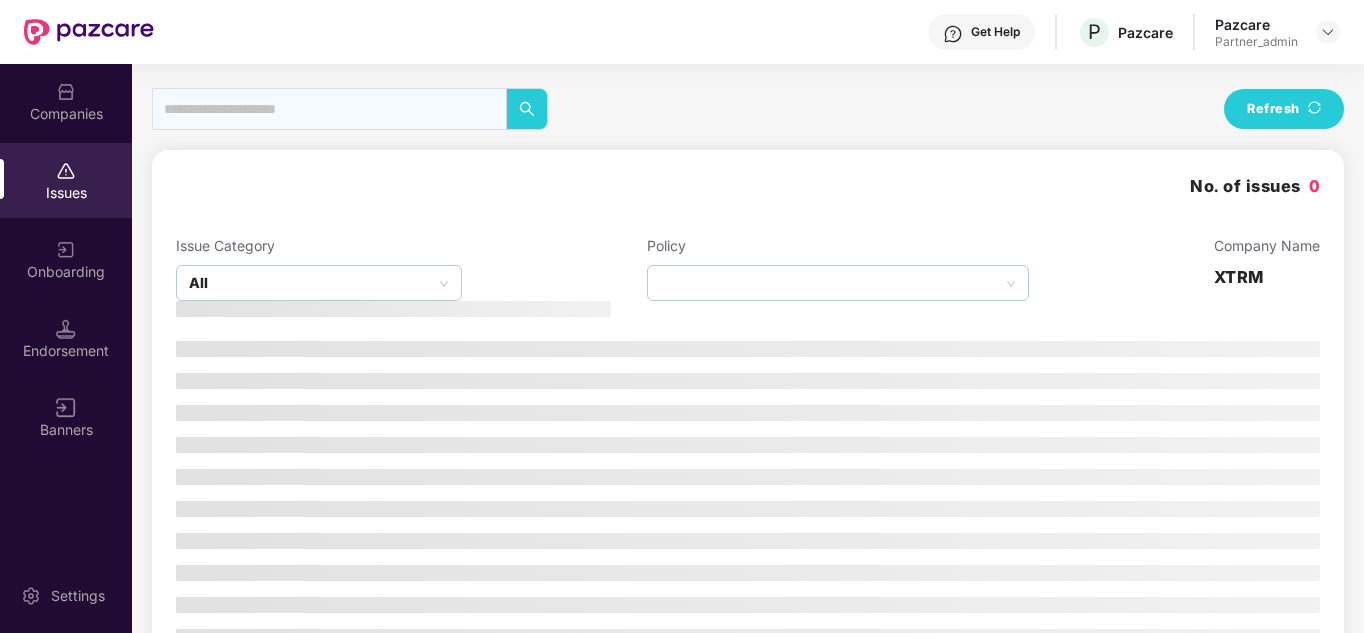 click on "Companies" at bounding box center (66, 114) 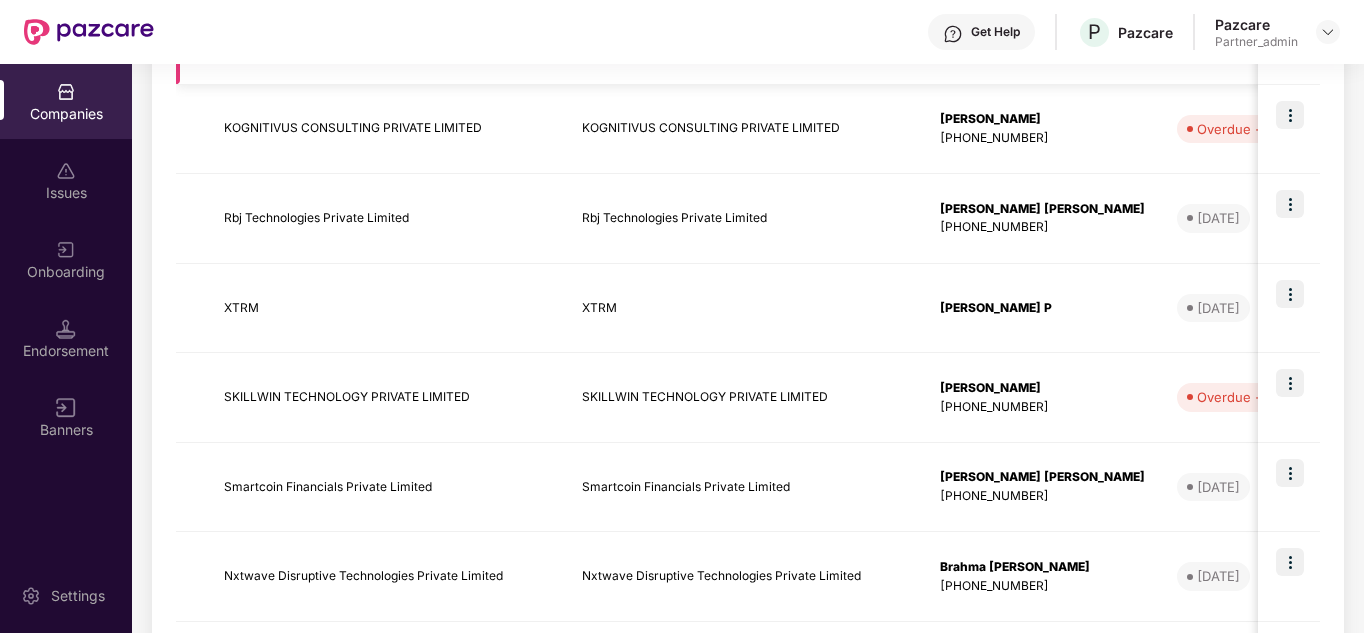 scroll, scrollTop: 452, scrollLeft: 0, axis: vertical 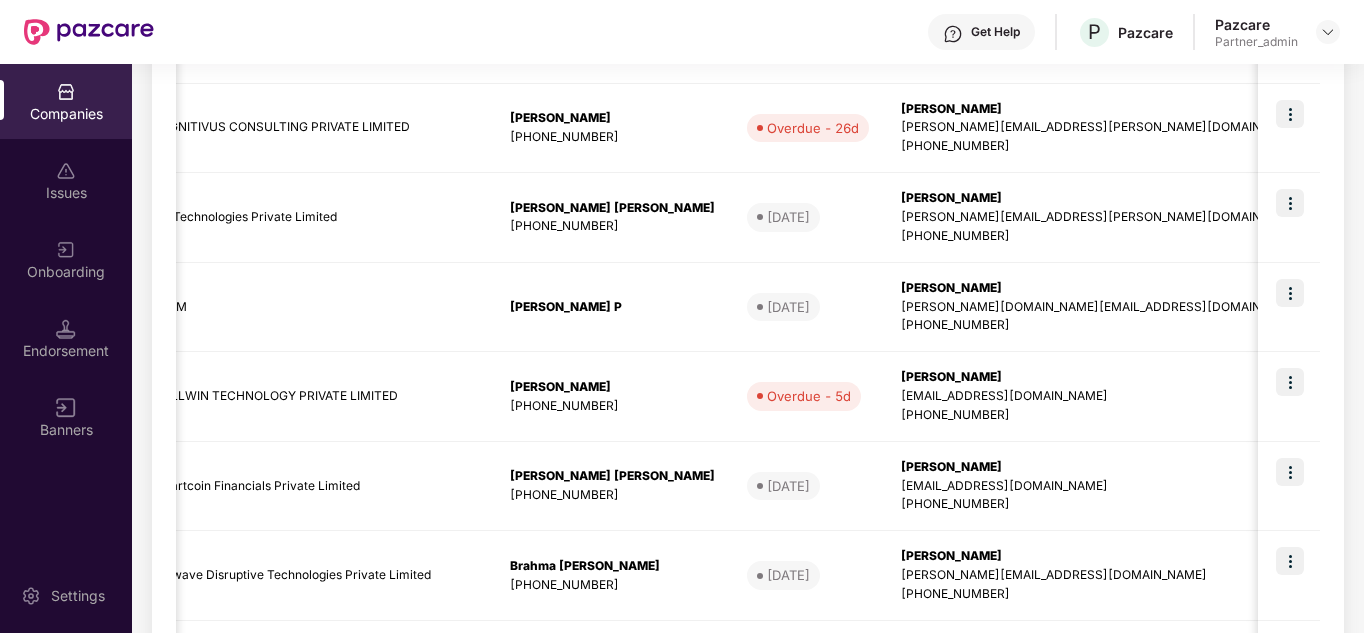 click on "Issues" at bounding box center (66, 180) 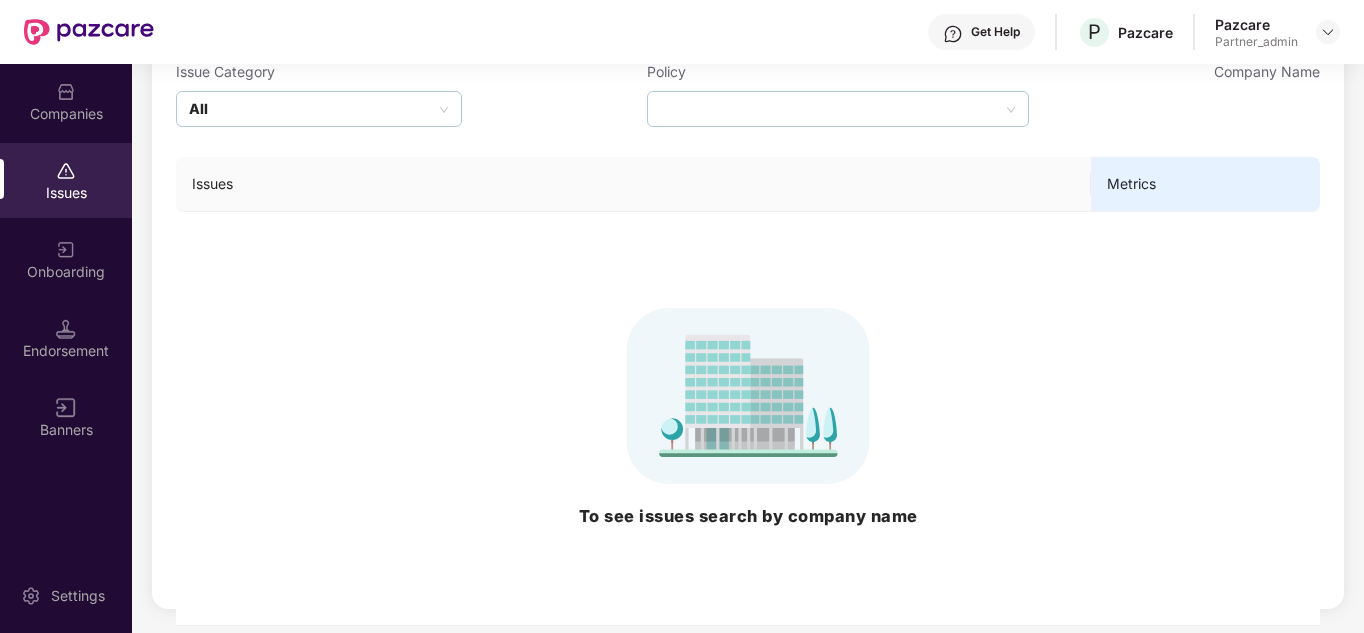 scroll, scrollTop: 0, scrollLeft: 0, axis: both 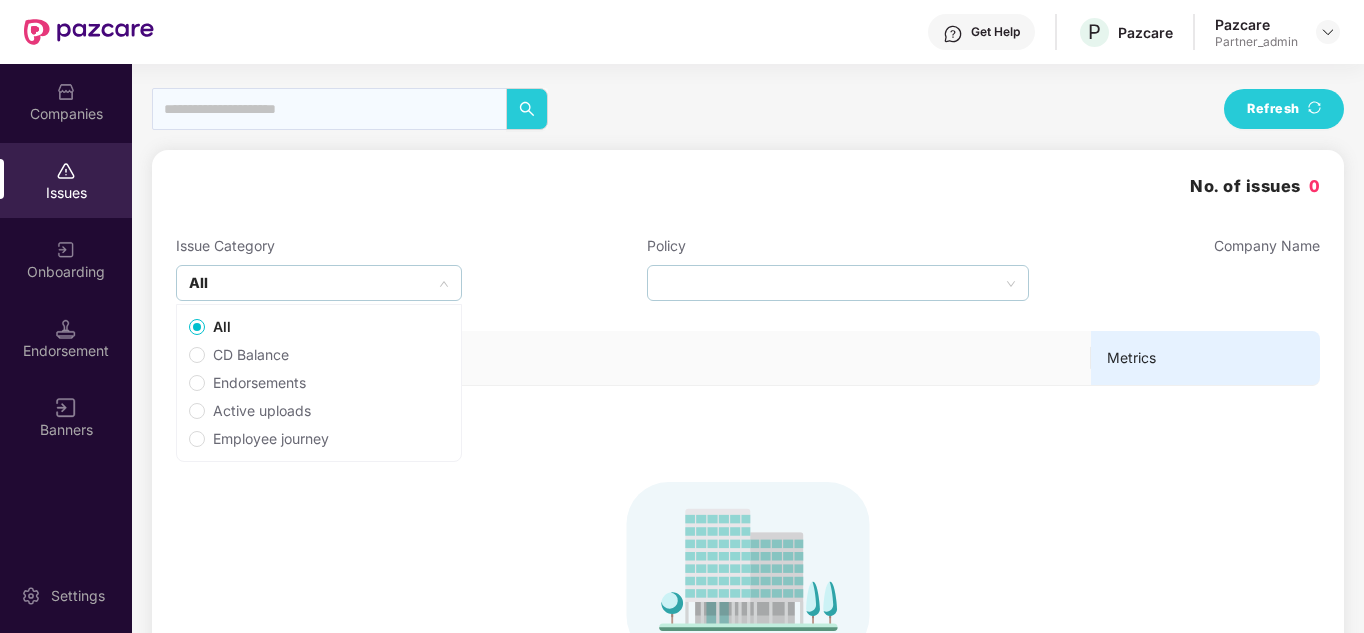 click on "All" at bounding box center (319, 283) 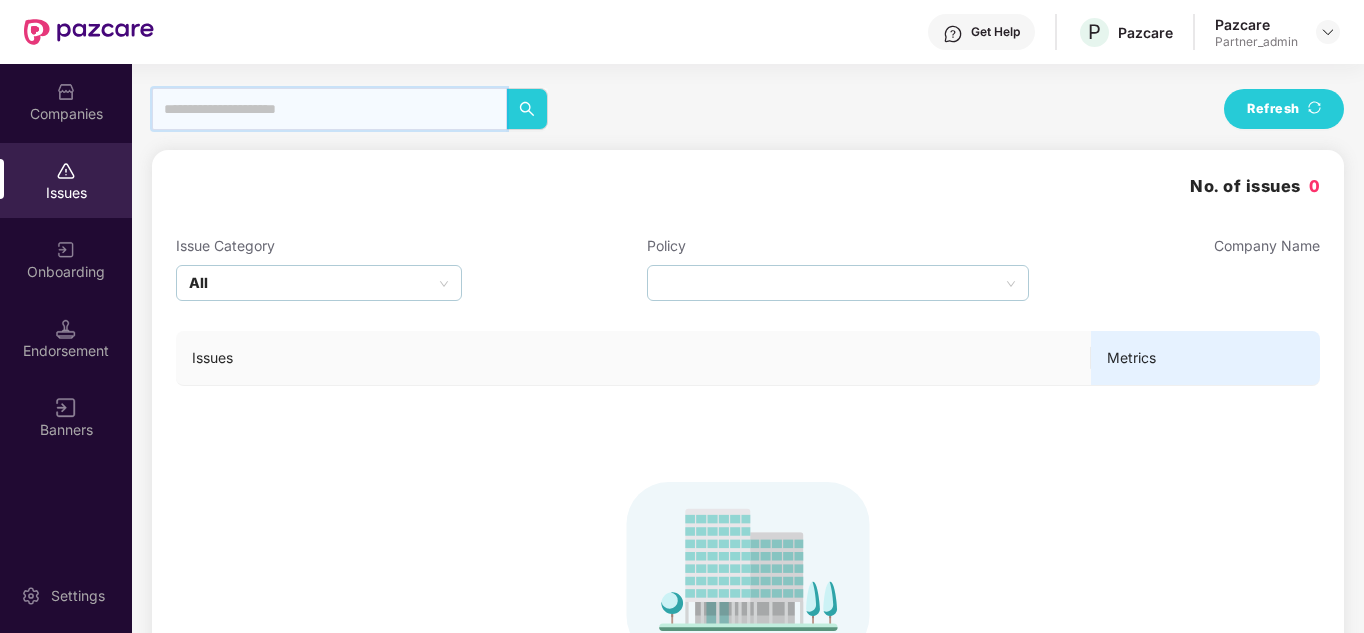 click at bounding box center [329, 109] 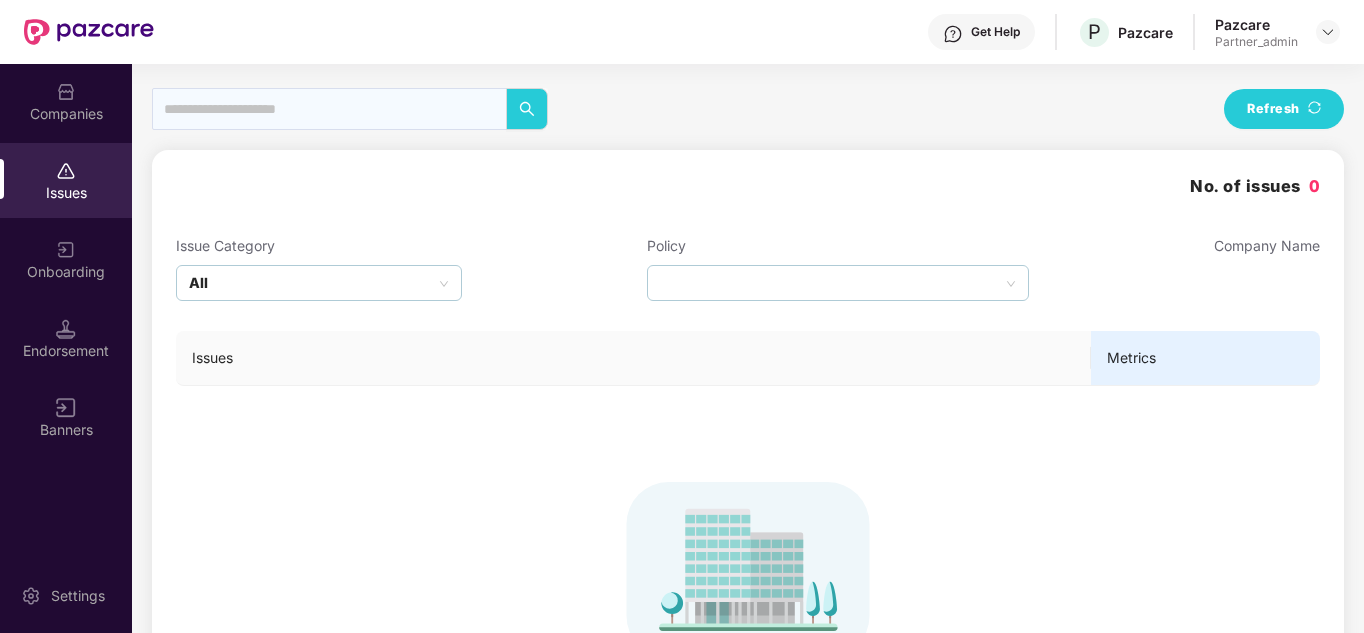 click on "Companies" at bounding box center [66, 114] 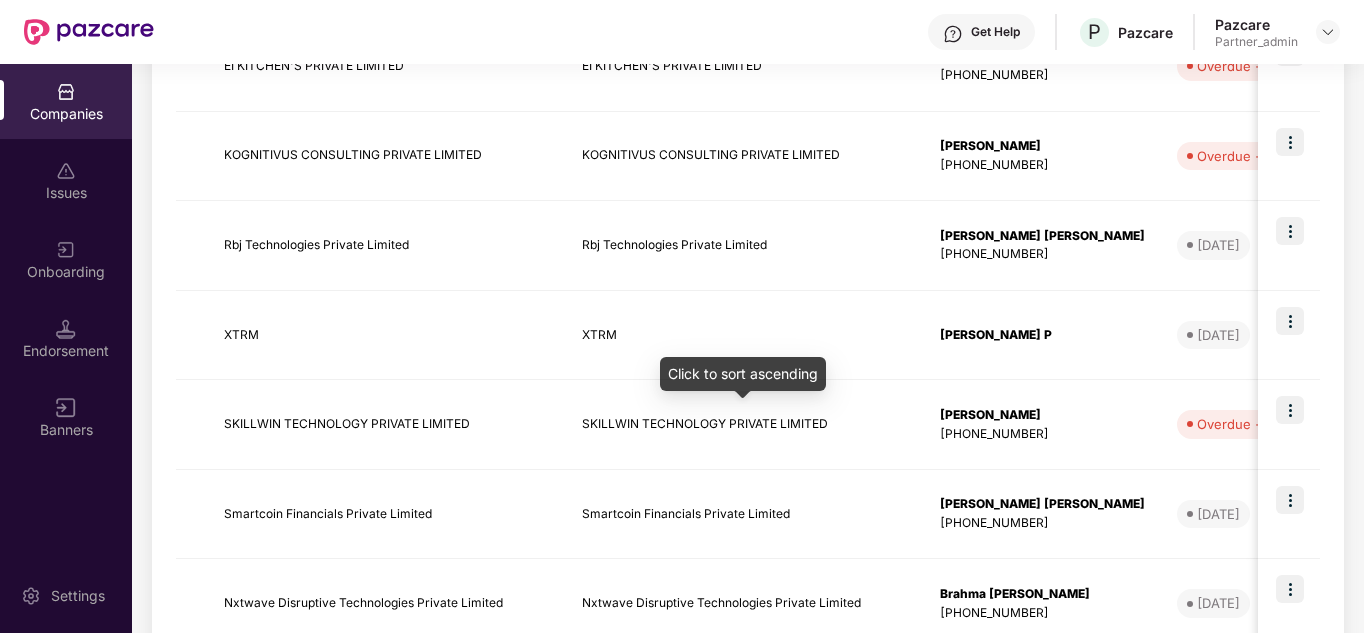 scroll, scrollTop: 425, scrollLeft: 0, axis: vertical 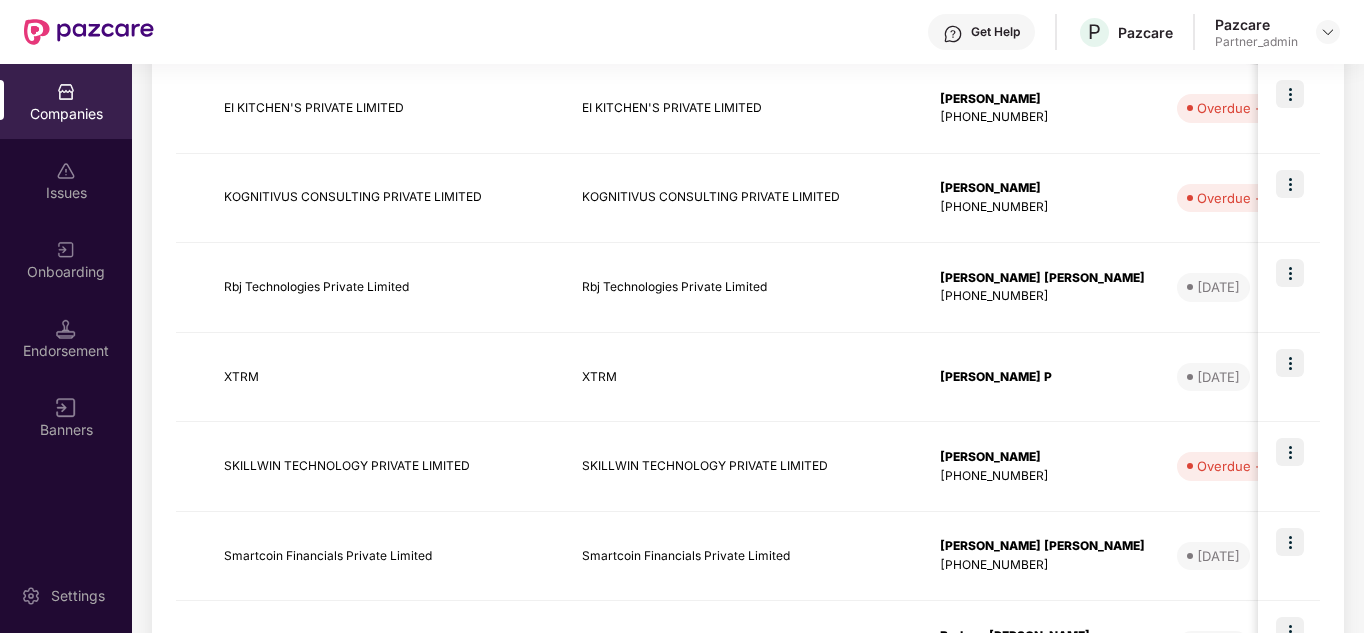 click on "Issues" at bounding box center [66, 180] 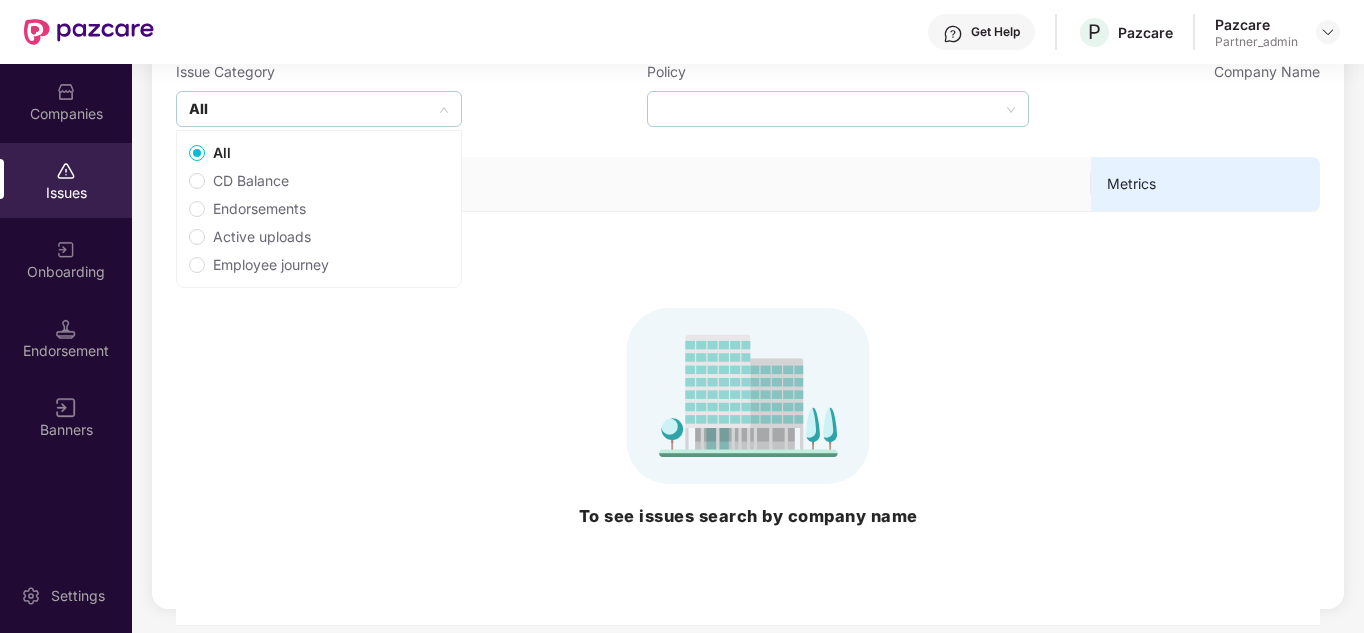 scroll, scrollTop: 0, scrollLeft: 0, axis: both 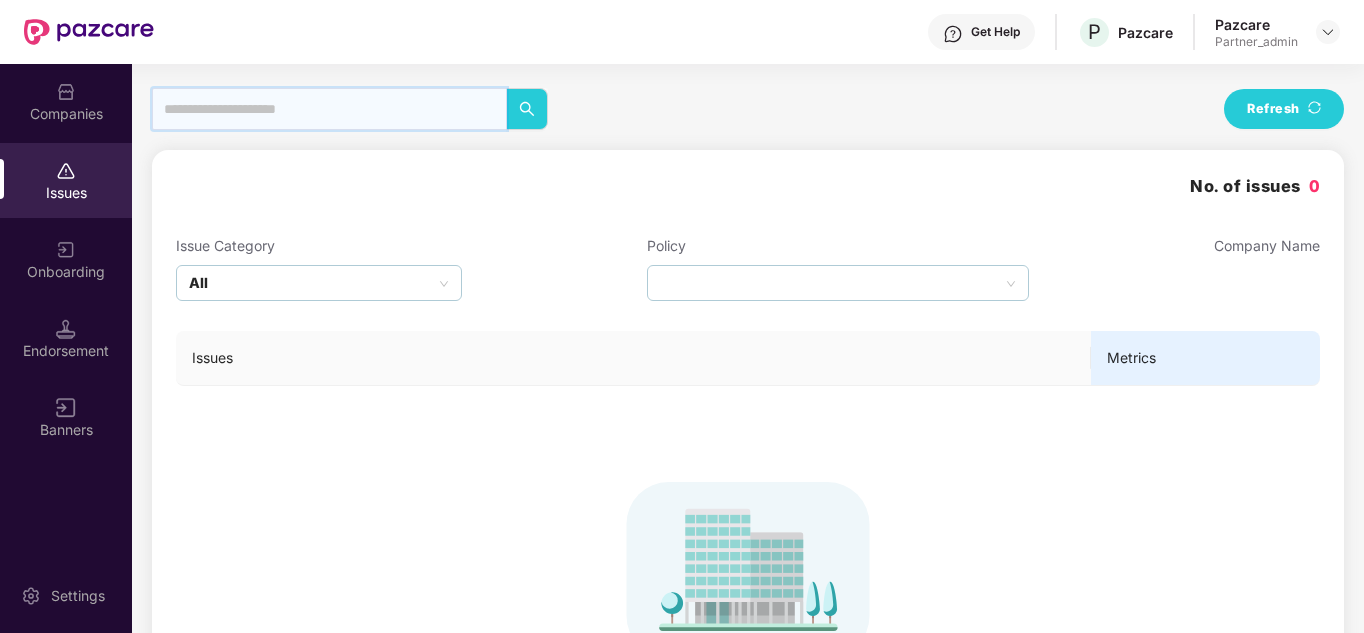 click at bounding box center [329, 109] 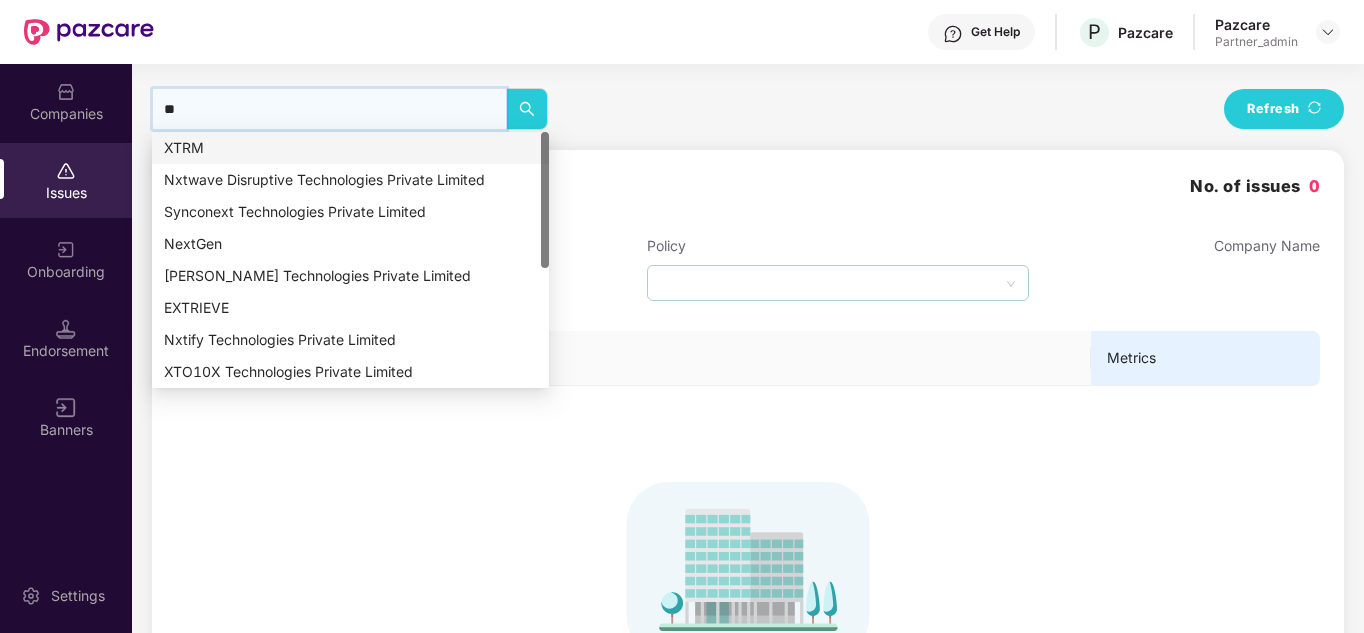 click on "XTRM" at bounding box center [350, 148] 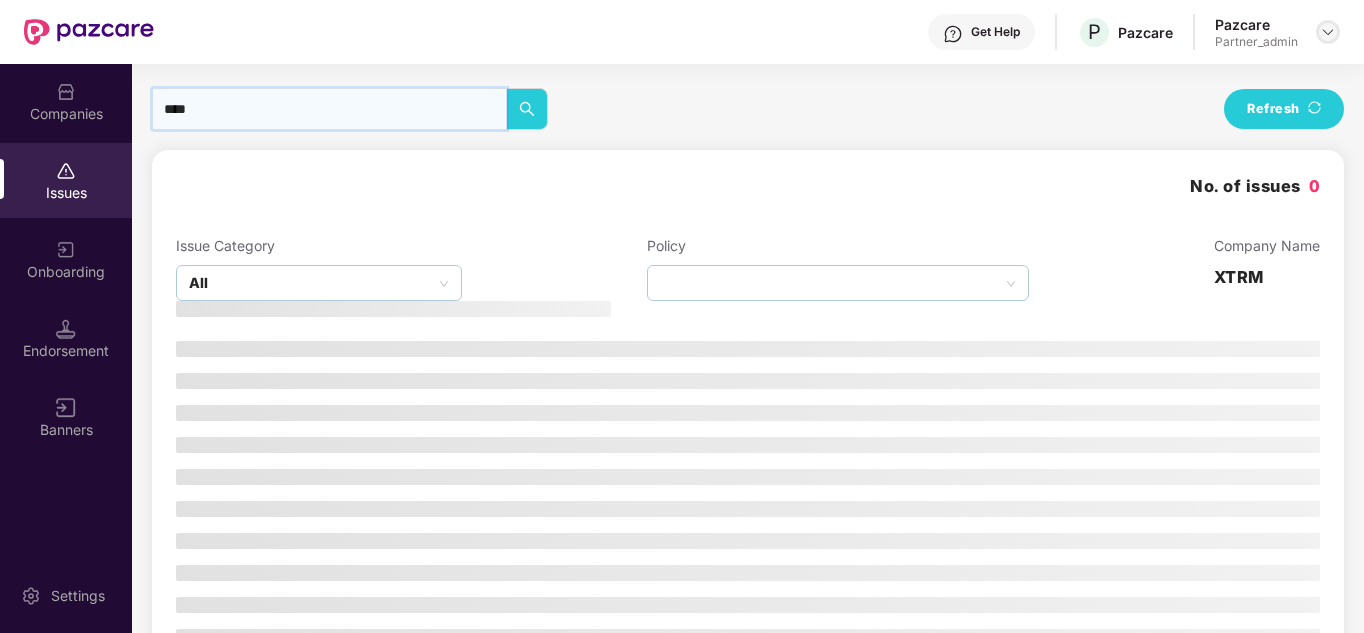 type on "****" 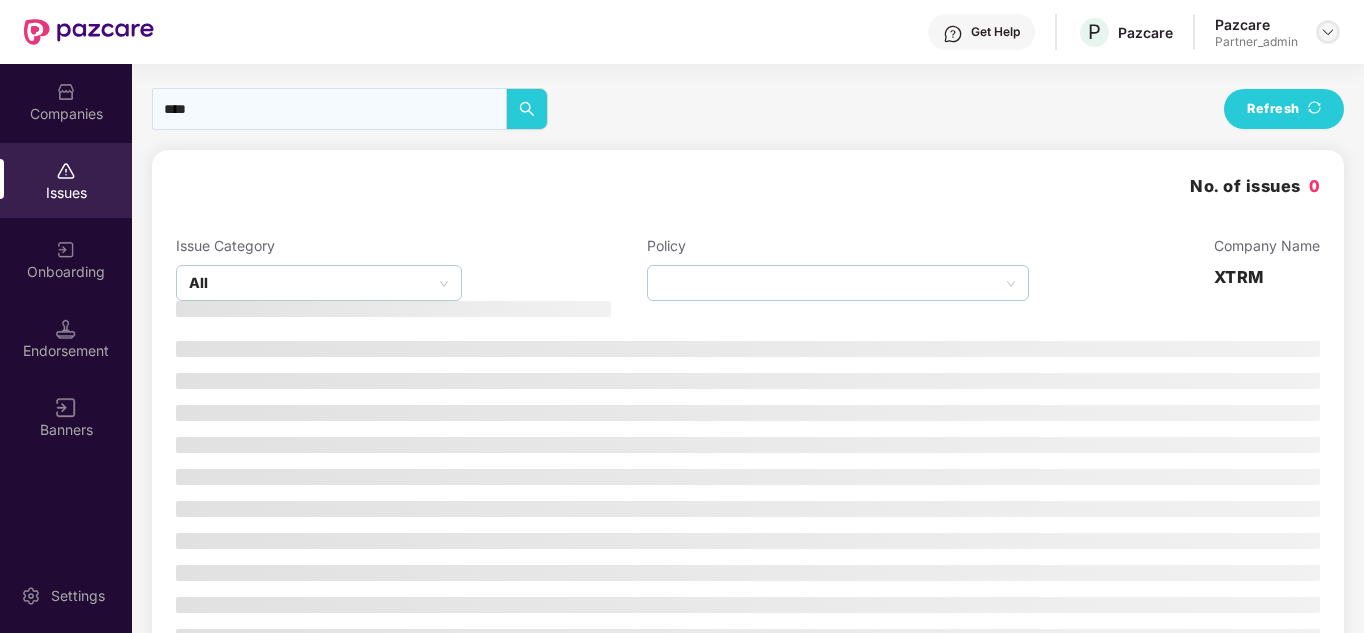click at bounding box center [1328, 32] 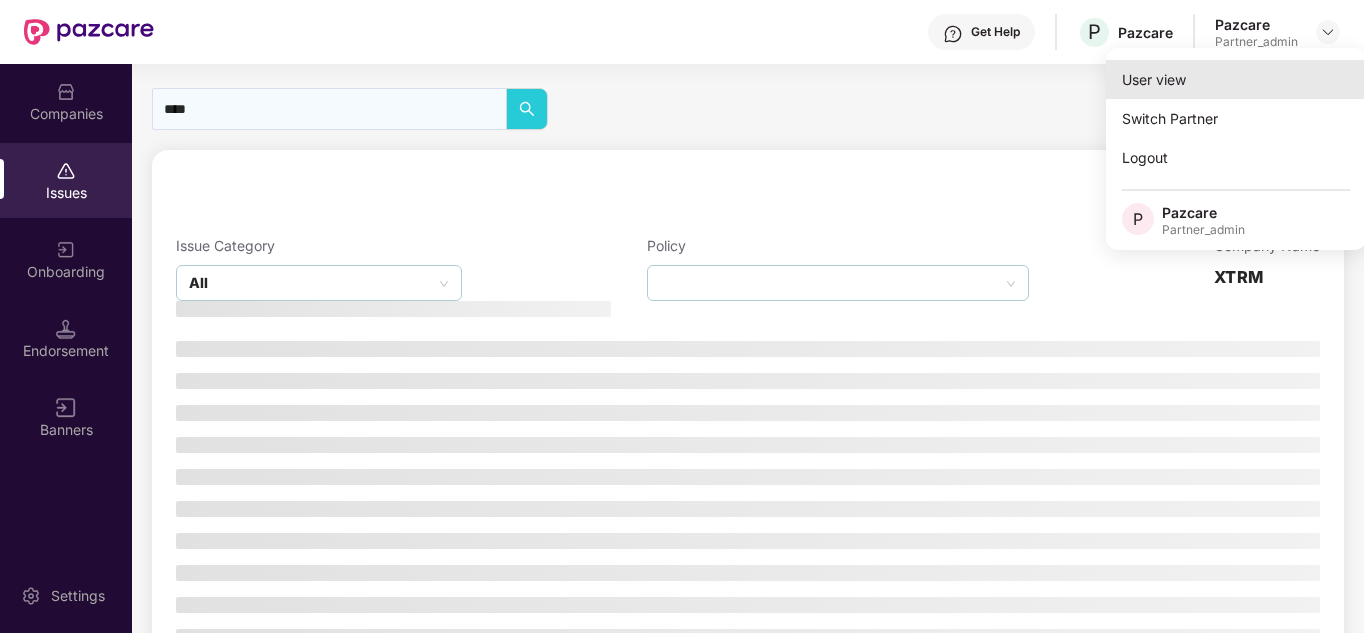 click on "User view" at bounding box center (1236, 79) 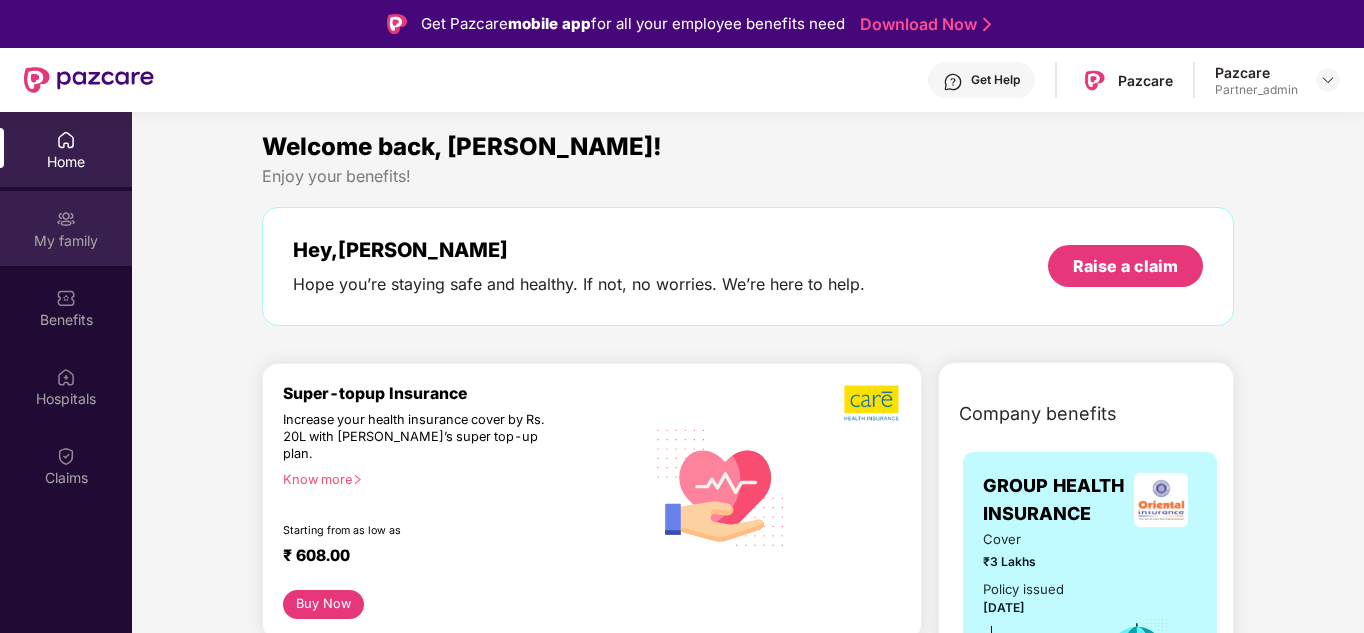 click on "My family" at bounding box center (66, 241) 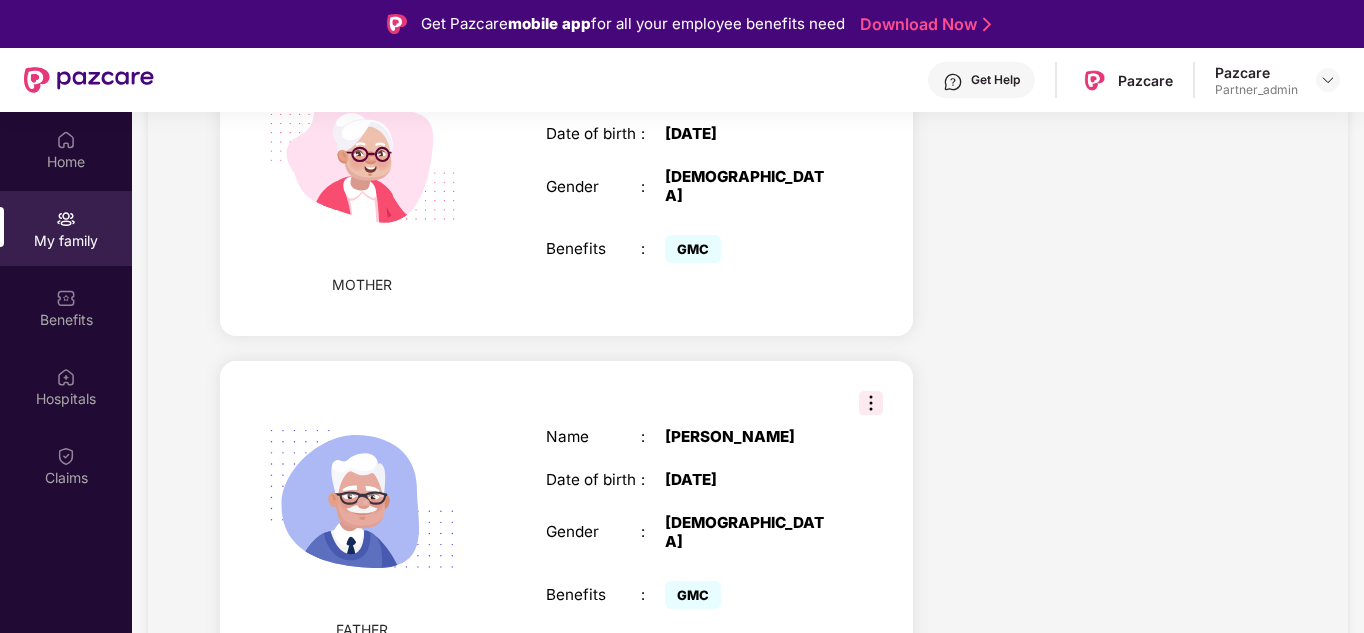 scroll, scrollTop: 0, scrollLeft: 0, axis: both 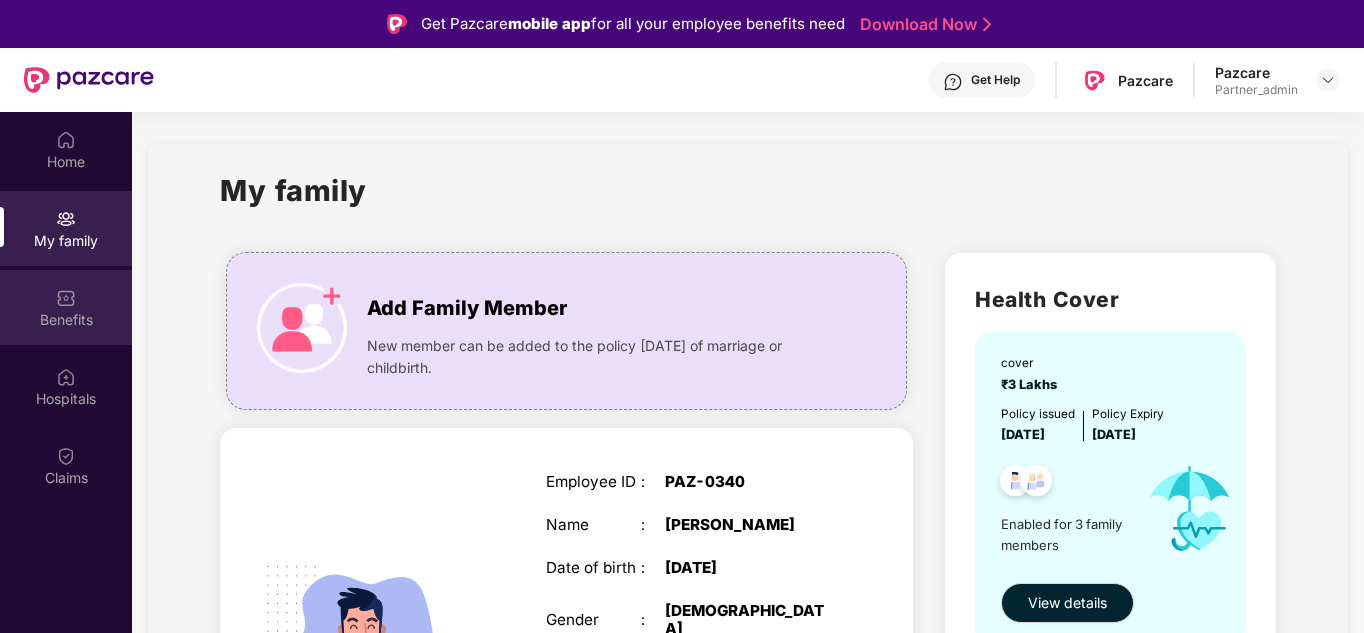 click on "Benefits" at bounding box center (66, 320) 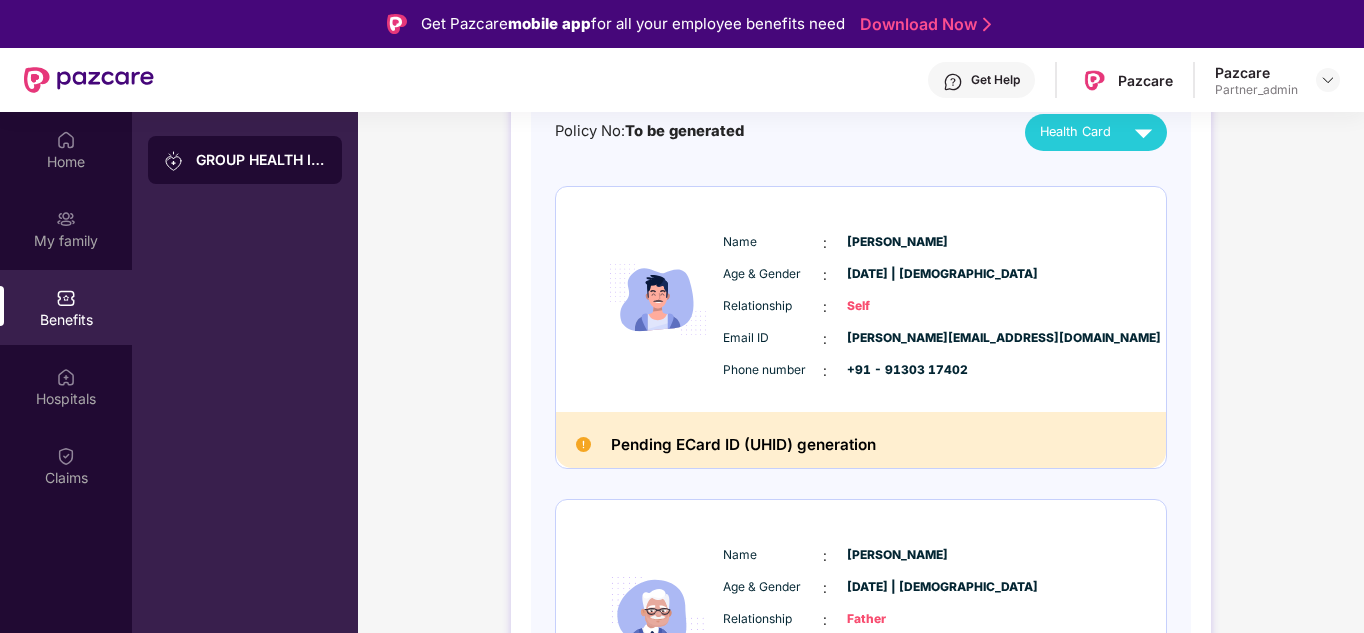 scroll, scrollTop: 122, scrollLeft: 0, axis: vertical 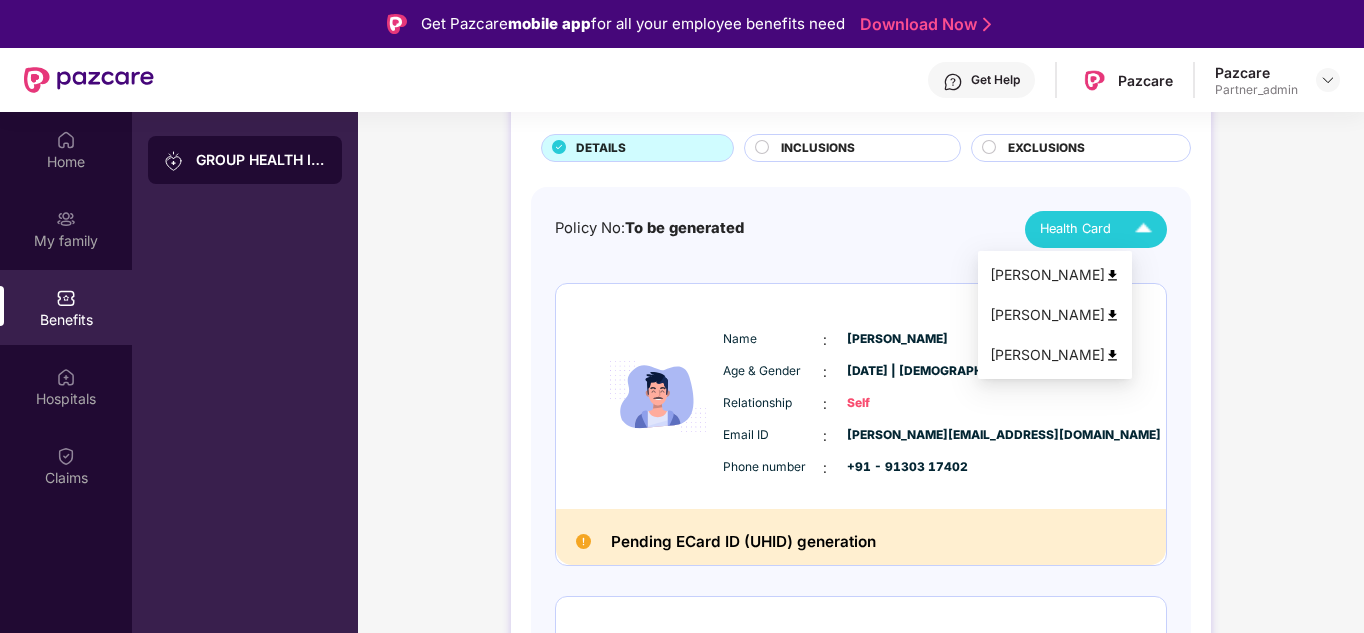 click at bounding box center [1143, 229] 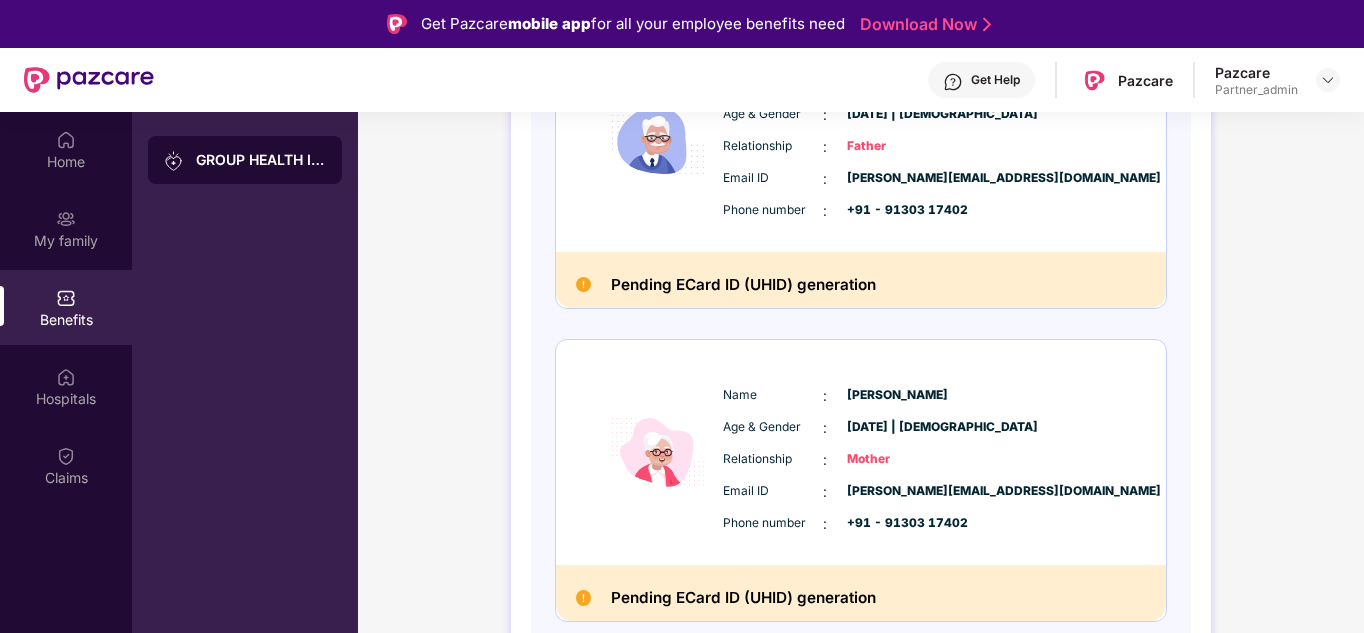 scroll, scrollTop: 693, scrollLeft: 0, axis: vertical 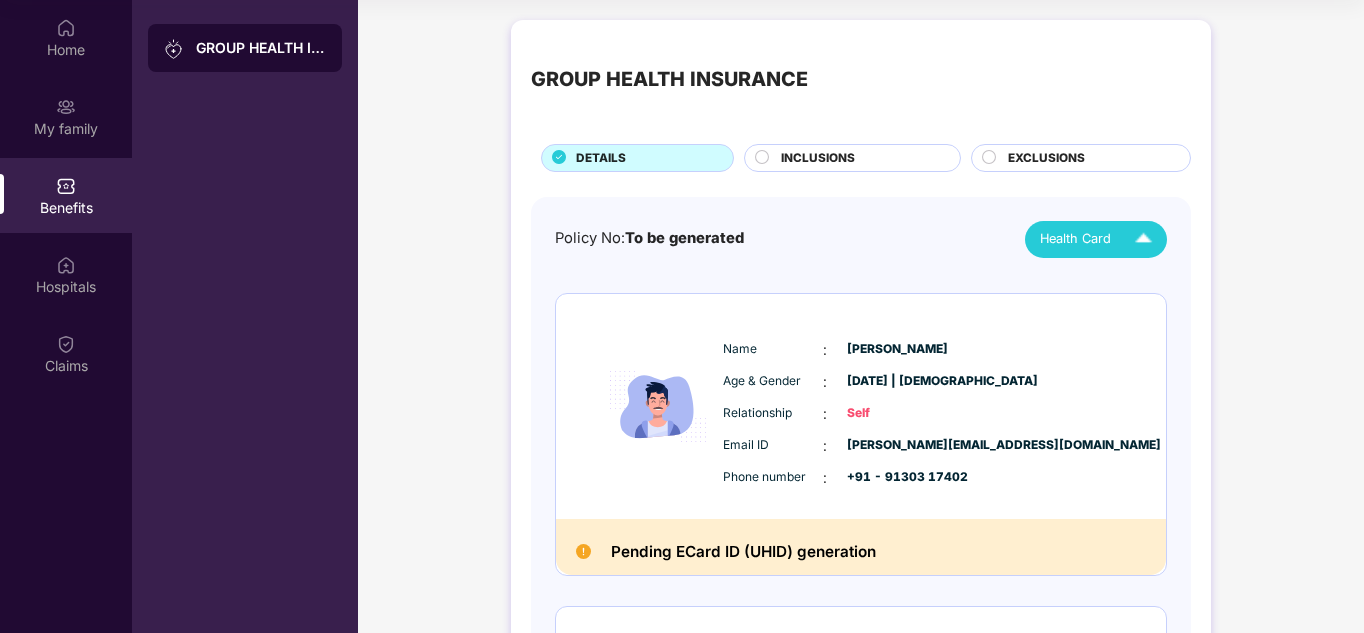 click on "INCLUSIONS" at bounding box center (818, 158) 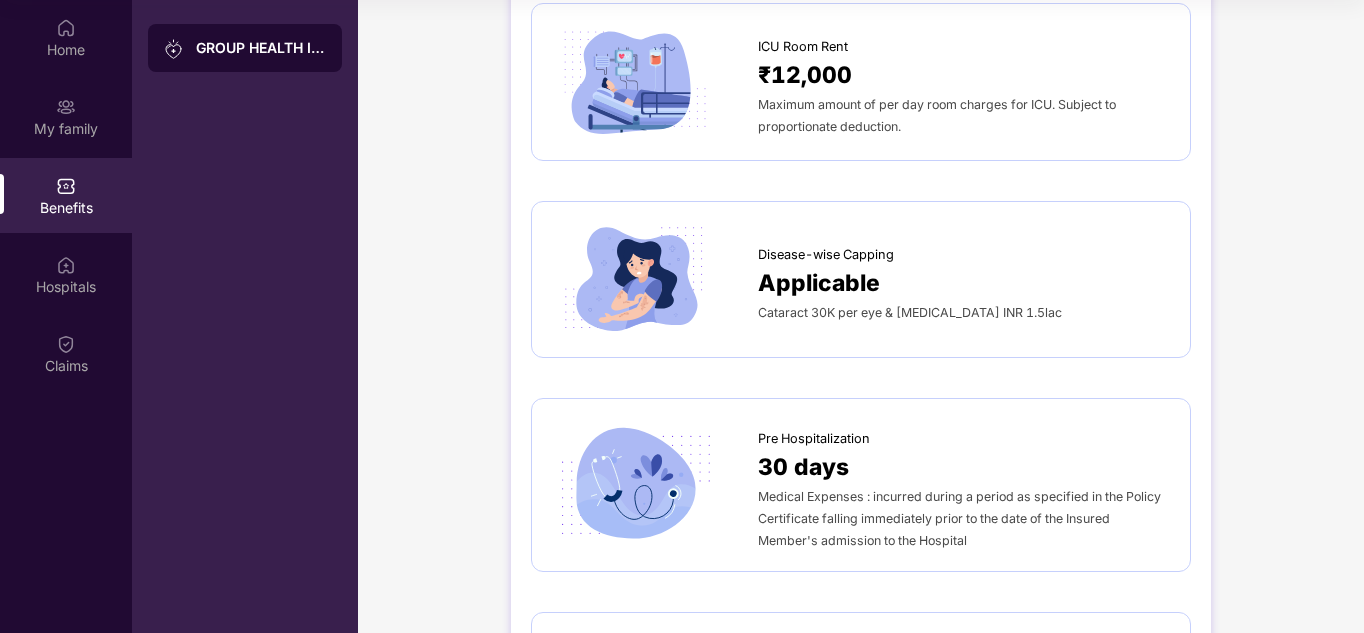scroll, scrollTop: 599, scrollLeft: 0, axis: vertical 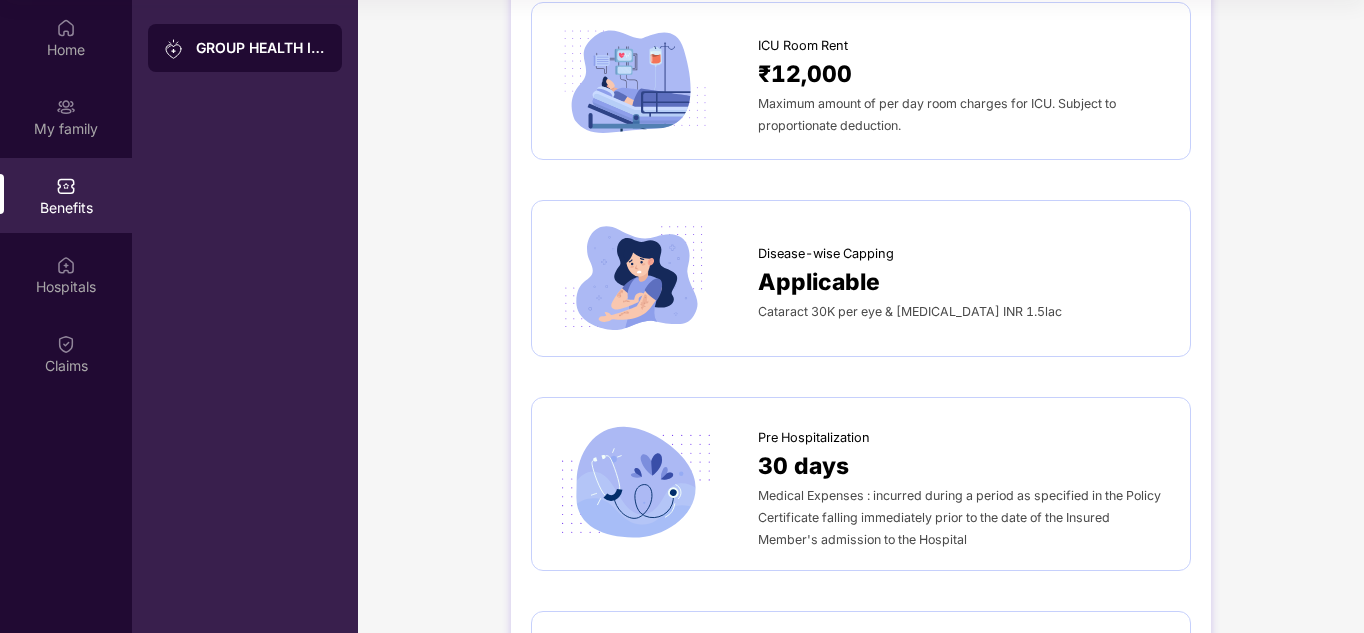 click on "Disease-wise Capping" at bounding box center [964, 249] 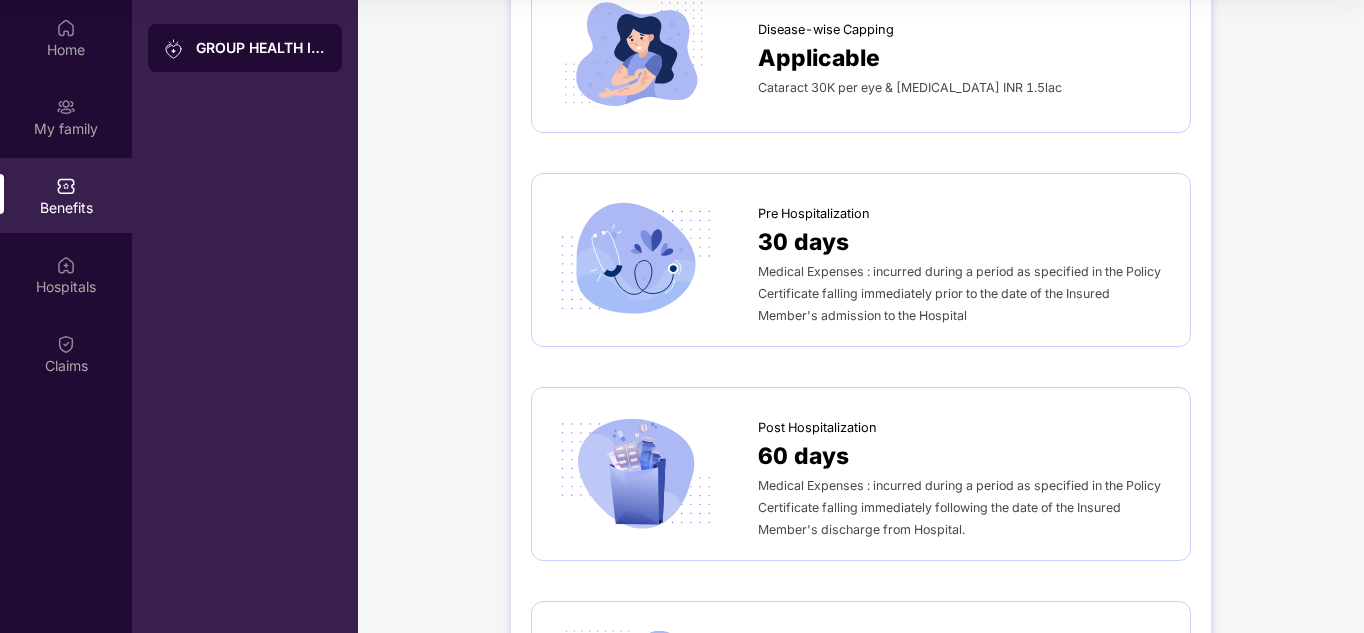 scroll, scrollTop: 0, scrollLeft: 0, axis: both 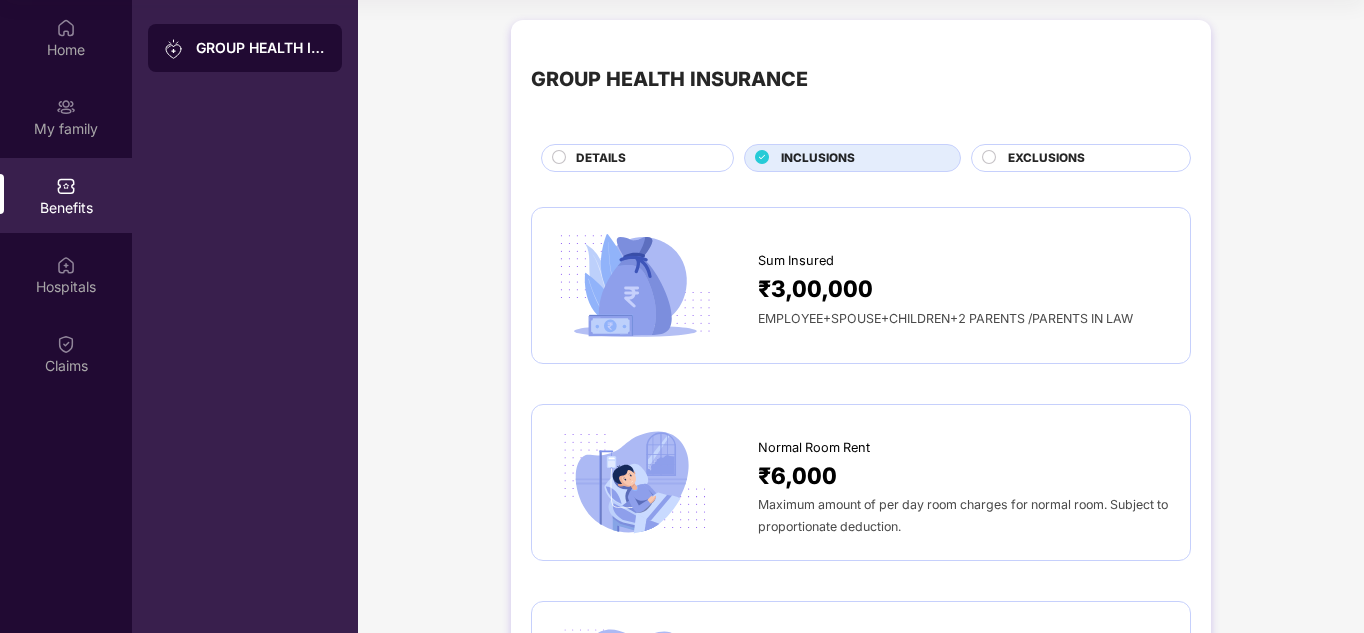 click on "EXCLUSIONS" at bounding box center [1046, 158] 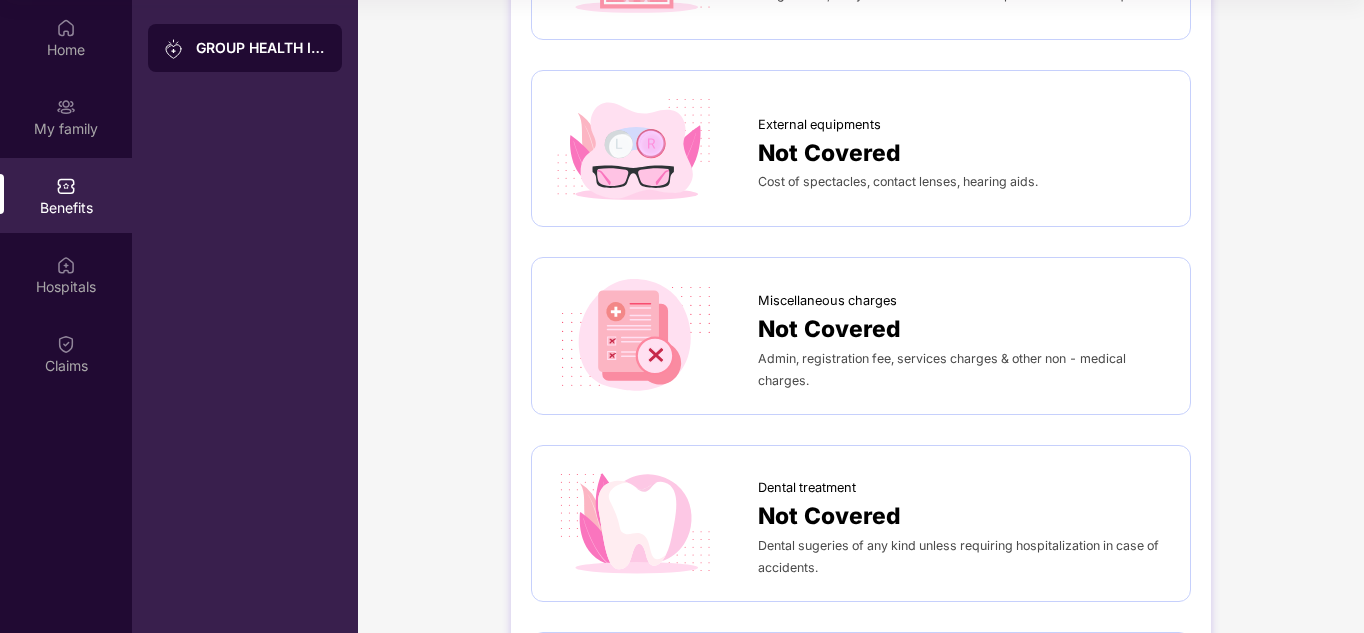 scroll, scrollTop: 0, scrollLeft: 0, axis: both 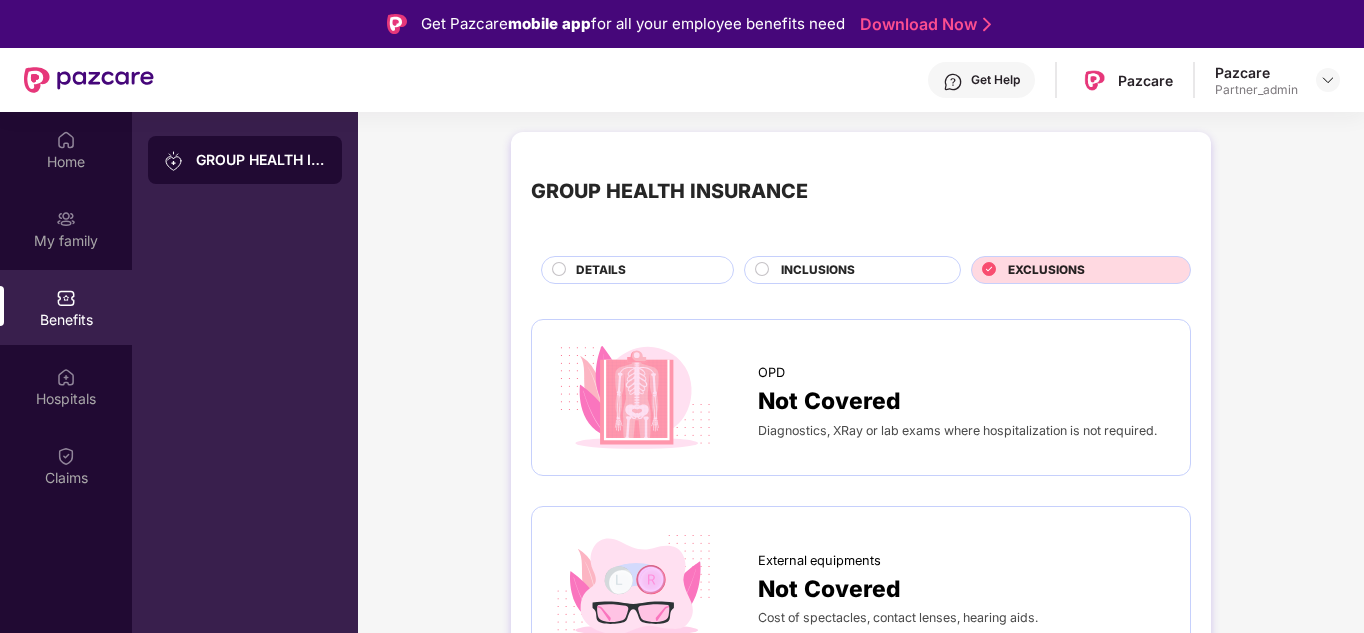 click on "INCLUSIONS" at bounding box center [860, 272] 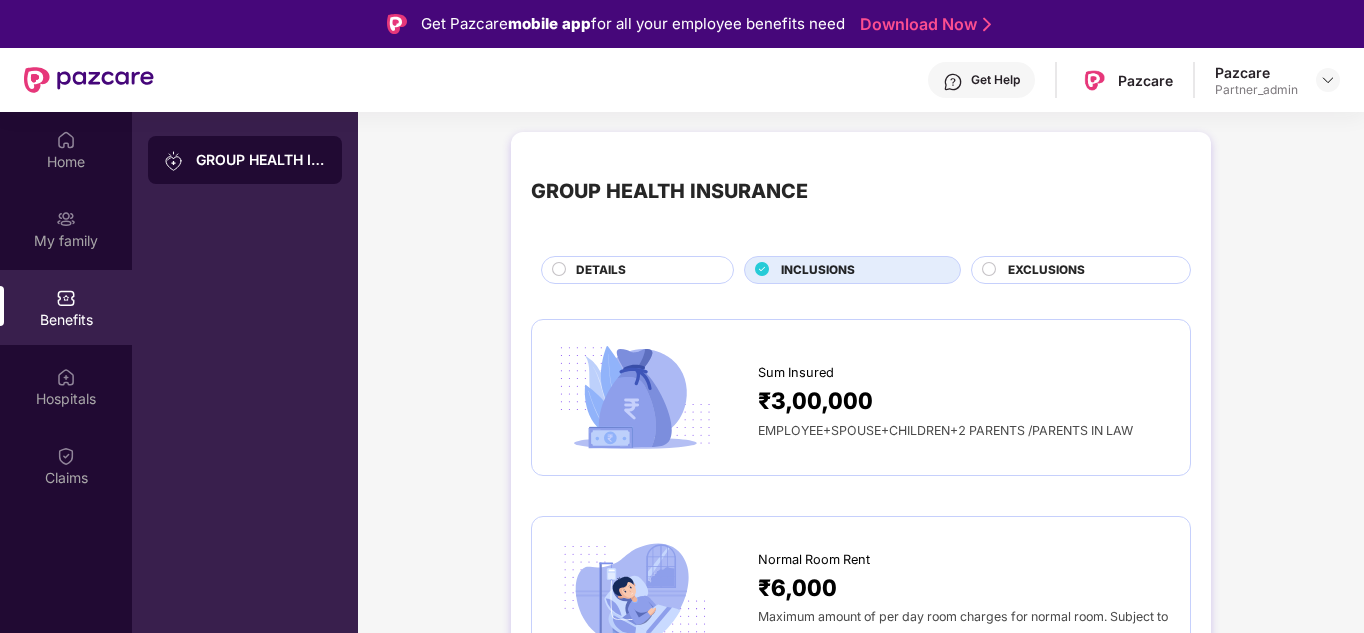 click on "DETAILS" at bounding box center [644, 272] 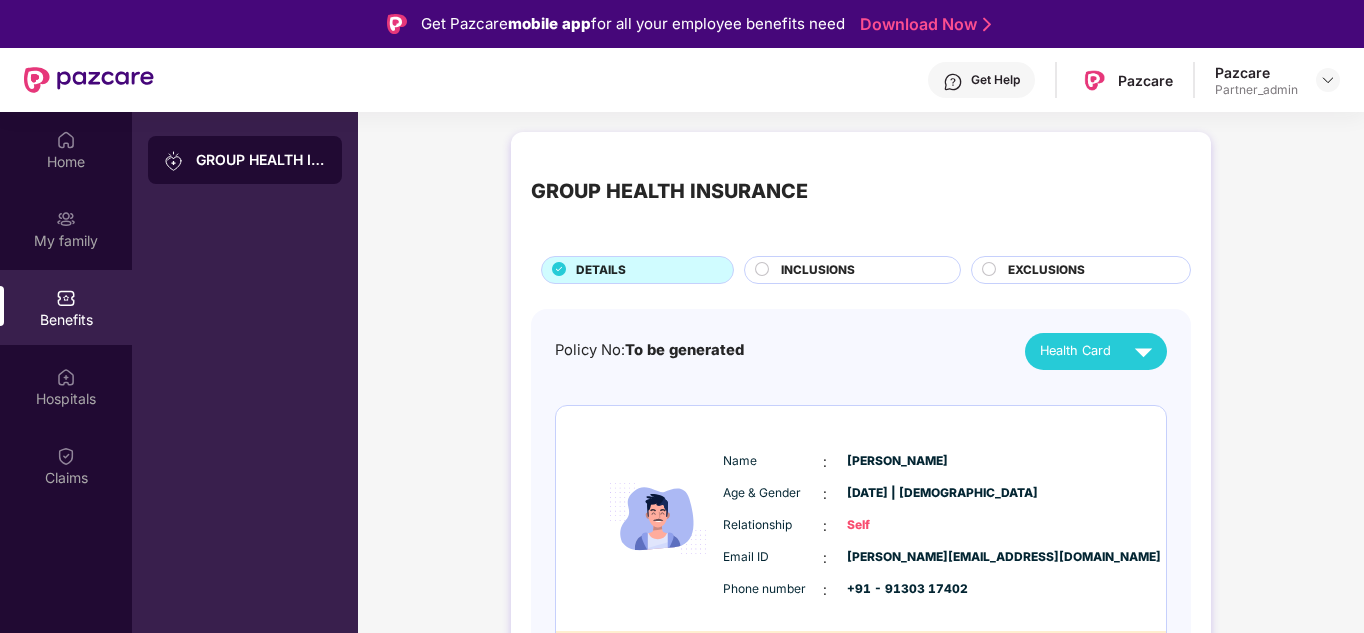 click on "GROUP HEALTH INSURANCE" at bounding box center (245, 160) 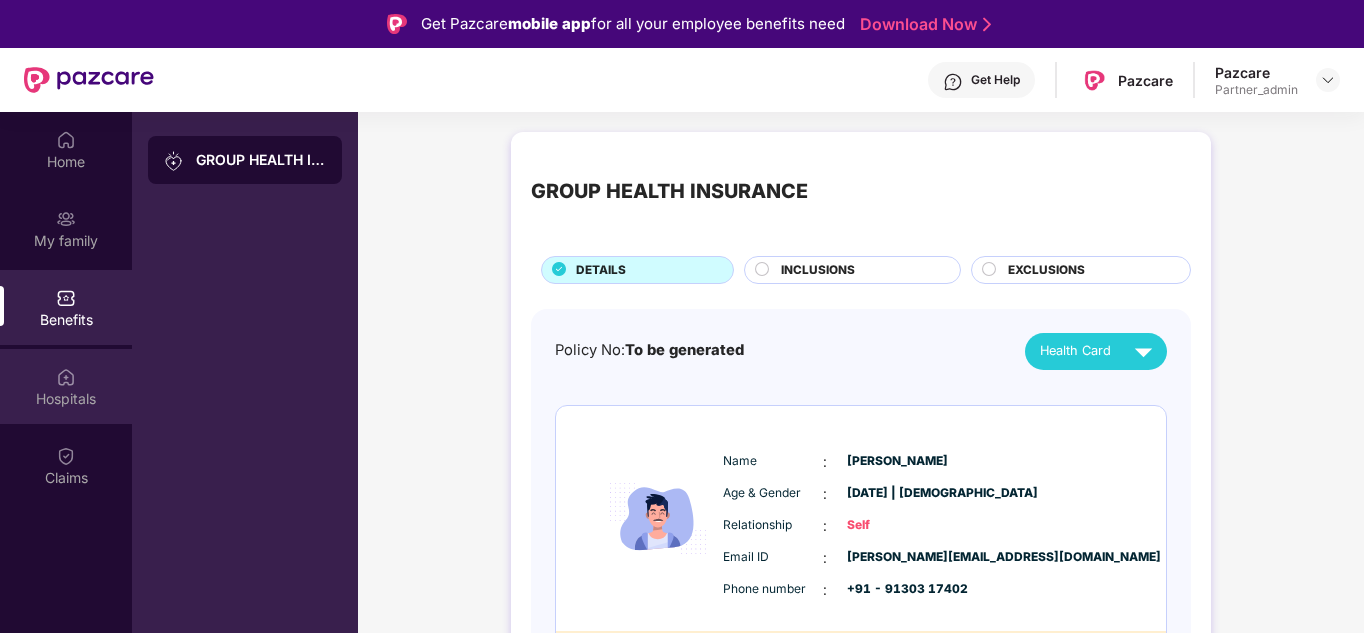 click on "Hospitals" at bounding box center [66, 399] 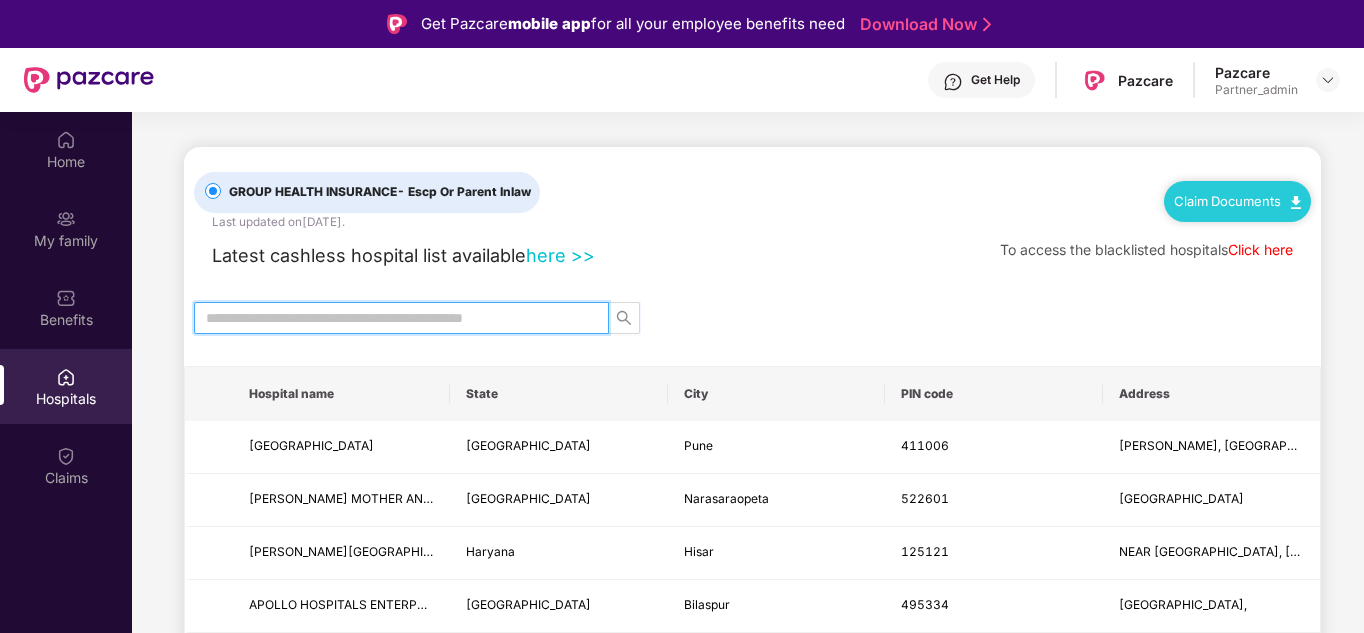 click at bounding box center (393, 318) 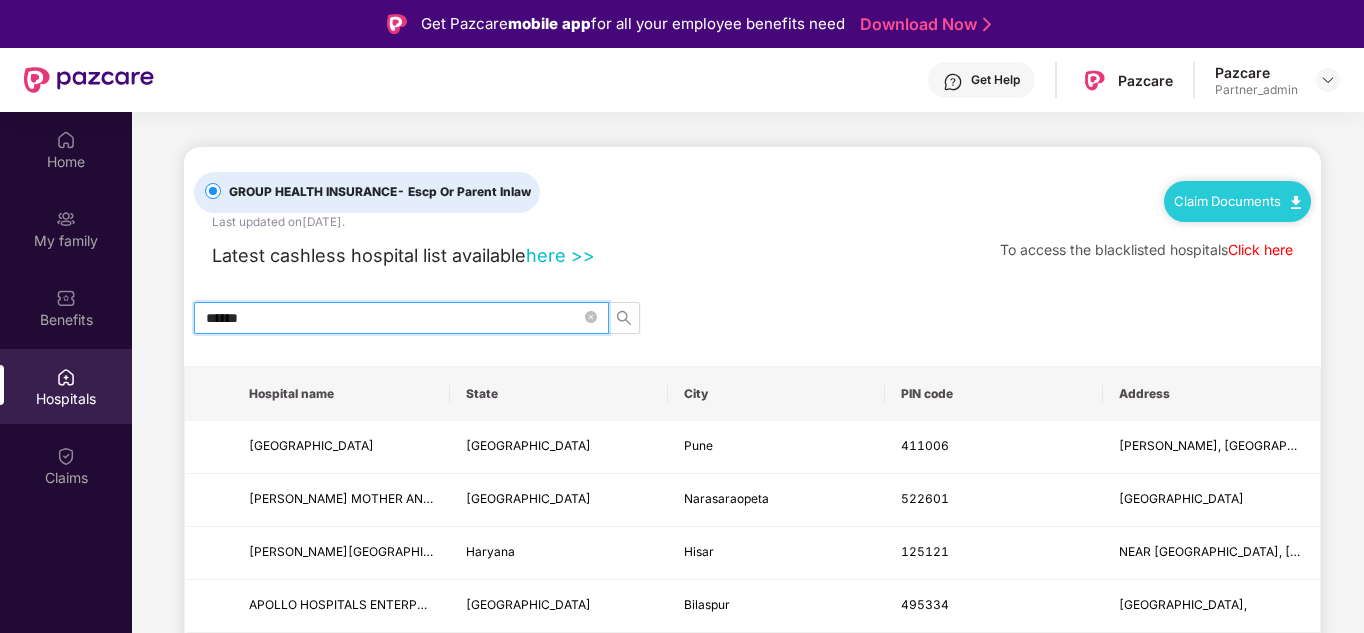 type on "******" 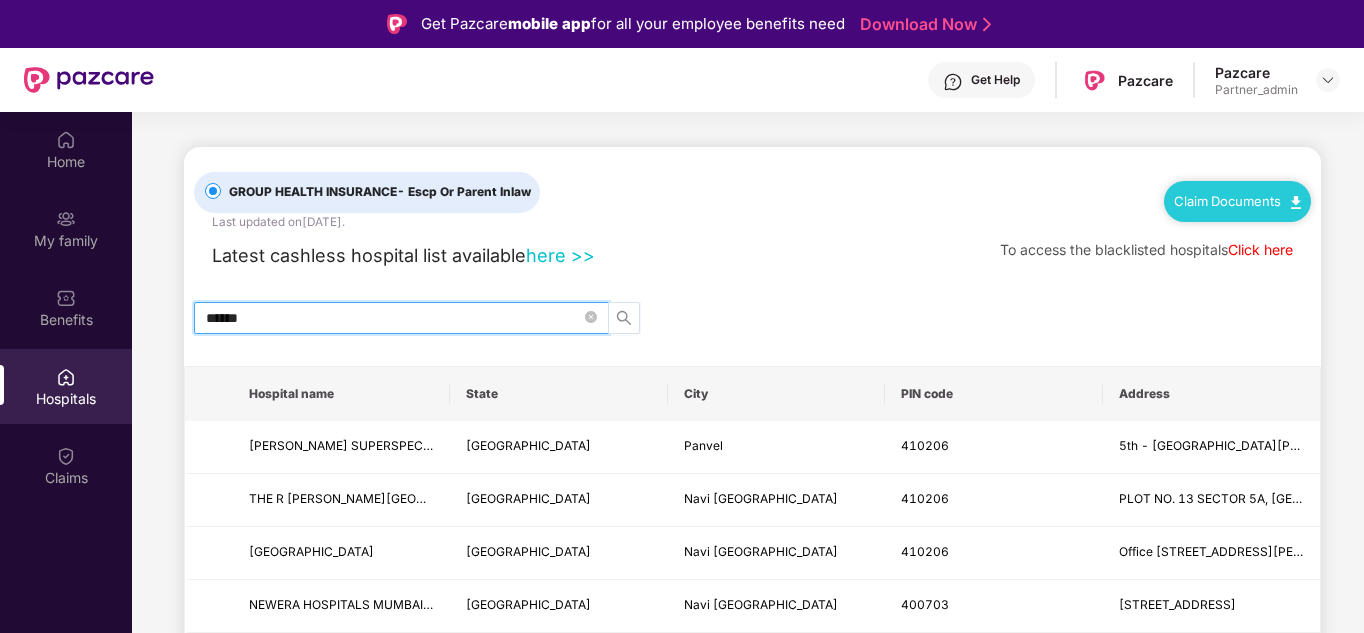 click 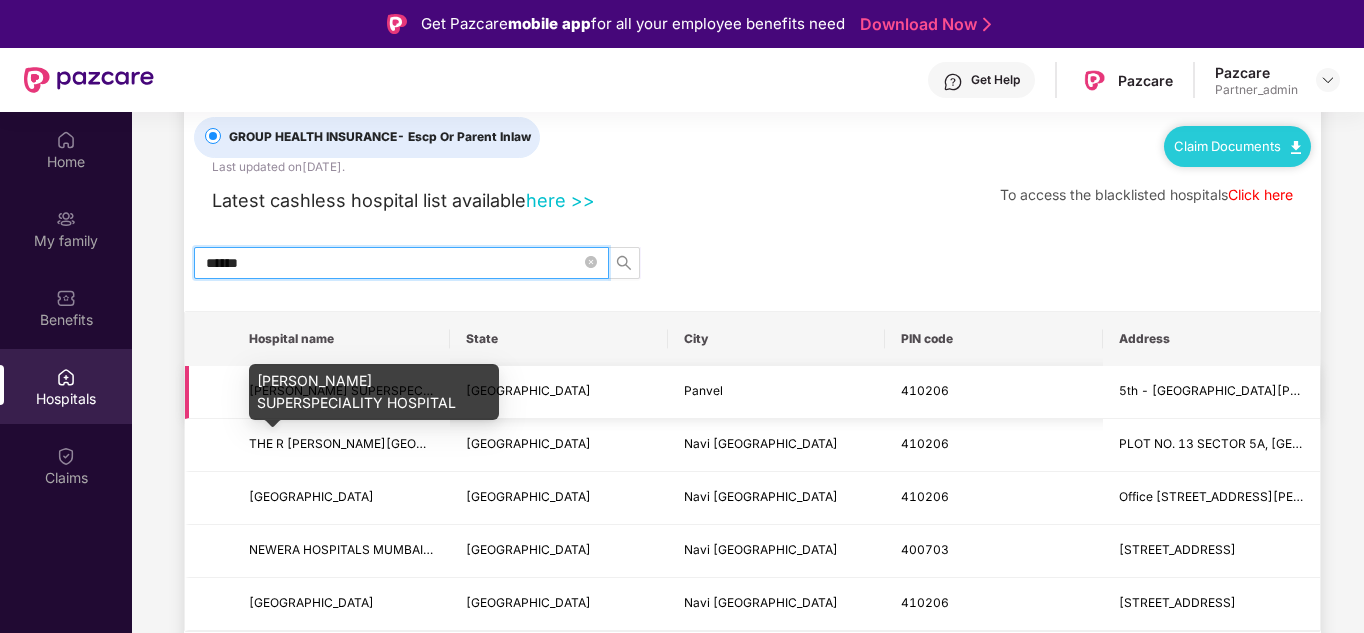scroll, scrollTop: 68, scrollLeft: 0, axis: vertical 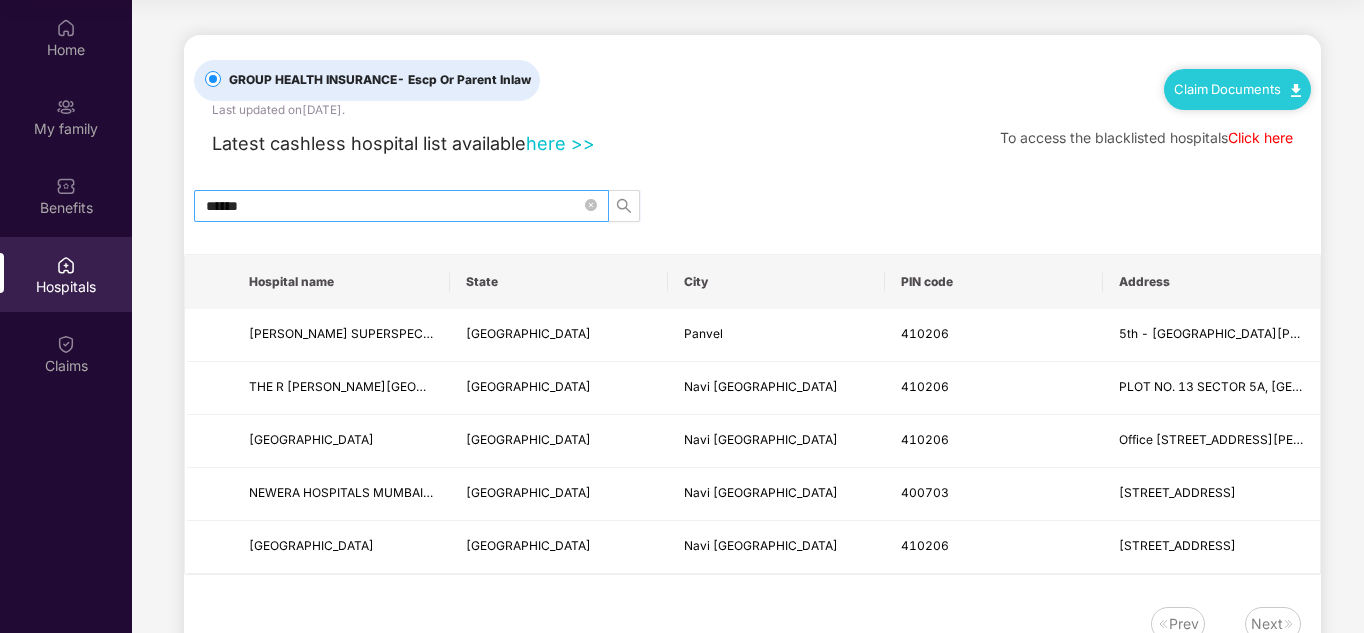 click on "******" at bounding box center [401, 206] 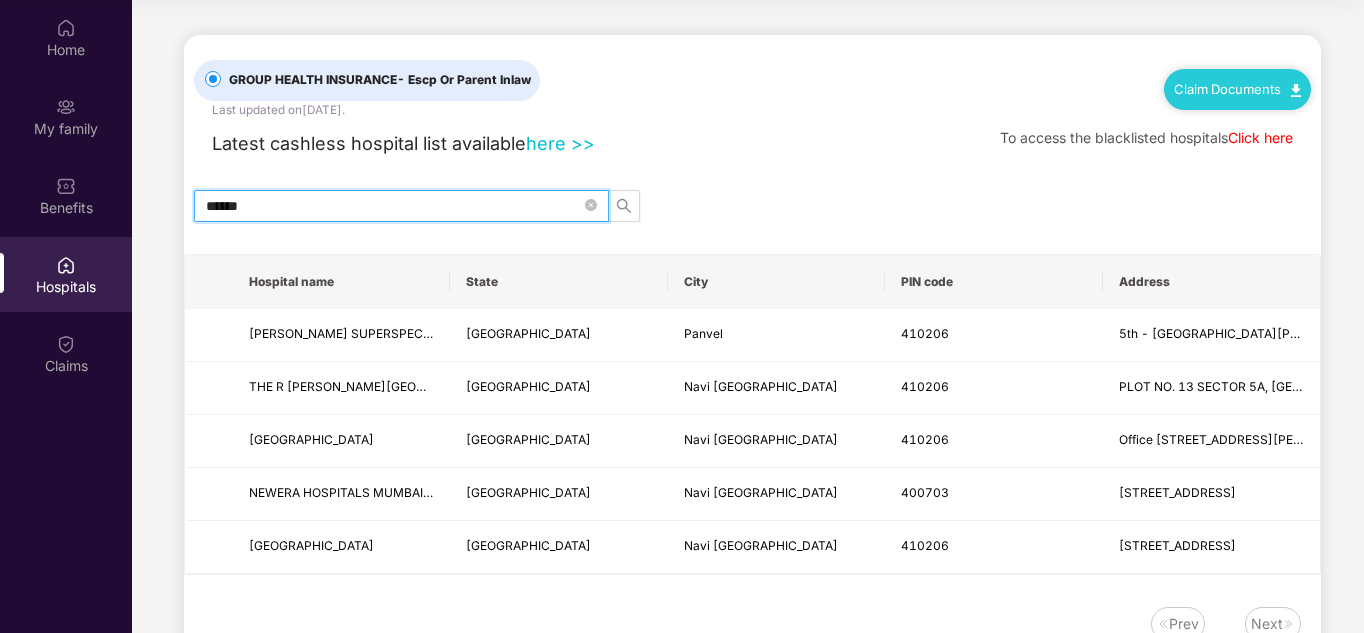 drag, startPoint x: 258, startPoint y: 204, endPoint x: 205, endPoint y: 211, distance: 53.460266 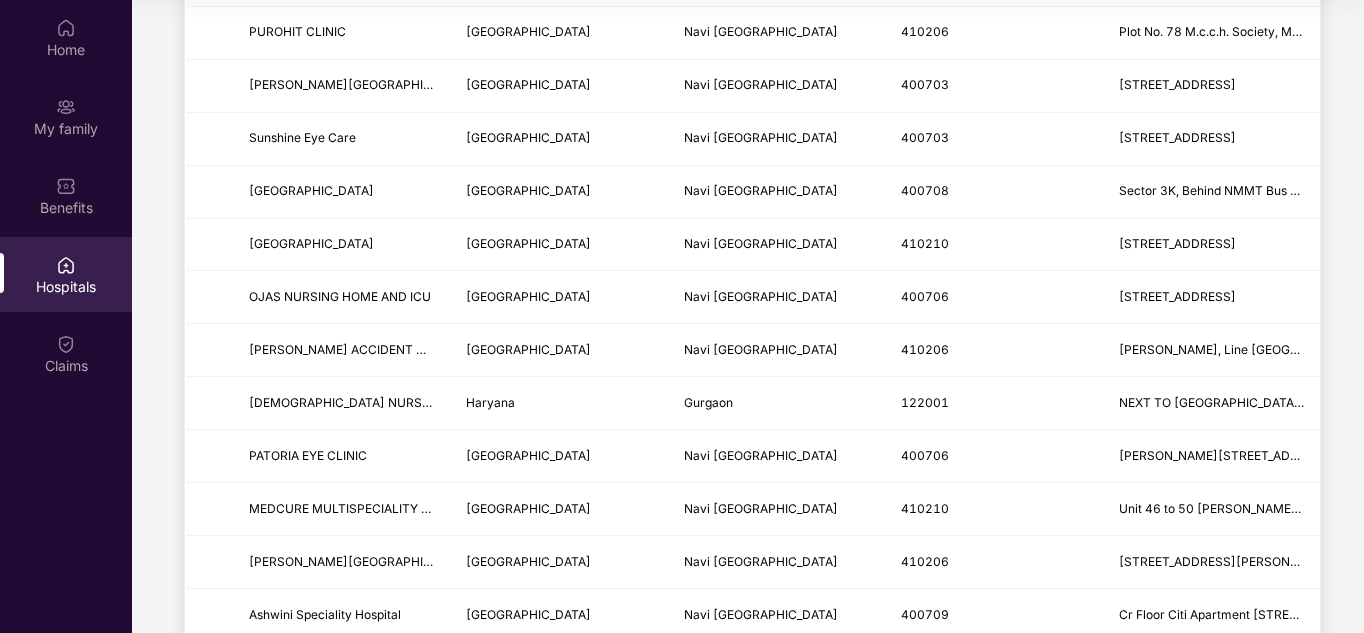 scroll, scrollTop: 131, scrollLeft: 0, axis: vertical 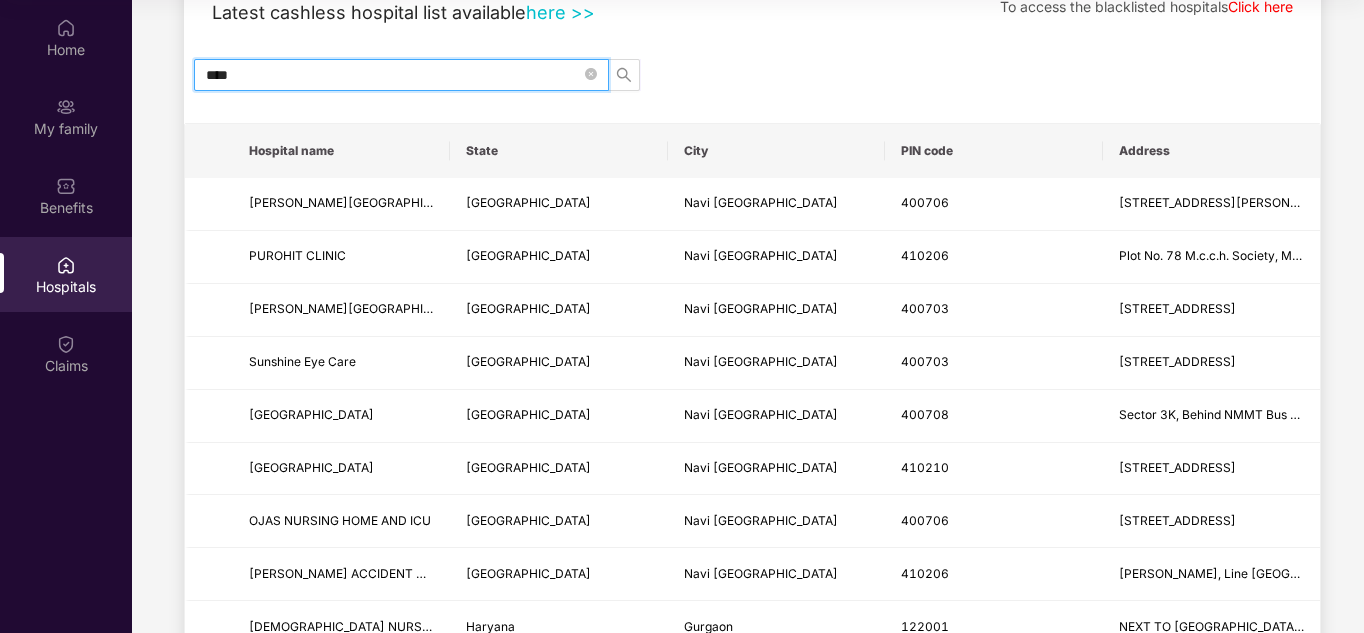 drag, startPoint x: 275, startPoint y: 74, endPoint x: 140, endPoint y: 80, distance: 135.13327 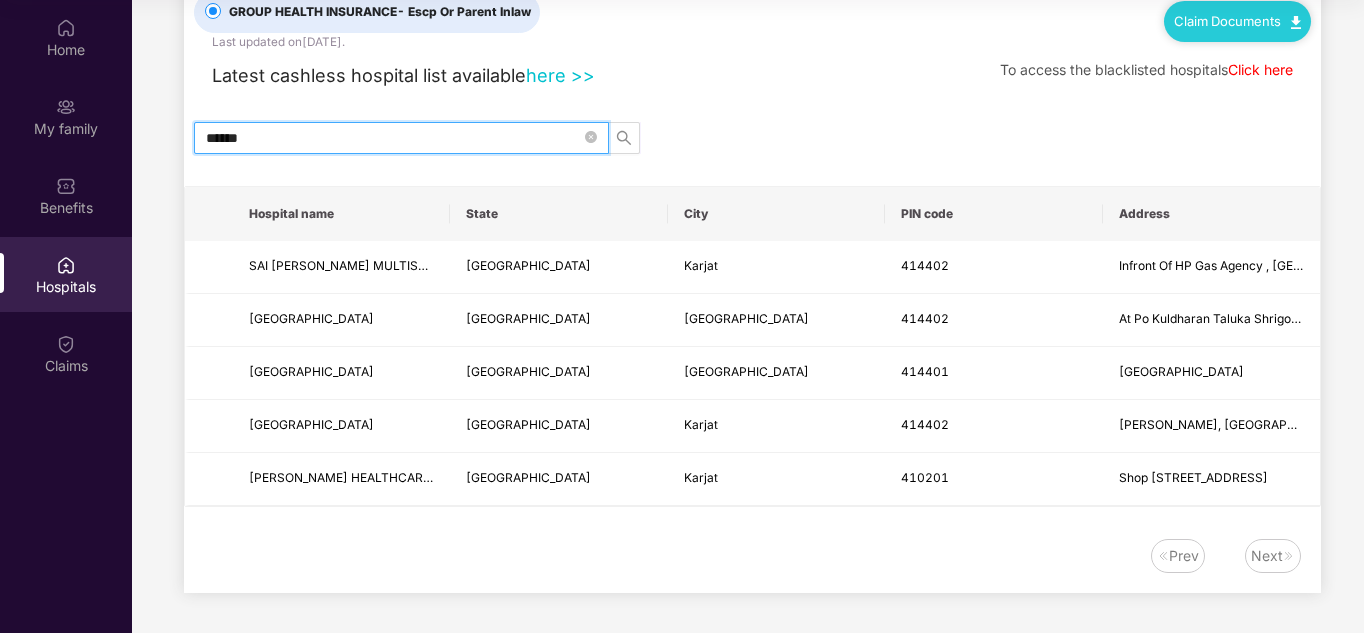 scroll, scrollTop: 68, scrollLeft: 0, axis: vertical 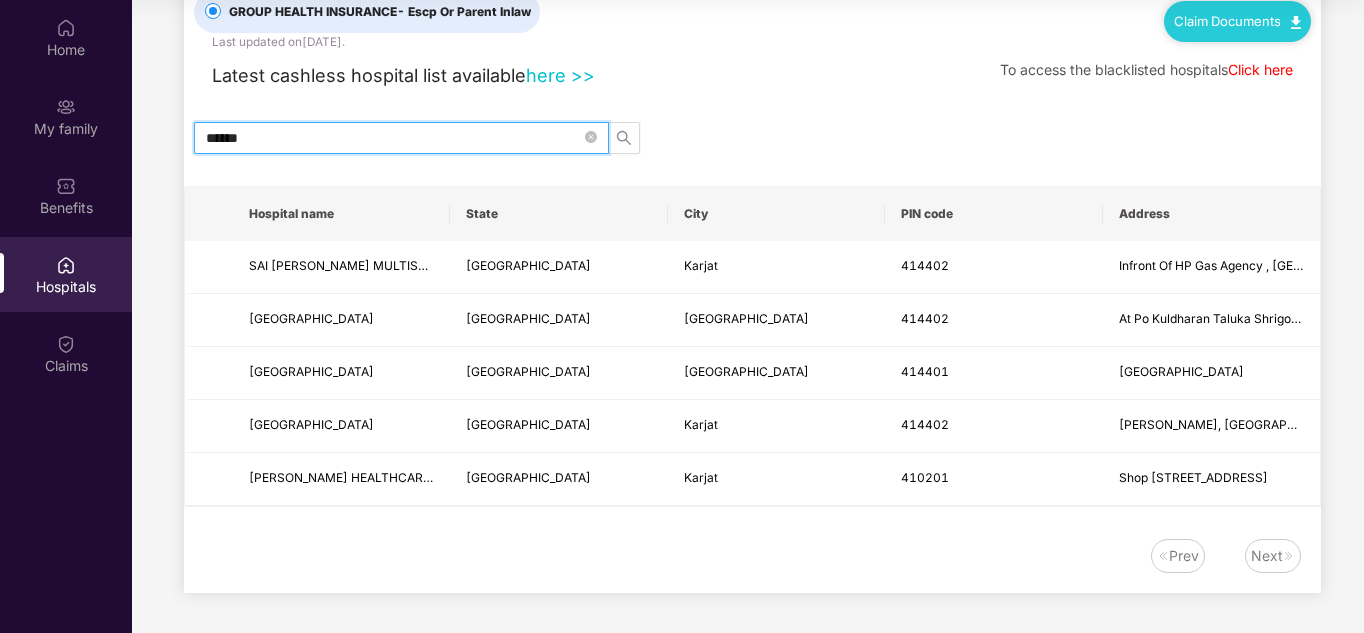drag, startPoint x: 313, startPoint y: 146, endPoint x: 178, endPoint y: 149, distance: 135.03333 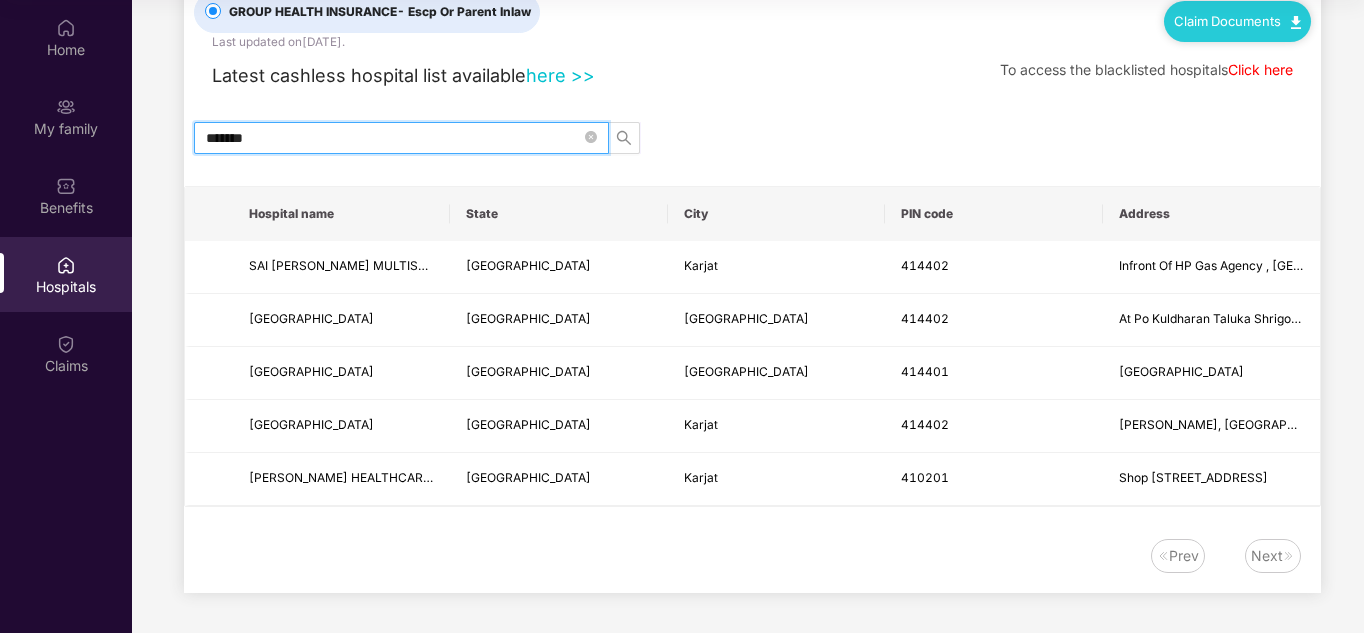 type on "*******" 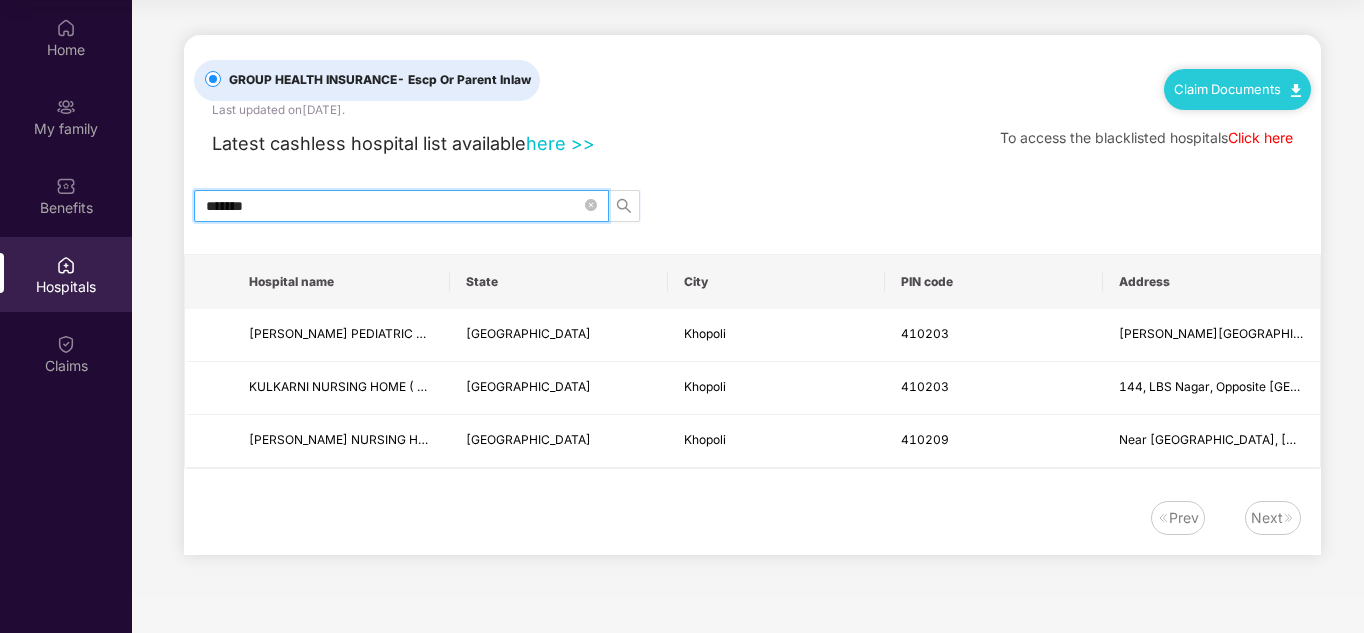 drag, startPoint x: 272, startPoint y: 213, endPoint x: 169, endPoint y: 213, distance: 103 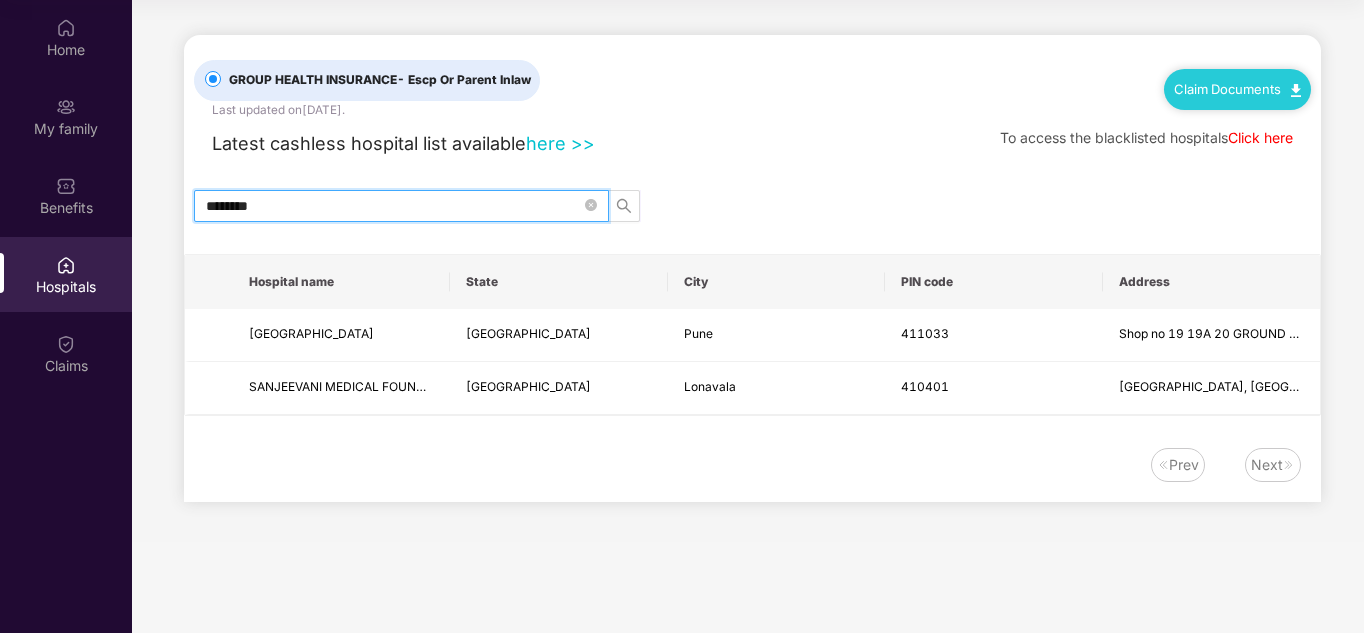 type on "********" 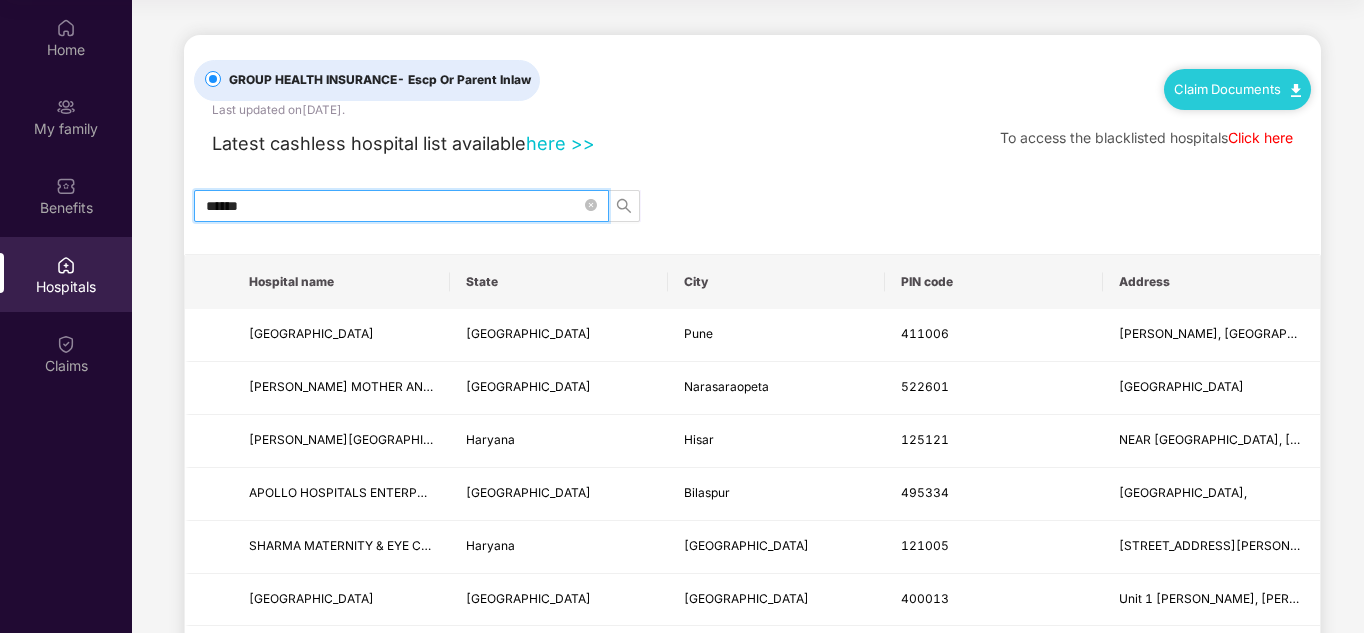 type on "******" 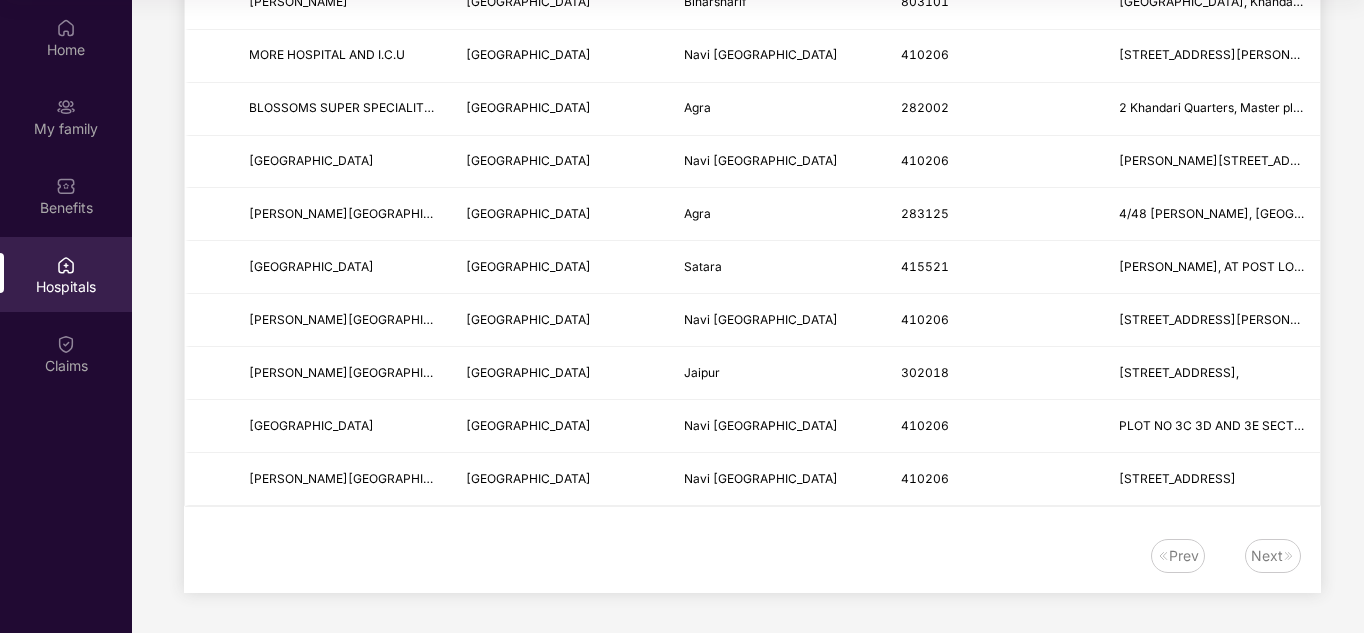 scroll, scrollTop: 0, scrollLeft: 0, axis: both 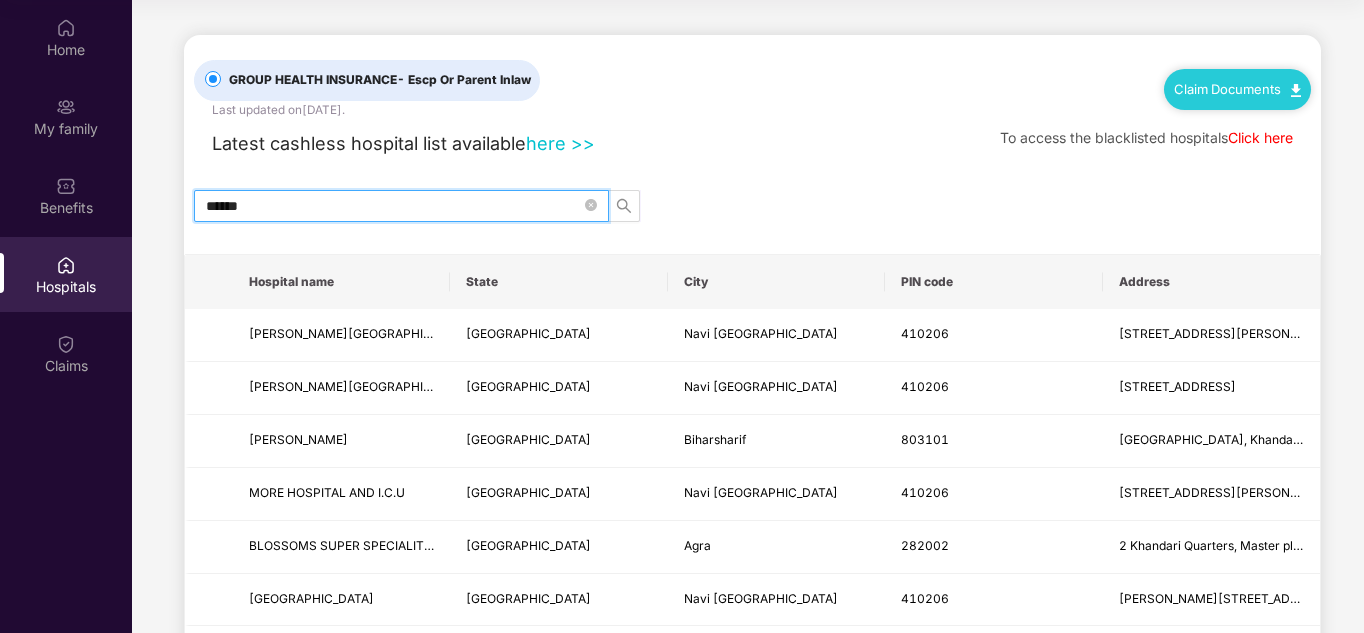 drag, startPoint x: 269, startPoint y: 204, endPoint x: 172, endPoint y: 227, distance: 99.68952 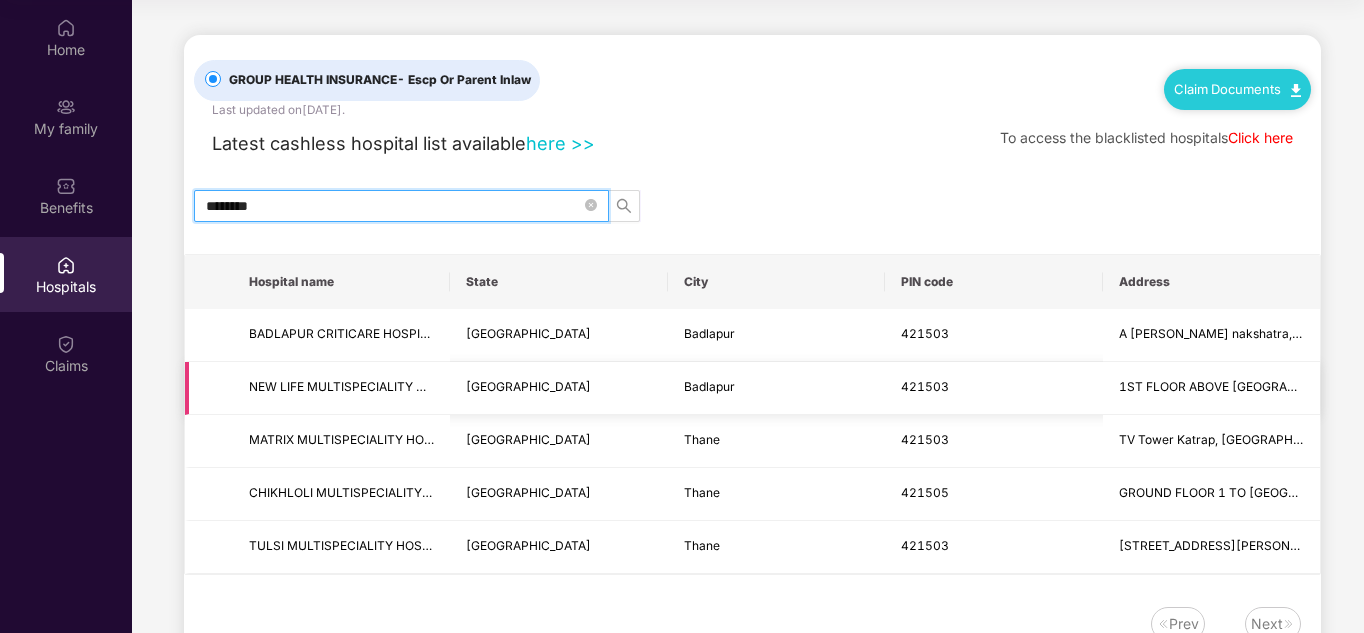 scroll, scrollTop: 68, scrollLeft: 0, axis: vertical 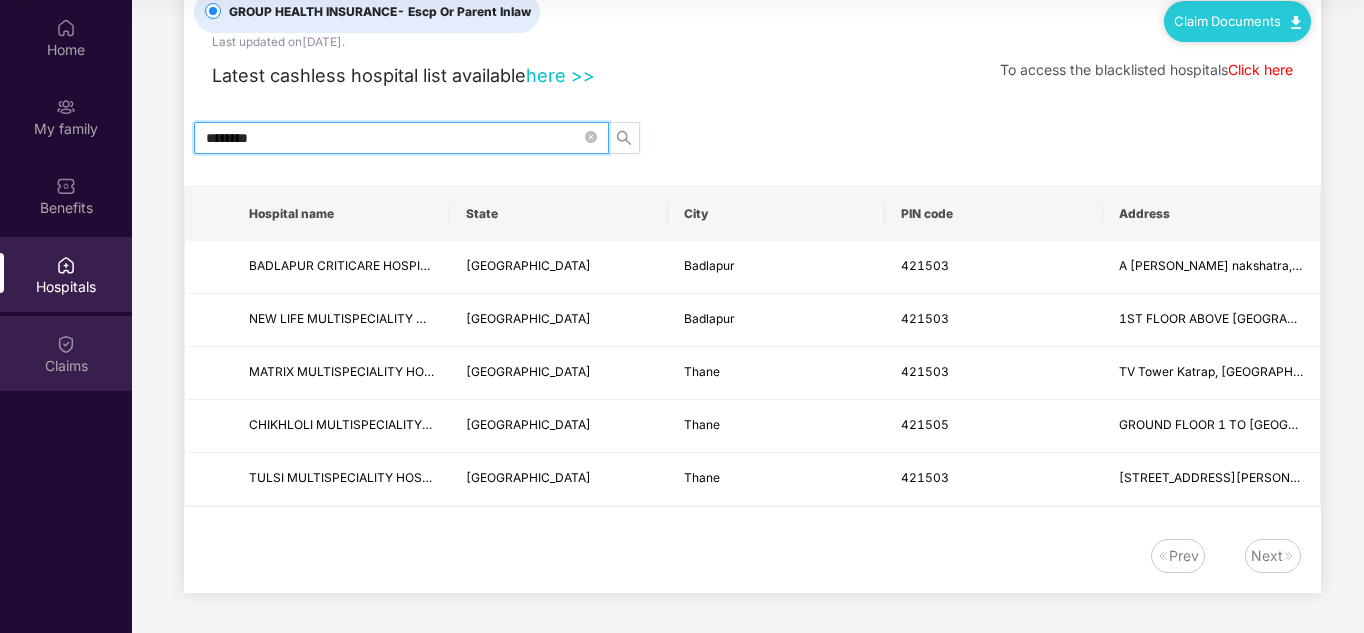 type on "********" 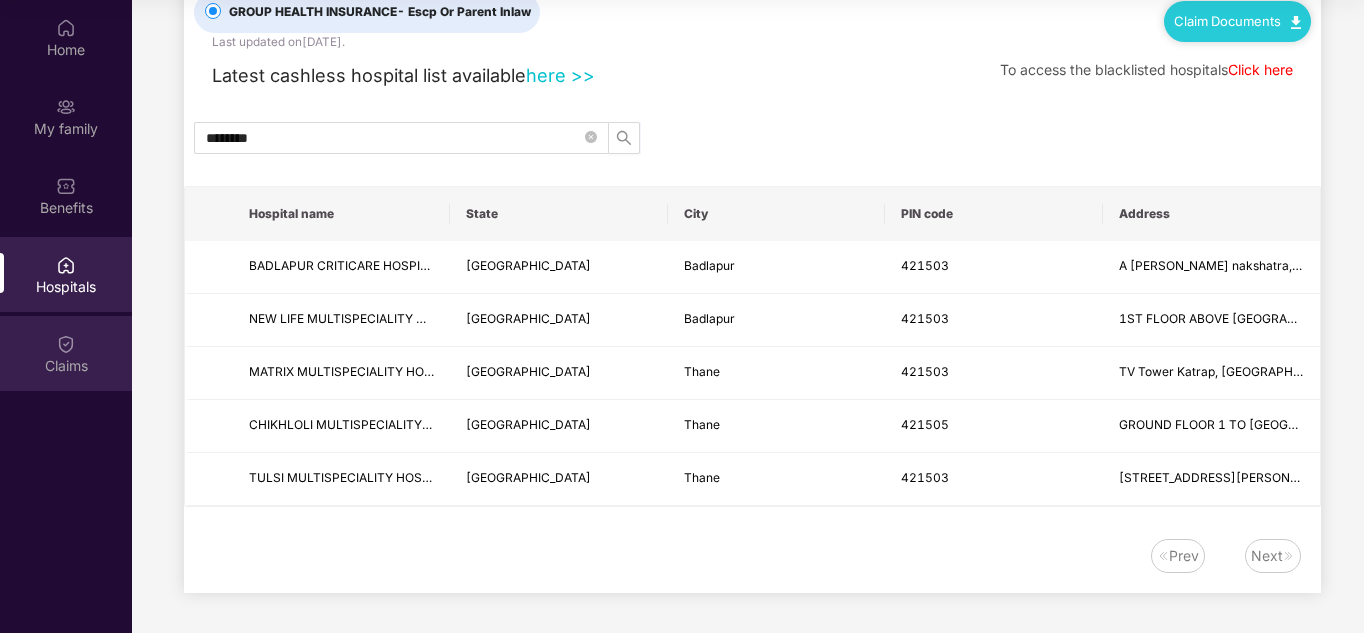 click at bounding box center [66, 343] 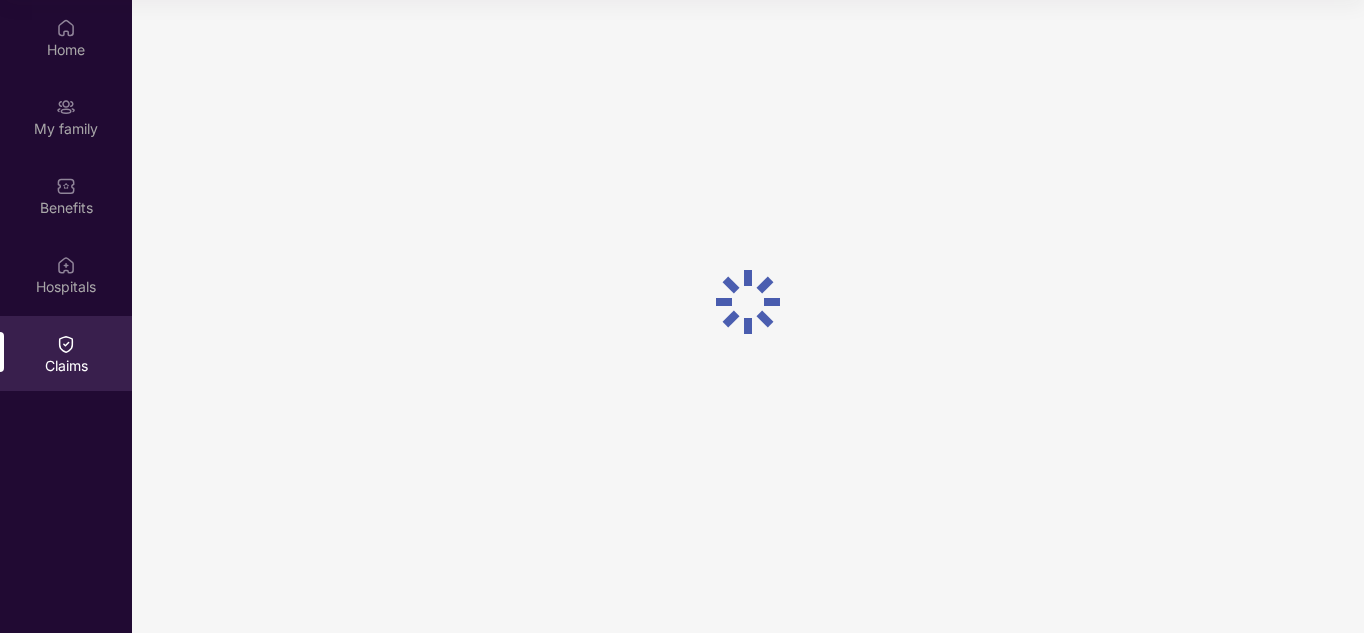 scroll, scrollTop: 0, scrollLeft: 0, axis: both 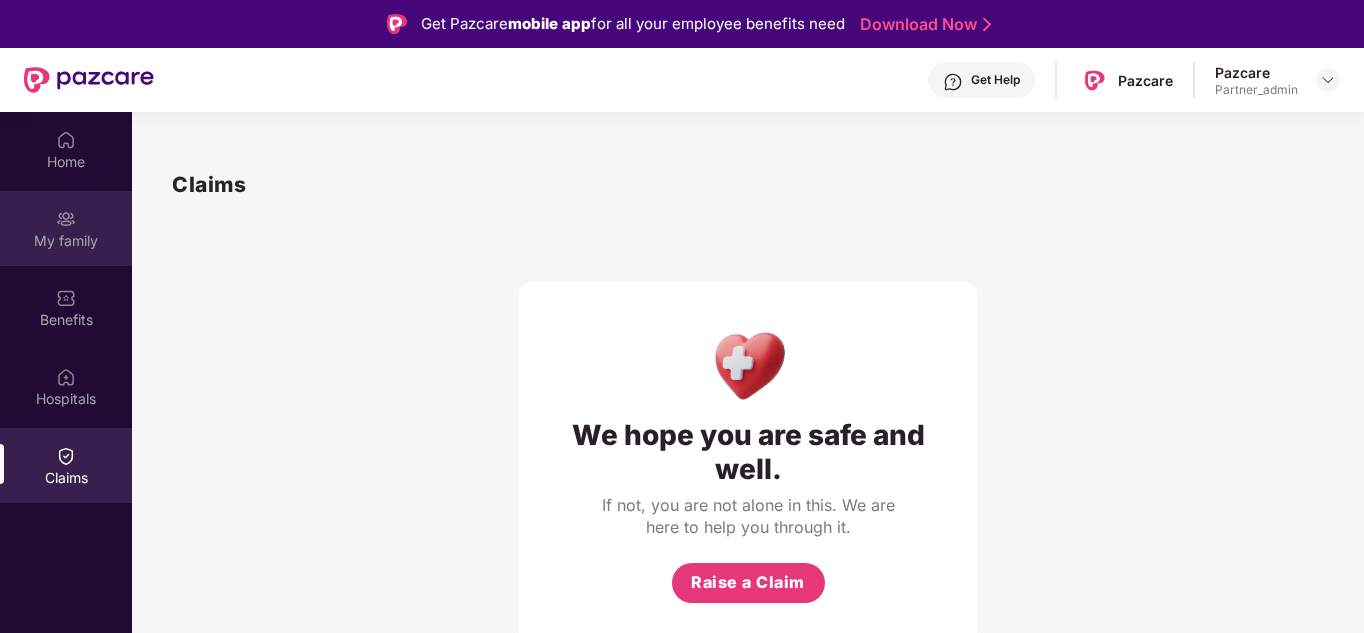 click on "Home" at bounding box center (66, 149) 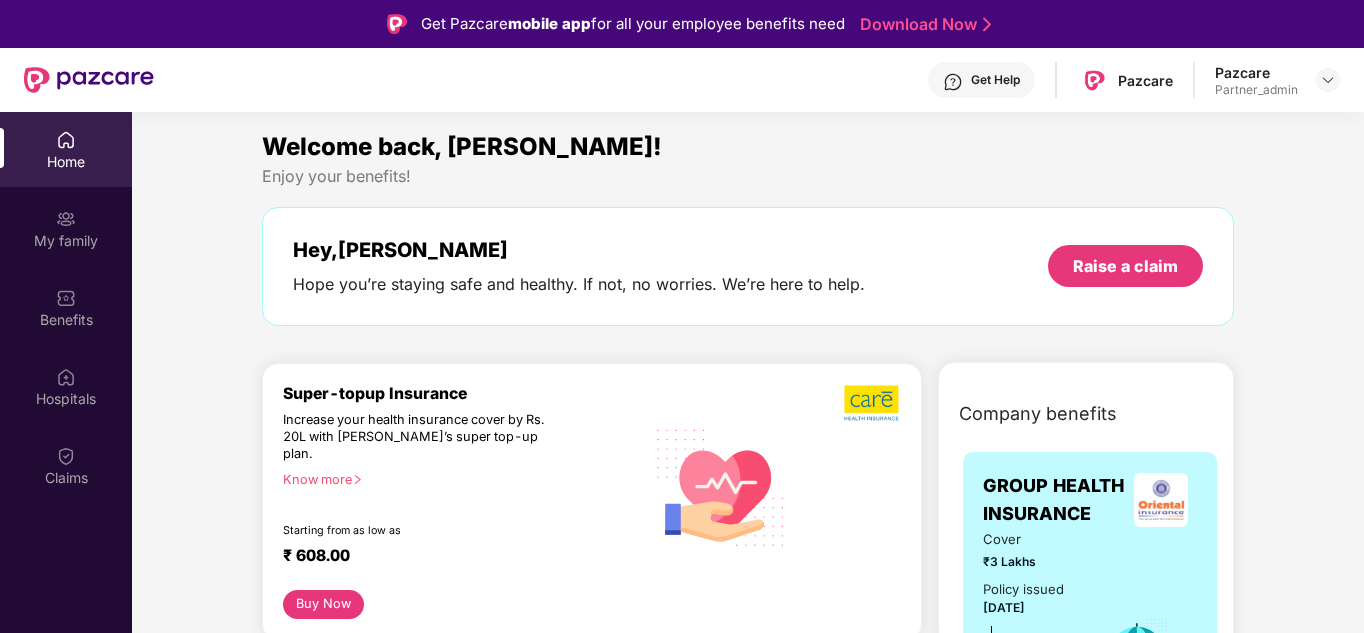 click on "Partner_admin" at bounding box center [1256, 90] 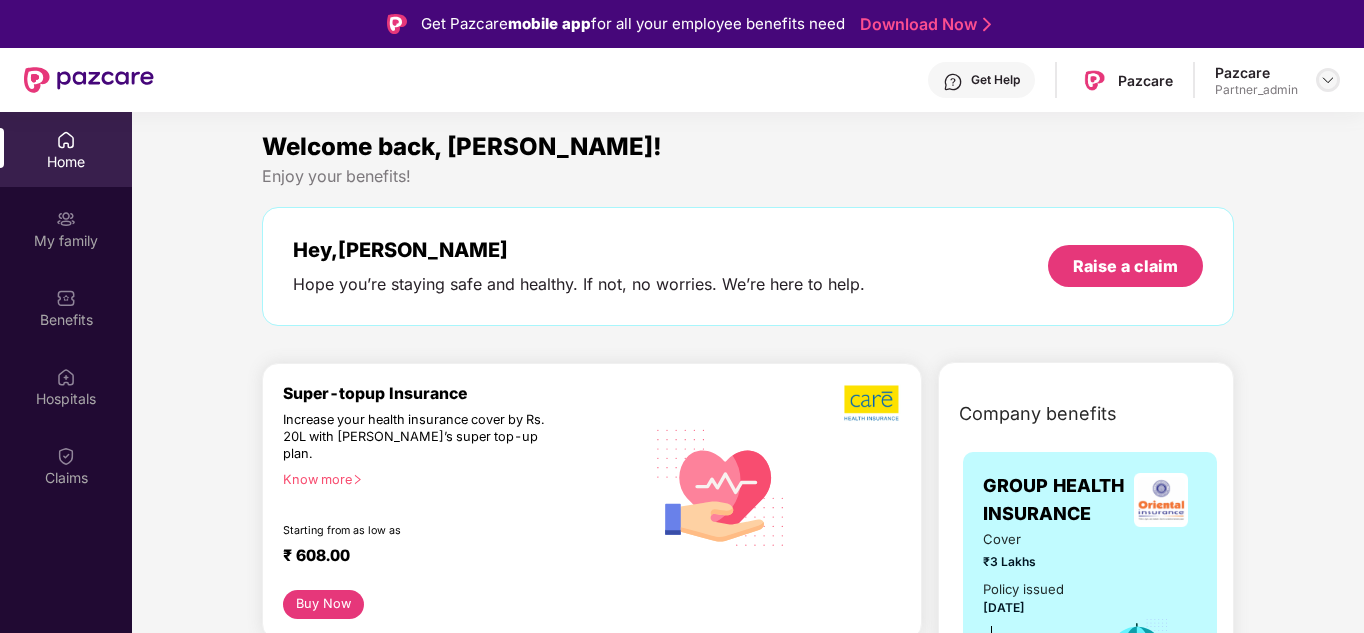 click at bounding box center [1328, 80] 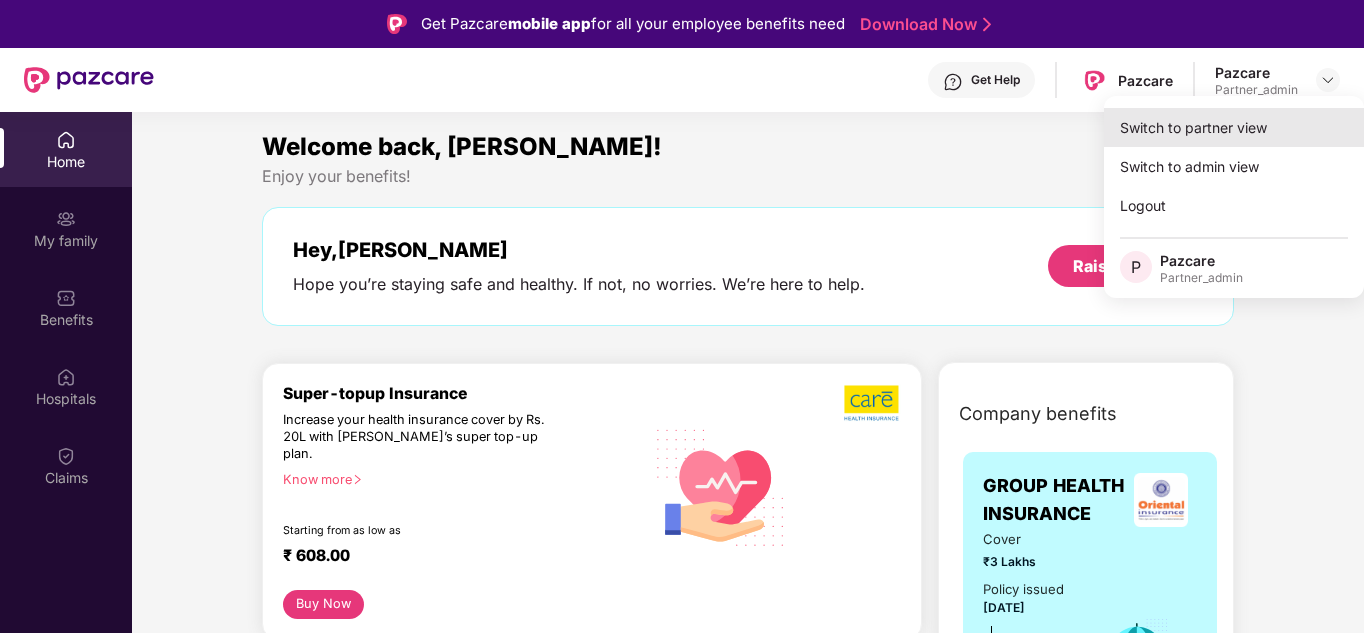 click on "Switch to partner view" at bounding box center [1234, 127] 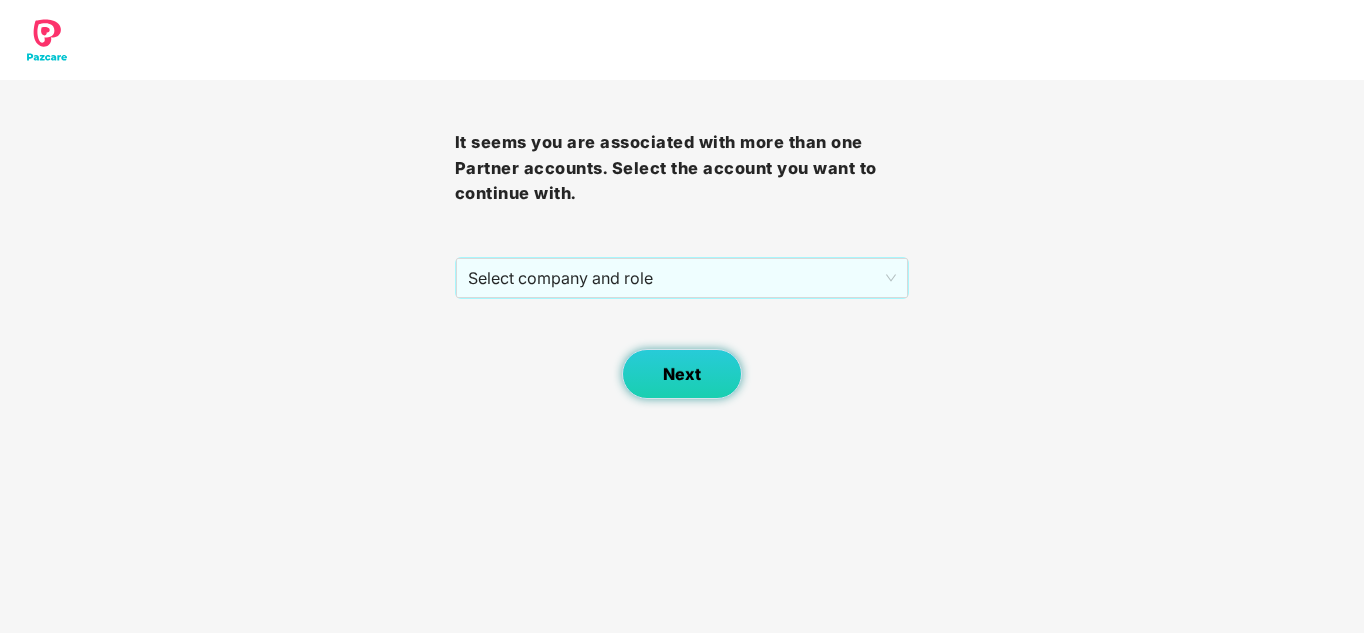 click on "Next" at bounding box center (682, 374) 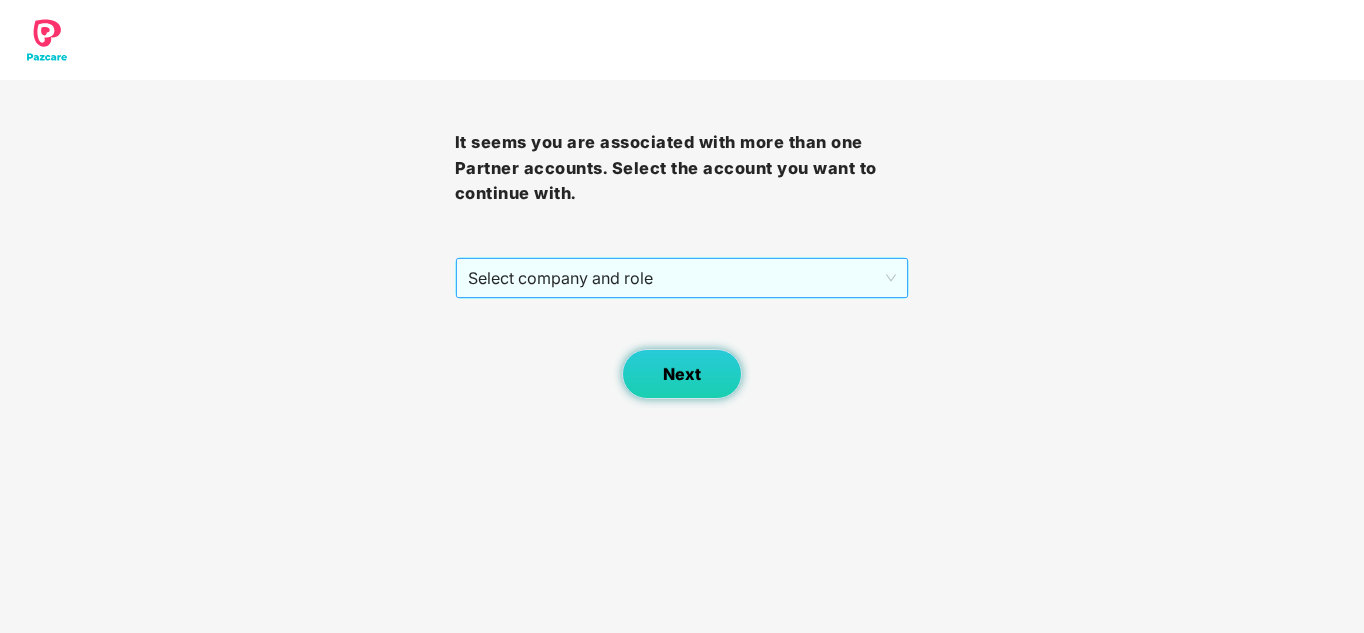 click on "Select company and role" at bounding box center [682, 278] 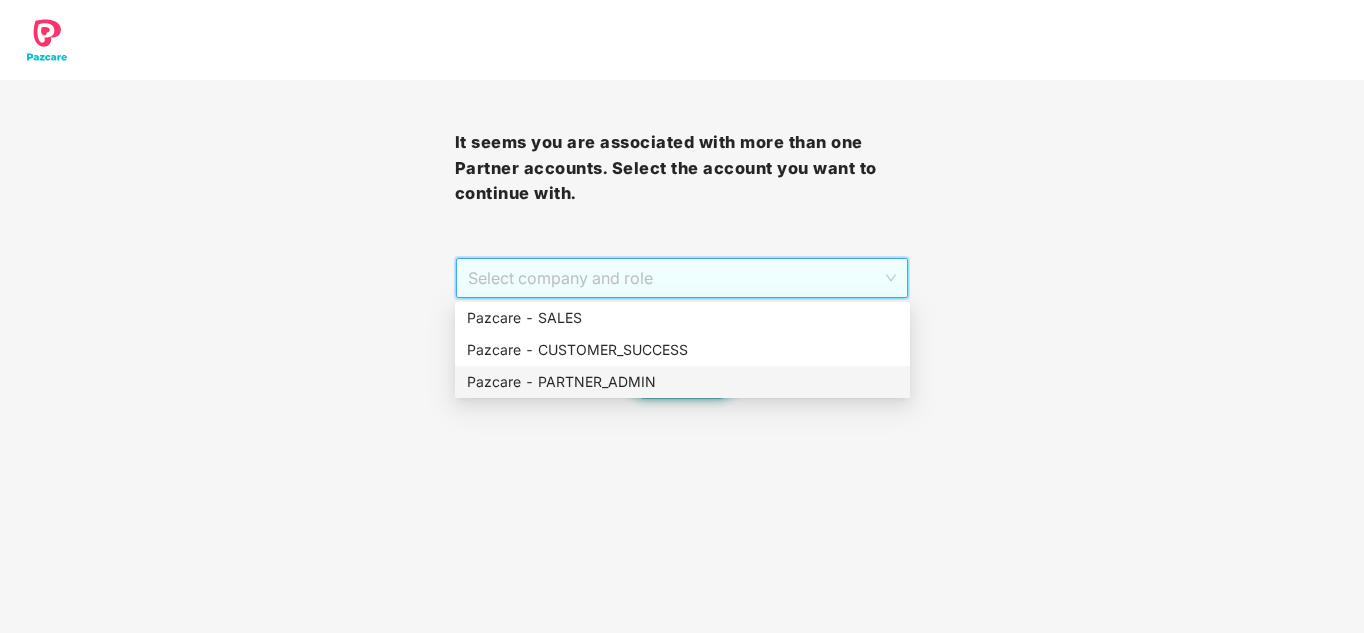 click on "Pazcare - PARTNER_ADMIN" at bounding box center (682, 382) 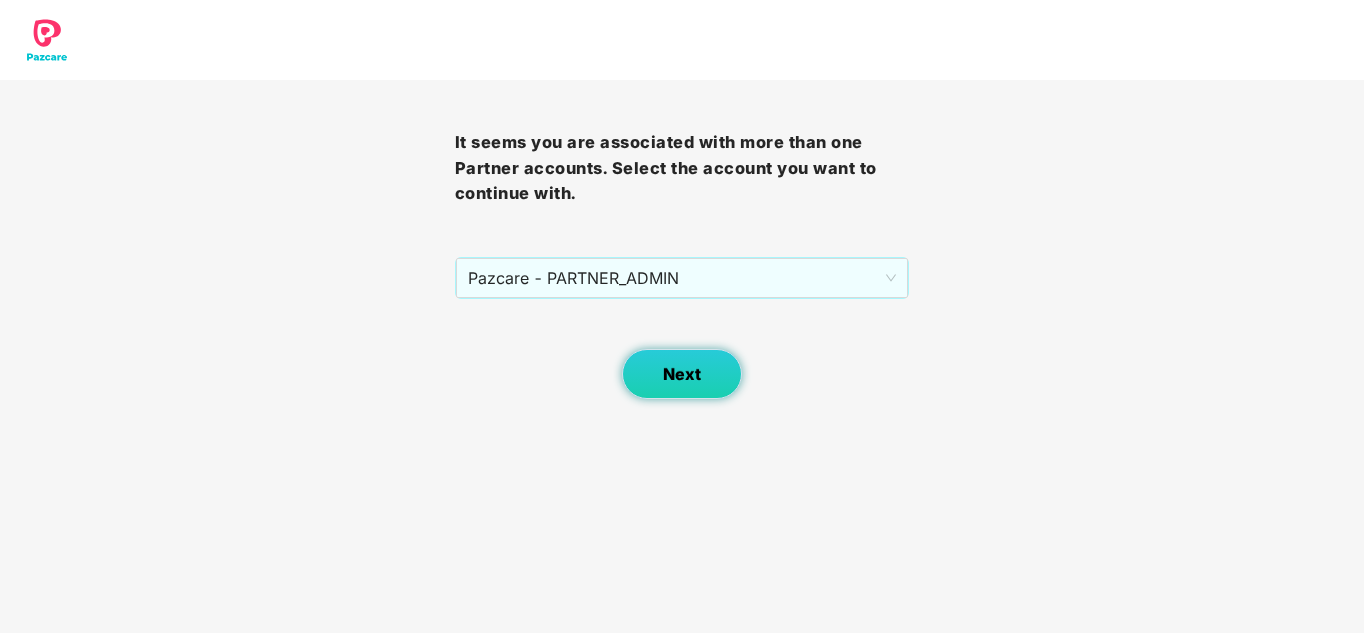 click on "Next" at bounding box center (682, 374) 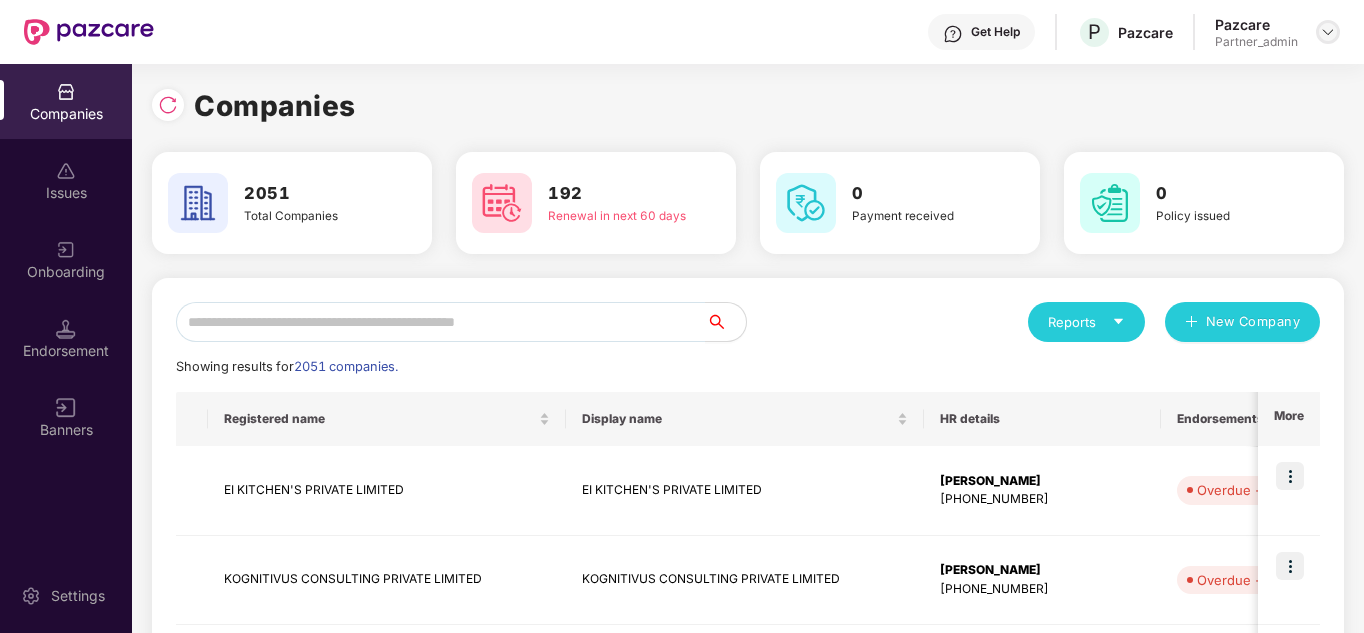 click at bounding box center (1328, 32) 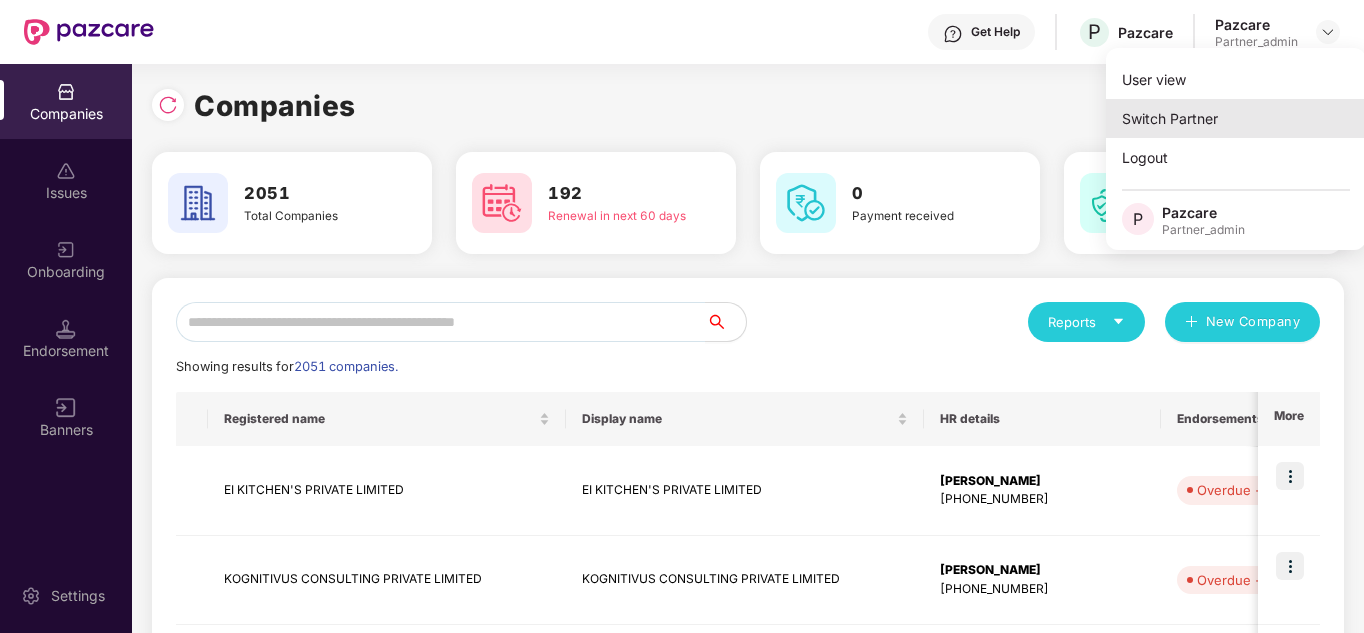 click on "Switch Partner" at bounding box center [1236, 118] 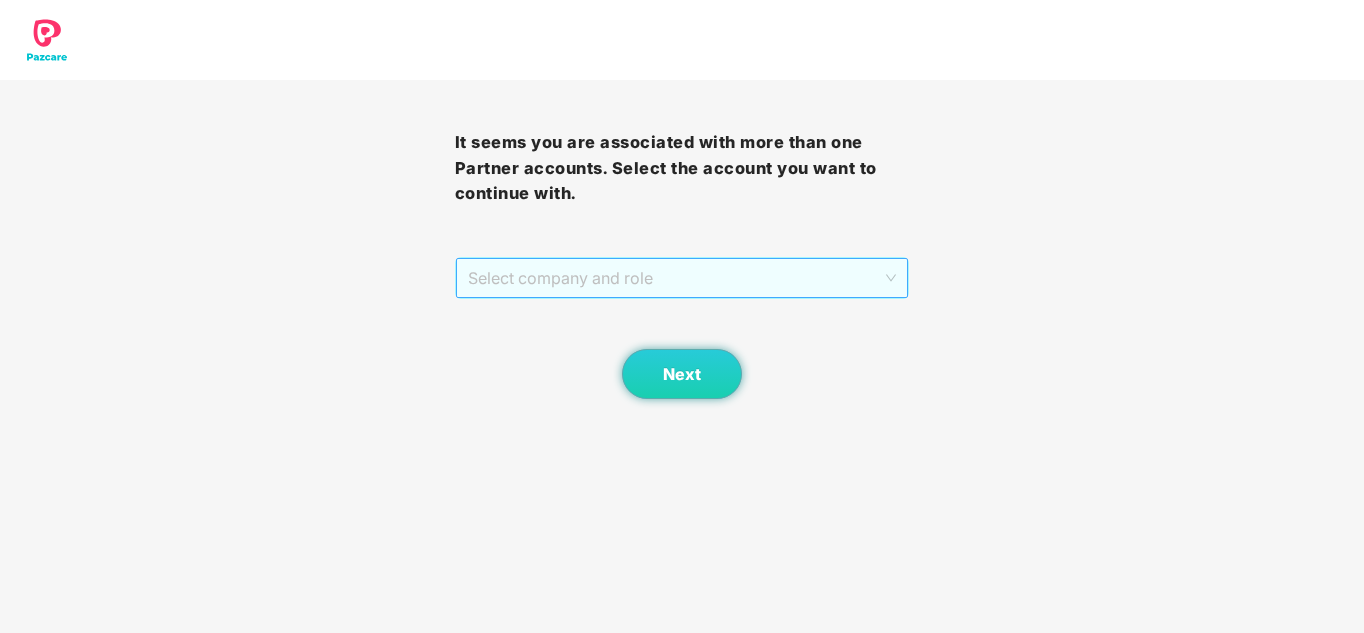 click on "Select company and role" at bounding box center (682, 278) 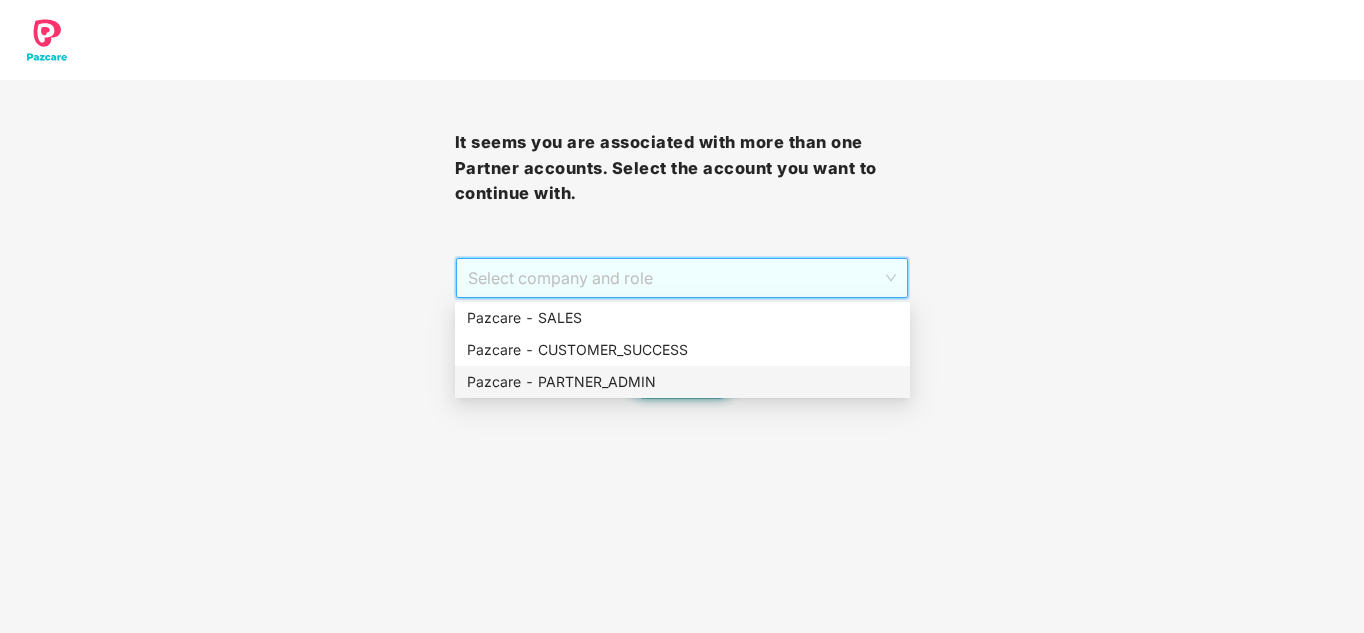 click on "Pazcare - PARTNER_ADMIN" at bounding box center [682, 382] 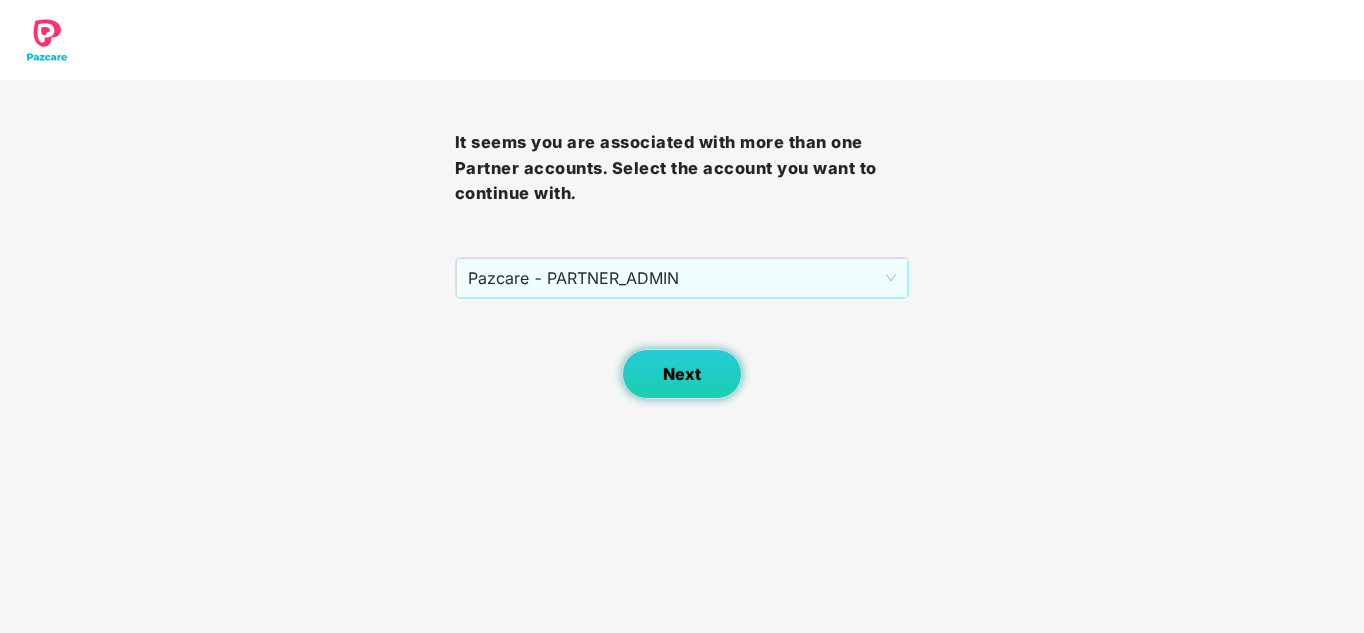 click on "Next" at bounding box center [682, 374] 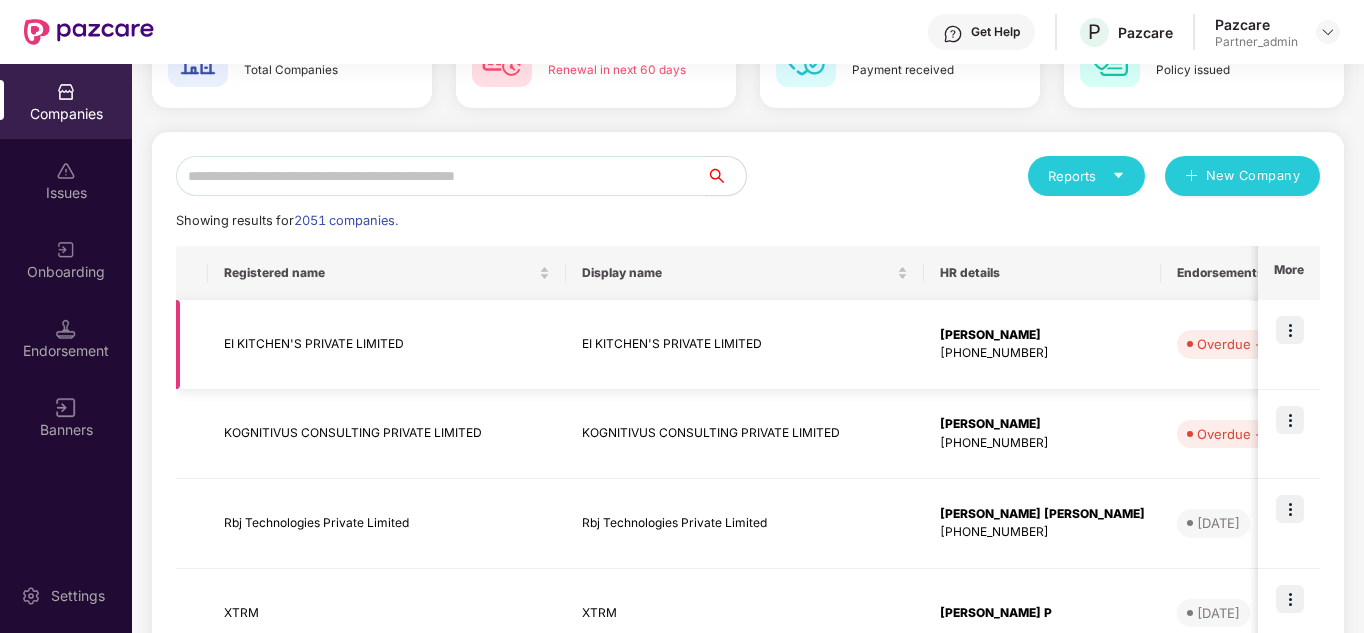 scroll, scrollTop: 147, scrollLeft: 0, axis: vertical 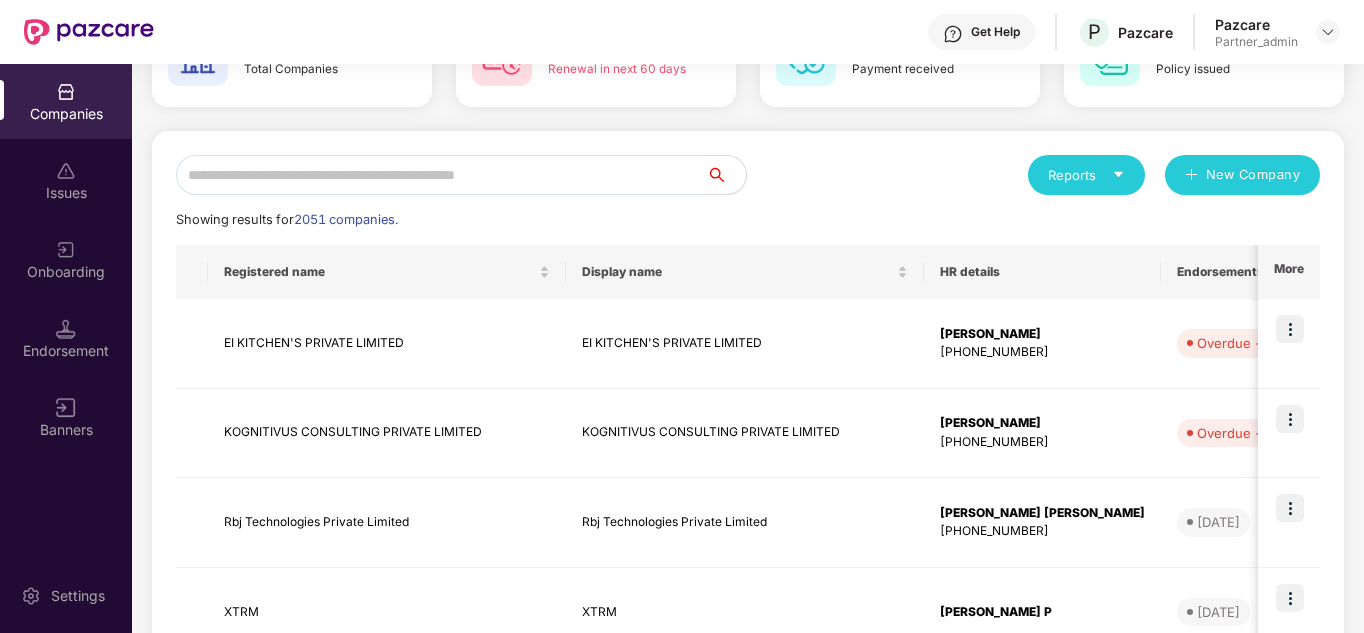 click on "Issues" at bounding box center [66, 180] 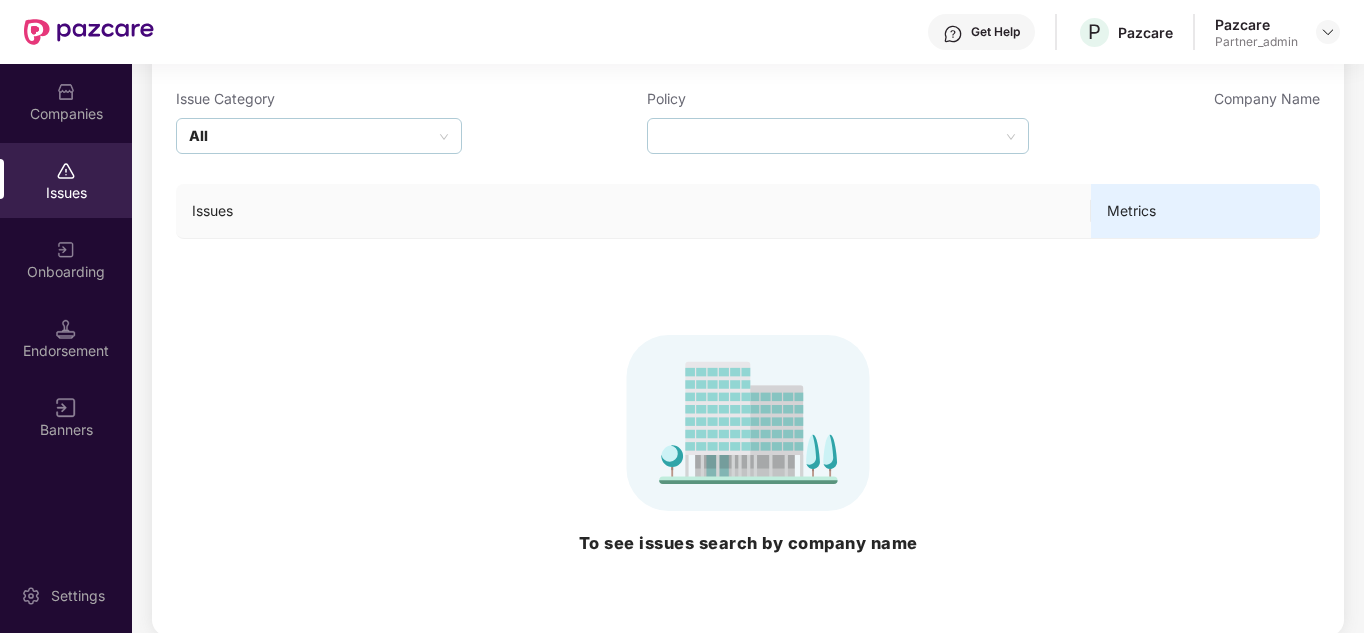 click on "Companies" at bounding box center [66, 101] 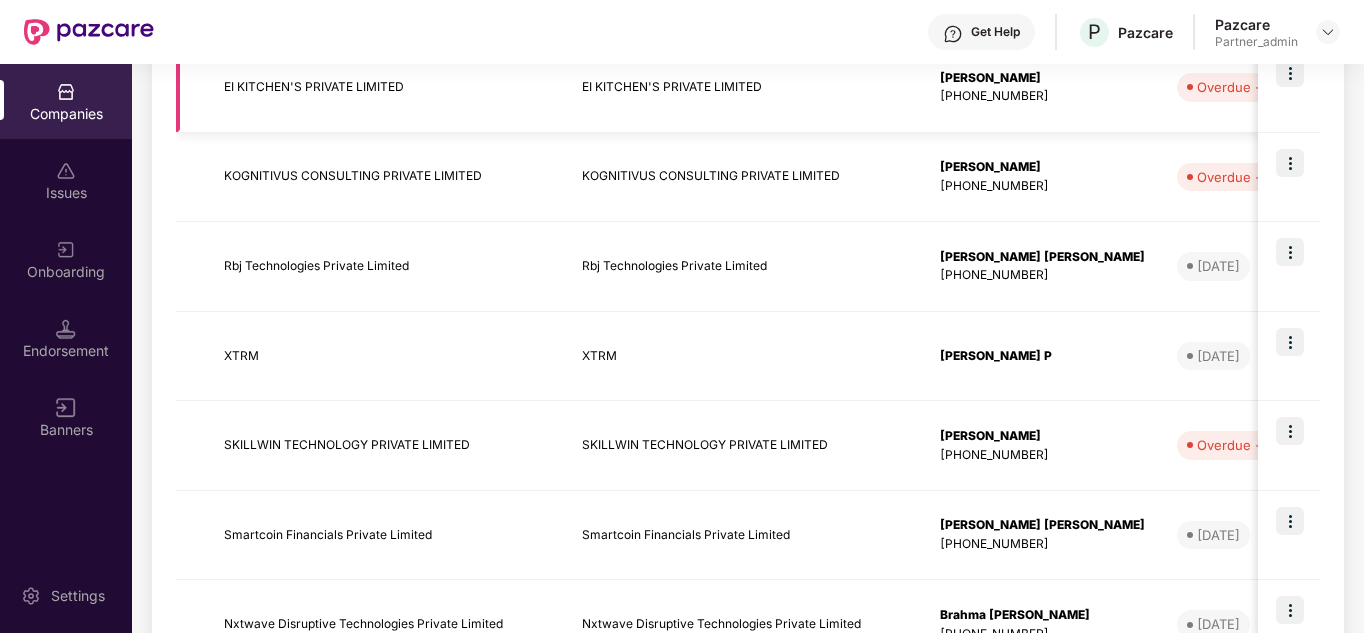 scroll, scrollTop: 820, scrollLeft: 0, axis: vertical 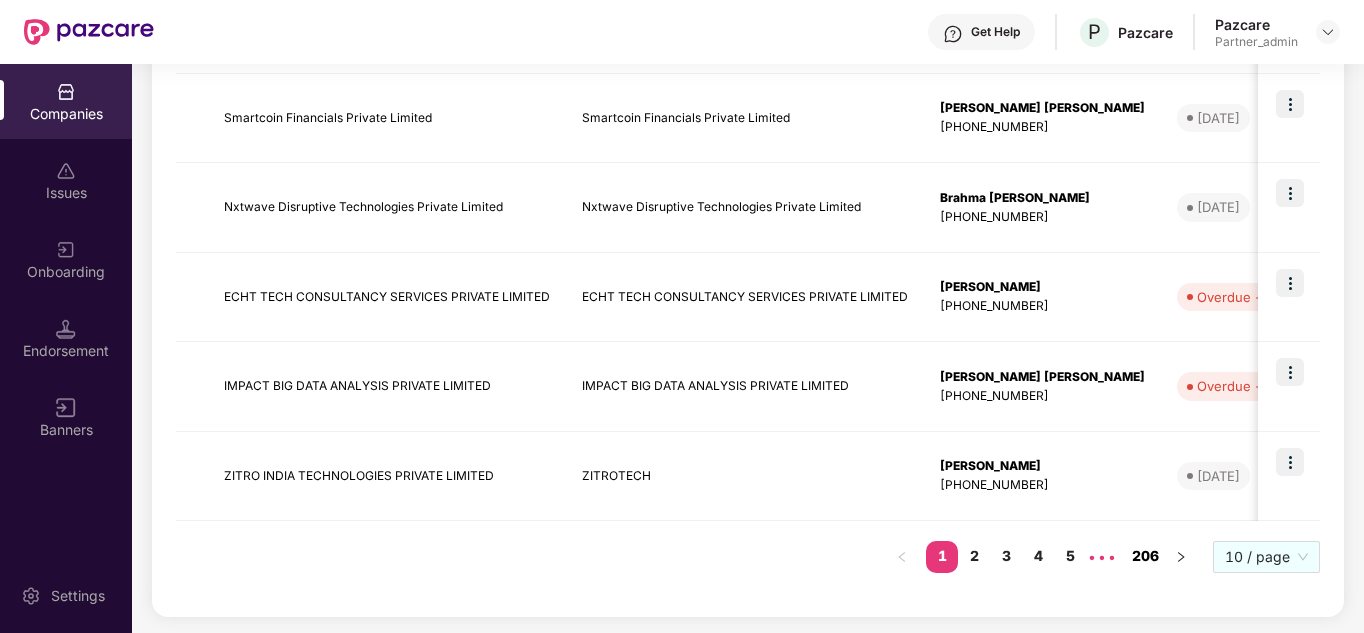 click on "206" at bounding box center (1145, 556) 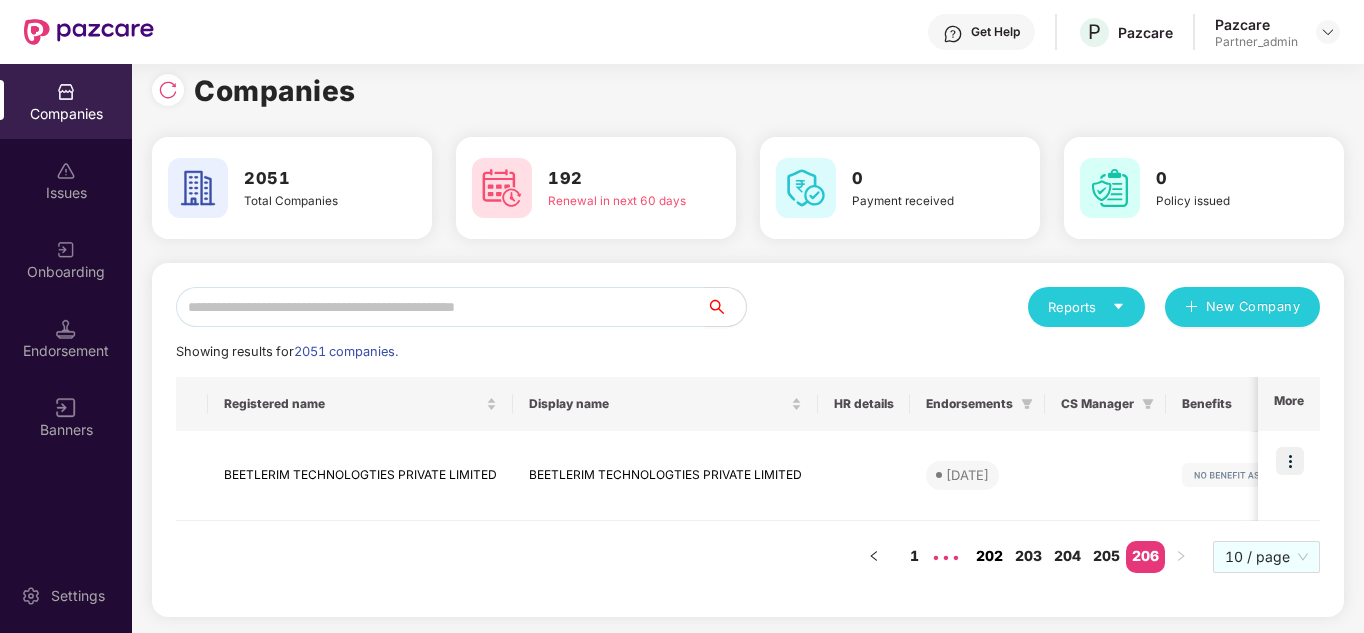 click on "202" at bounding box center (989, 556) 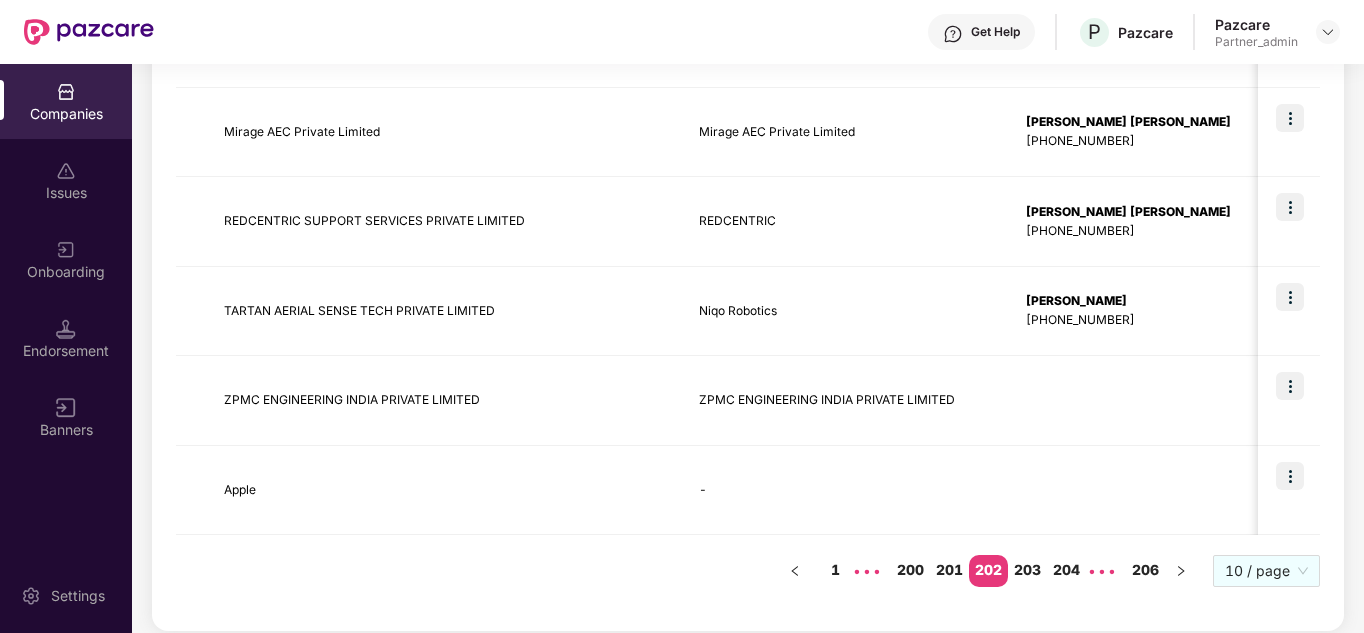 scroll, scrollTop: 820, scrollLeft: 0, axis: vertical 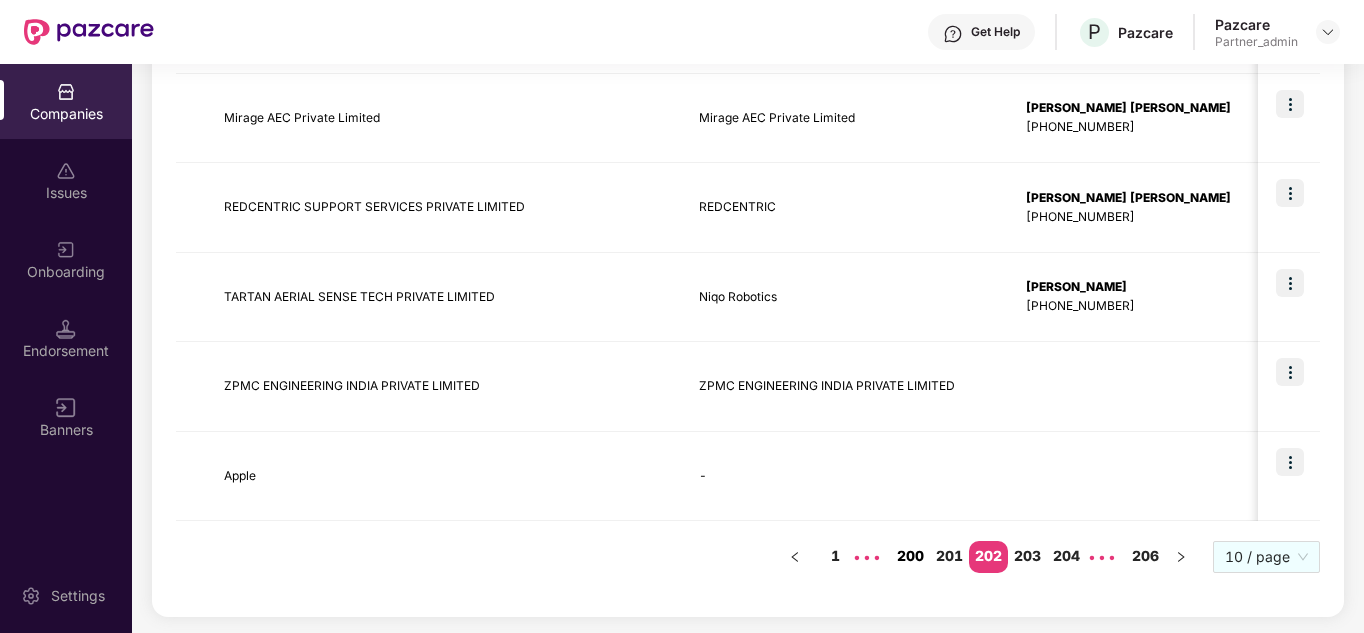 click on "200" at bounding box center (910, 556) 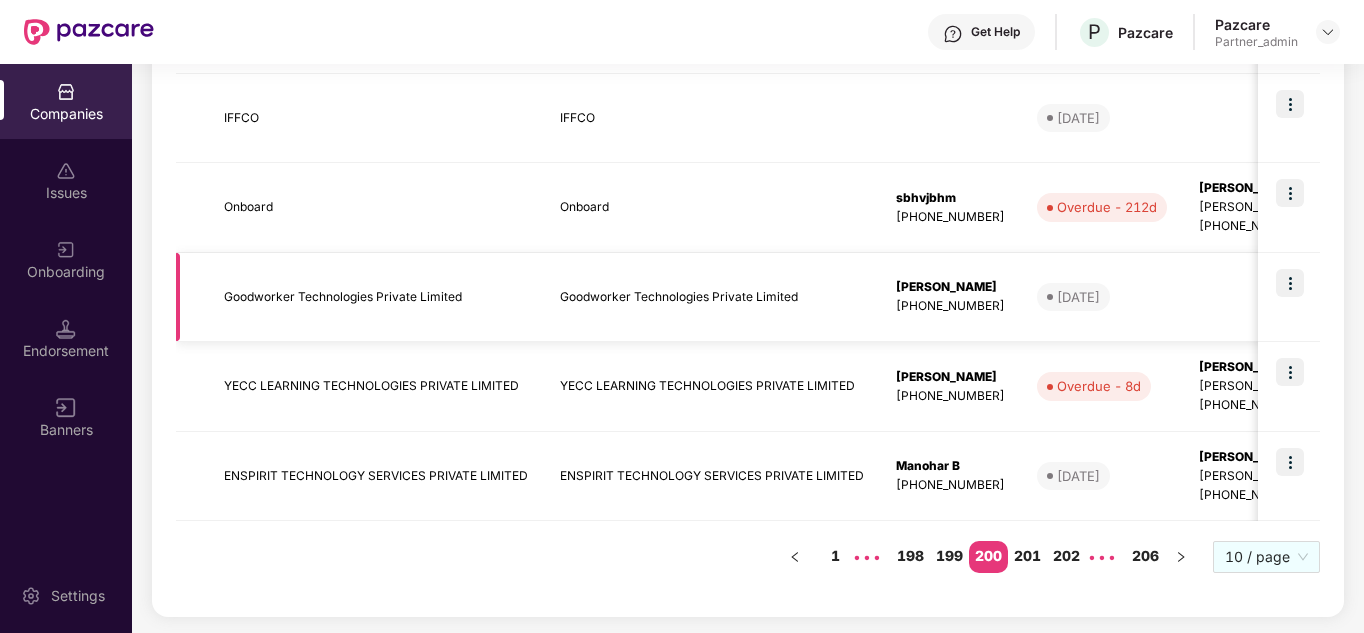 click on "Goodworker Technologies Private Limited" at bounding box center [376, 298] 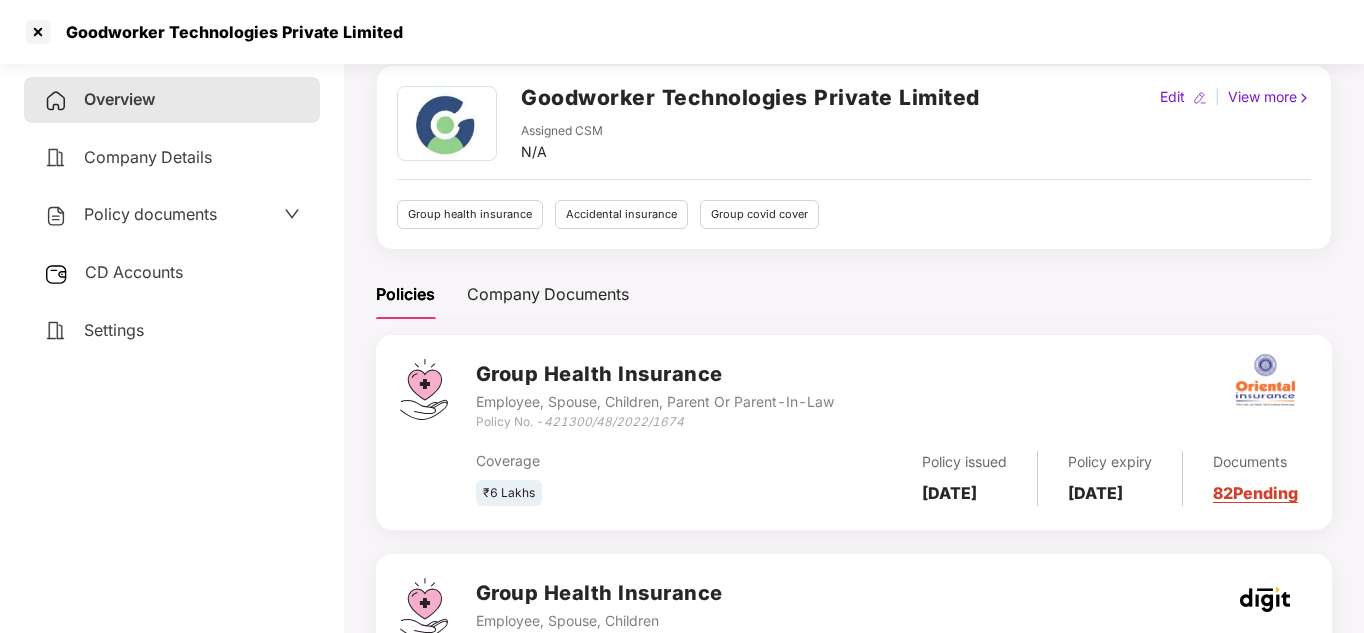 scroll, scrollTop: 0, scrollLeft: 0, axis: both 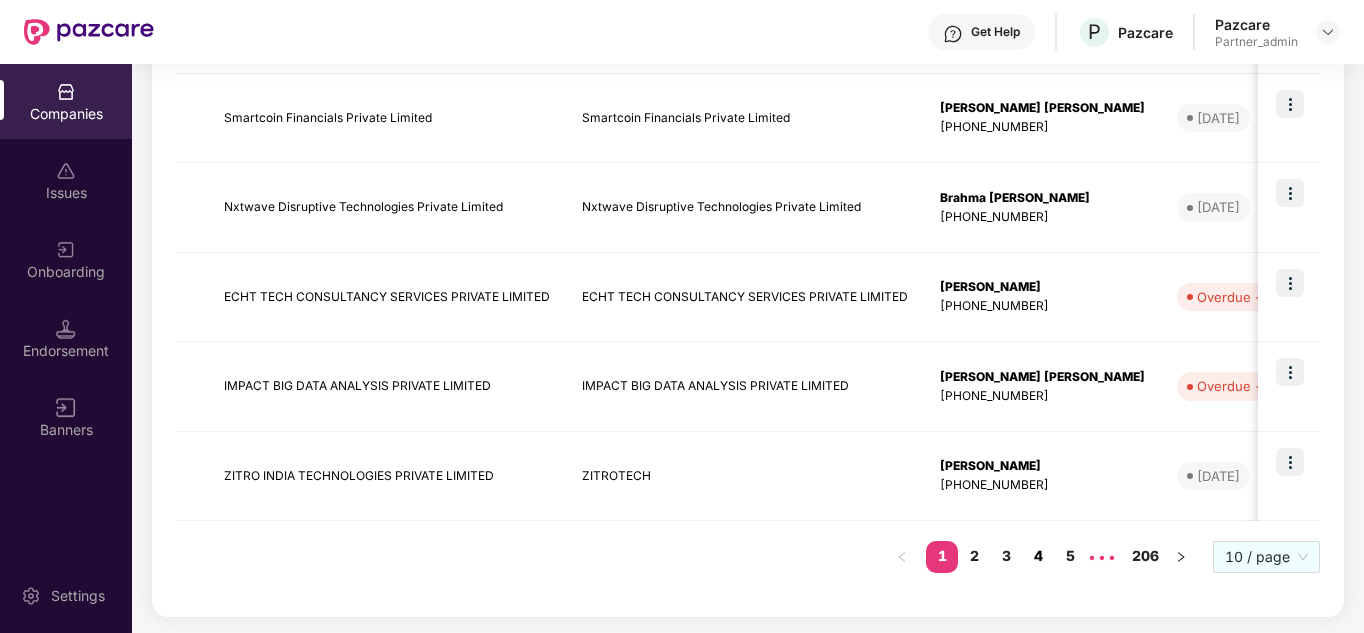 click on "4" at bounding box center (1038, 556) 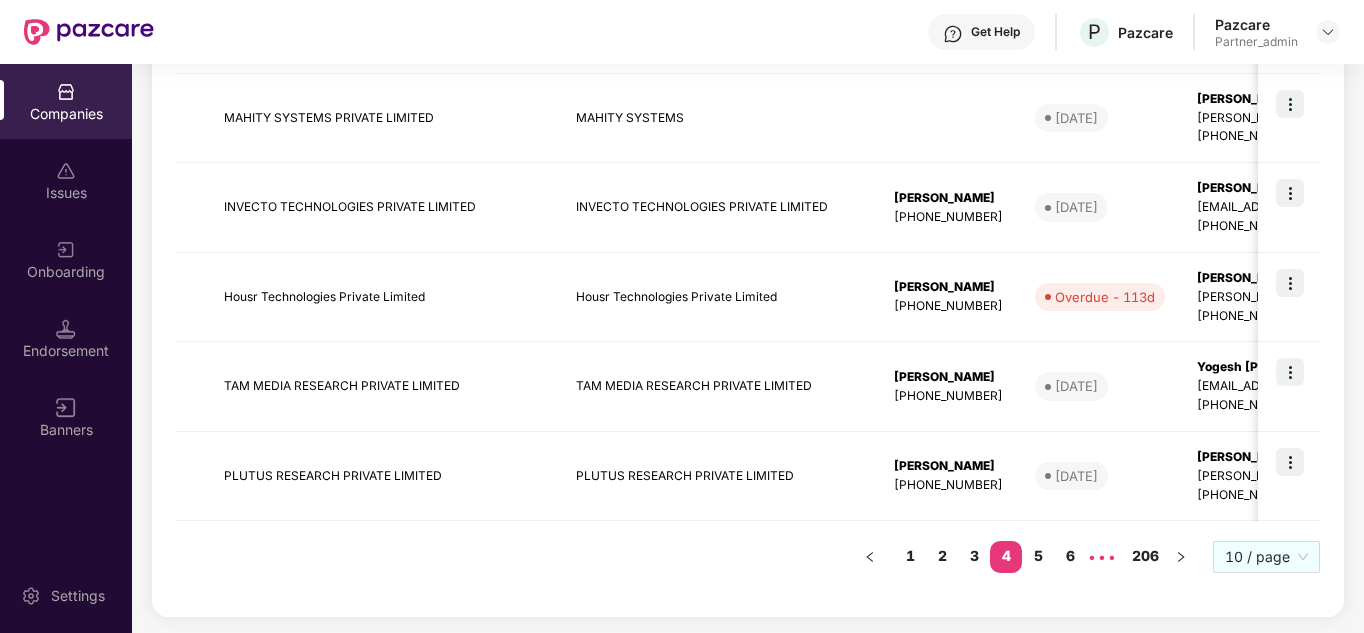 scroll, scrollTop: 0, scrollLeft: 2, axis: horizontal 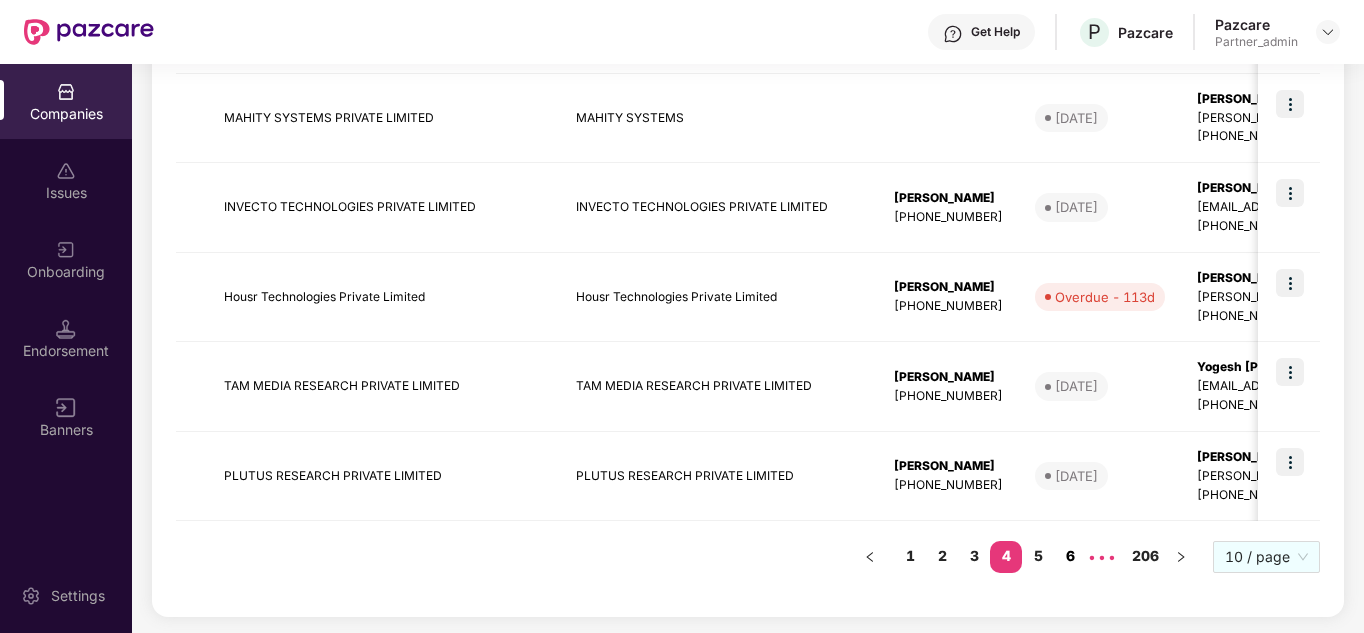 click on "6" at bounding box center (1070, 556) 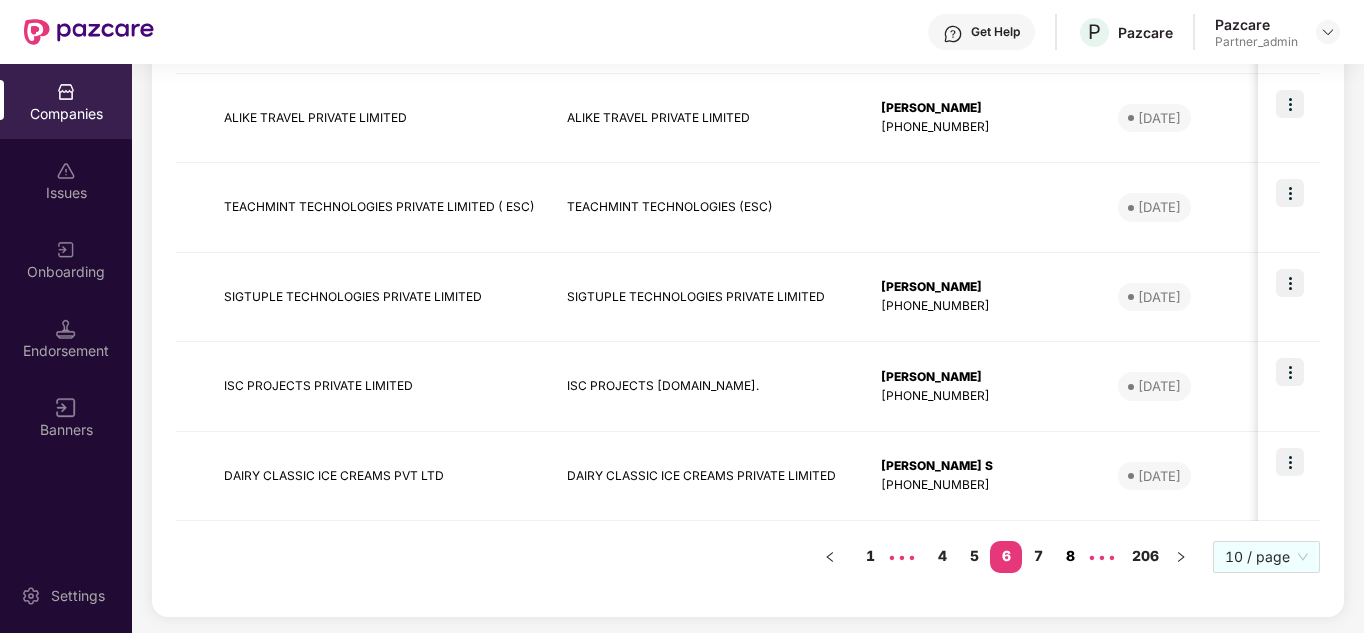 click on "8" at bounding box center (1070, 556) 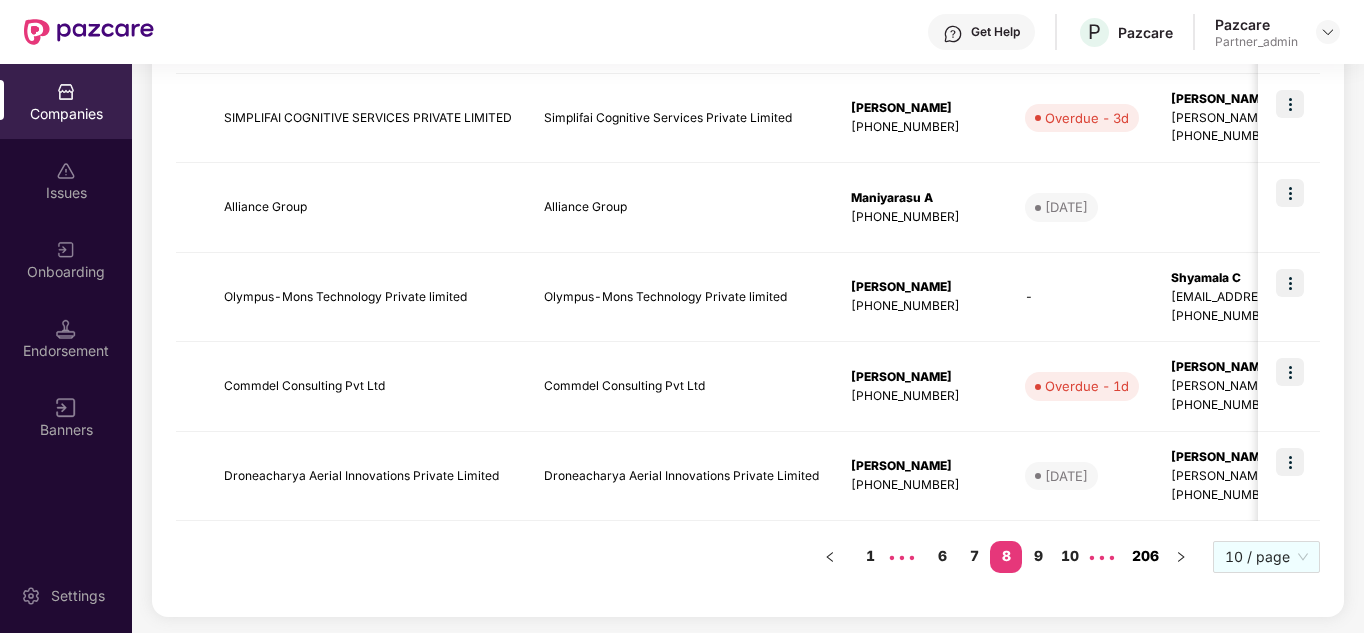 click on "206" at bounding box center (1145, 556) 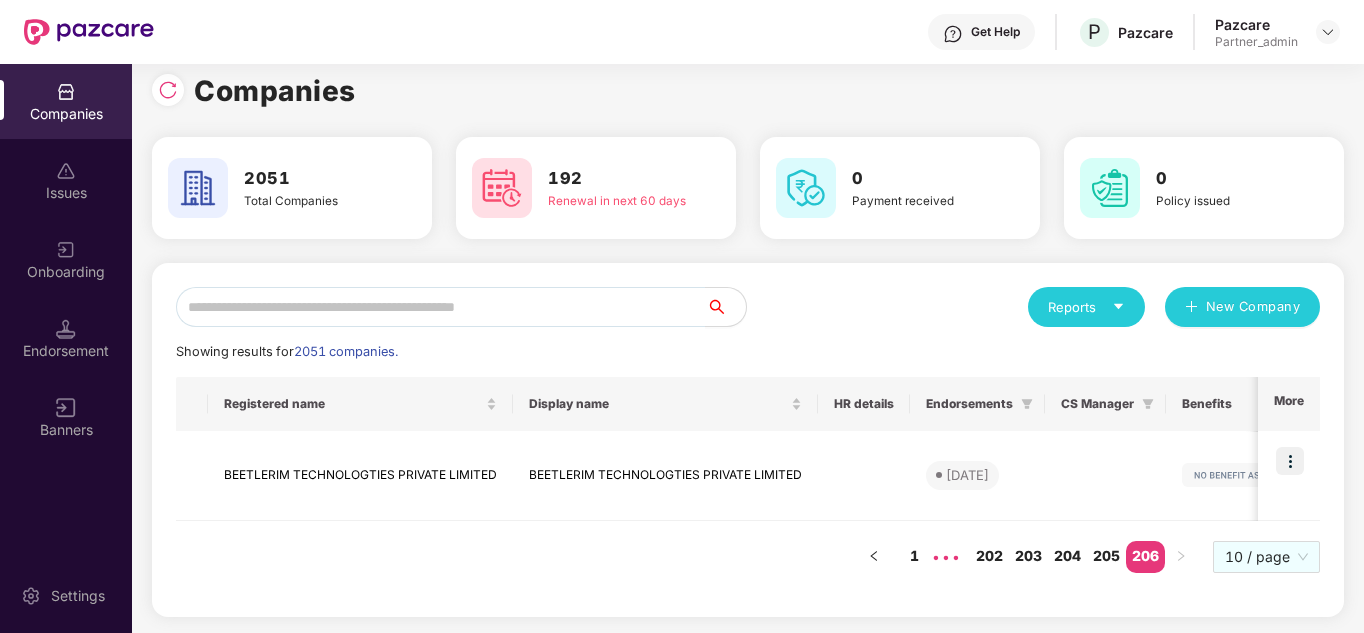 scroll, scrollTop: 15, scrollLeft: 0, axis: vertical 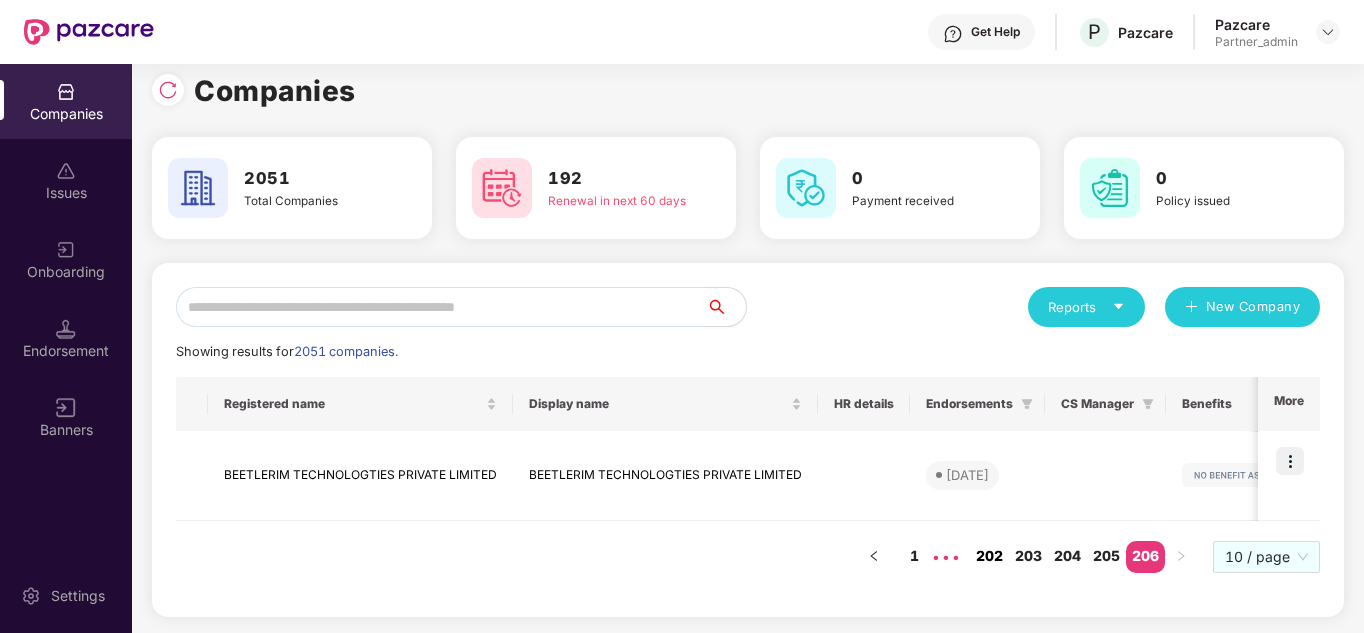 click on "202" at bounding box center [989, 556] 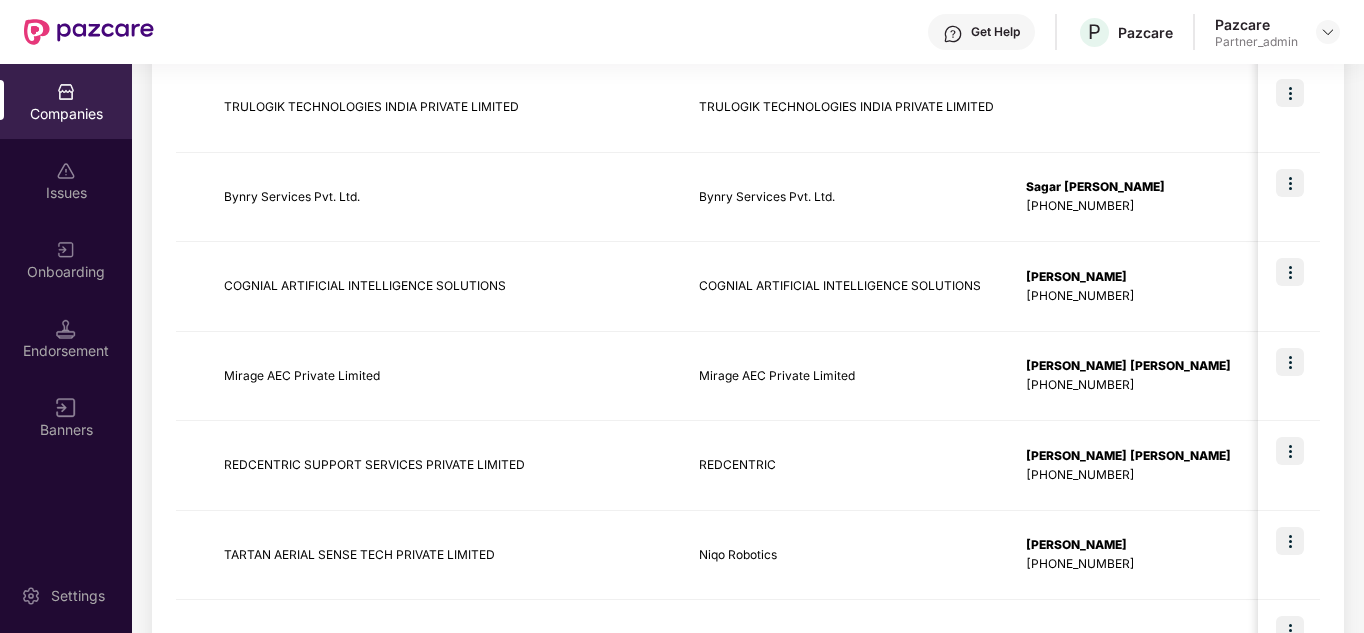 scroll, scrollTop: 820, scrollLeft: 0, axis: vertical 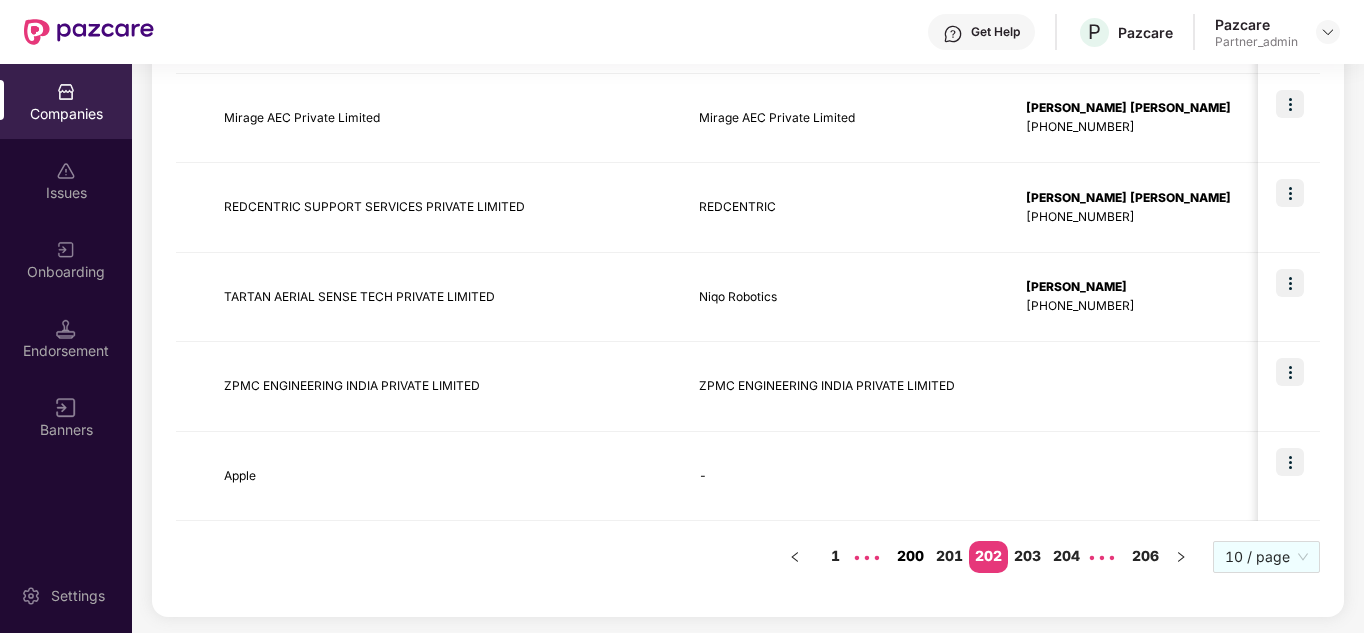 click on "200" at bounding box center [910, 556] 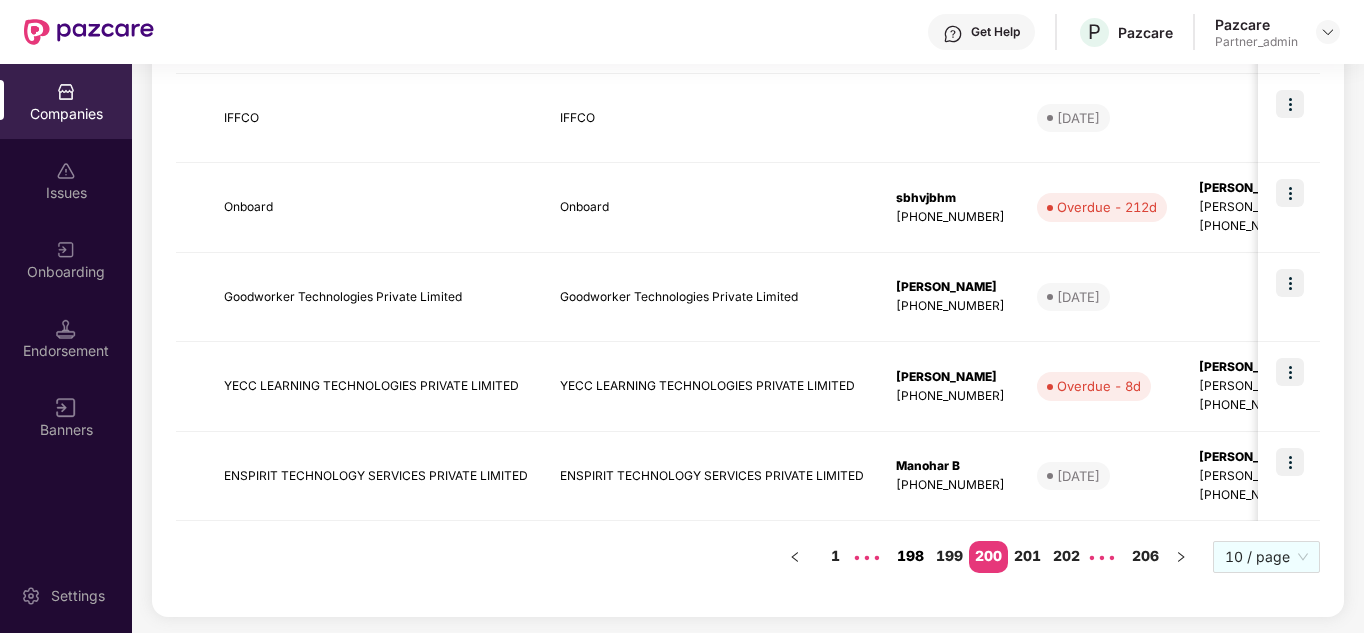click on "198" at bounding box center (910, 556) 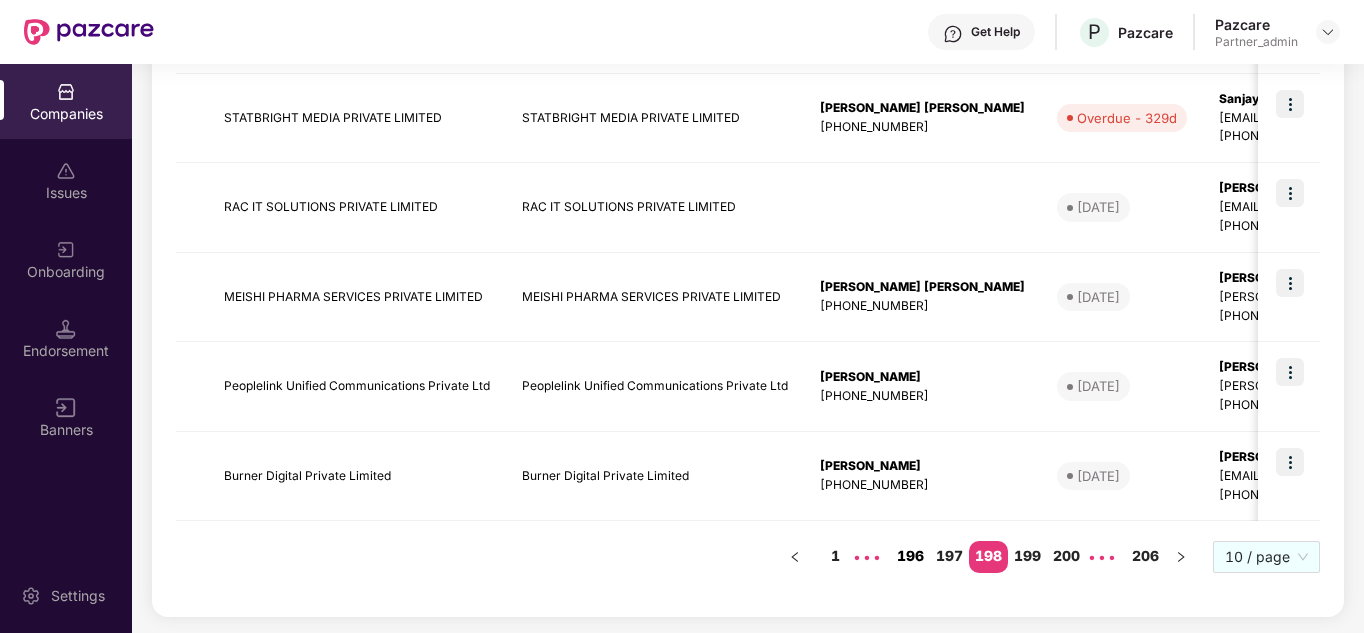 click on "196" at bounding box center (910, 556) 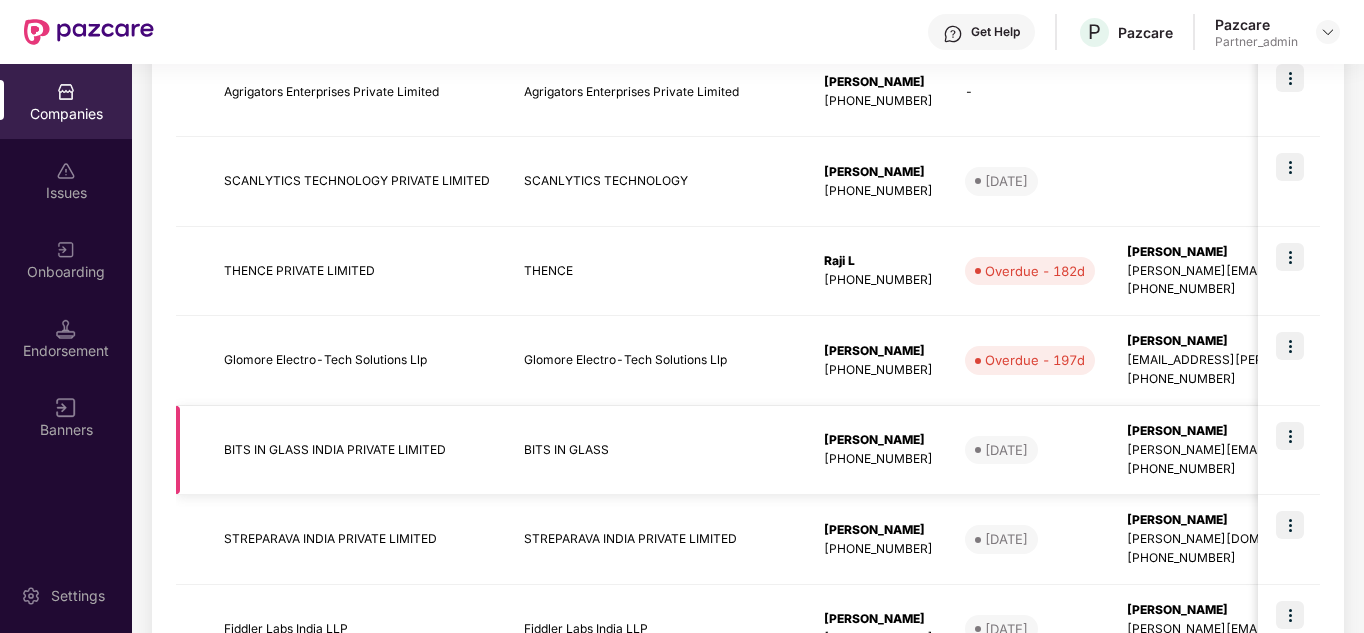 scroll, scrollTop: 536, scrollLeft: 0, axis: vertical 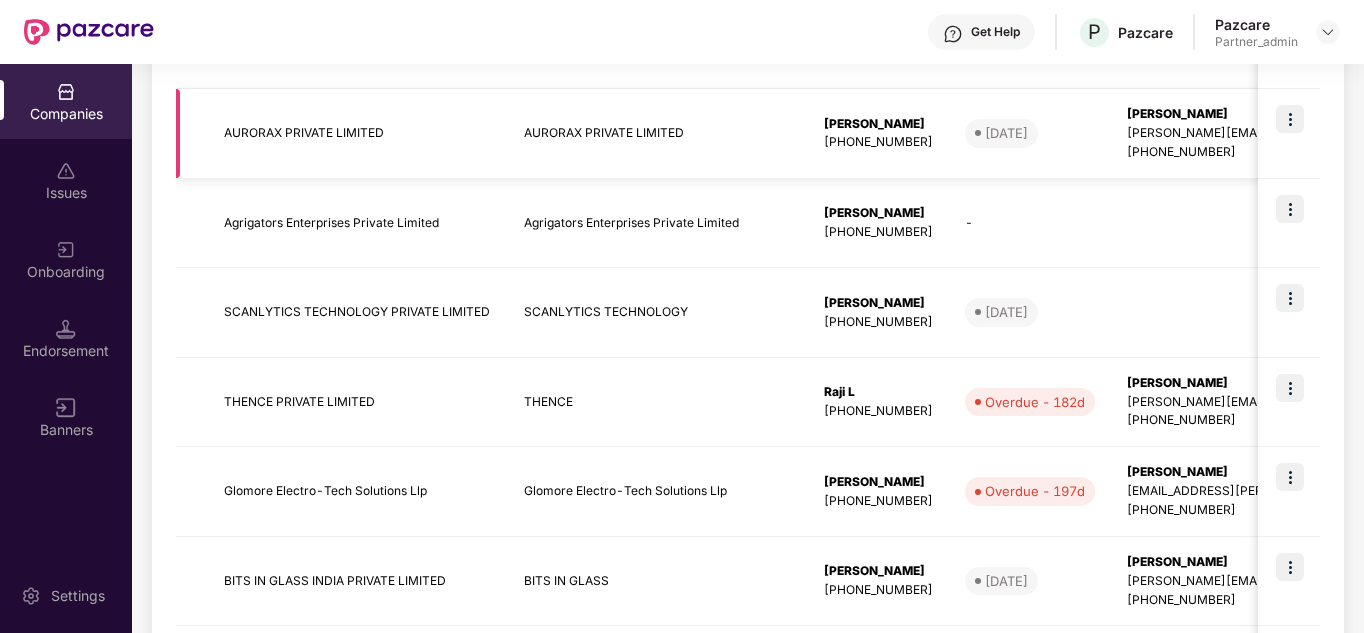 click on "AURORAX PRIVATE LIMITED" at bounding box center [358, 134] 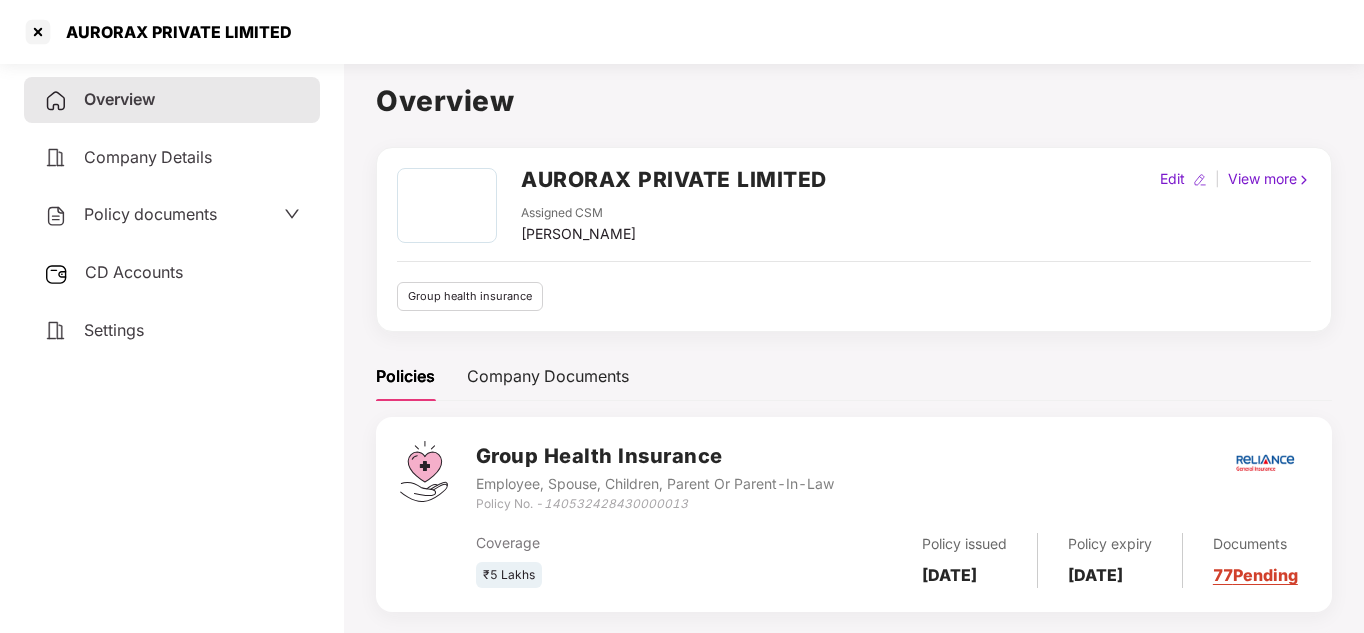 scroll, scrollTop: 55, scrollLeft: 0, axis: vertical 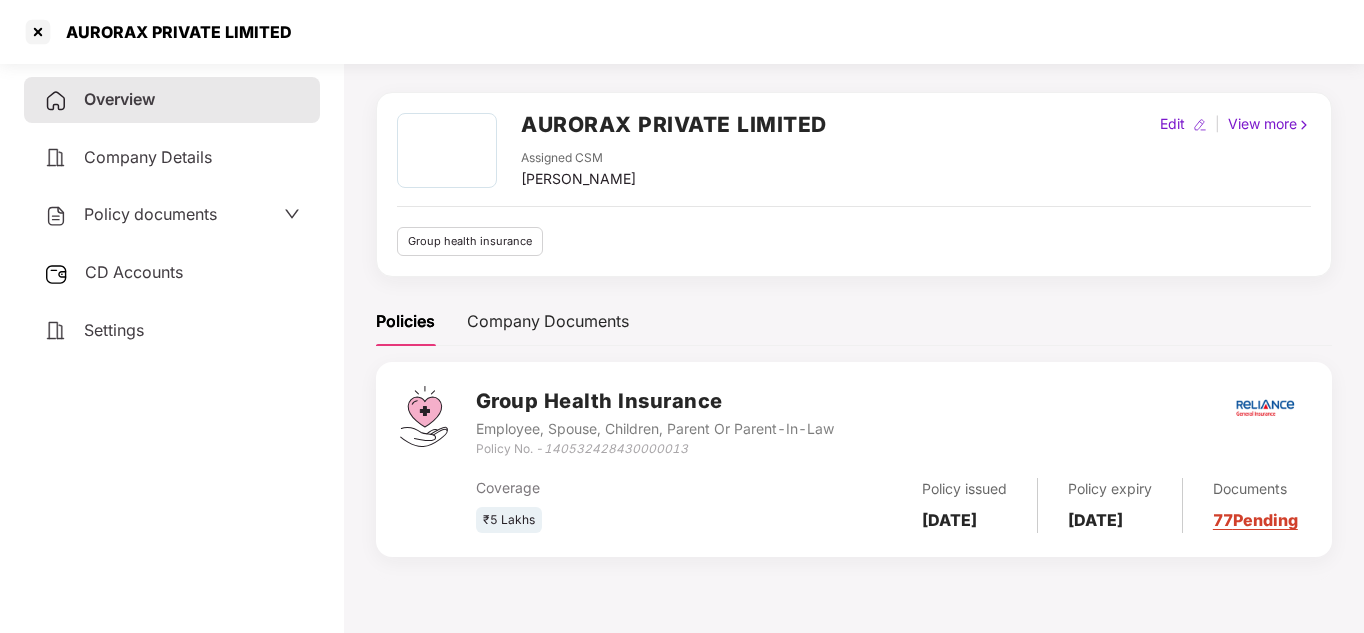 click on "Settings" at bounding box center (114, 330) 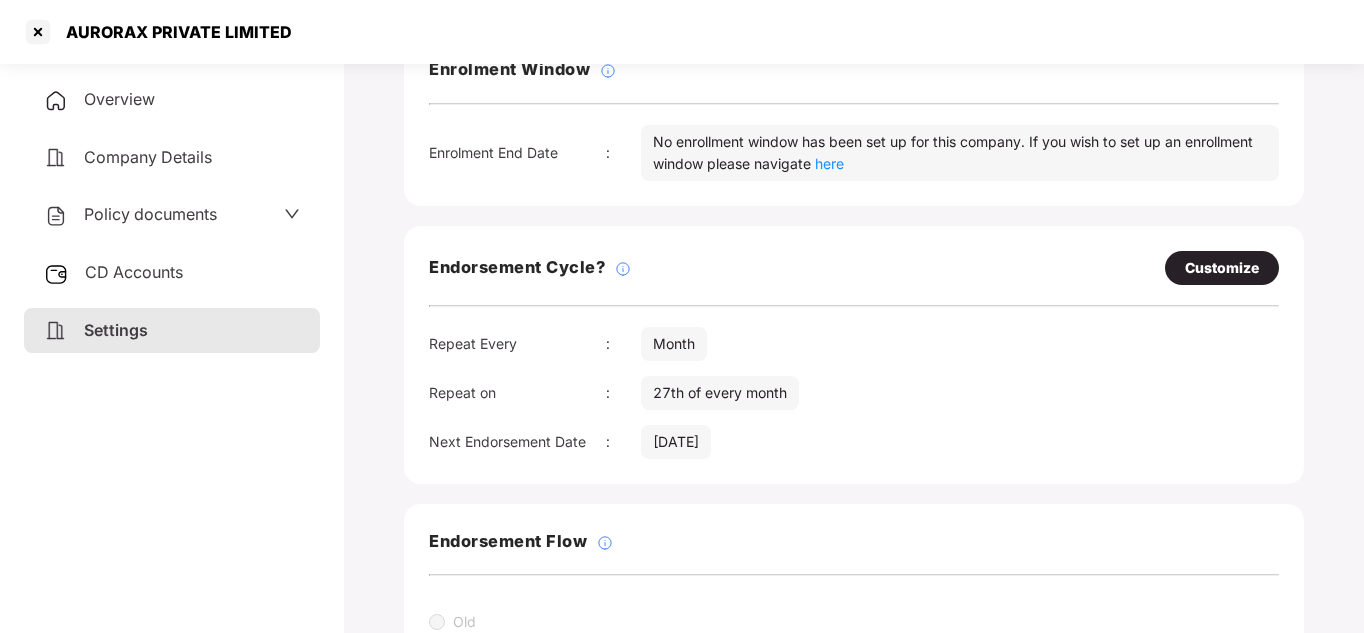 scroll, scrollTop: 129, scrollLeft: 0, axis: vertical 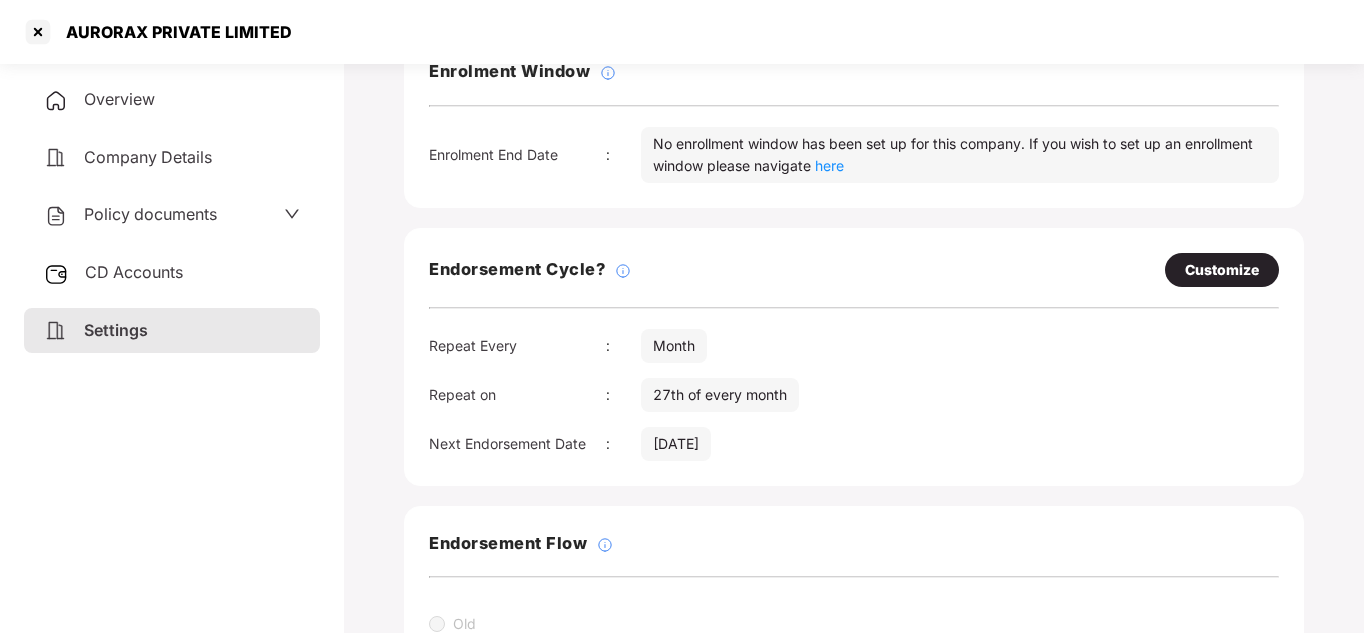 click on "CD Accounts" at bounding box center (134, 272) 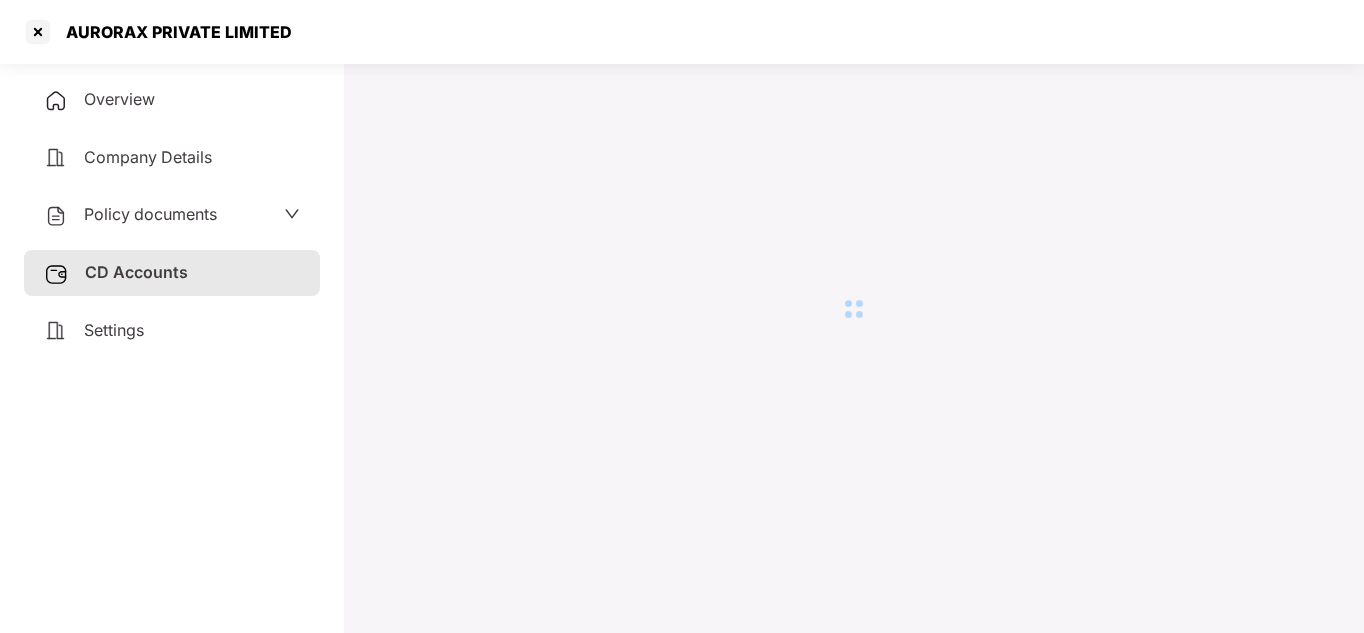 scroll, scrollTop: 55, scrollLeft: 0, axis: vertical 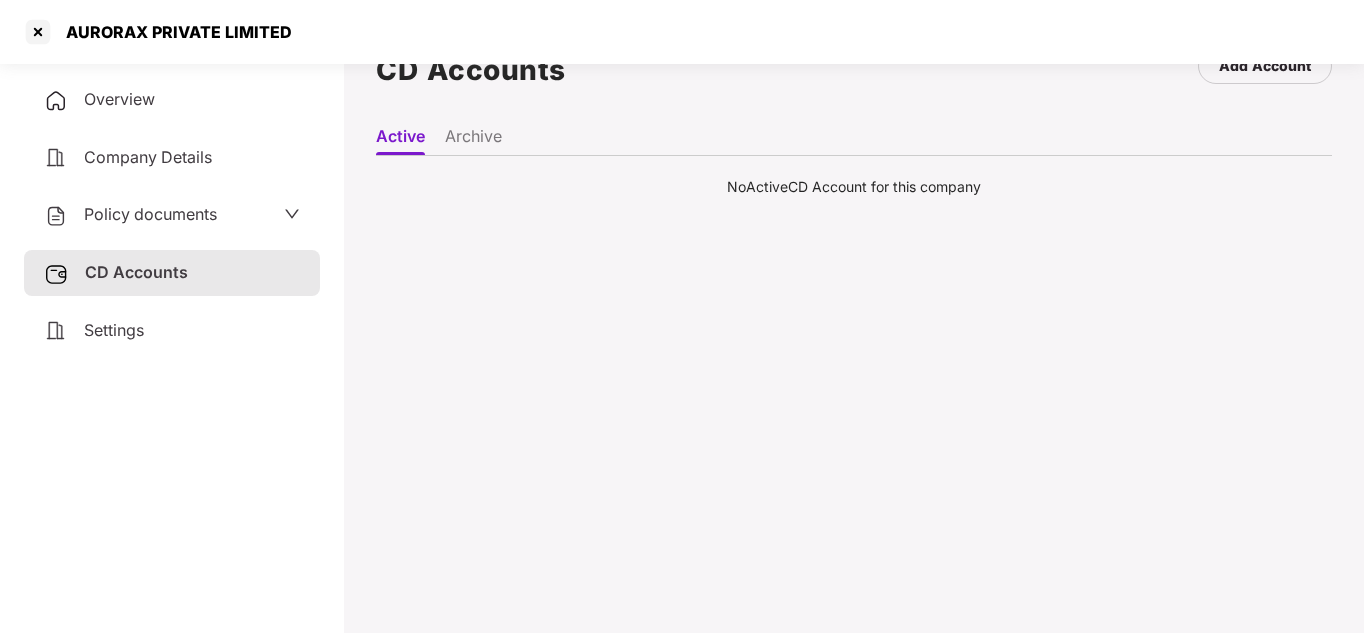 click on "Policy documents" at bounding box center (172, 215) 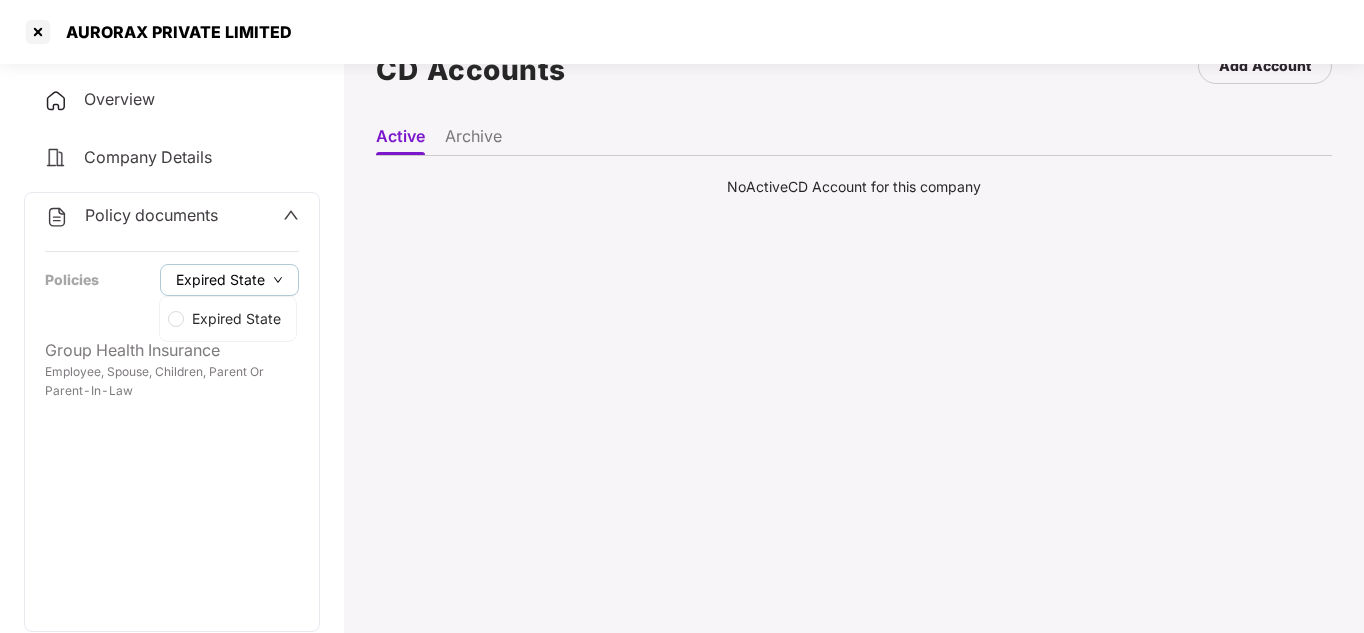 click on "Expired State" at bounding box center (220, 280) 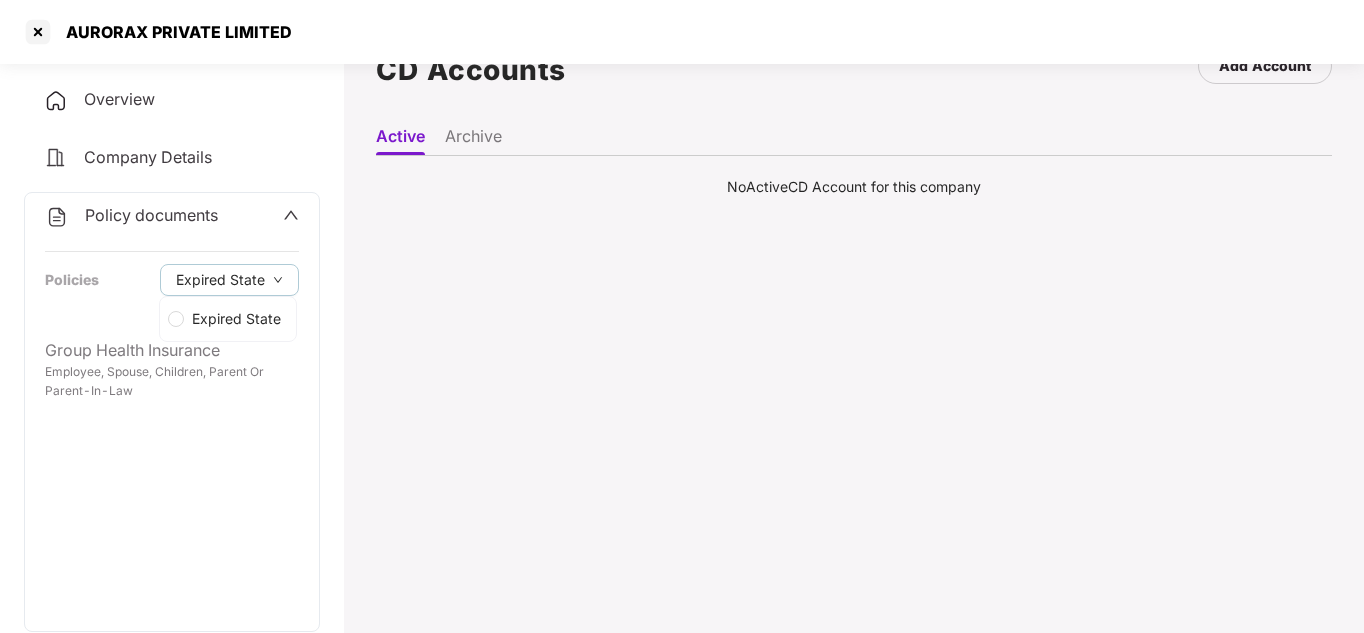 click on "Expired State" at bounding box center [236, 319] 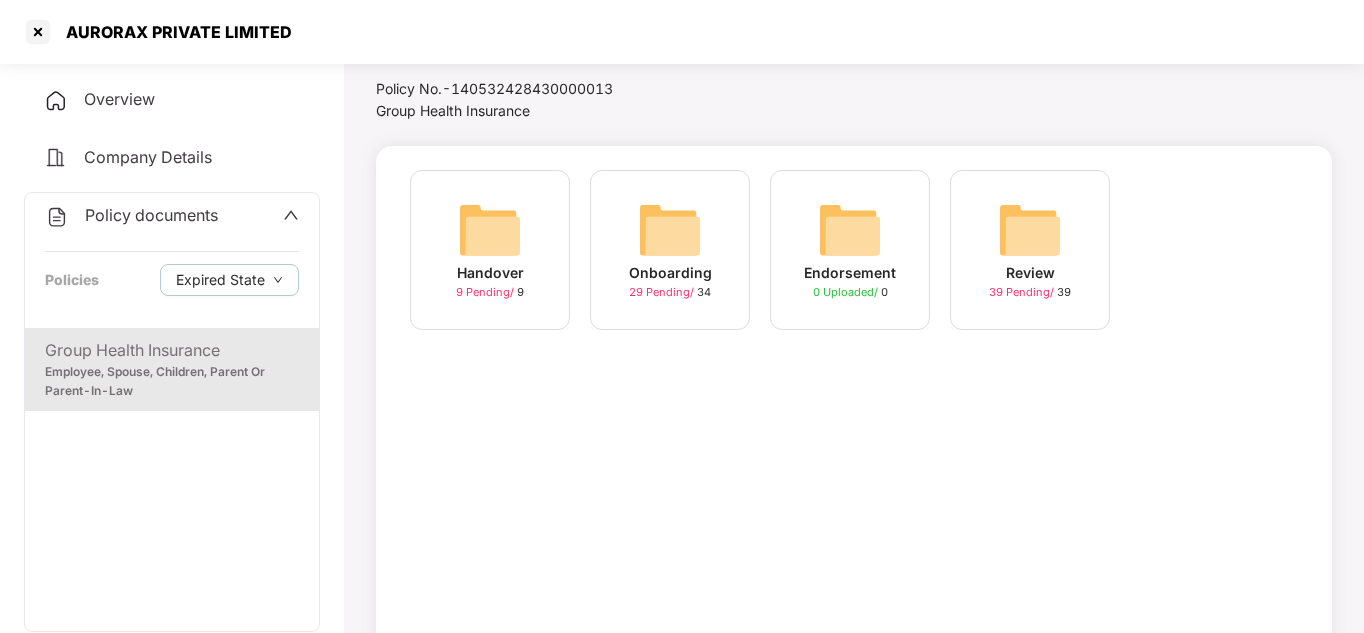 click on "Company Details" at bounding box center [172, 158] 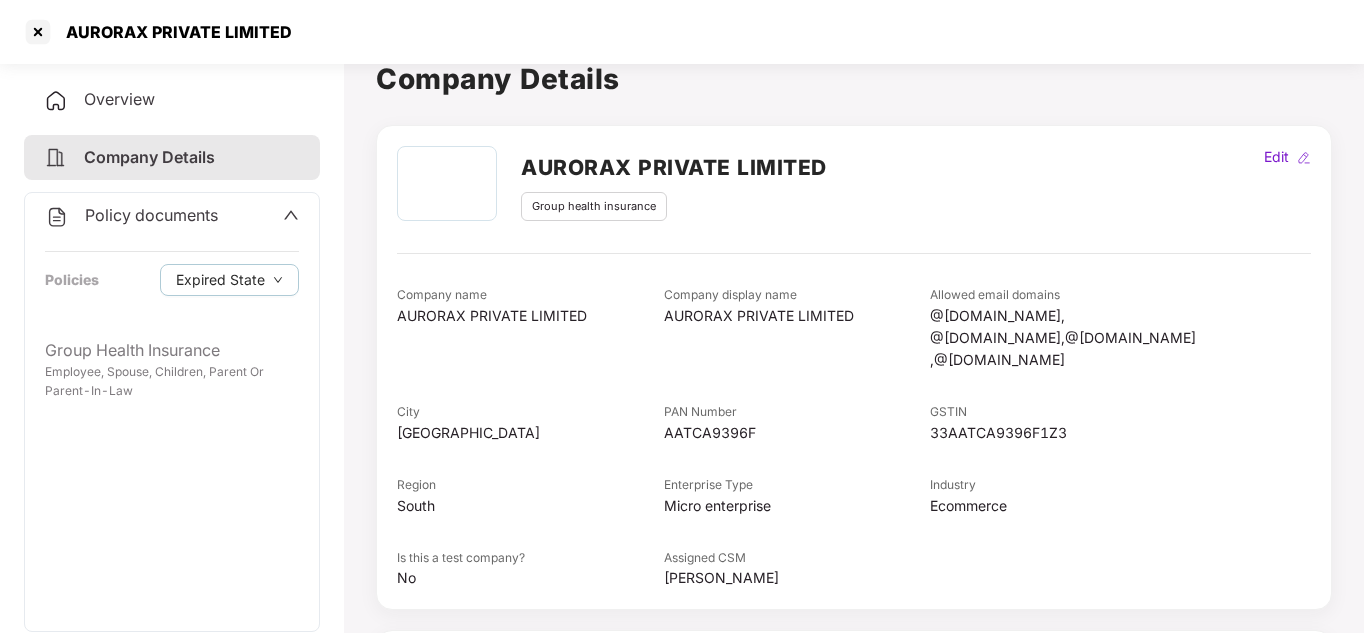scroll, scrollTop: 0, scrollLeft: 0, axis: both 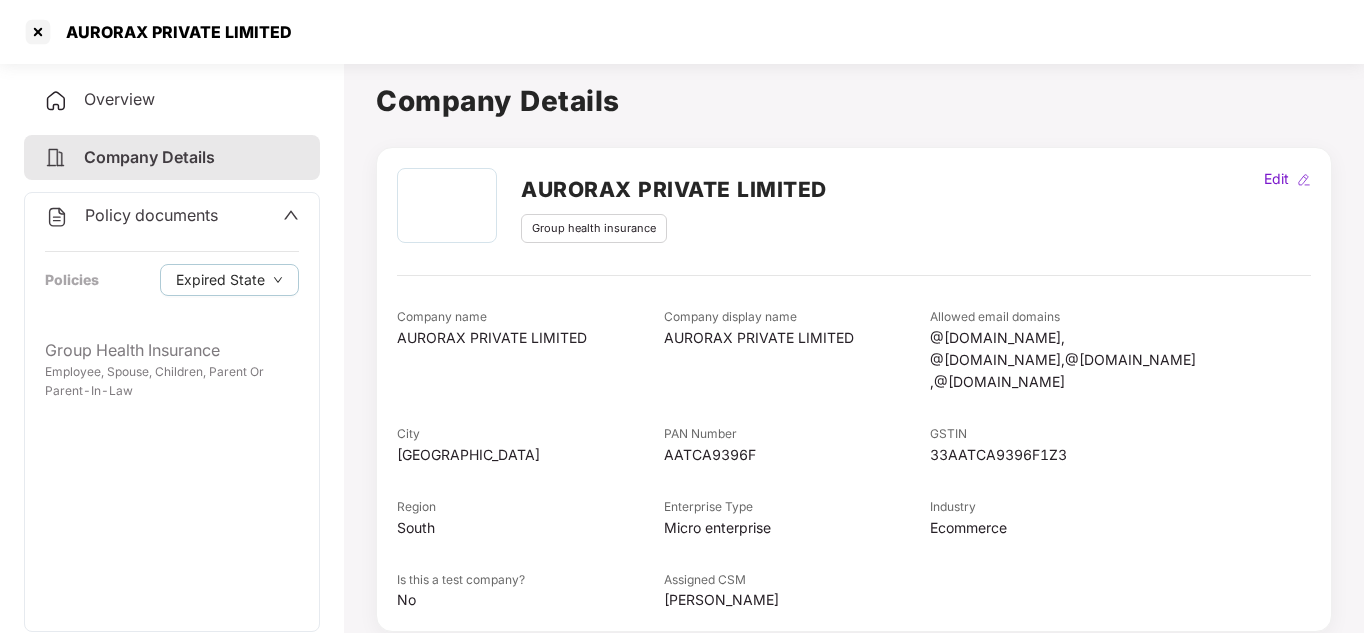 click on "Overview" at bounding box center [172, 100] 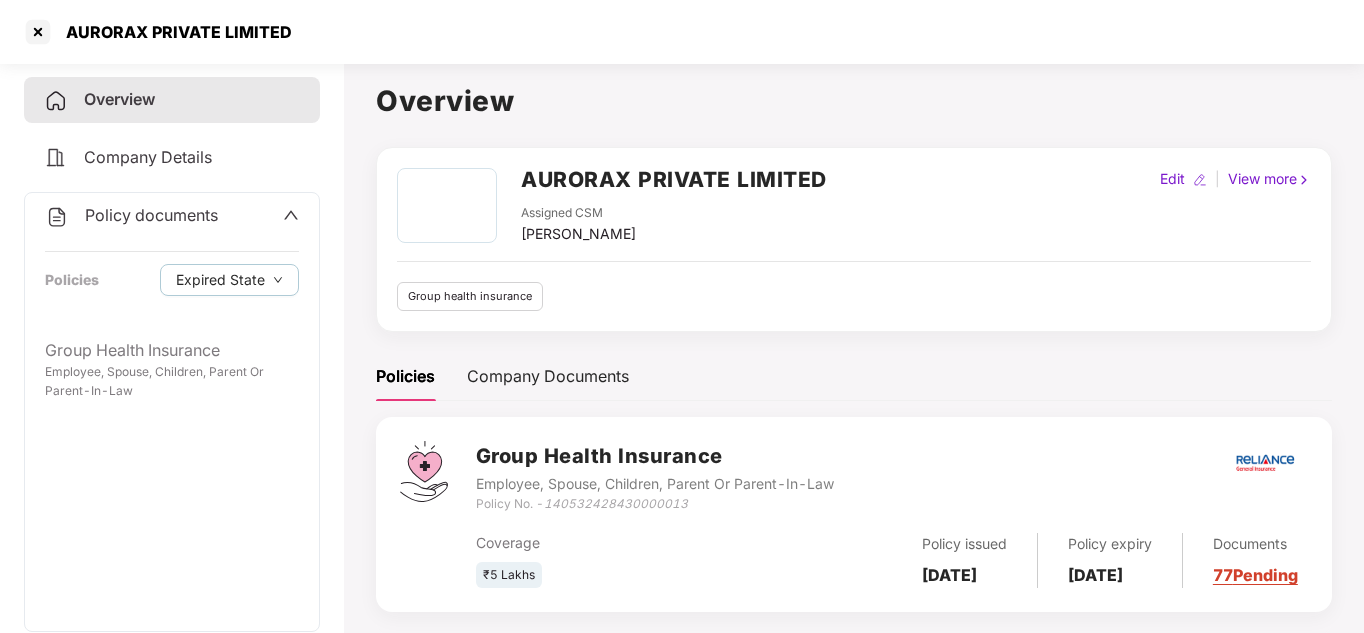 scroll, scrollTop: 55, scrollLeft: 0, axis: vertical 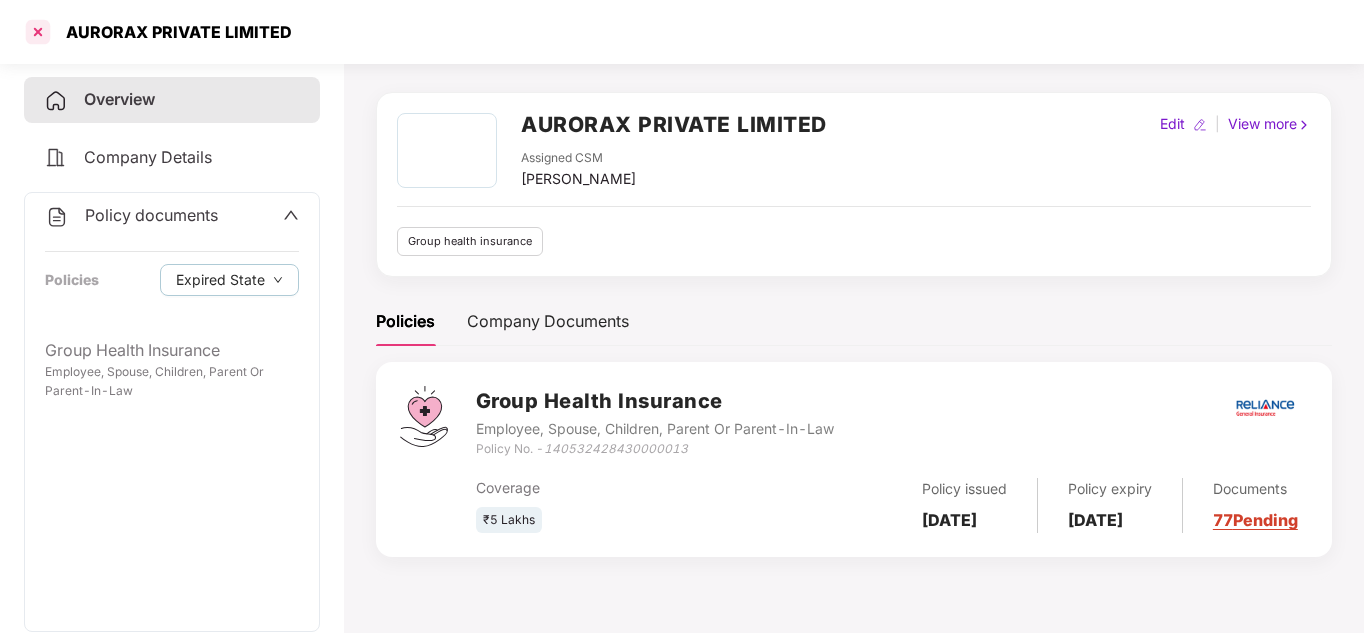 click at bounding box center [38, 32] 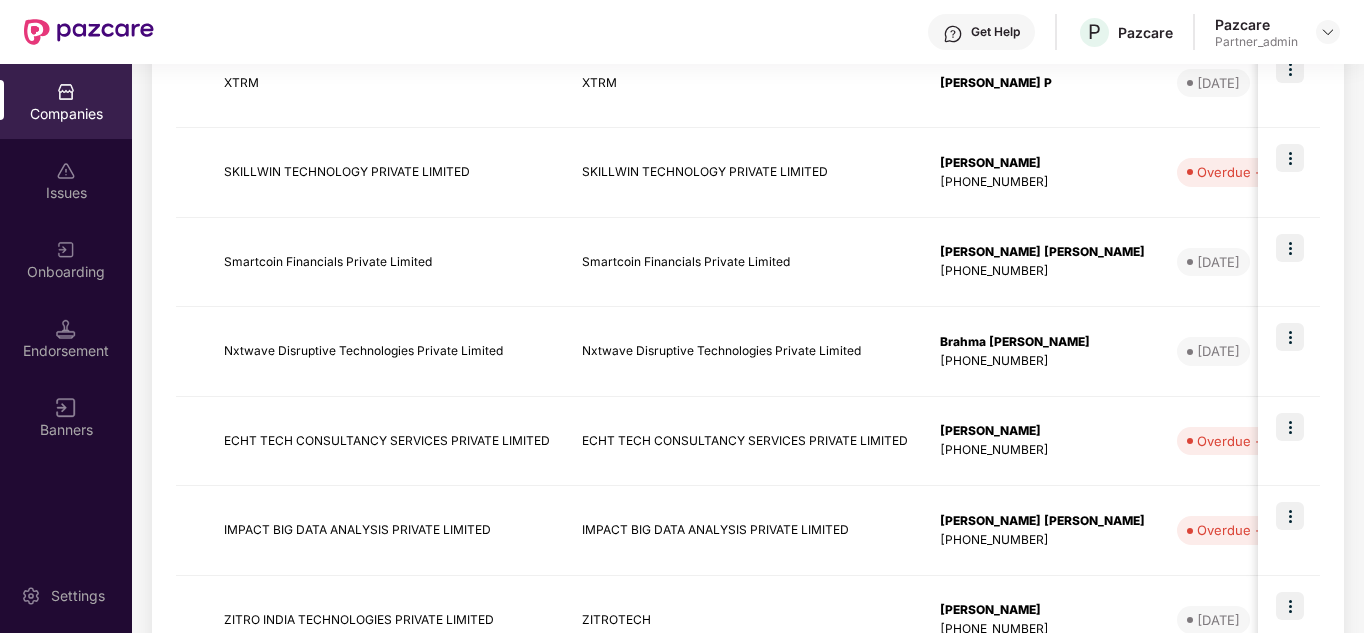 scroll, scrollTop: 820, scrollLeft: 0, axis: vertical 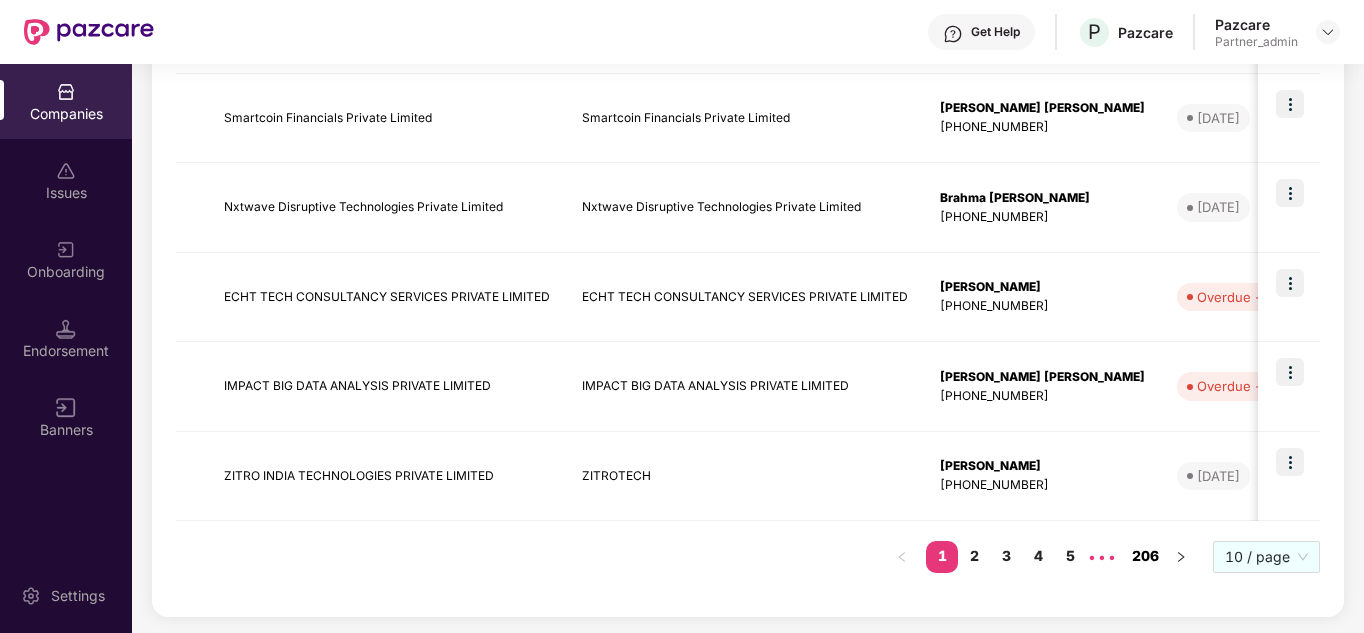 click on "206" at bounding box center (1145, 556) 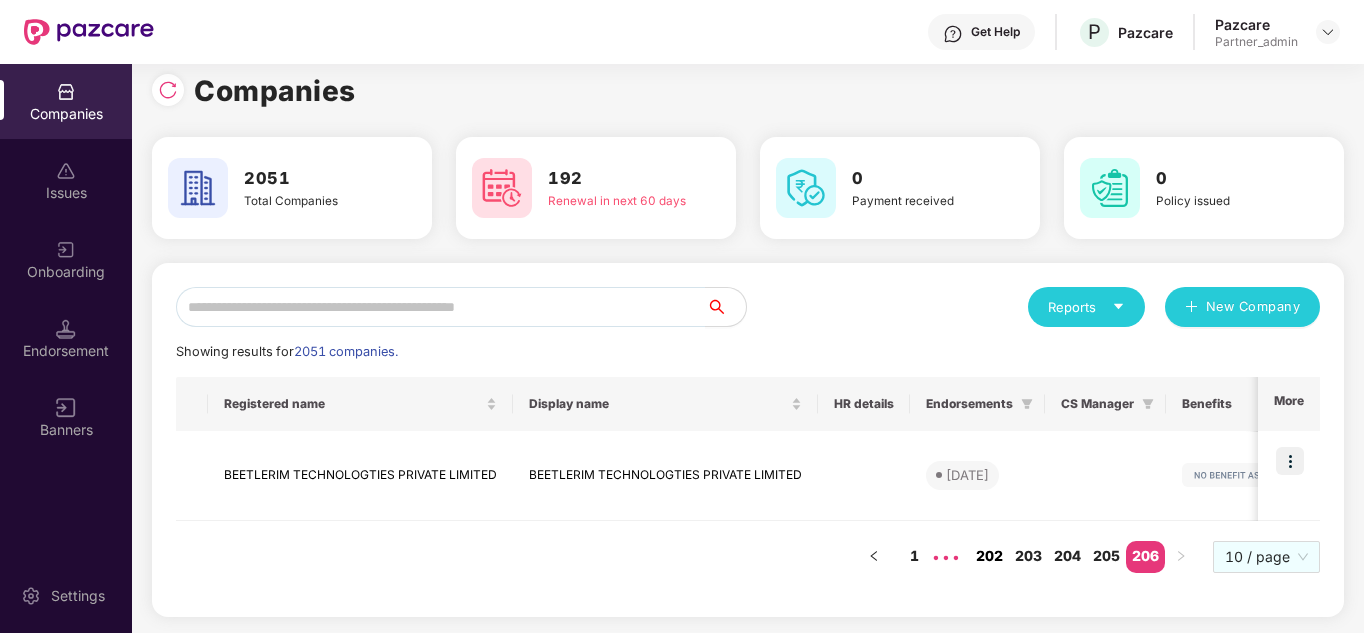 click on "202" at bounding box center (989, 556) 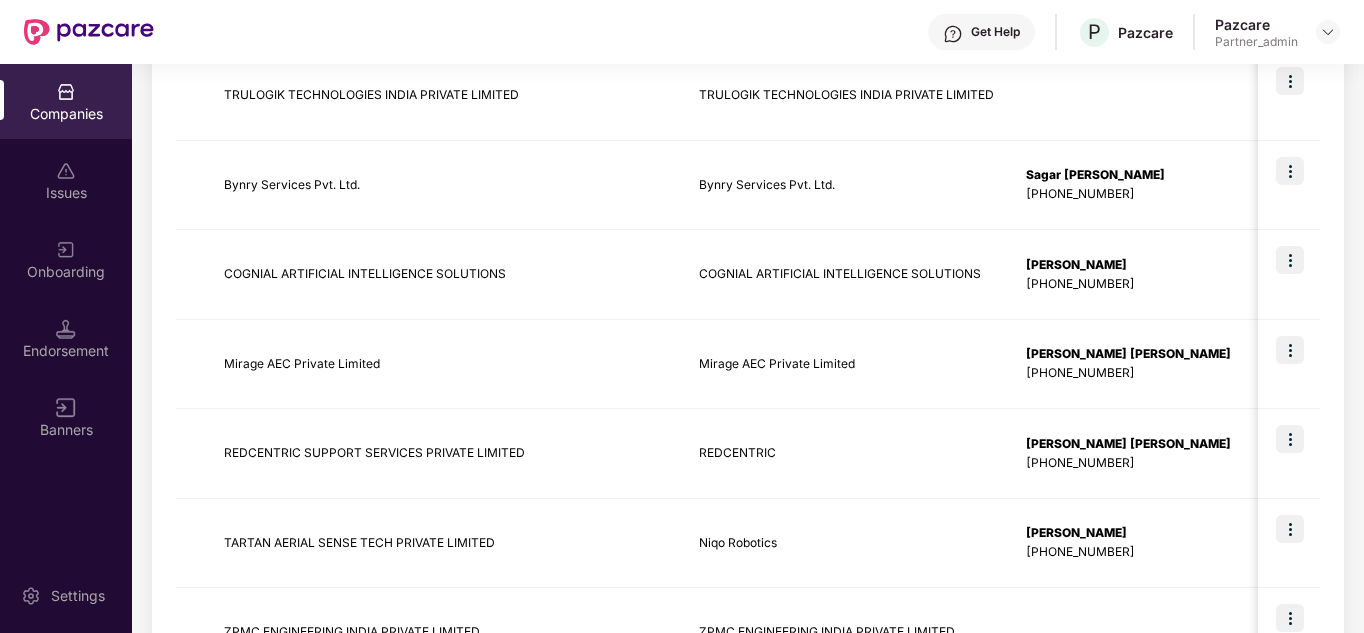 scroll, scrollTop: 575, scrollLeft: 0, axis: vertical 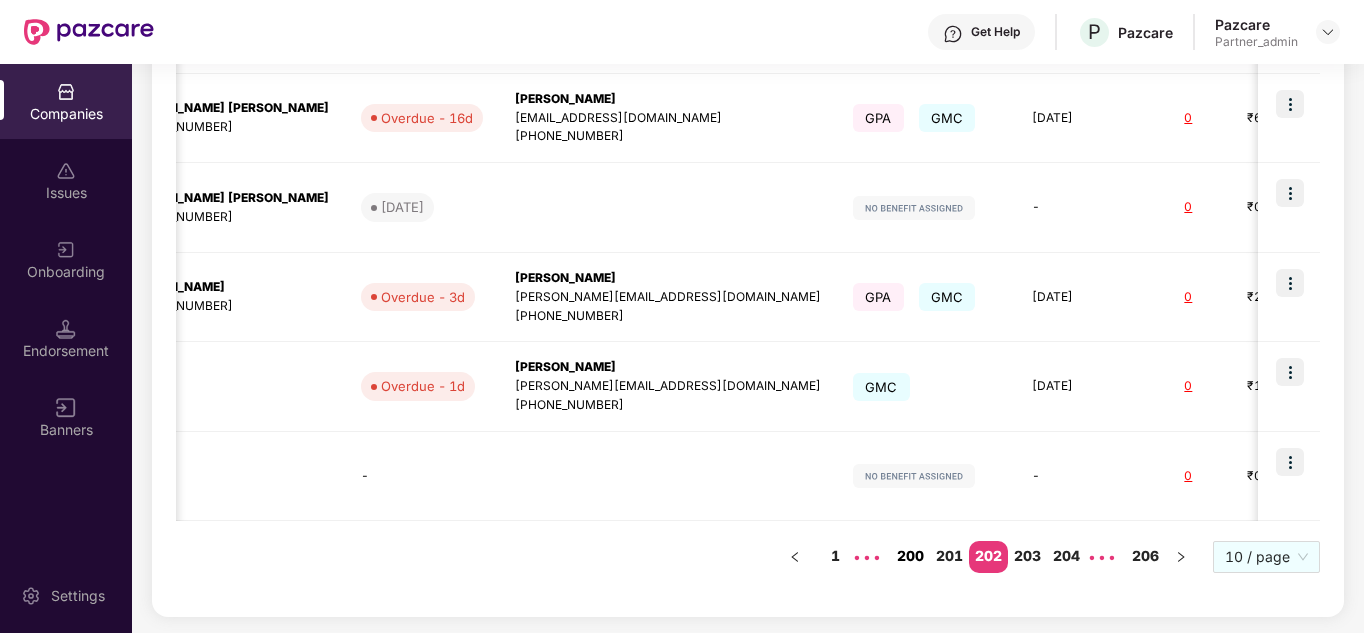 click on "200" at bounding box center [910, 556] 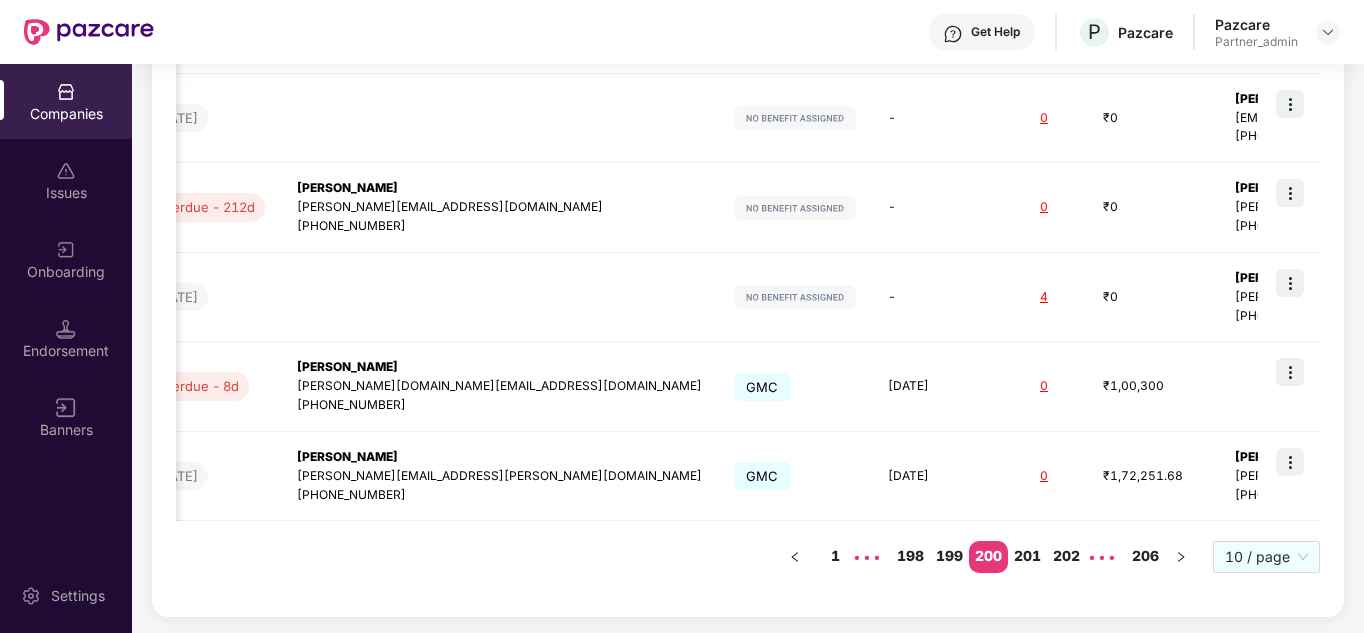 scroll, scrollTop: 0, scrollLeft: 872, axis: horizontal 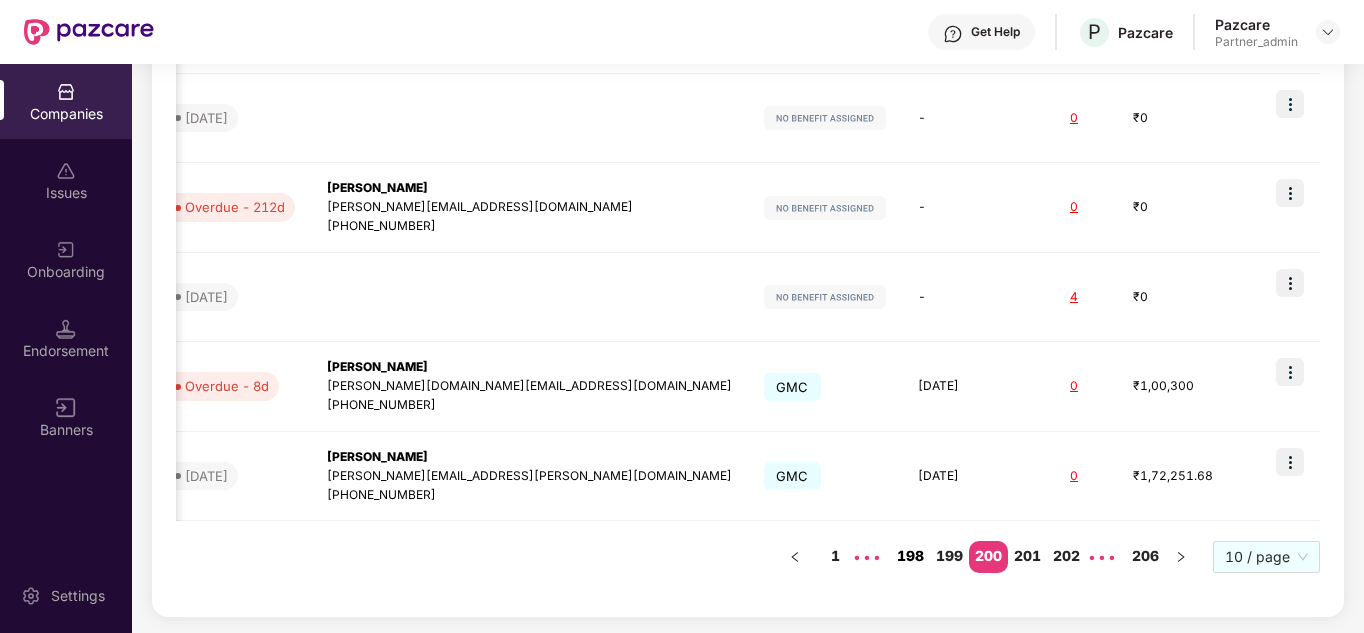 click on "198" at bounding box center (910, 556) 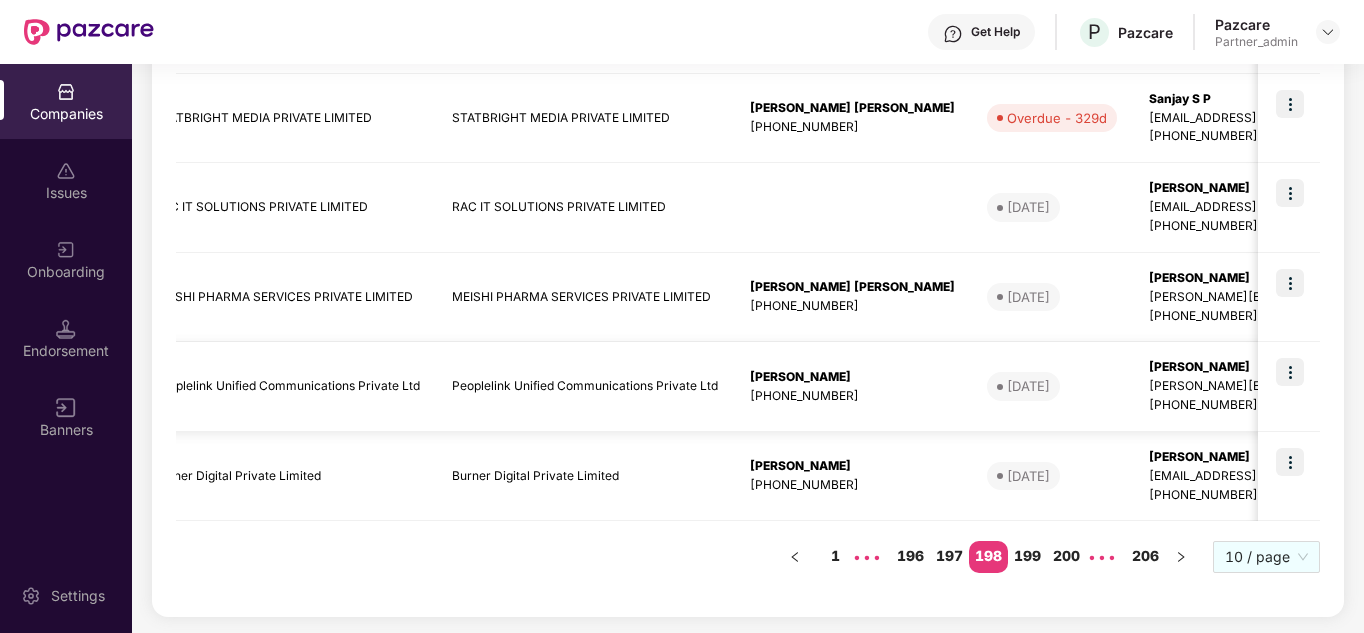 scroll, scrollTop: 0, scrollLeft: 0, axis: both 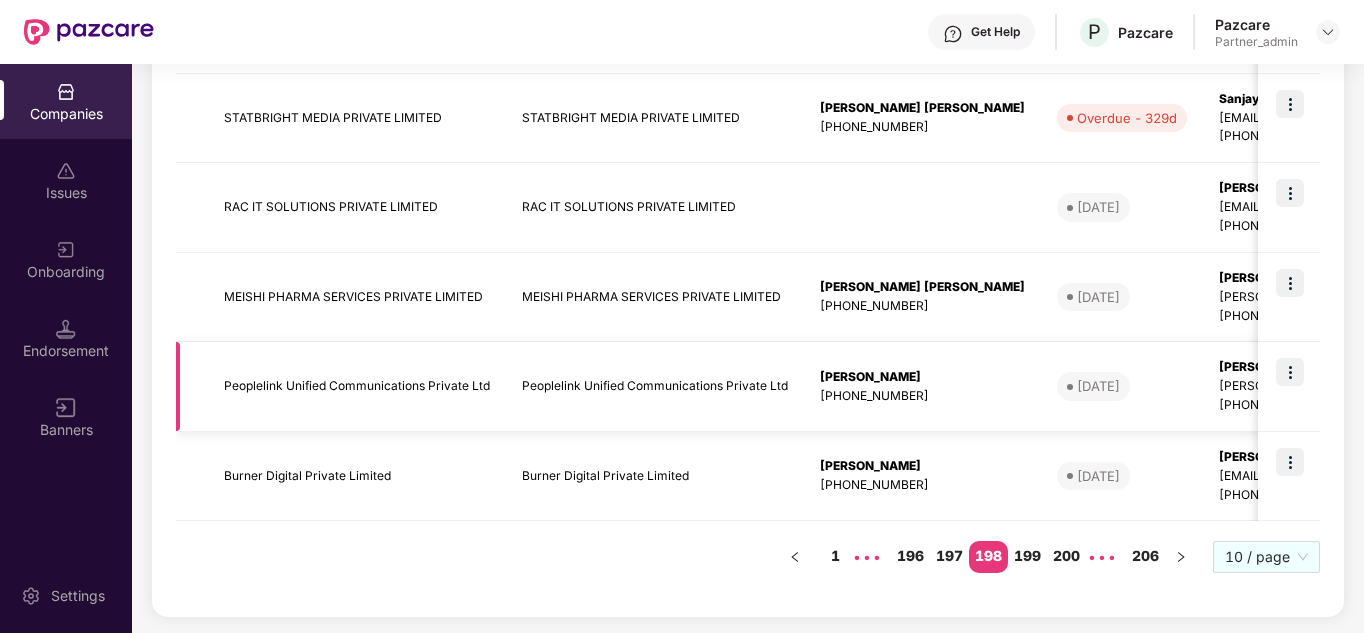 click at bounding box center (1290, 372) 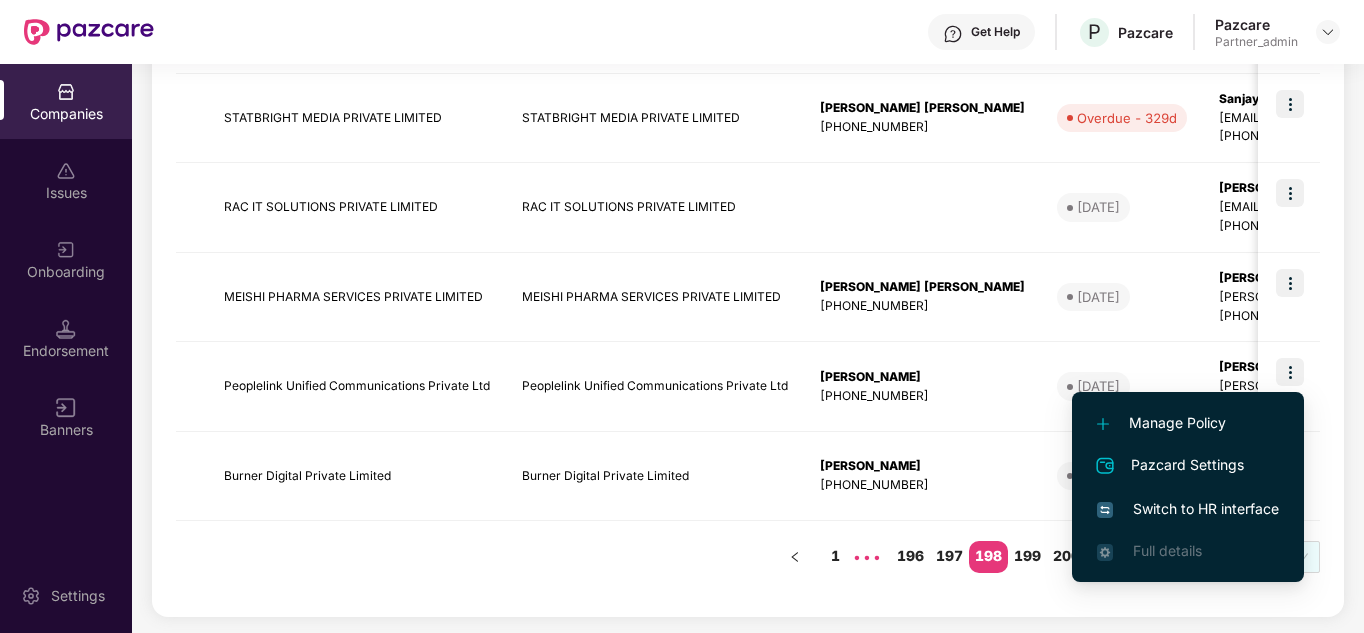 click on "Switch to HR interface" at bounding box center (1188, 509) 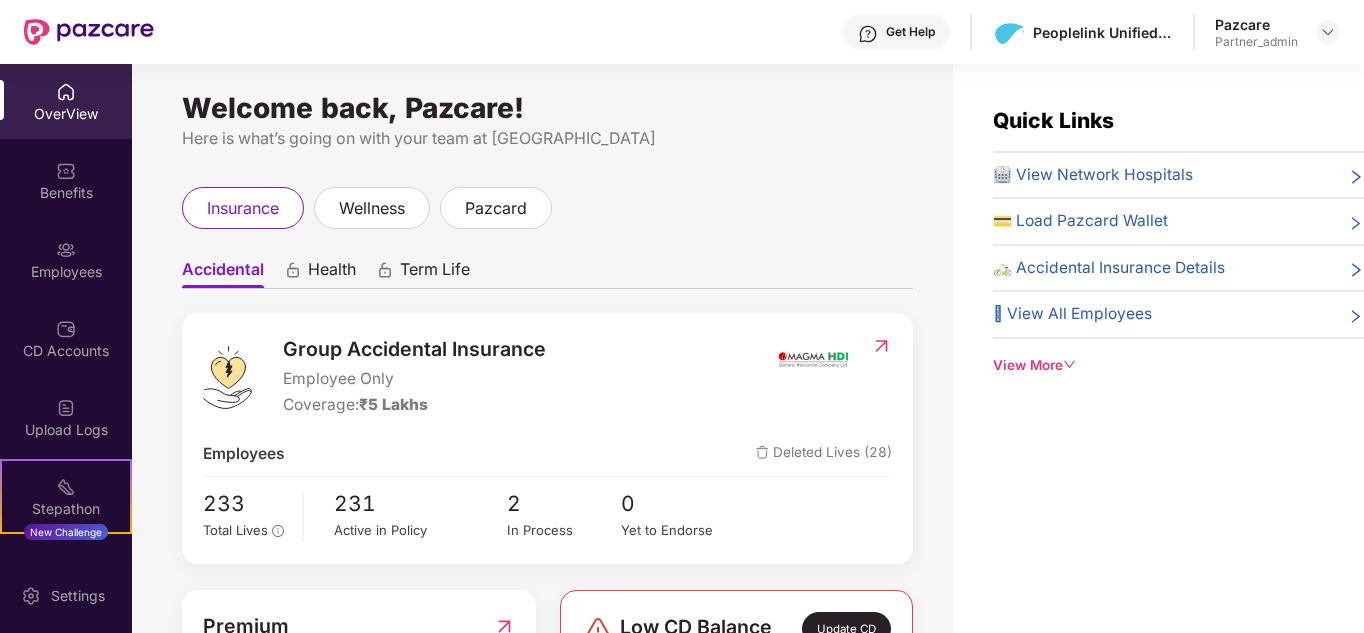 scroll, scrollTop: 0, scrollLeft: 0, axis: both 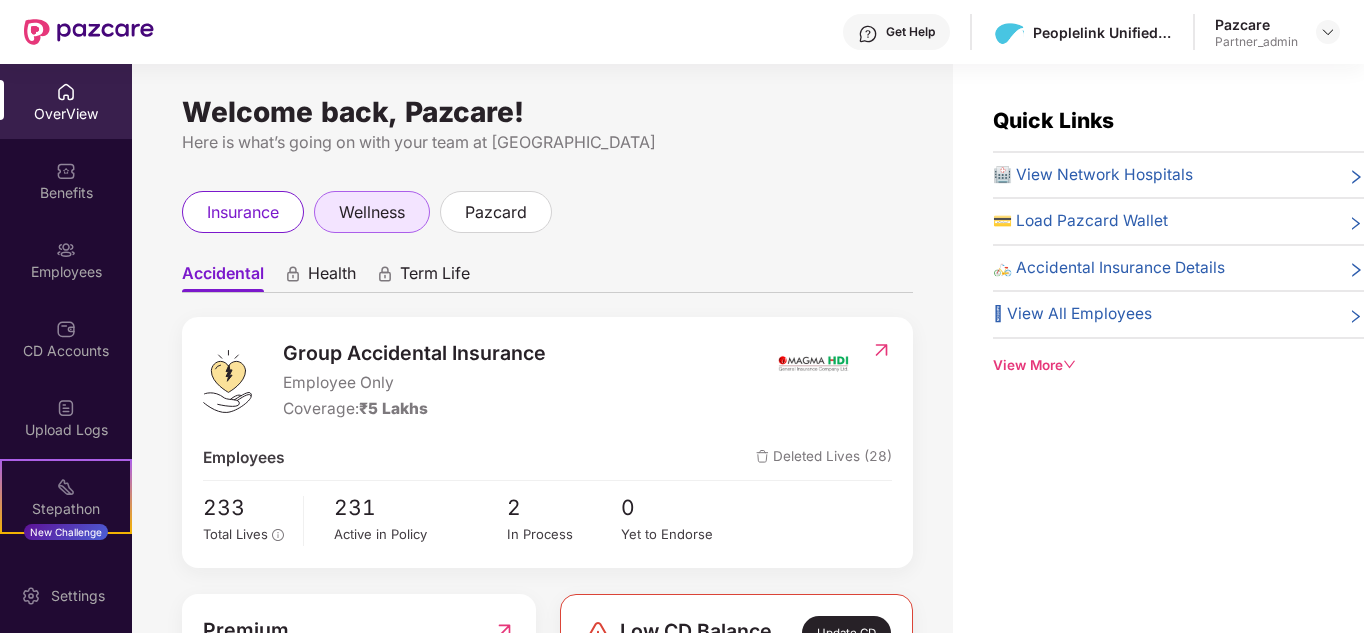 click on "wellness" at bounding box center (372, 212) 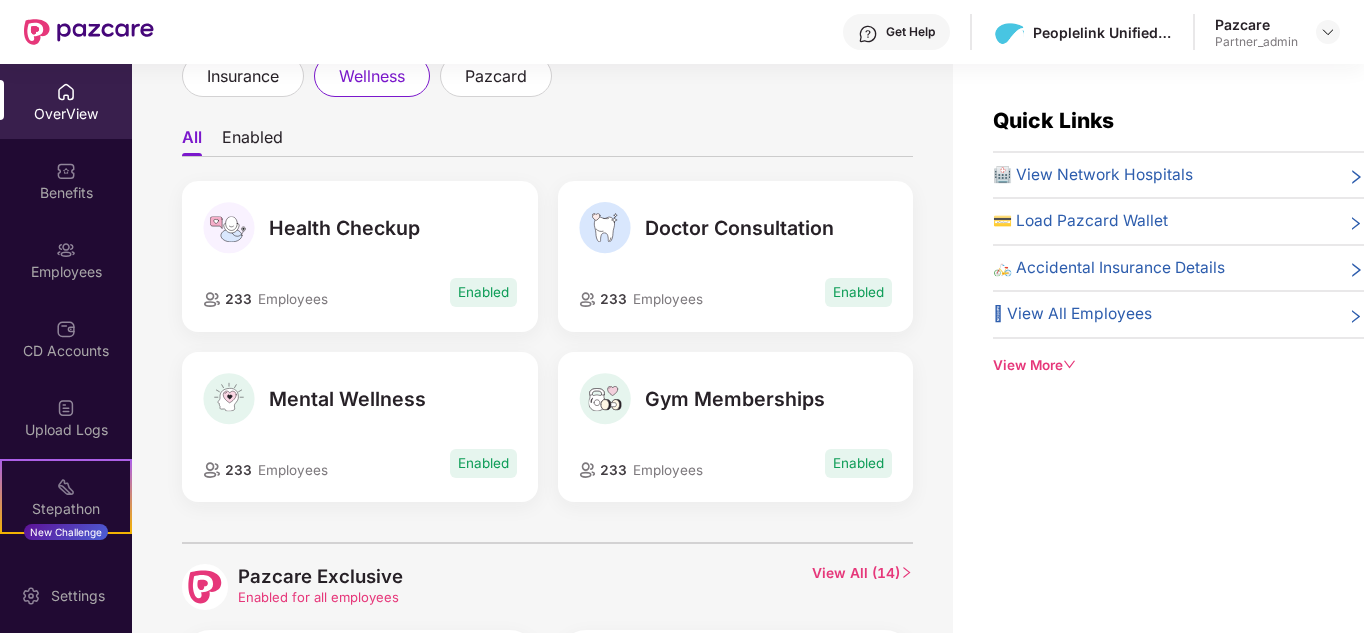 scroll, scrollTop: 115, scrollLeft: 0, axis: vertical 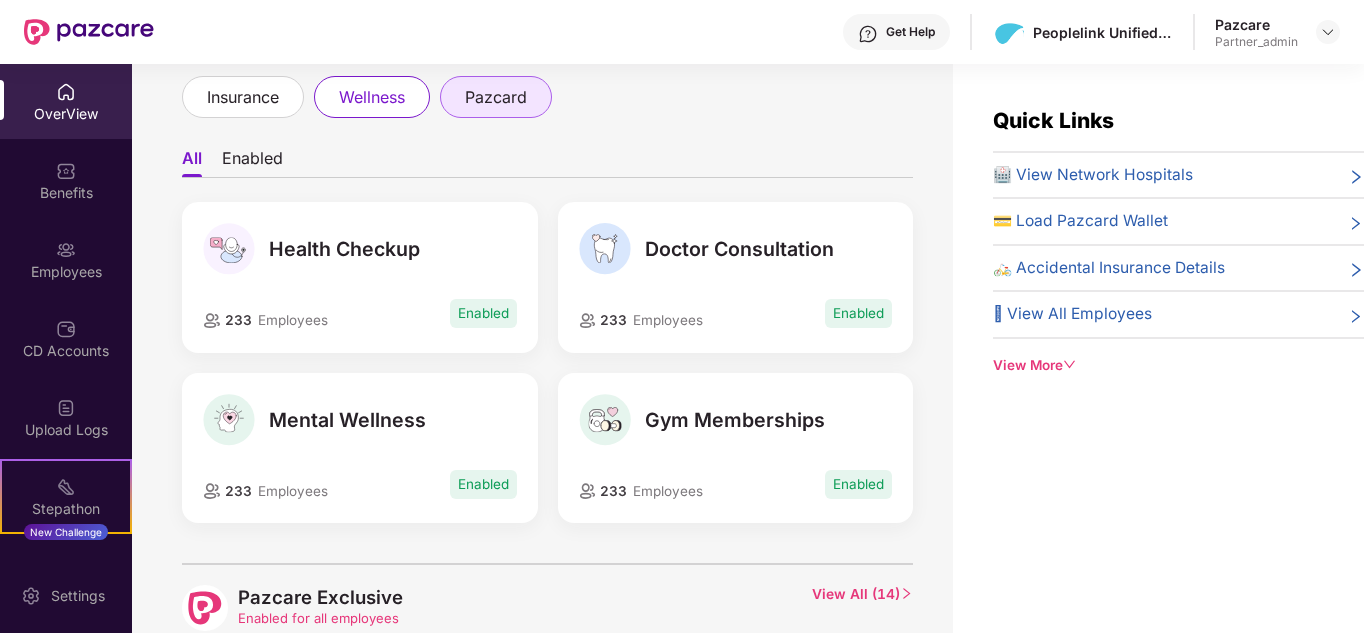 click on "pazcard" at bounding box center (496, 97) 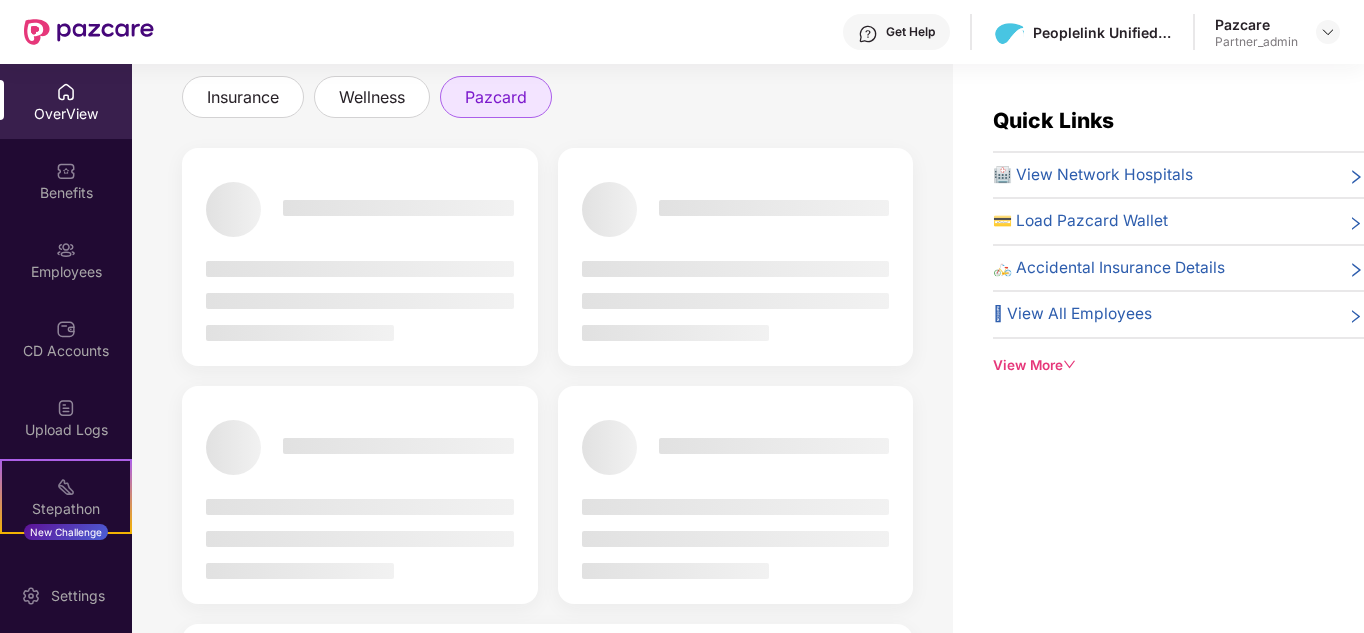 scroll, scrollTop: 0, scrollLeft: 0, axis: both 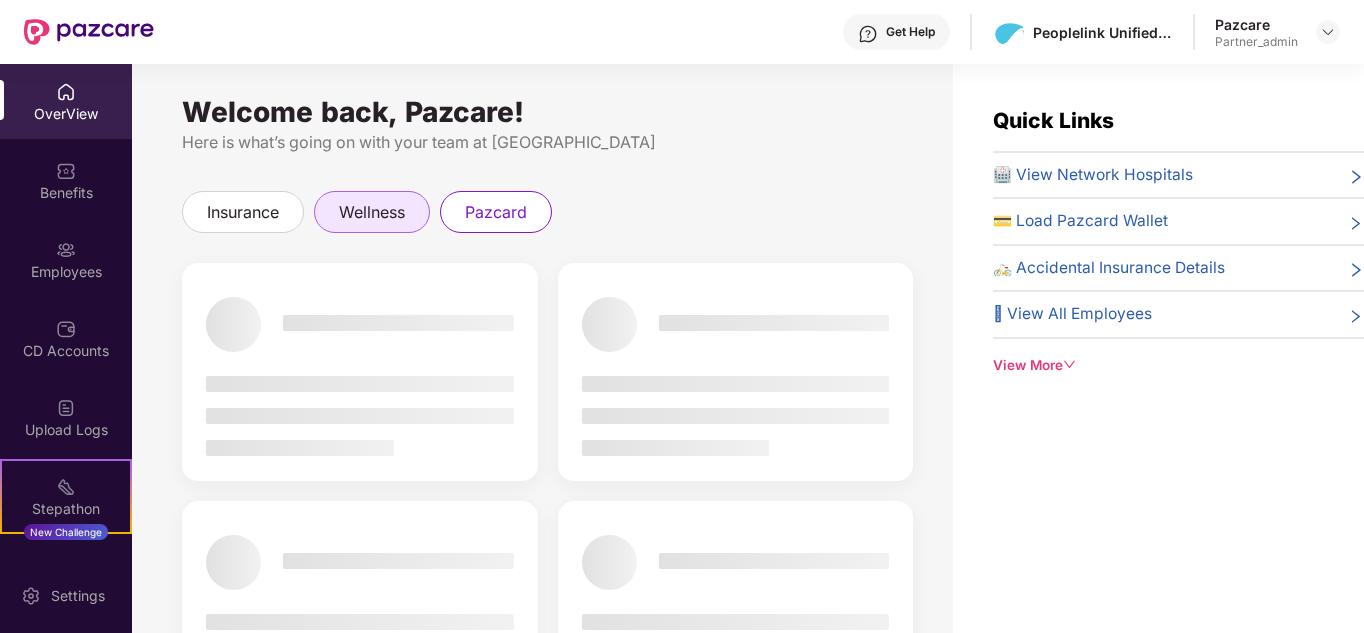 click on "wellness" at bounding box center (372, 212) 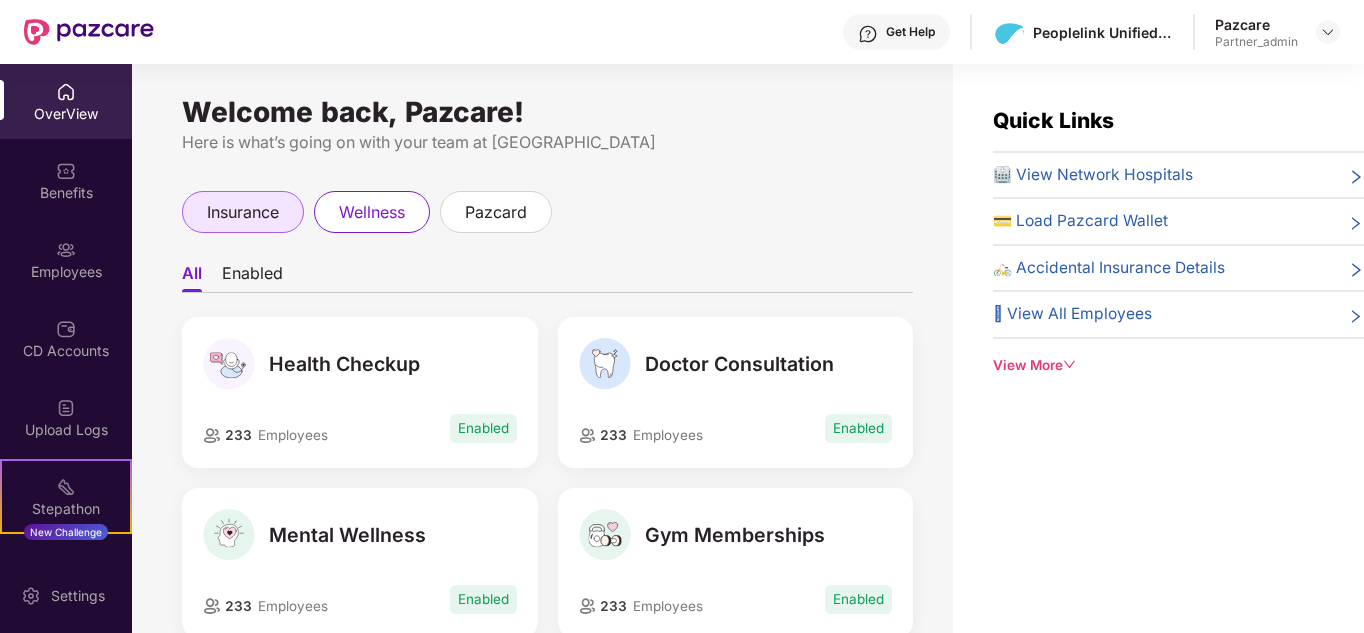 click on "insurance" at bounding box center [243, 212] 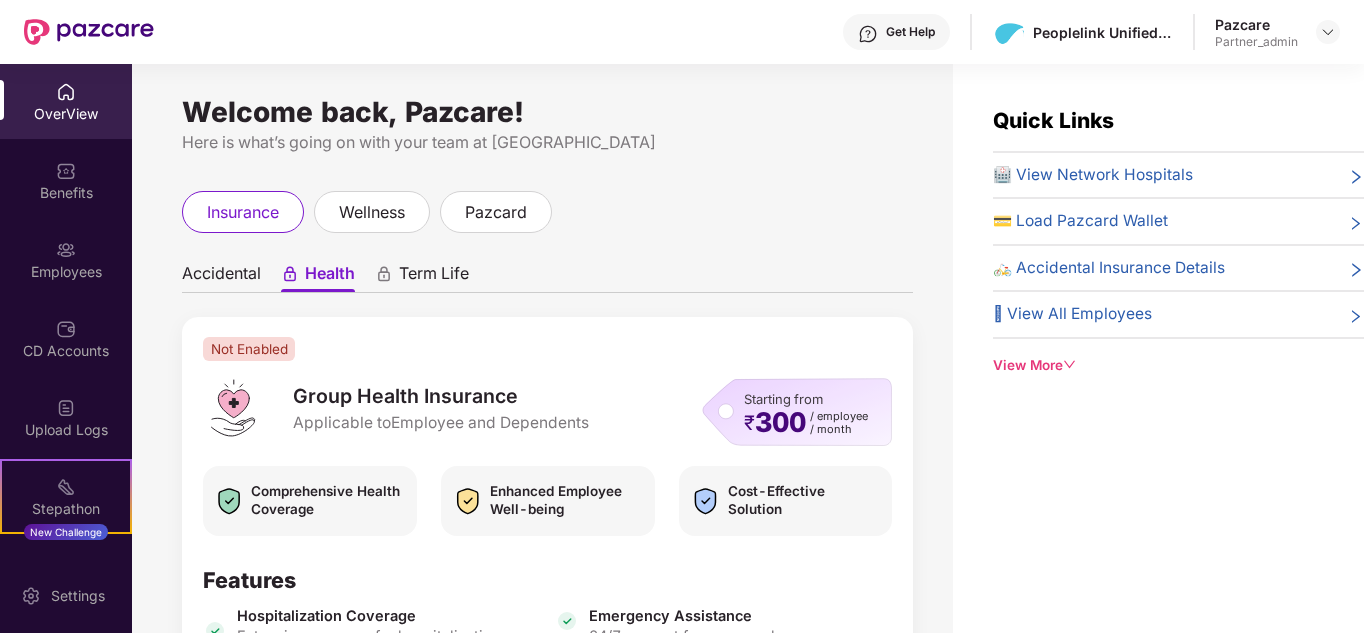 click on "Term Life" at bounding box center [422, 277] 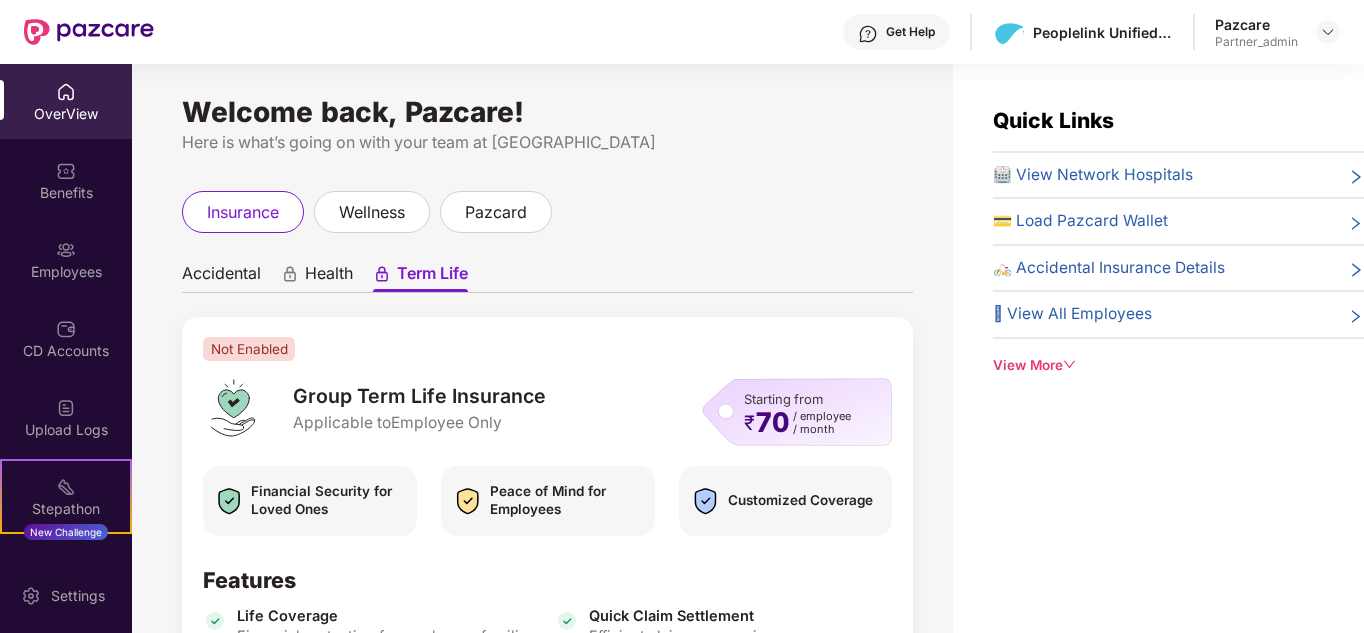 click on "Accidental" at bounding box center (221, 277) 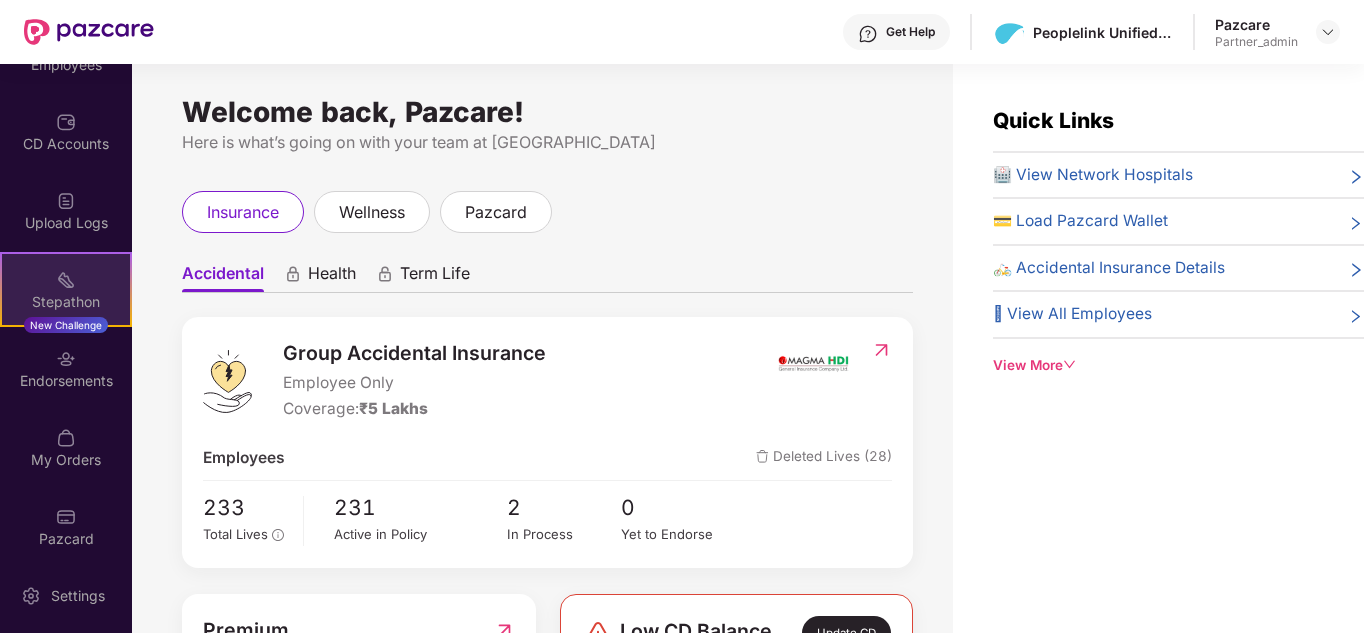 scroll, scrollTop: 217, scrollLeft: 0, axis: vertical 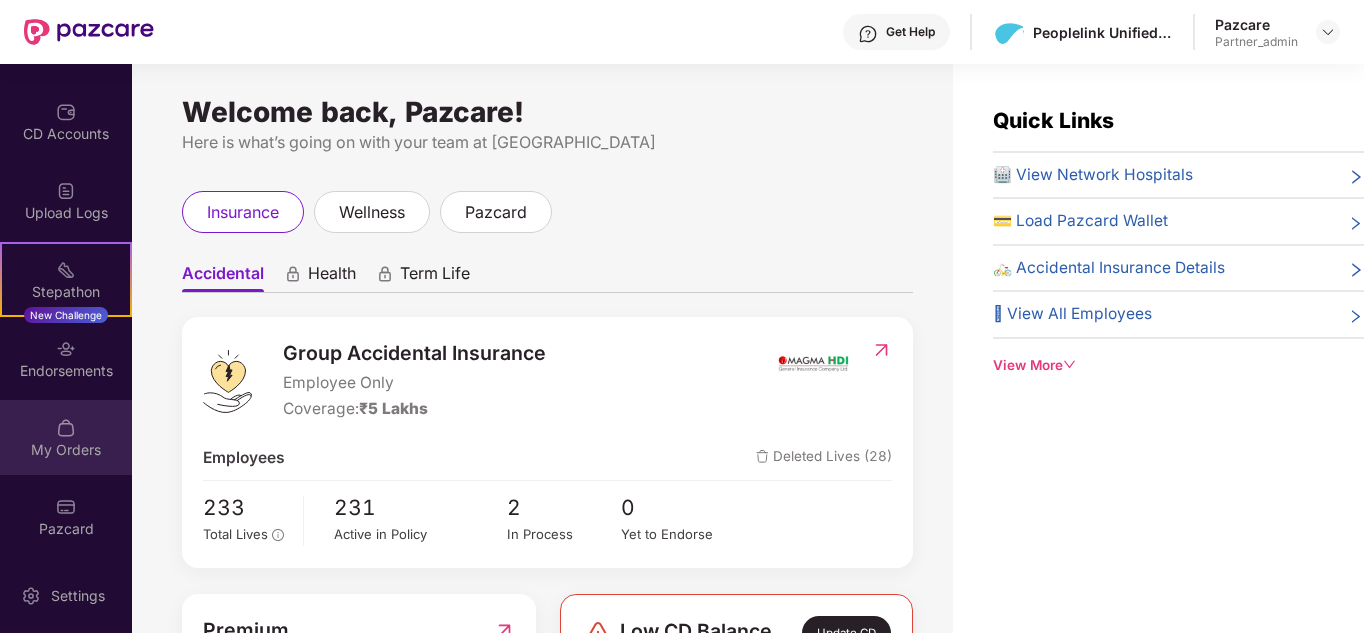 click at bounding box center [66, 428] 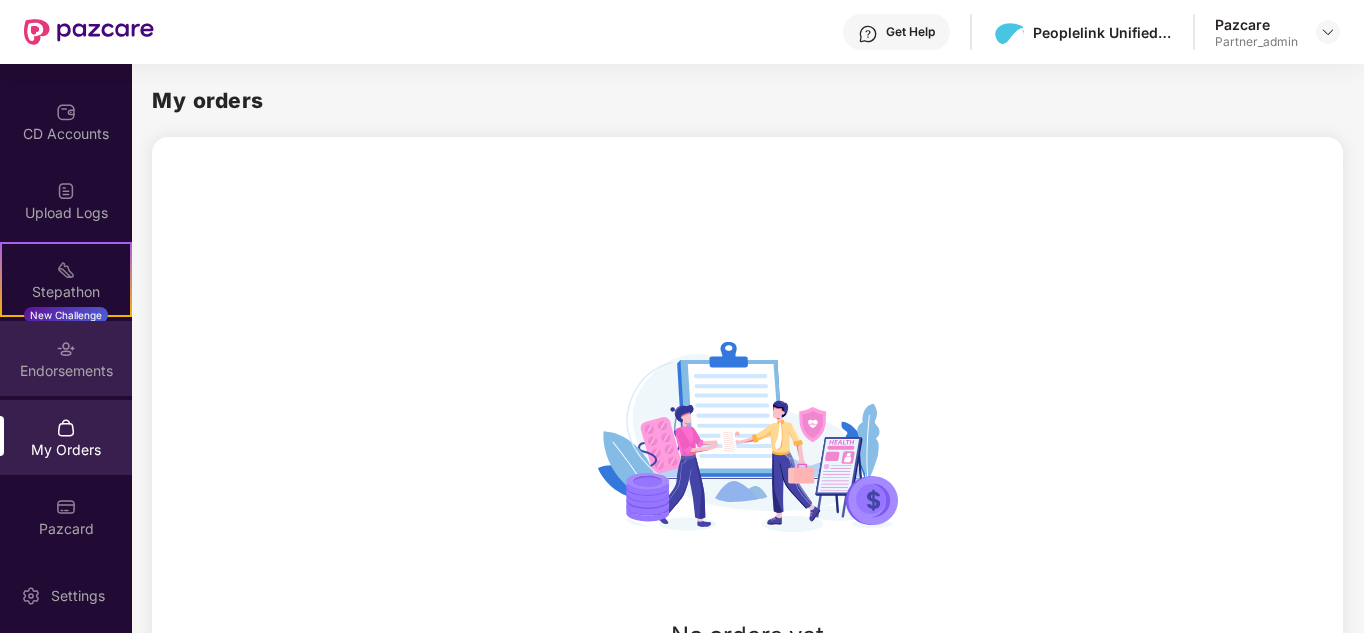 click on "Endorsements" at bounding box center [66, 371] 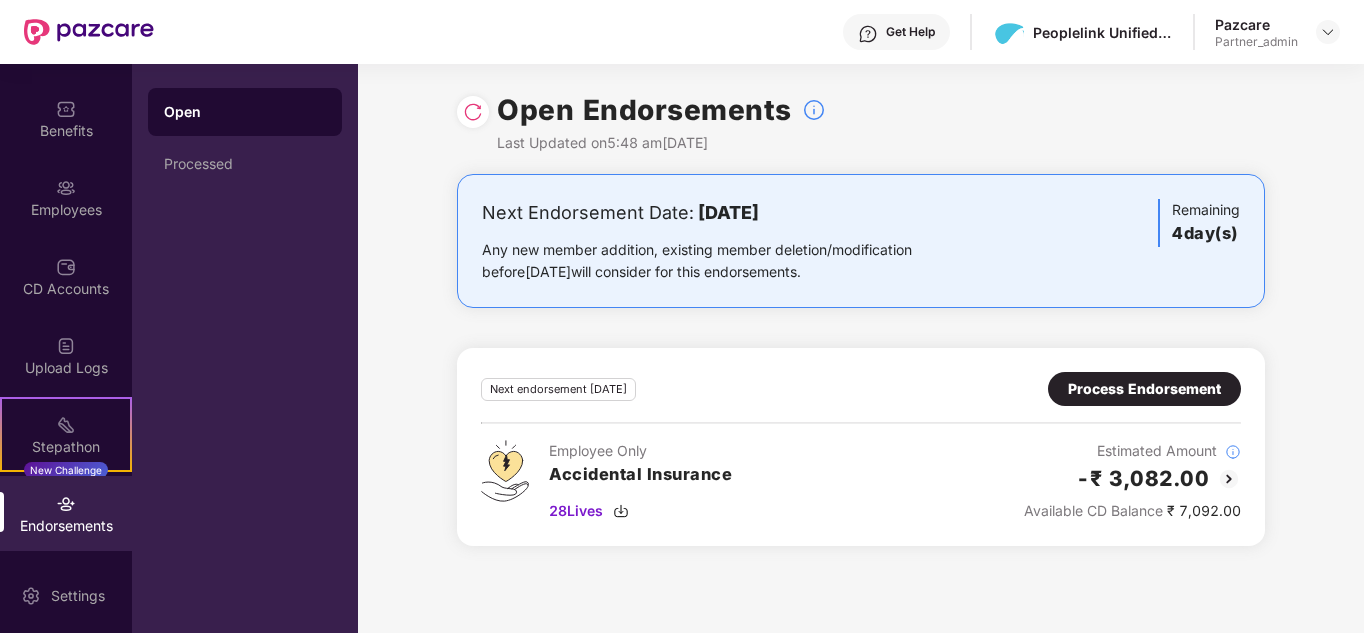 scroll, scrollTop: 61, scrollLeft: 0, axis: vertical 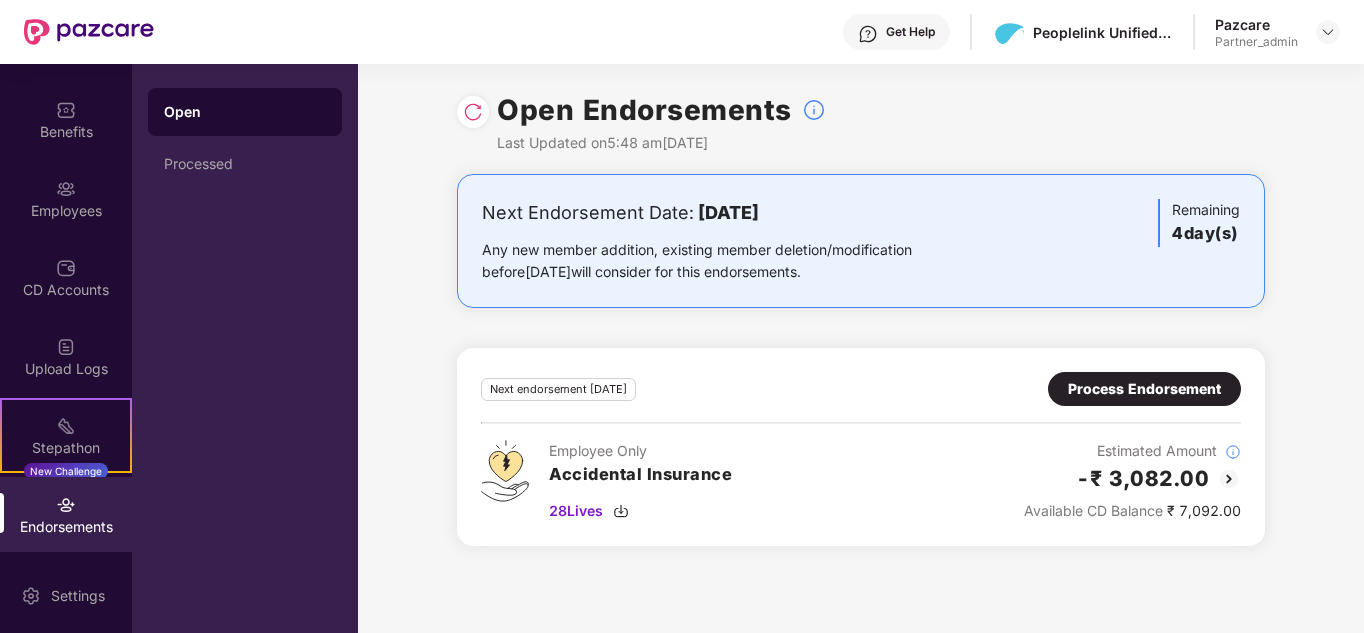 click on "Upload Logs" at bounding box center (66, 369) 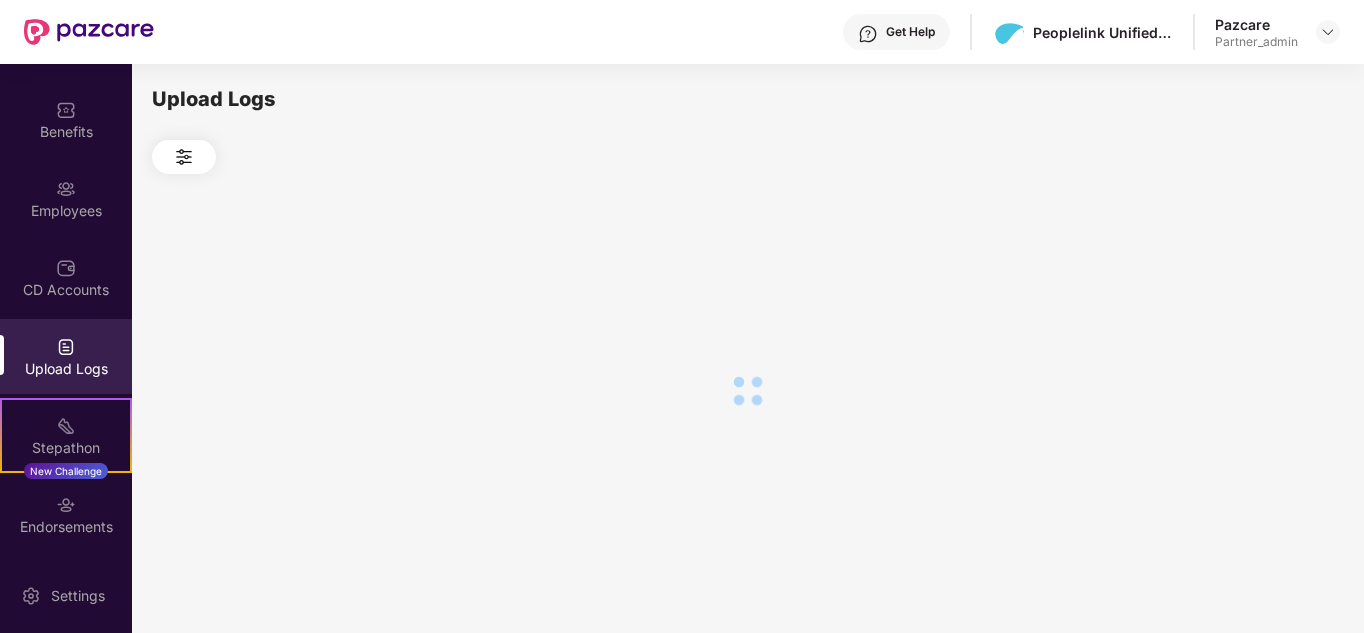 scroll, scrollTop: 0, scrollLeft: 0, axis: both 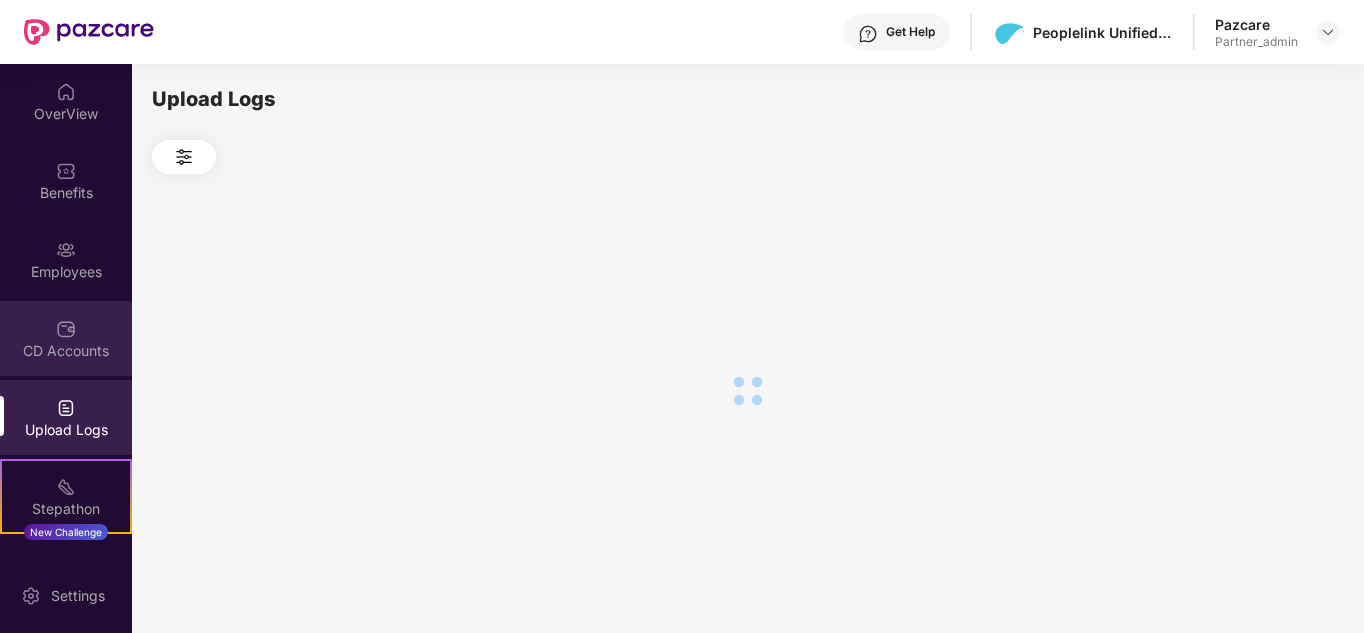 click at bounding box center (66, 329) 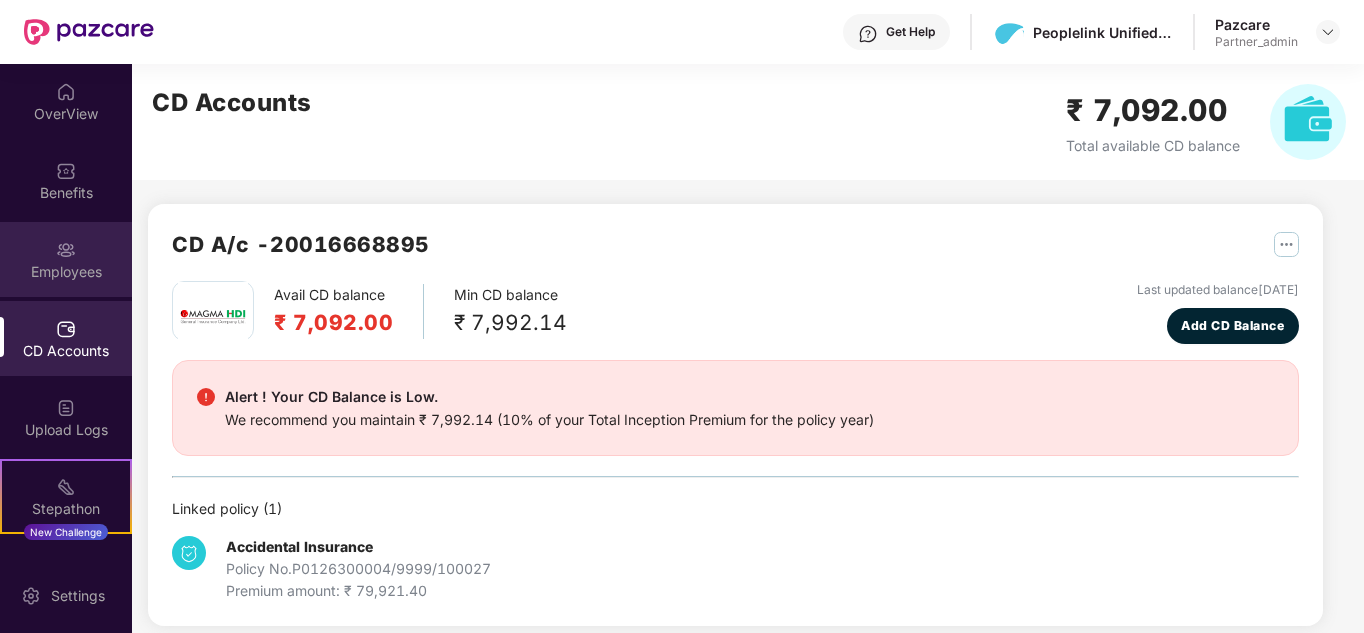 click at bounding box center [66, 248] 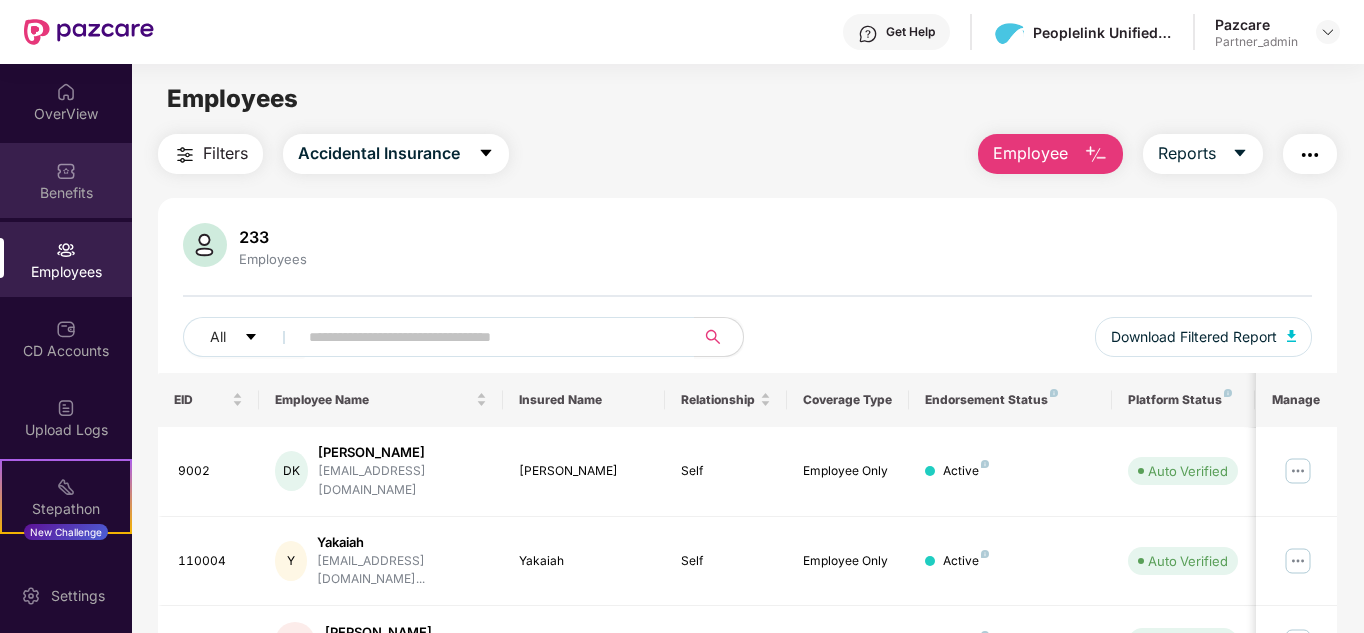 click on "Benefits" at bounding box center [66, 193] 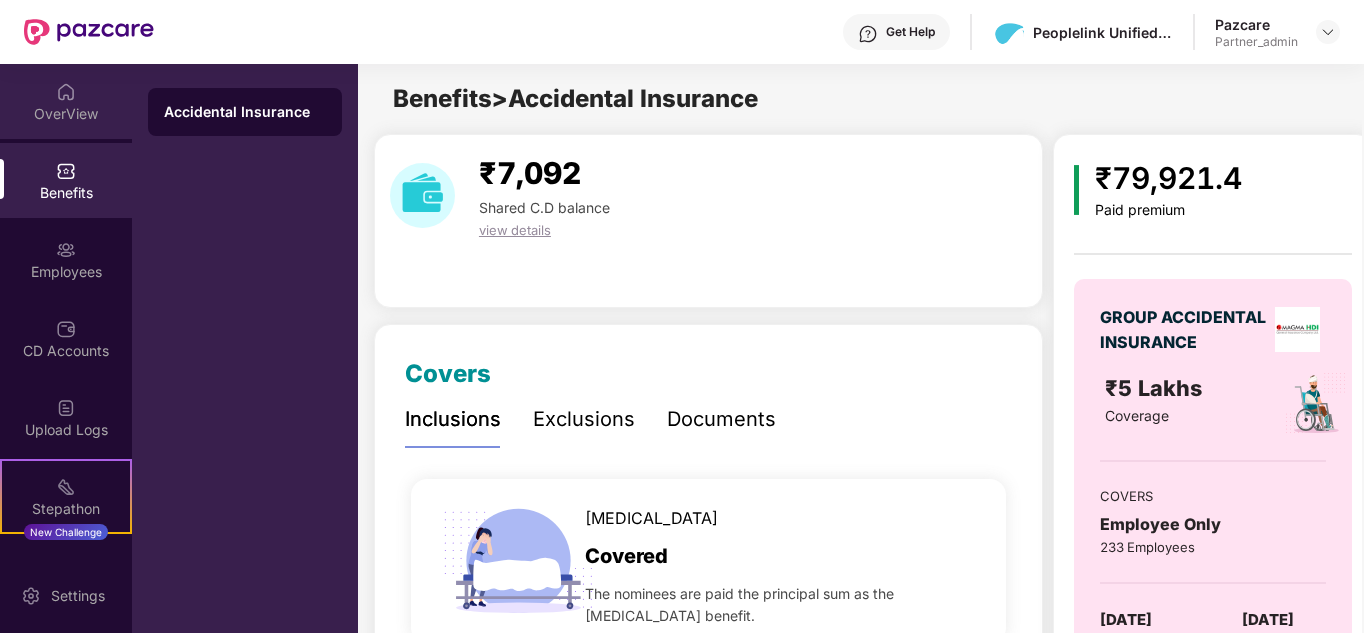 click on "OverView" at bounding box center [66, 114] 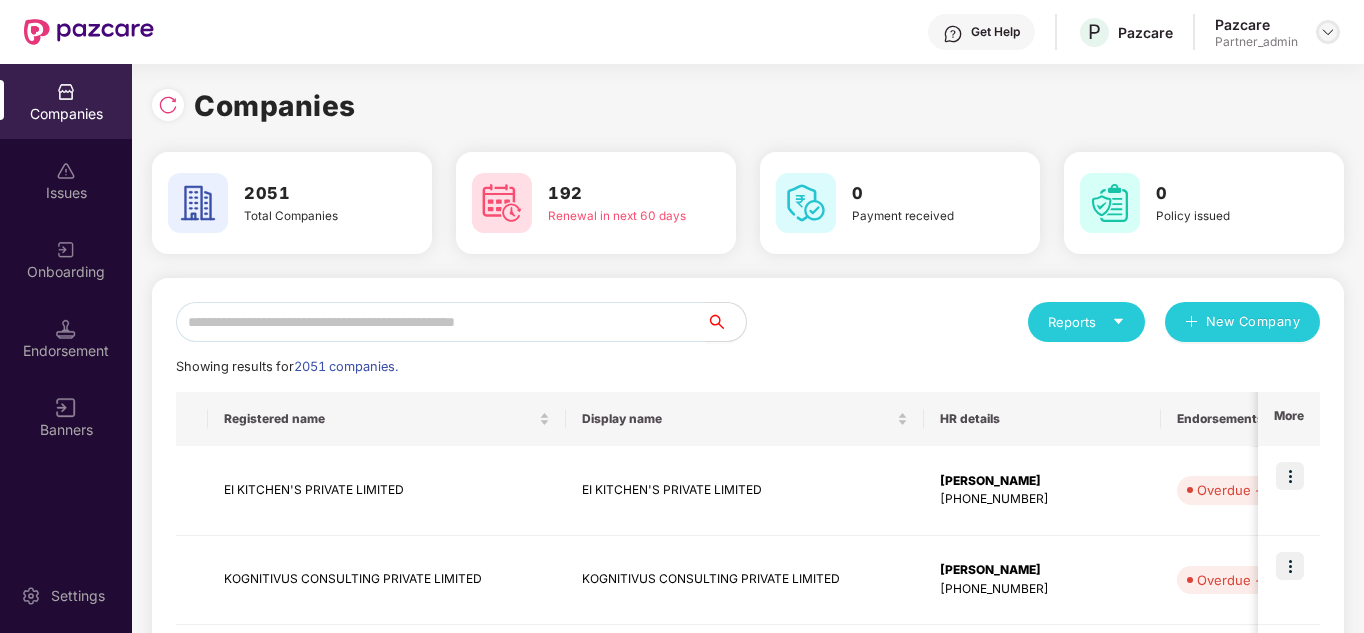 click at bounding box center (1328, 32) 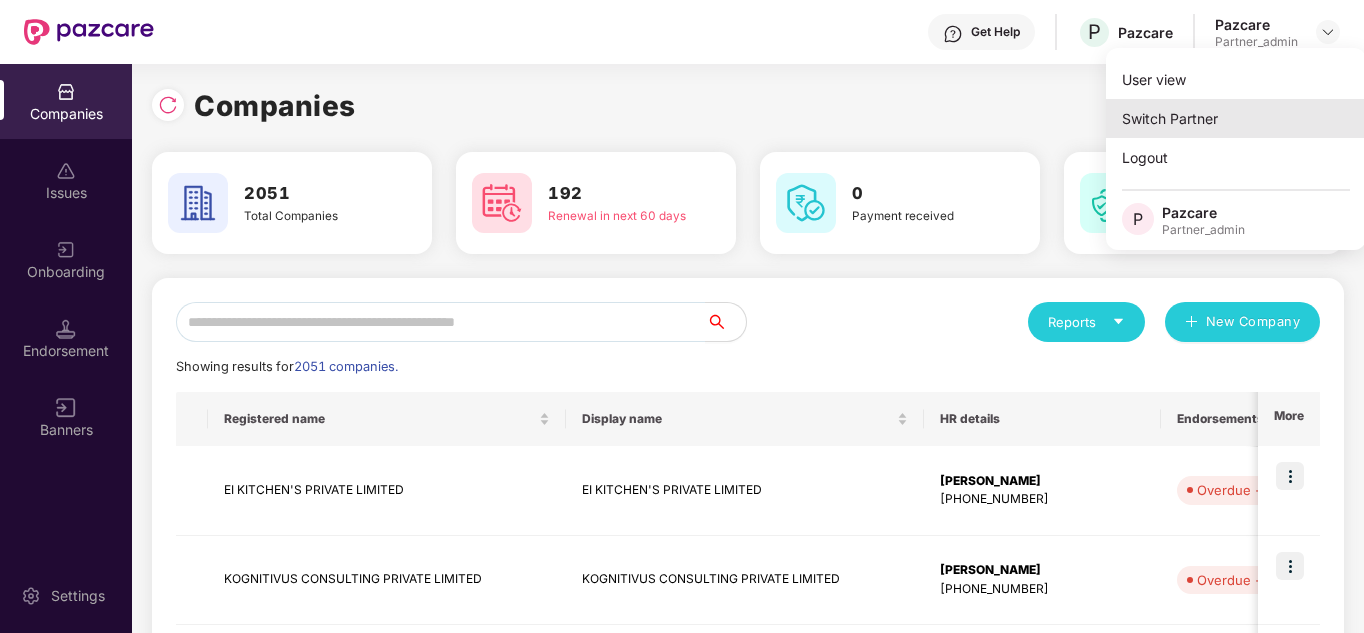 click on "Switch Partner" at bounding box center (1236, 118) 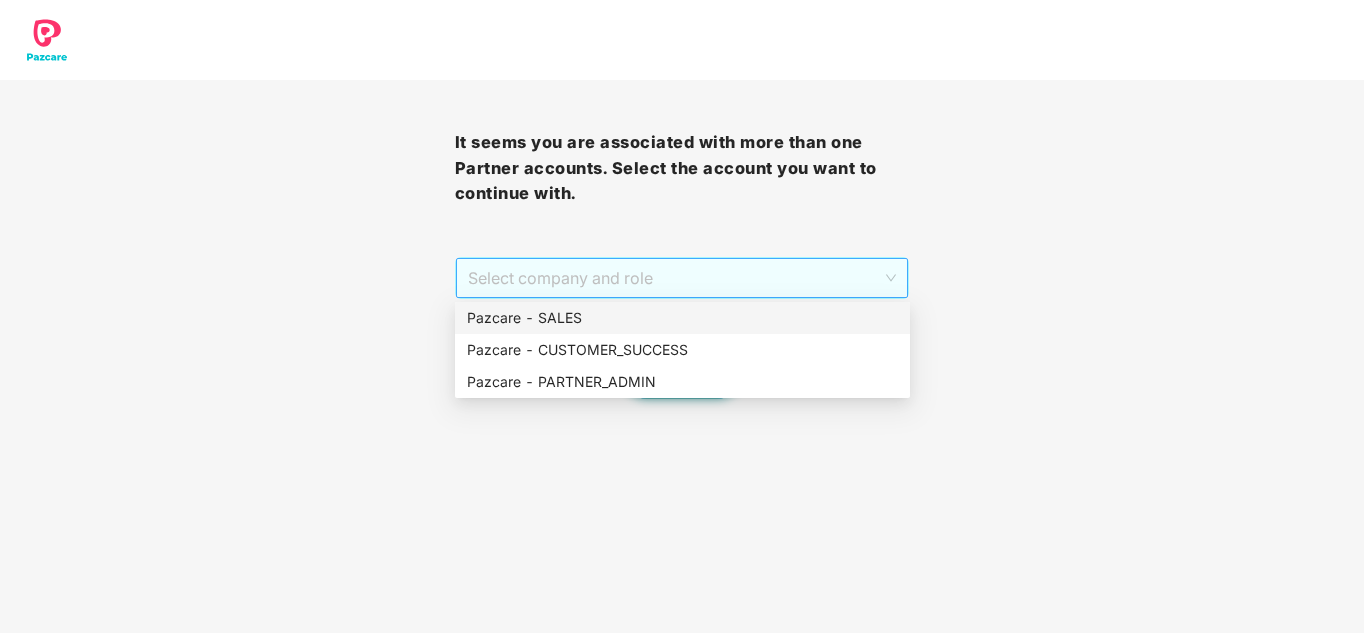 click on "Select company and role" at bounding box center (682, 278) 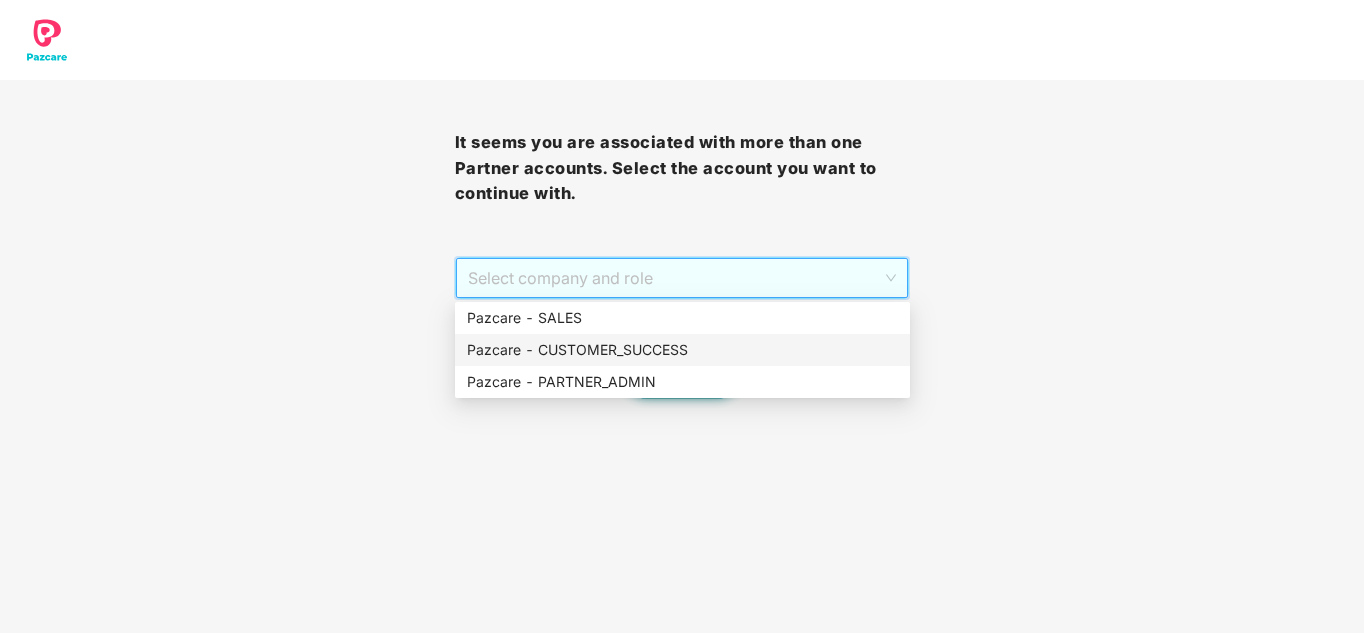 click on "Pazcare - CUSTOMER_SUCCESS" at bounding box center [682, 350] 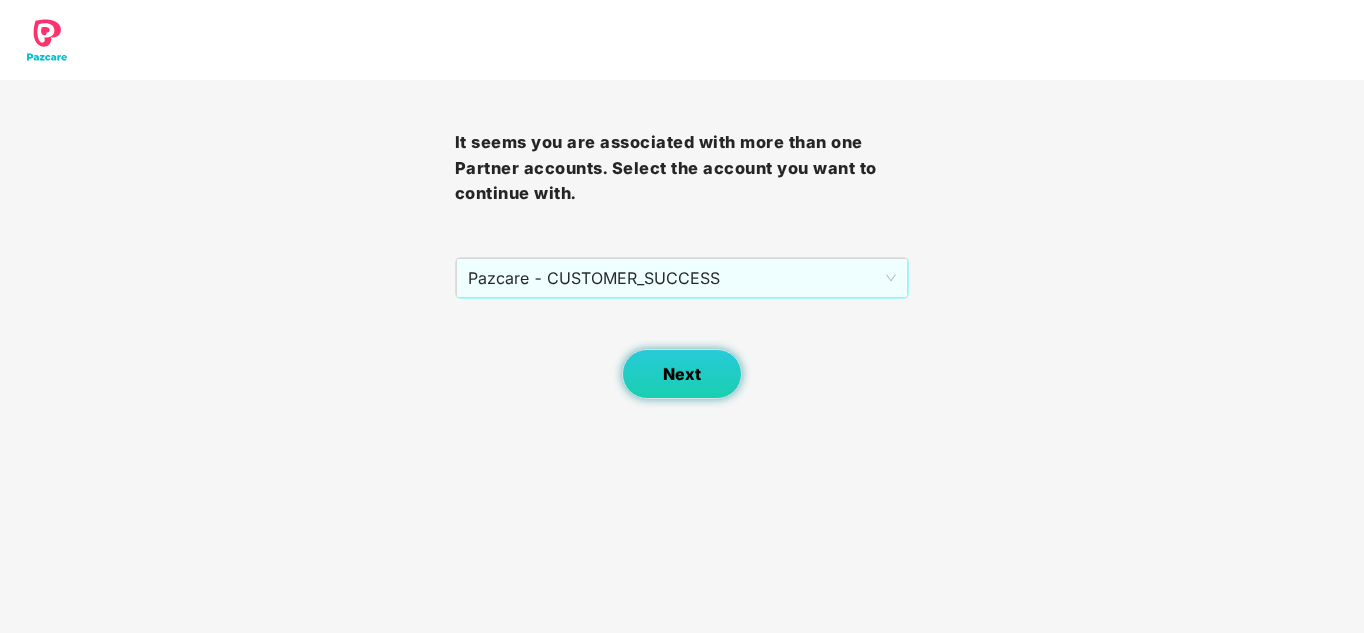 click on "Next" at bounding box center (682, 374) 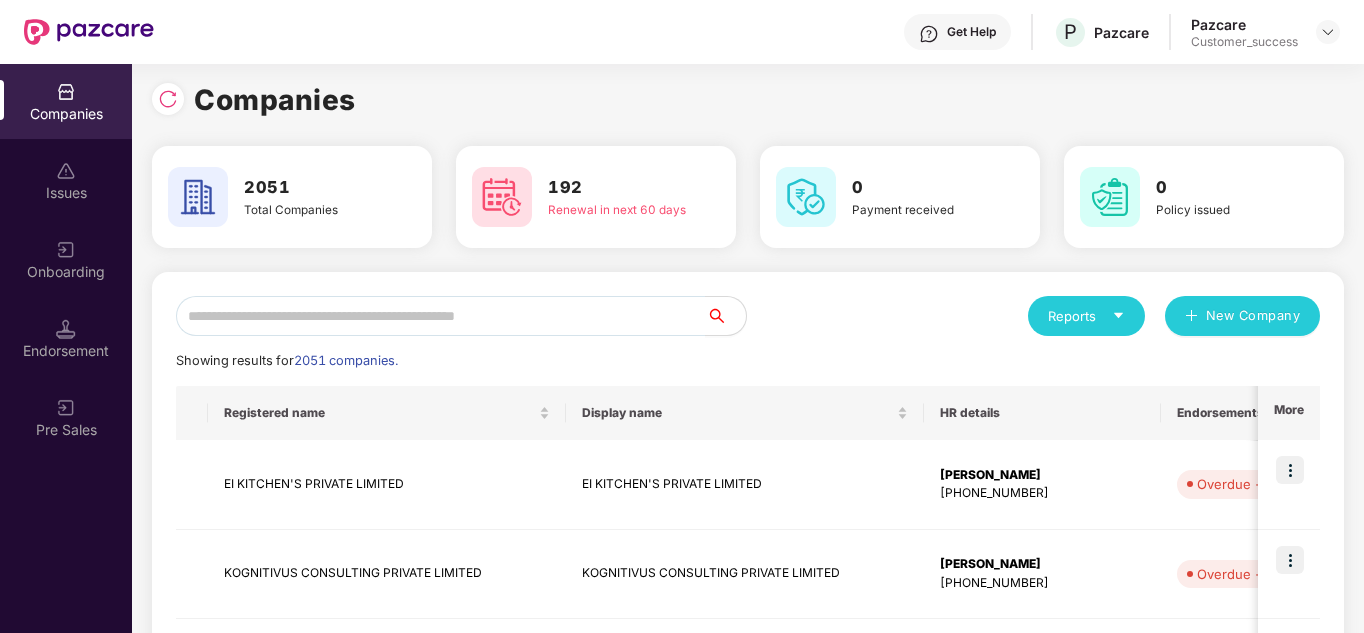 scroll, scrollTop: 0, scrollLeft: 0, axis: both 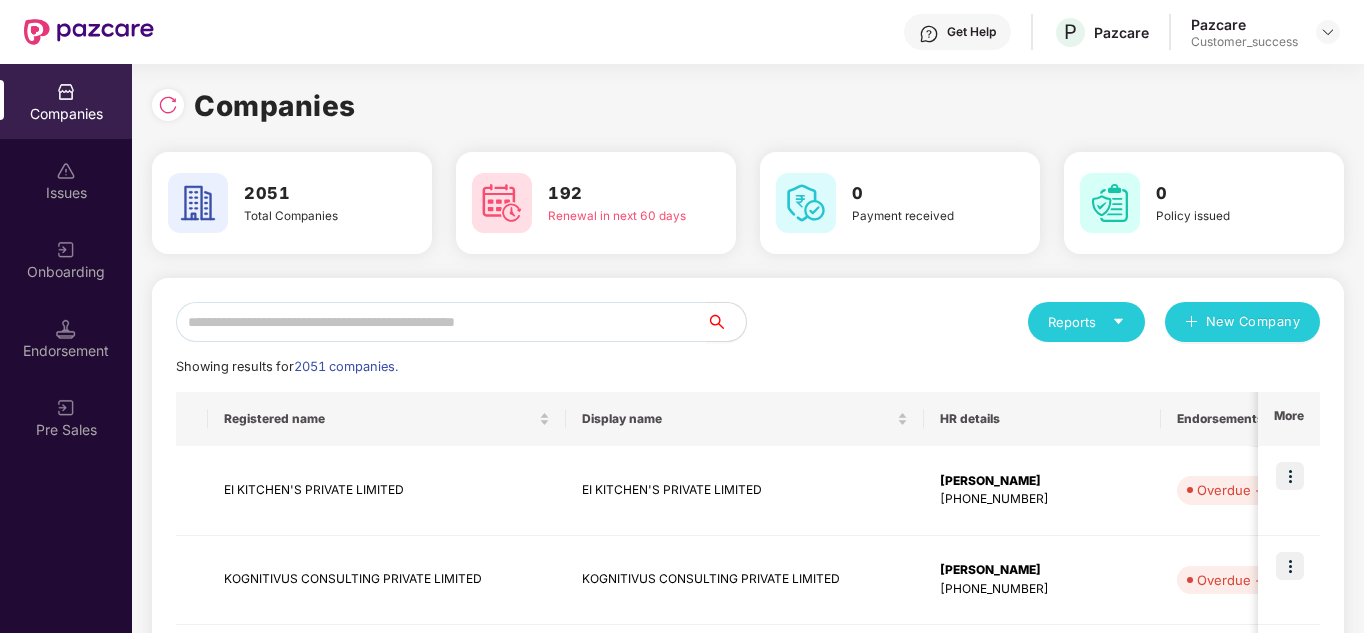 click at bounding box center (441, 322) 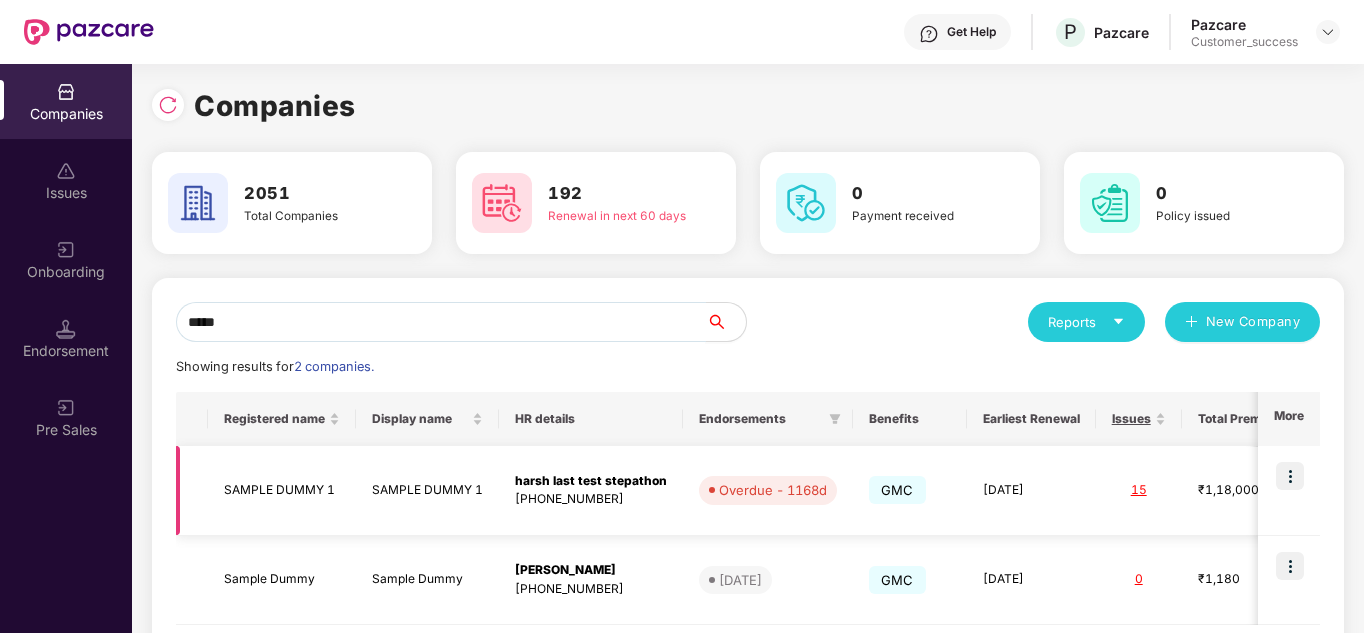 scroll, scrollTop: 104, scrollLeft: 0, axis: vertical 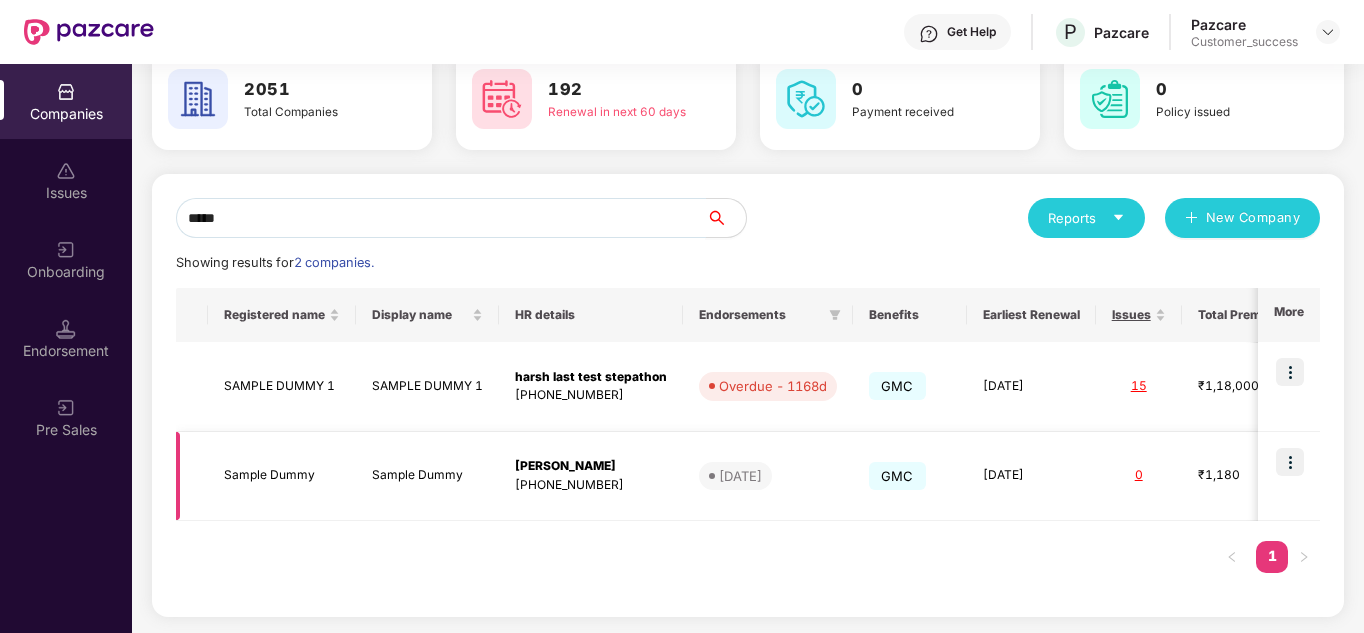 type on "*****" 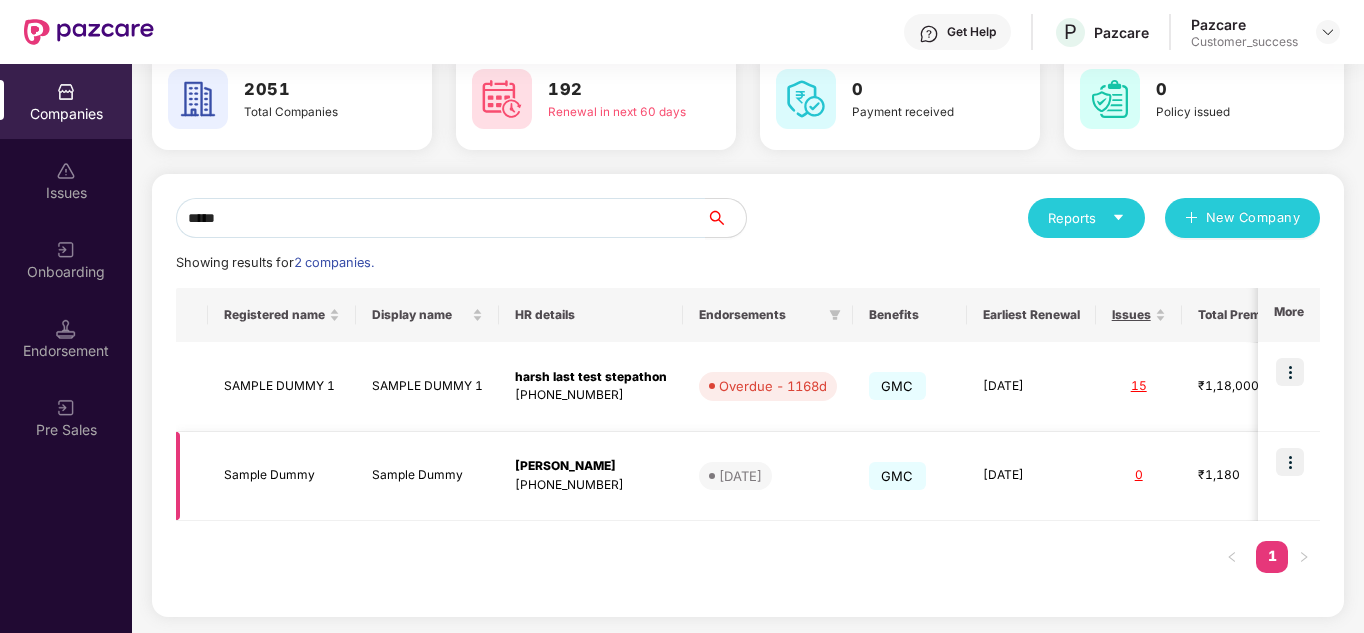 click on "Sample Dummy" at bounding box center [282, 477] 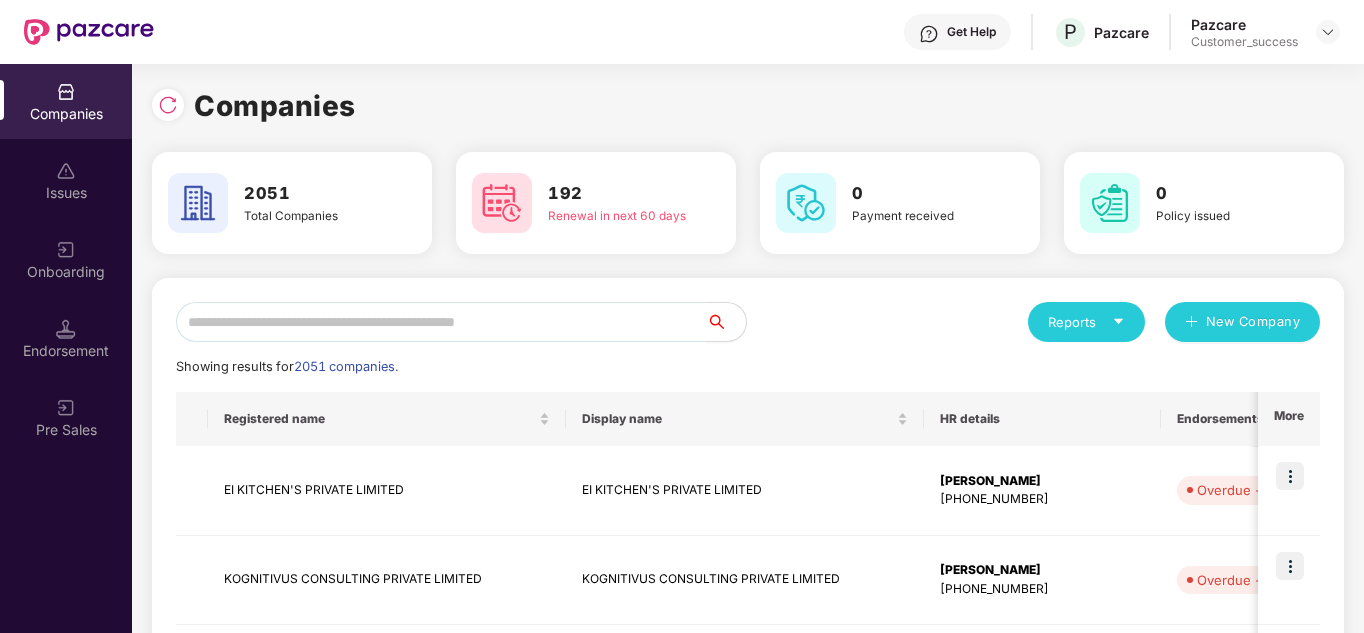 click at bounding box center [441, 322] 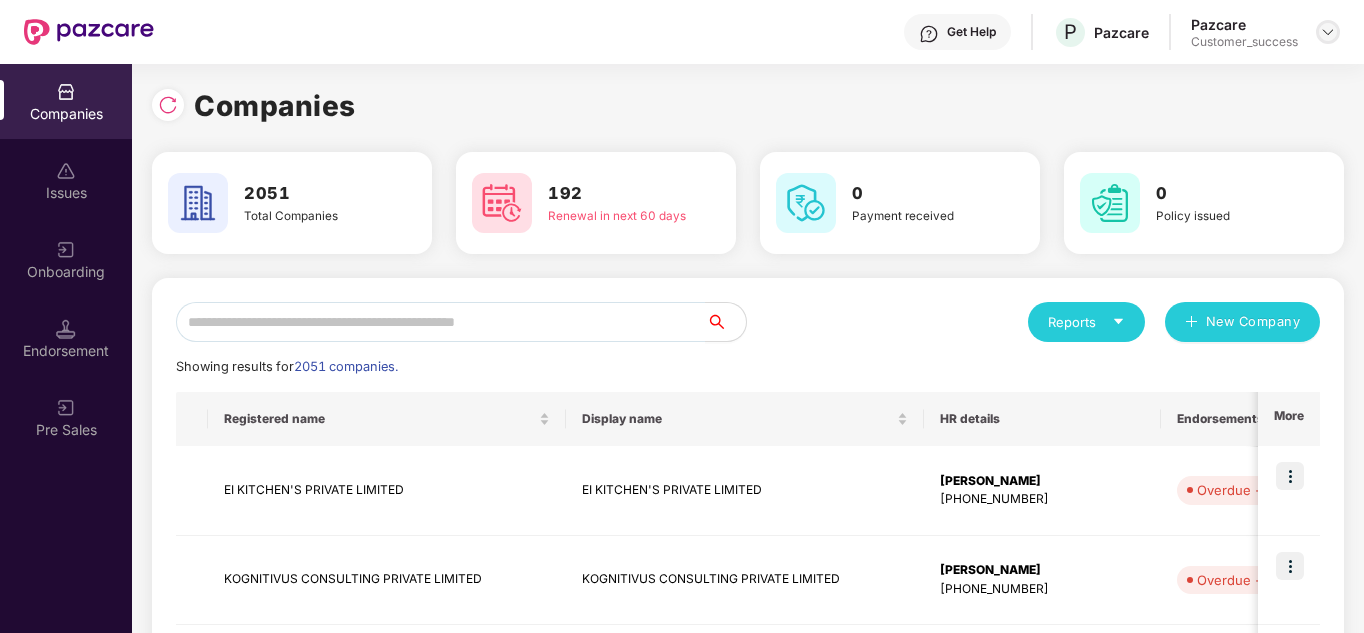click at bounding box center (1328, 32) 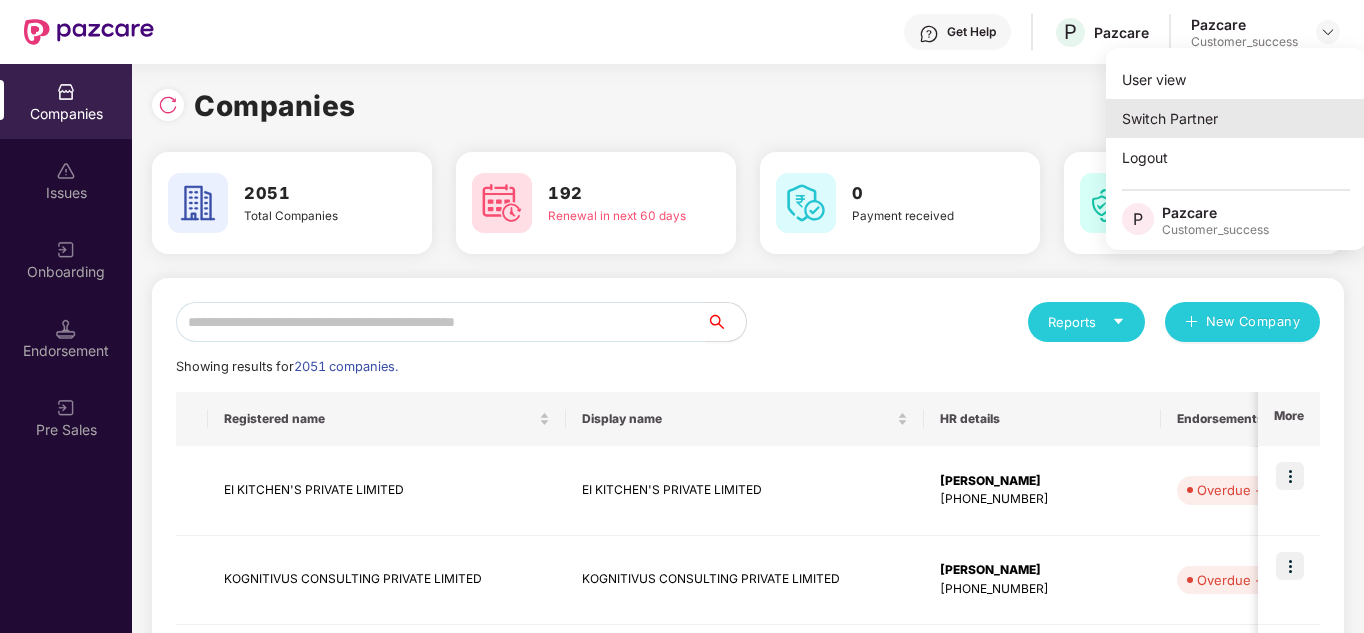click on "Switch Partner" at bounding box center (1236, 118) 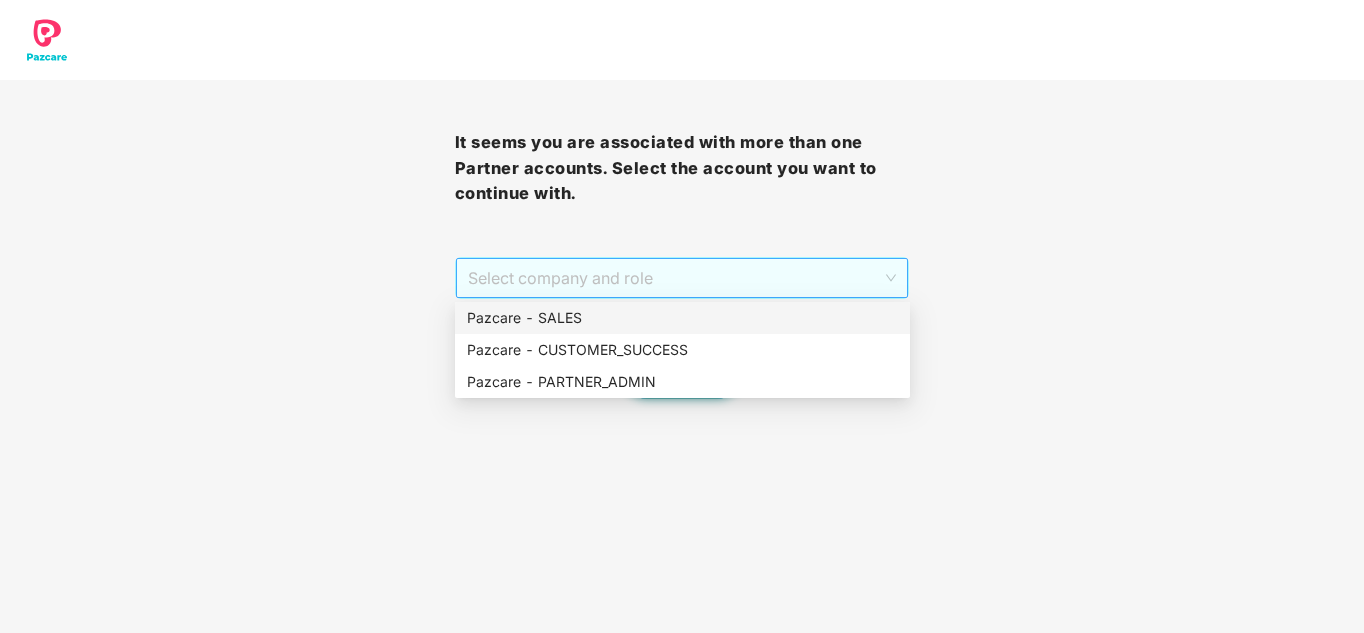 click on "Select company and role" at bounding box center [682, 278] 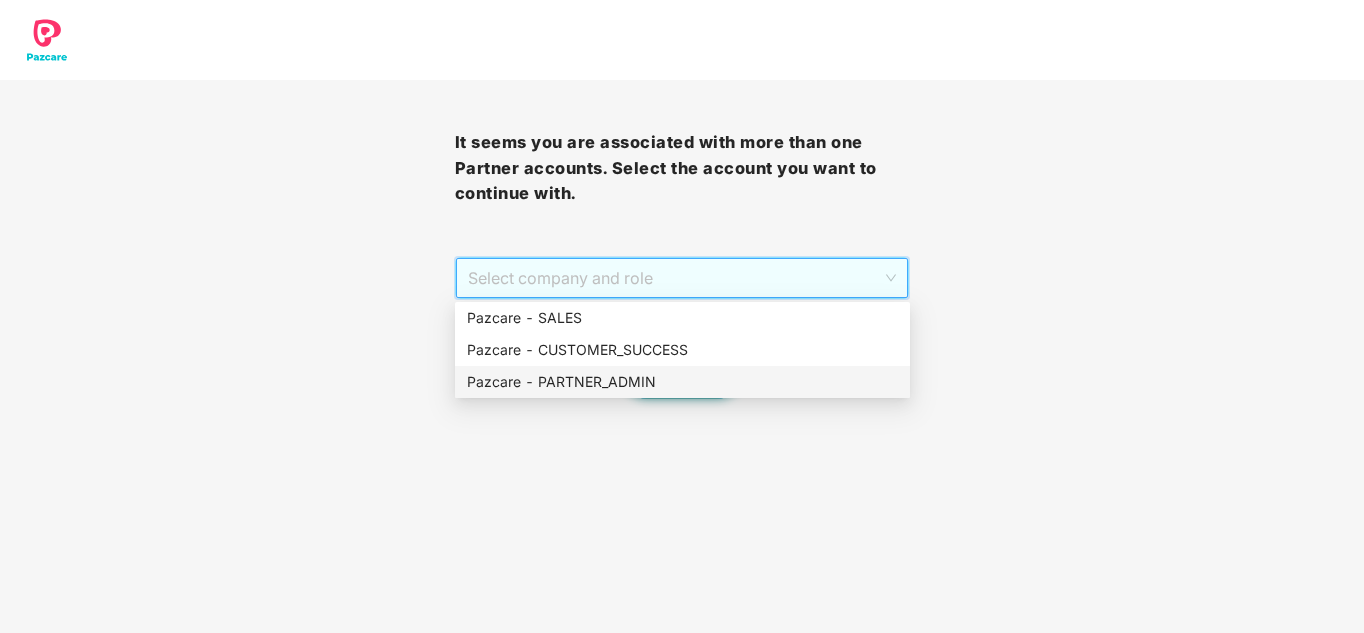click on "Pazcare - PARTNER_ADMIN" at bounding box center (682, 382) 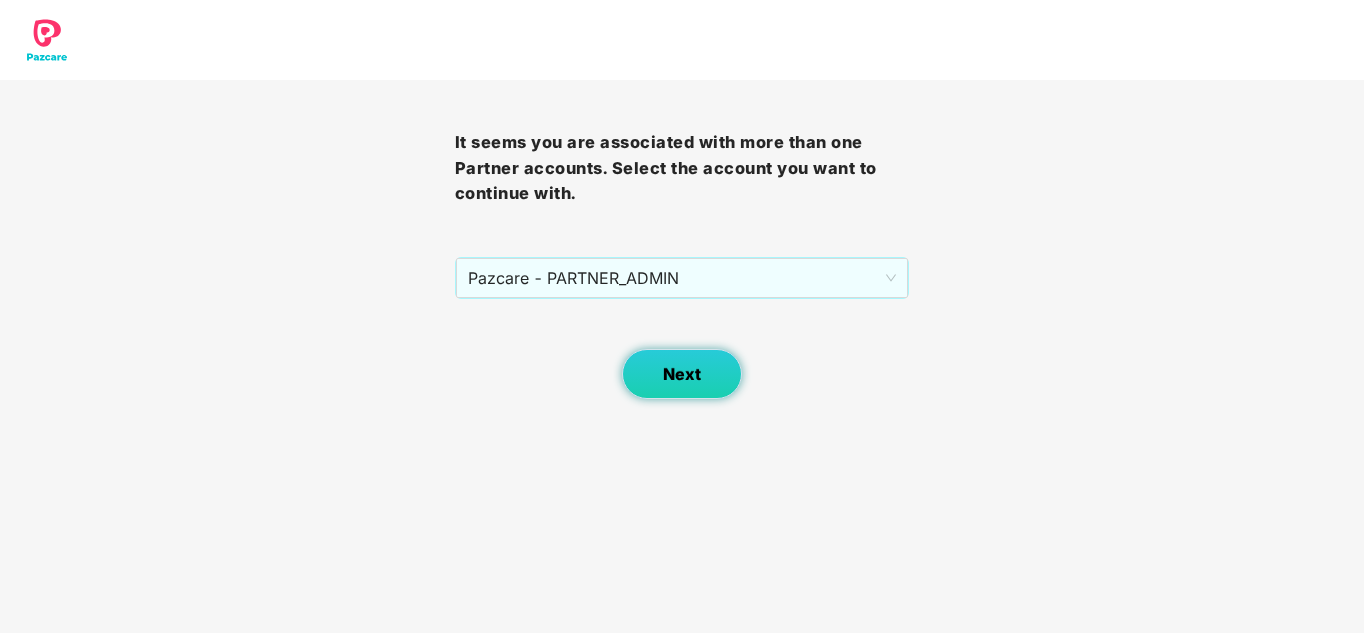click on "Next" at bounding box center [682, 374] 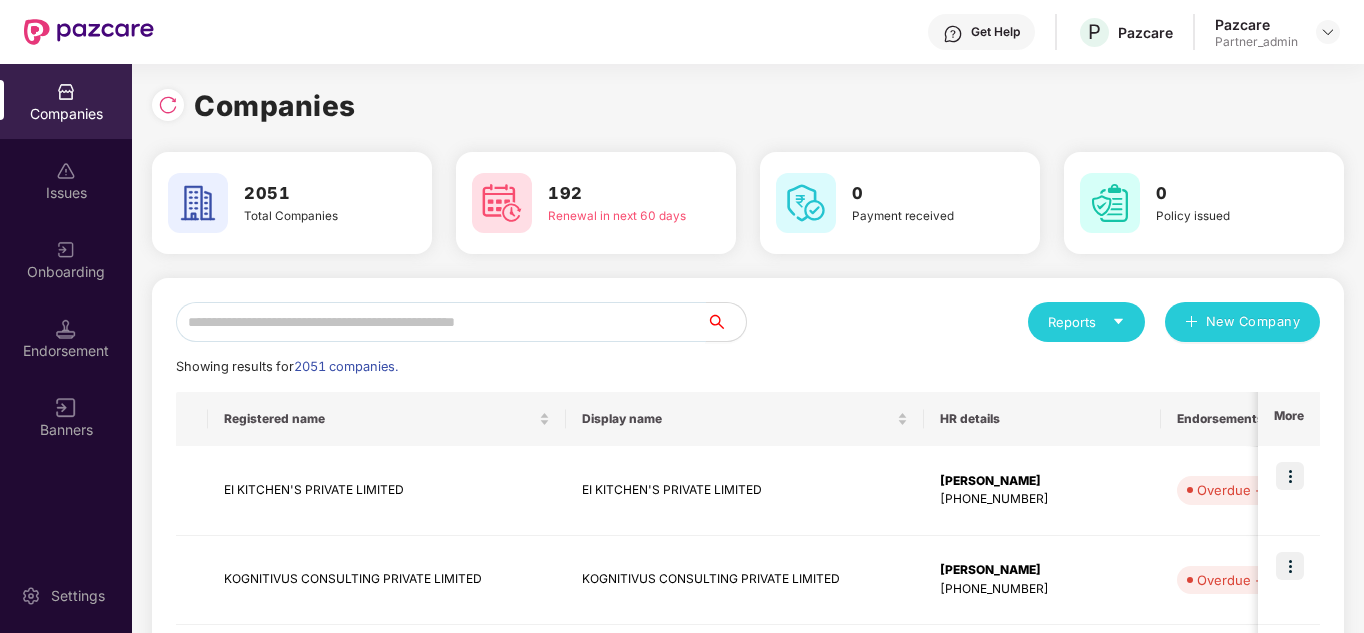 click at bounding box center (441, 322) 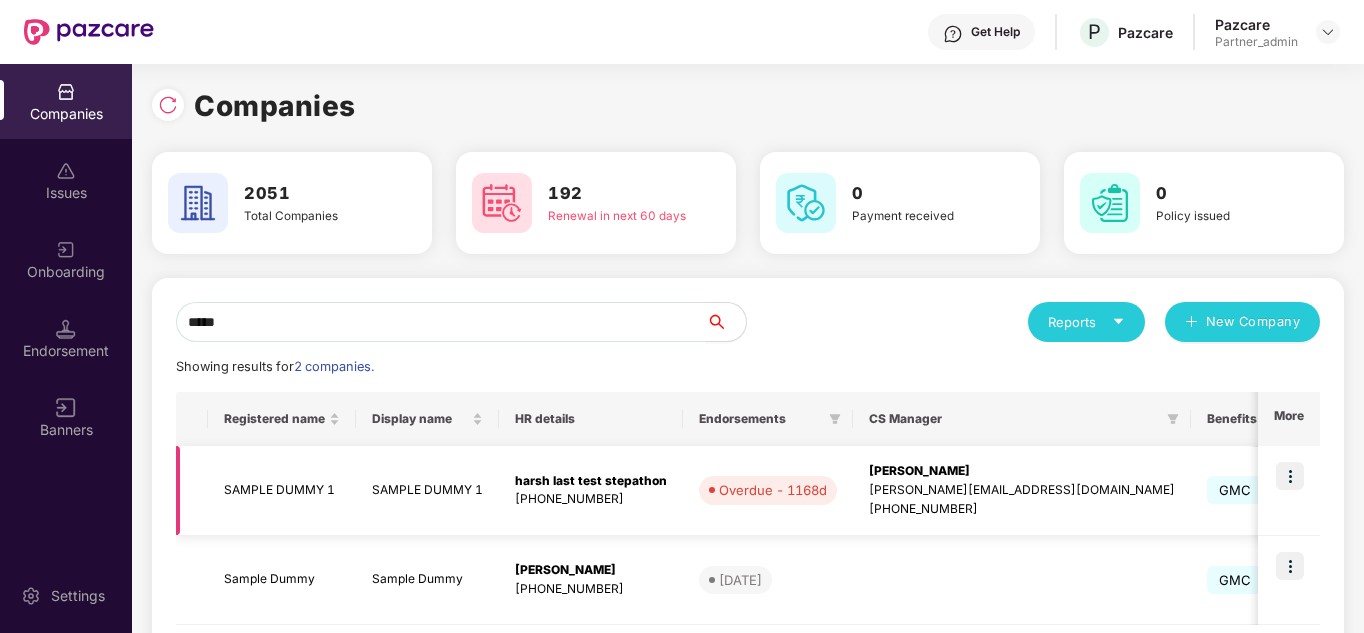 scroll, scrollTop: 104, scrollLeft: 0, axis: vertical 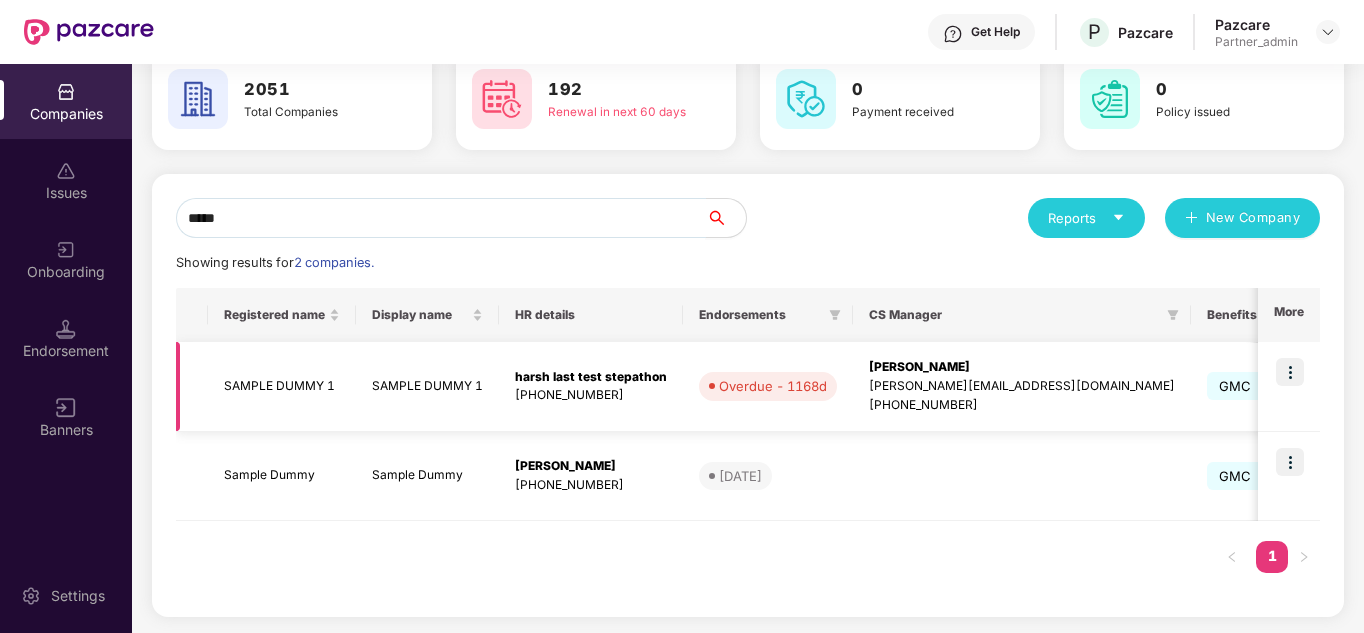 type on "*****" 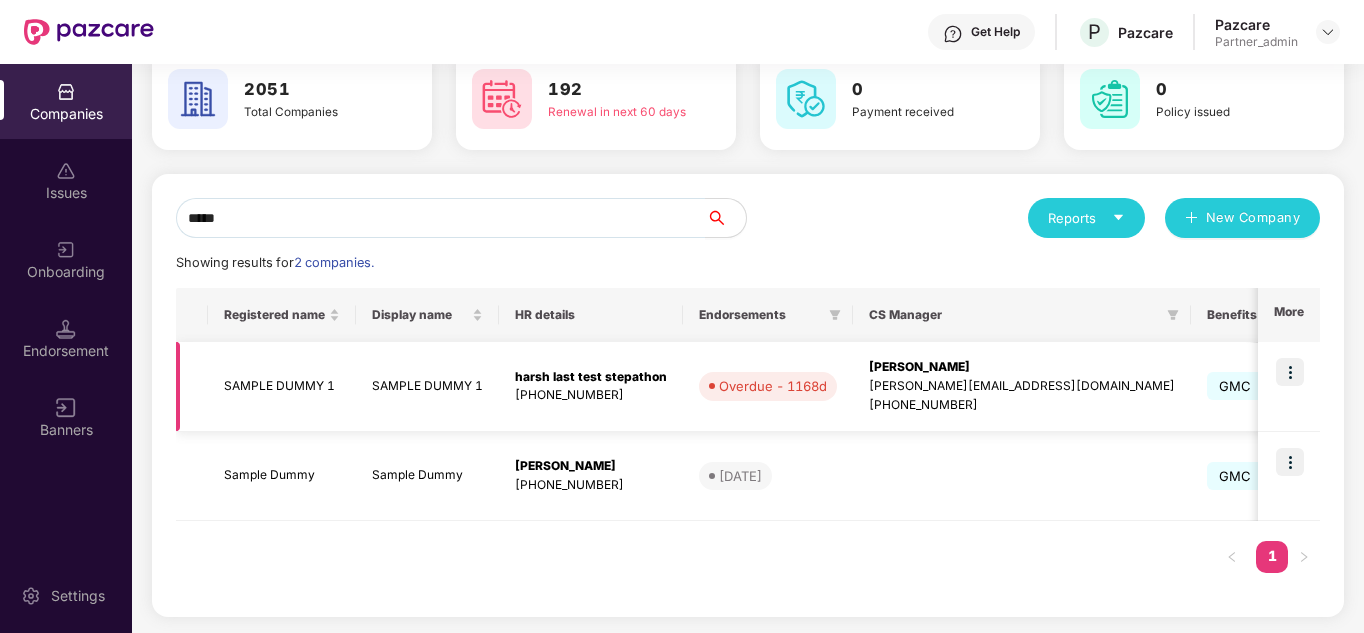 click on "SAMPLE DUMMY 1" at bounding box center [282, 387] 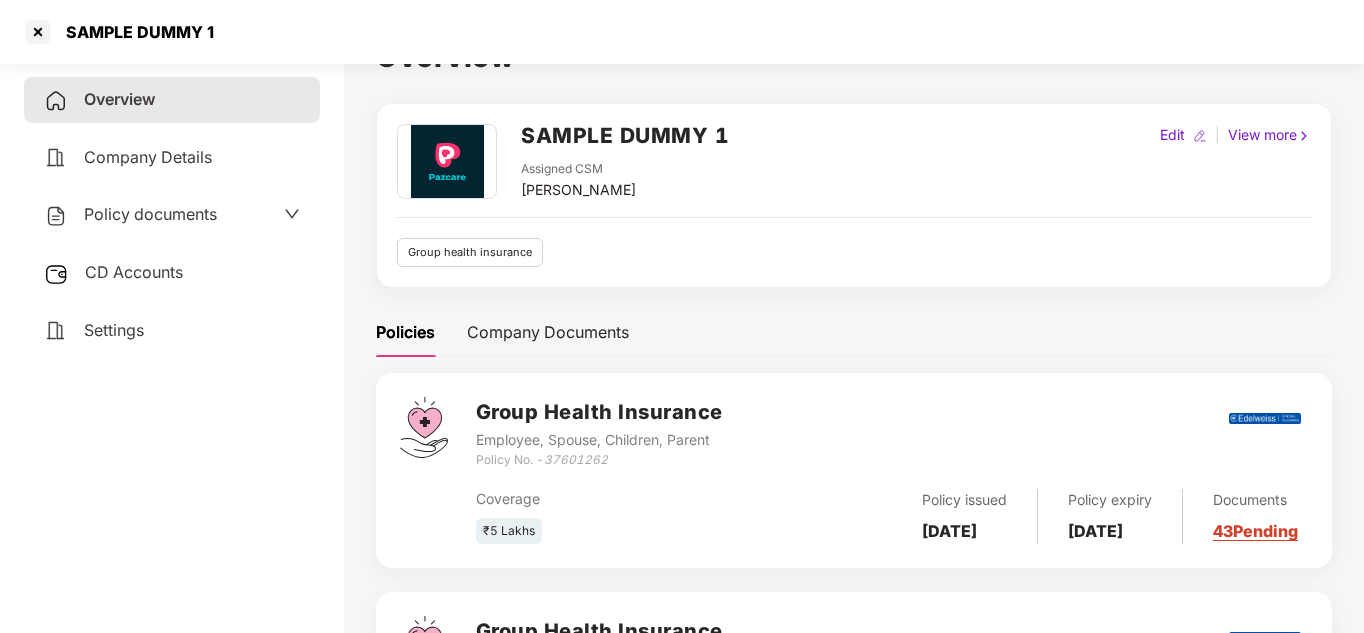 scroll, scrollTop: 23, scrollLeft: 0, axis: vertical 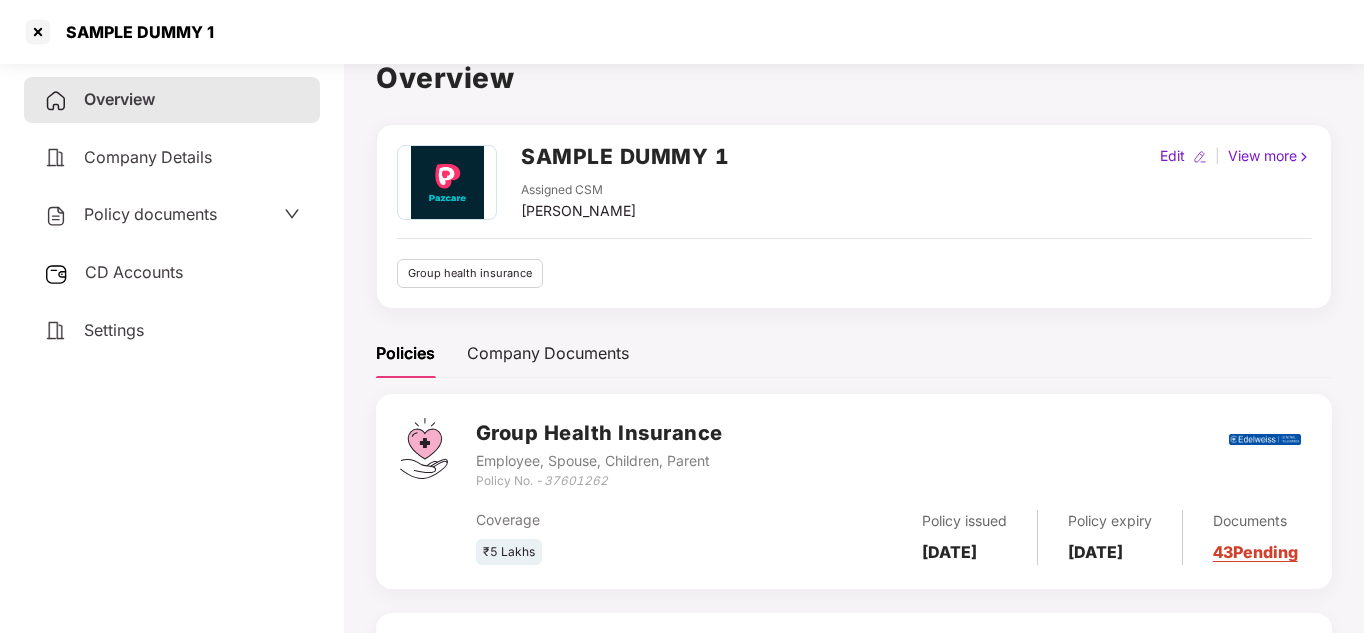 click on "Company Details" at bounding box center [172, 158] 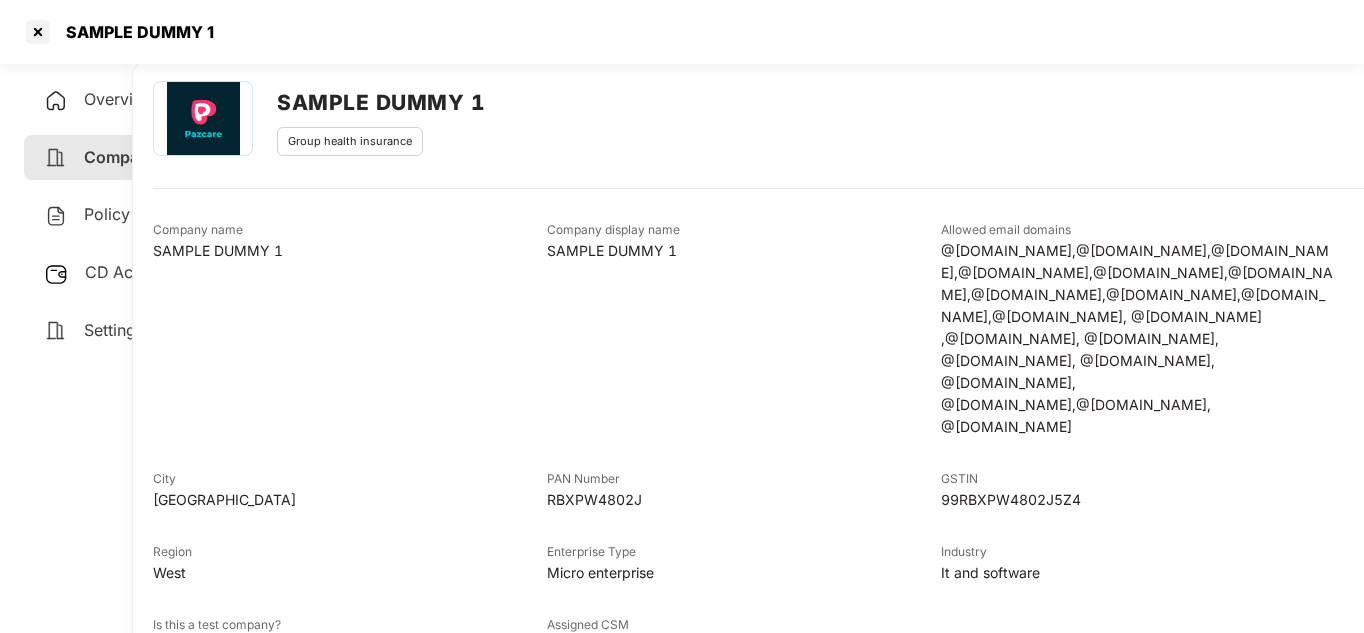 scroll, scrollTop: 87, scrollLeft: 250, axis: both 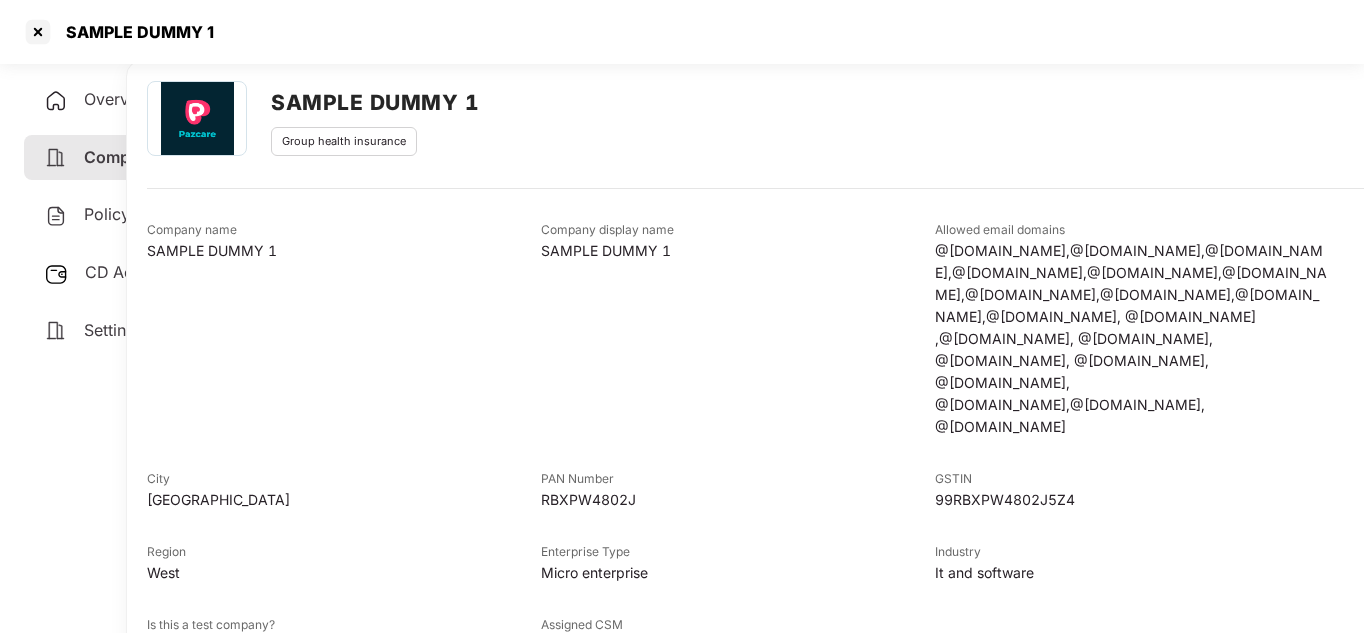 click on "Edit" at bounding box center [1462, 92] 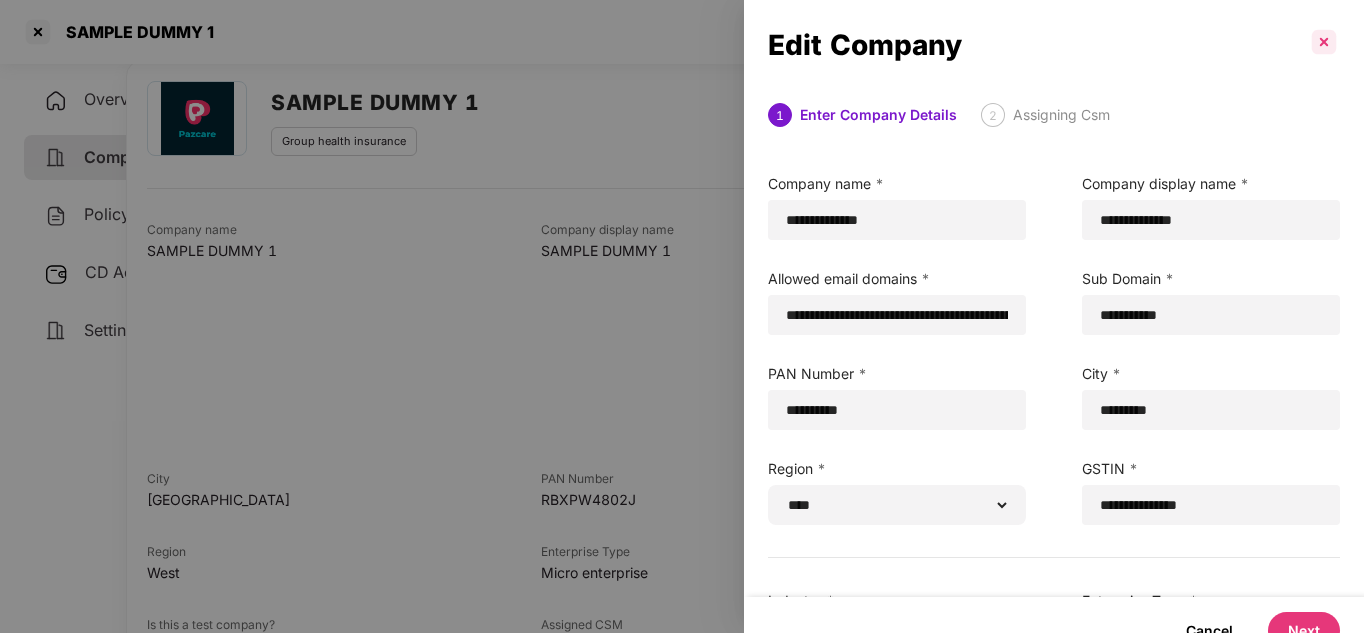 click at bounding box center (1324, 42) 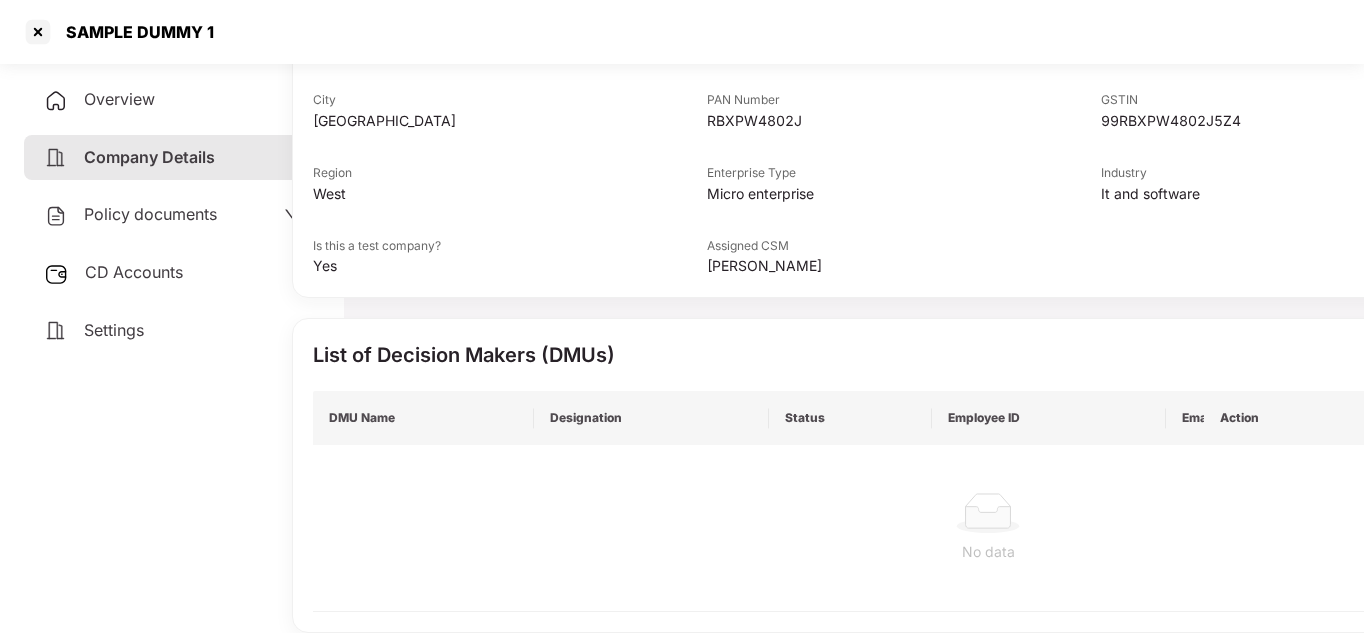 scroll, scrollTop: 466, scrollLeft: 0, axis: vertical 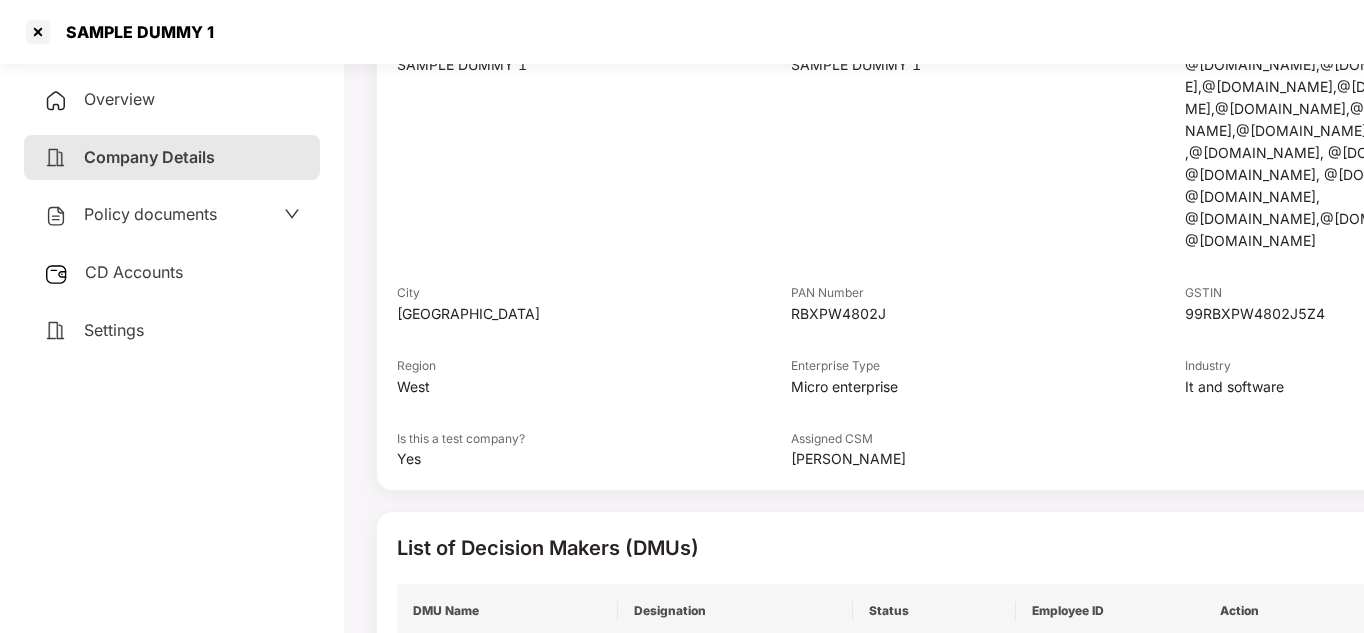 click on "Overview" at bounding box center (172, 100) 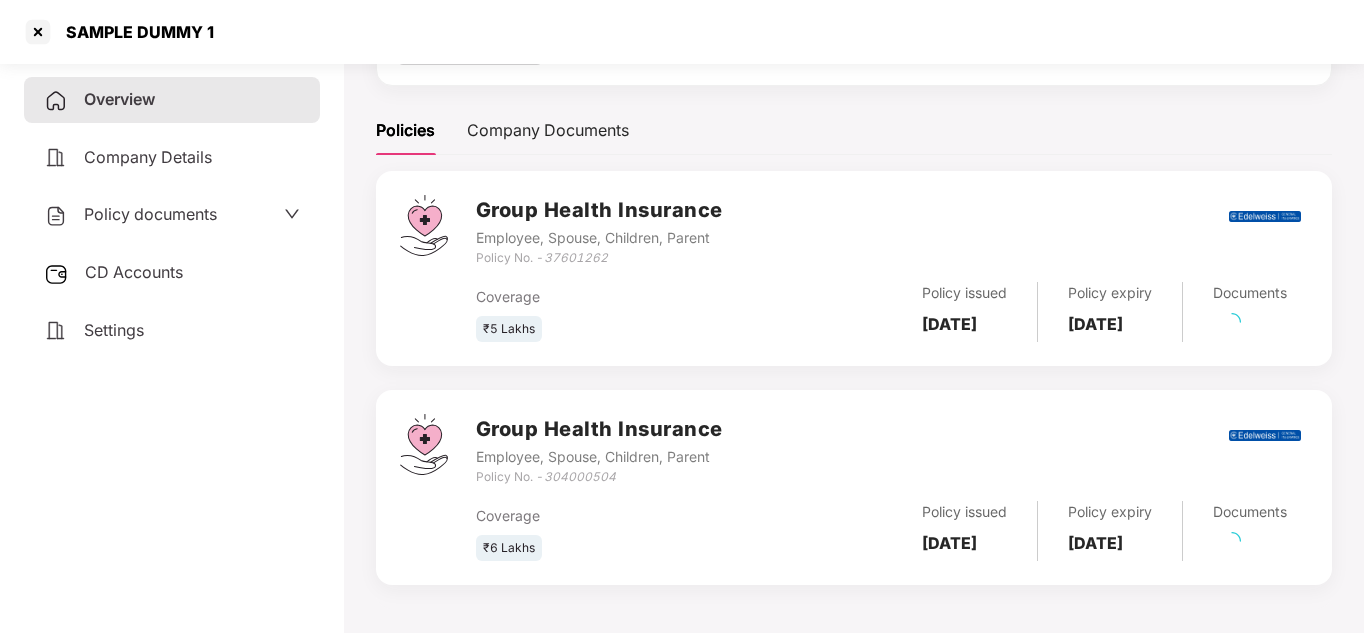 scroll, scrollTop: 257, scrollLeft: 0, axis: vertical 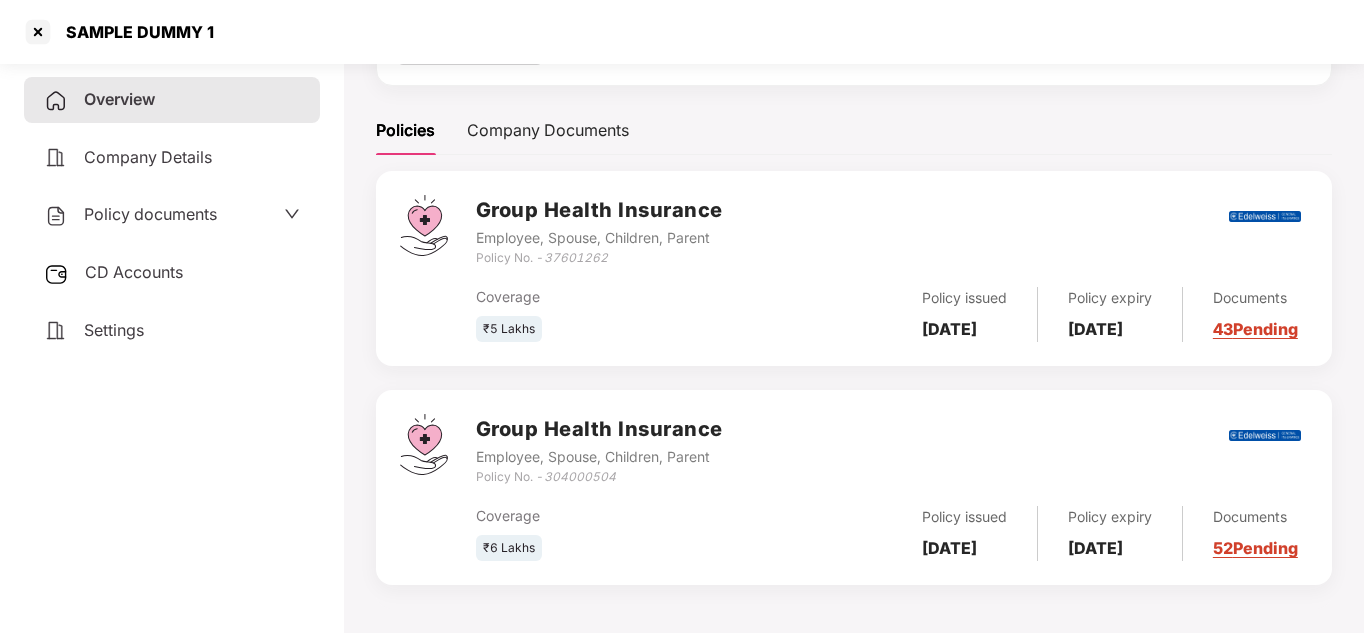 click on "Policy documents" at bounding box center [150, 214] 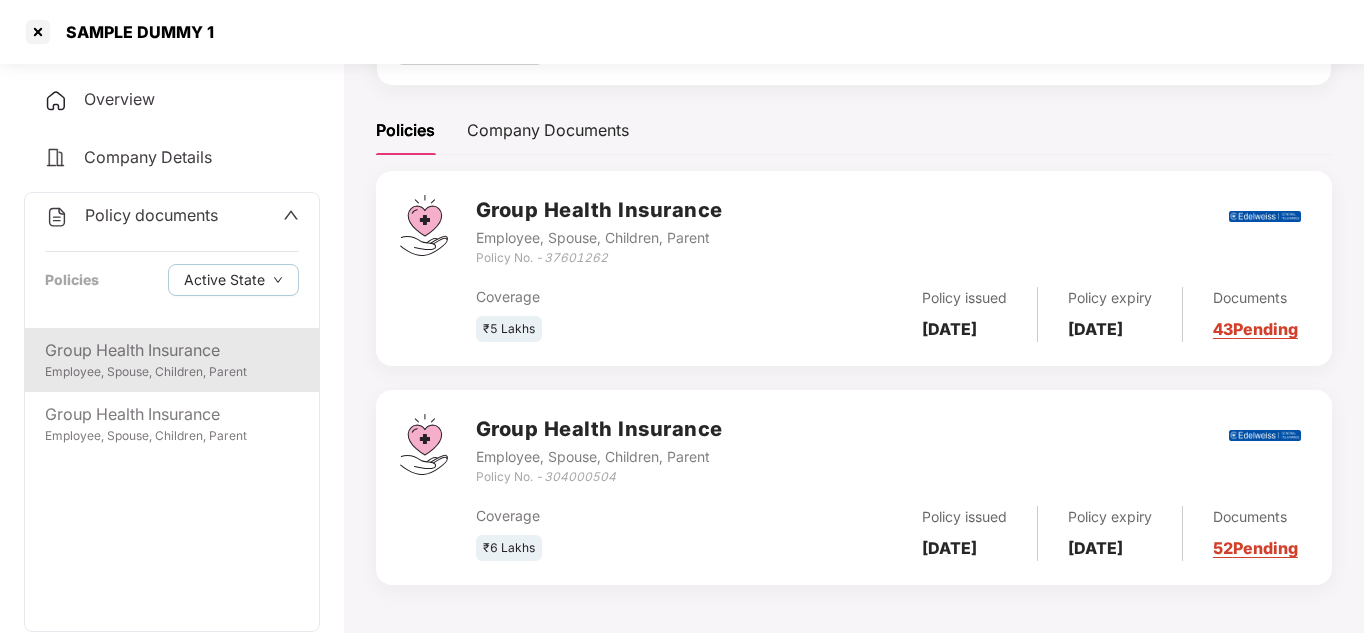 click on "Group Health Insurance" at bounding box center [172, 350] 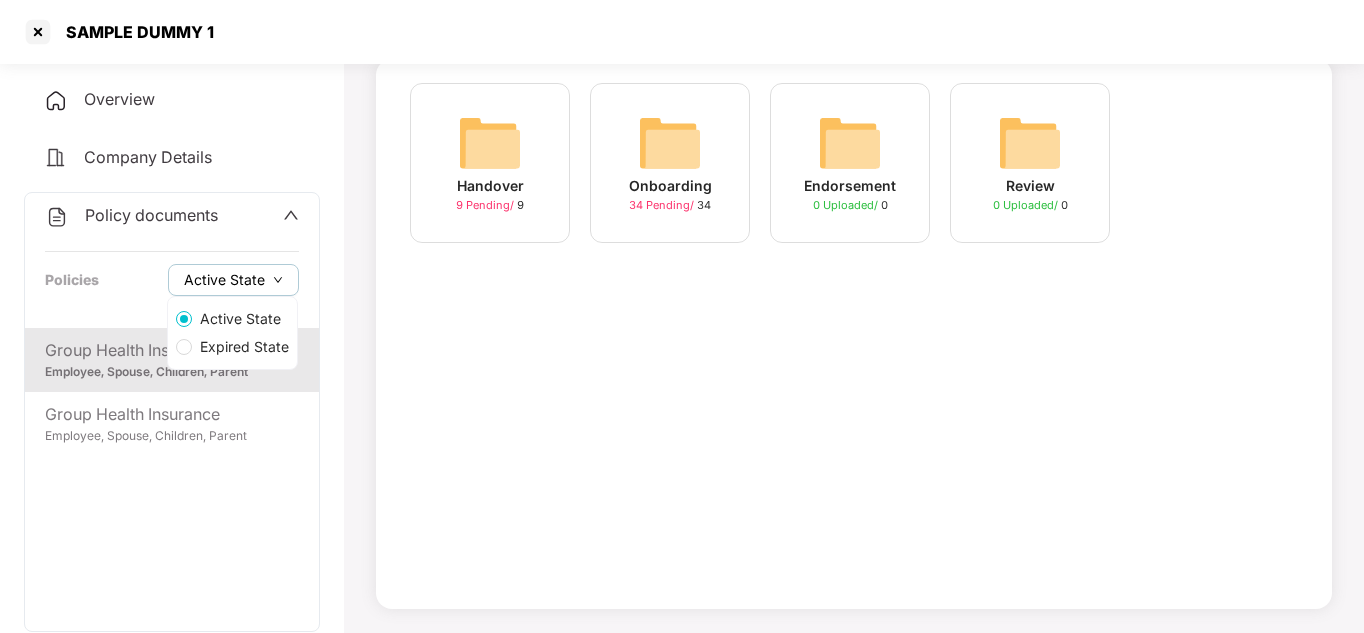 click on "Active State" at bounding box center (233, 280) 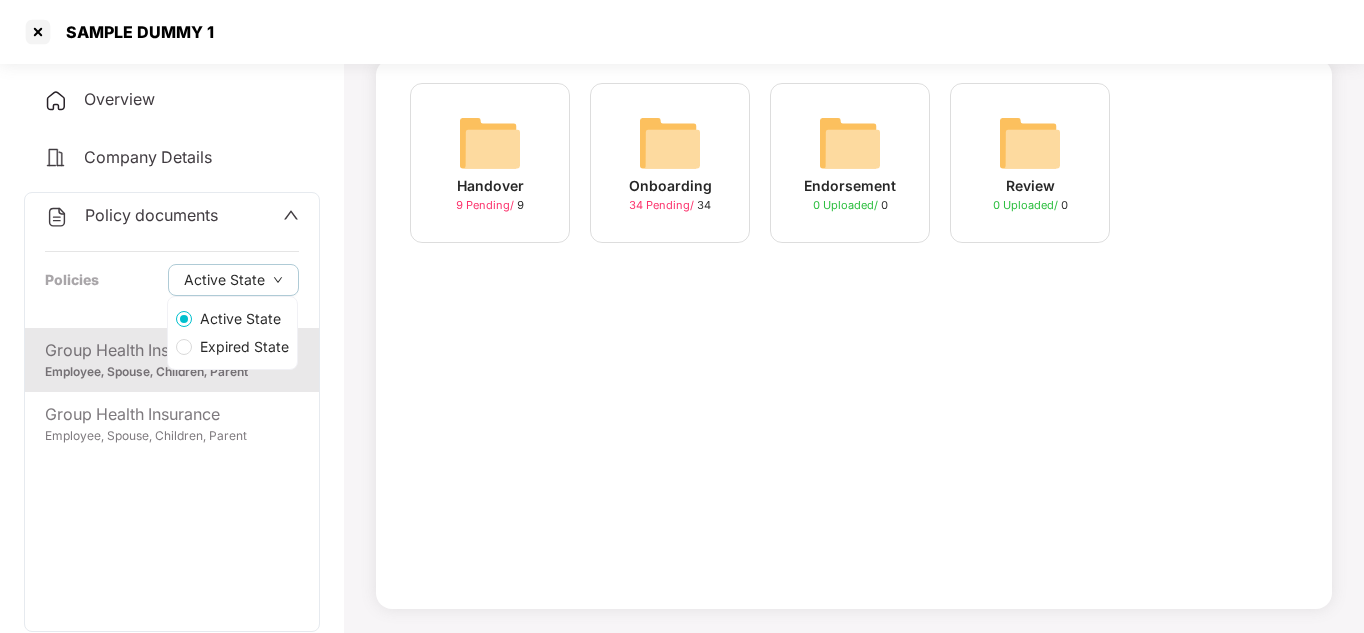 click on "Active State" at bounding box center [240, 319] 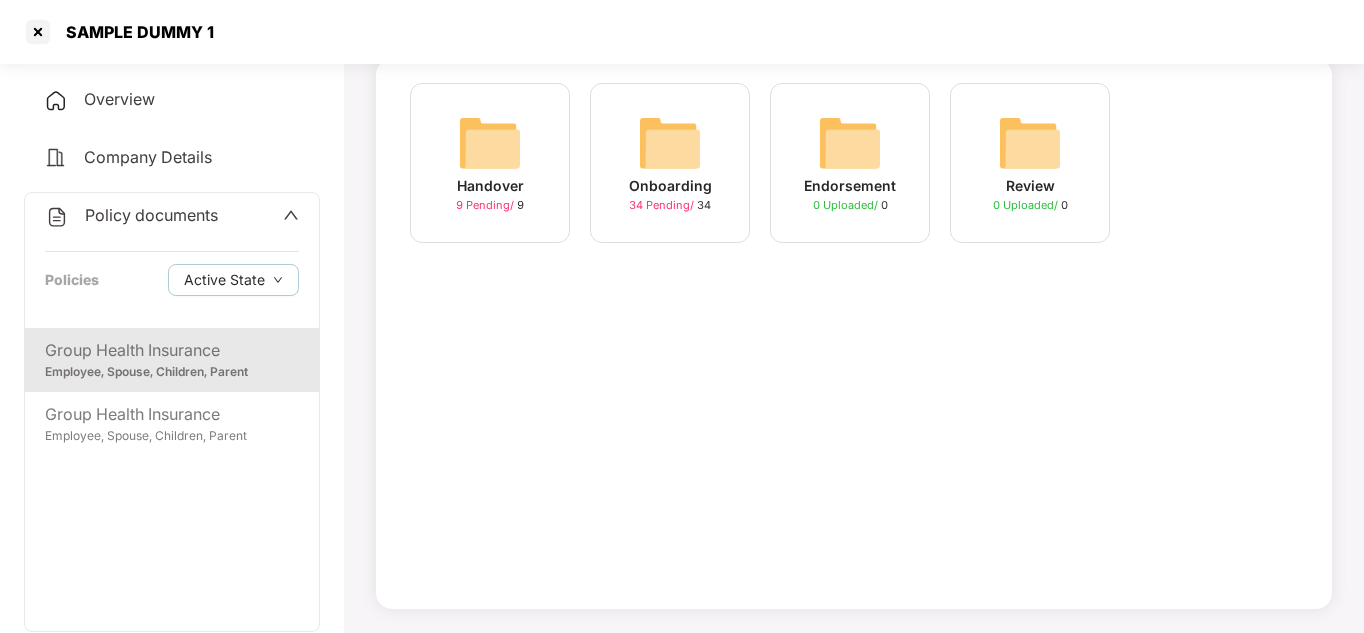 click on "Onboarding" at bounding box center (670, 186) 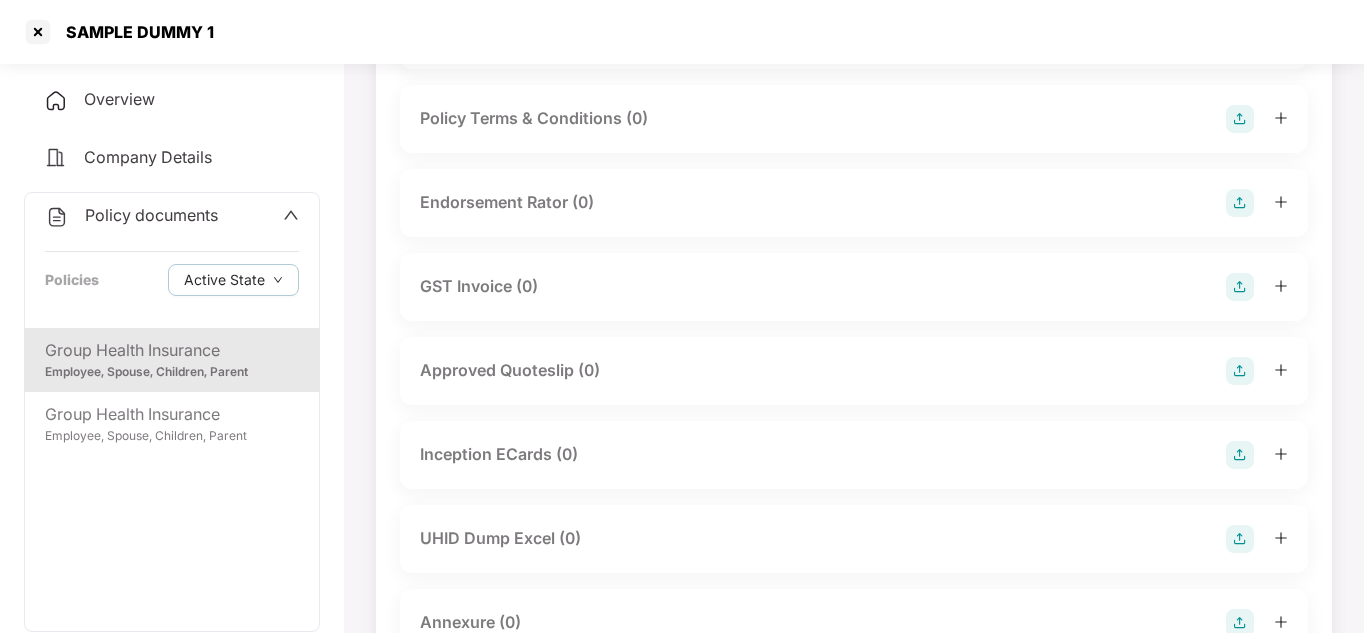 scroll, scrollTop: 0, scrollLeft: 0, axis: both 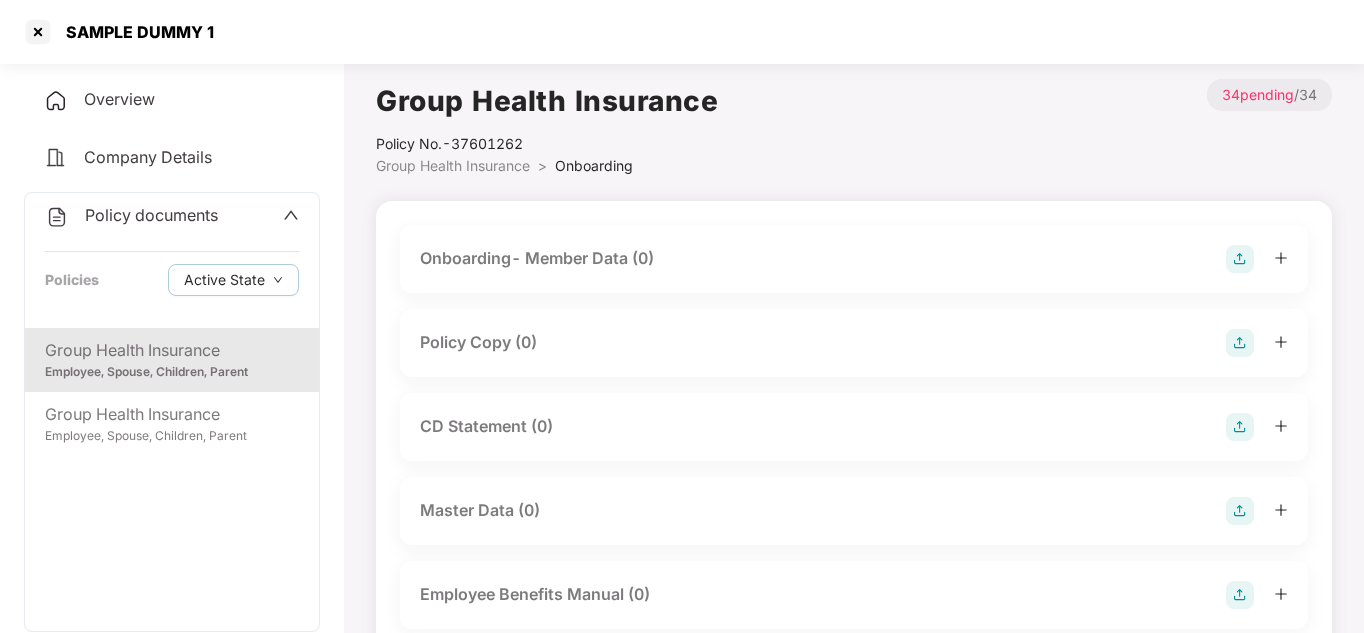 click on "Policy documents" at bounding box center (172, 216) 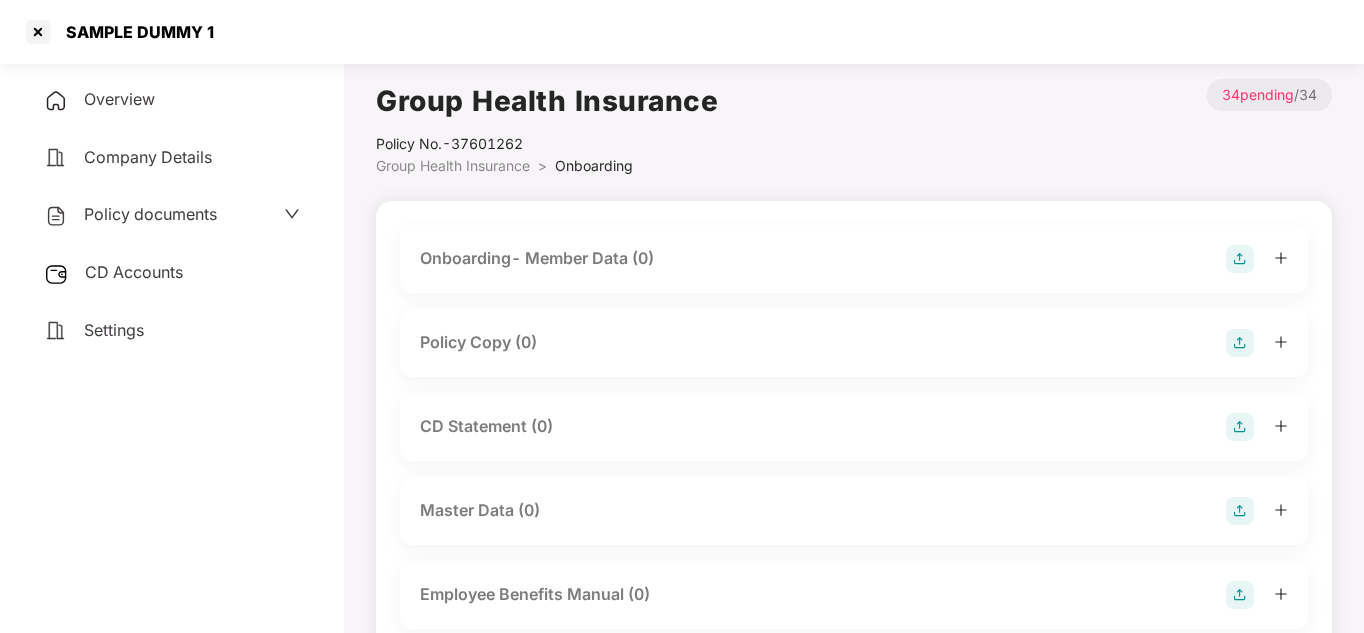click on "Overview" at bounding box center [172, 100] 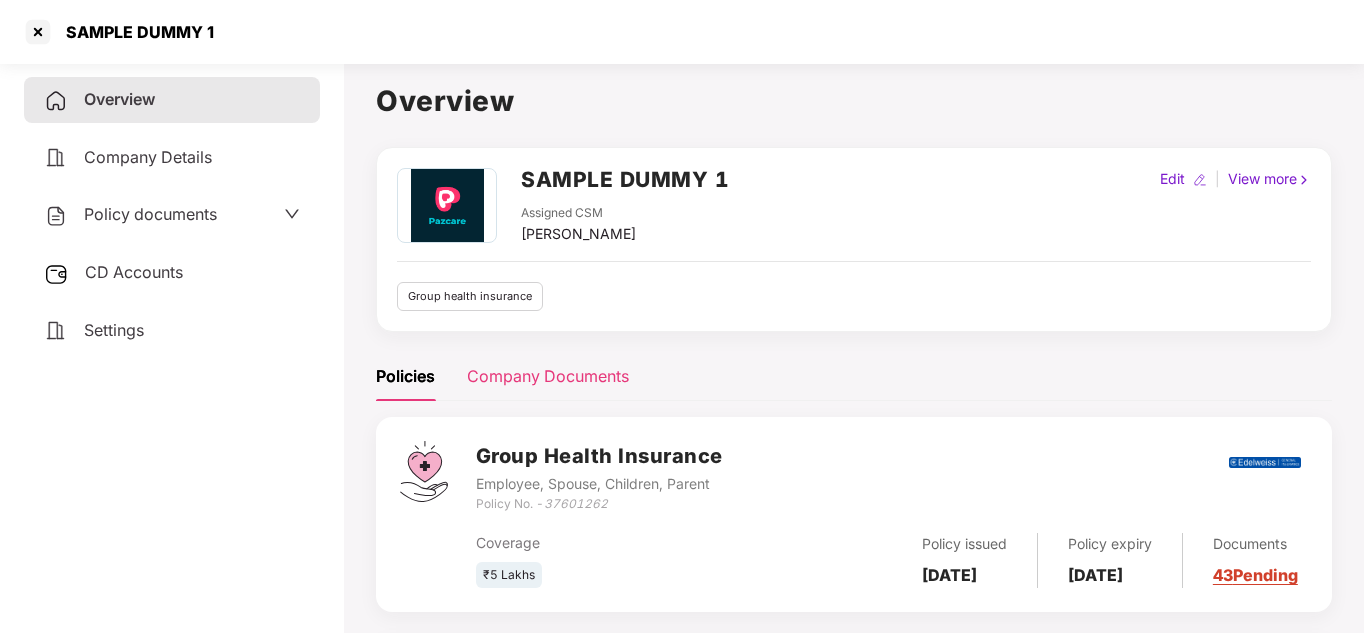 scroll, scrollTop: 257, scrollLeft: 0, axis: vertical 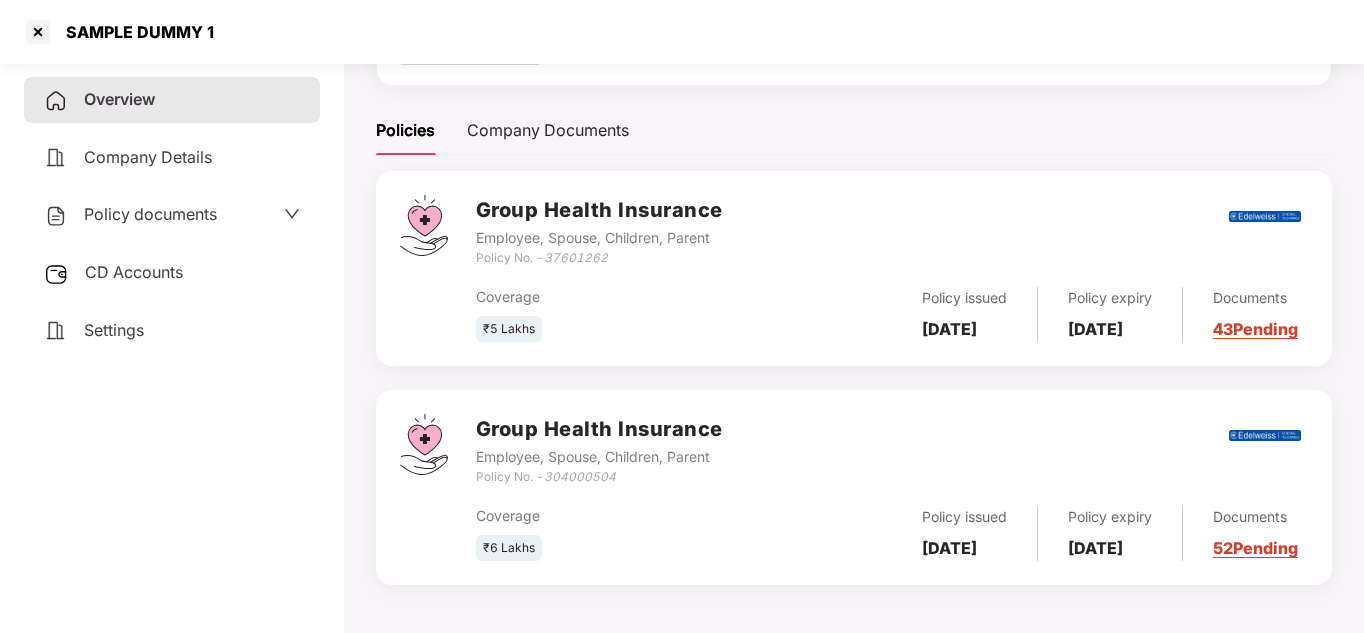 click on "Employee, Spouse, Children, Parent" at bounding box center (599, 457) 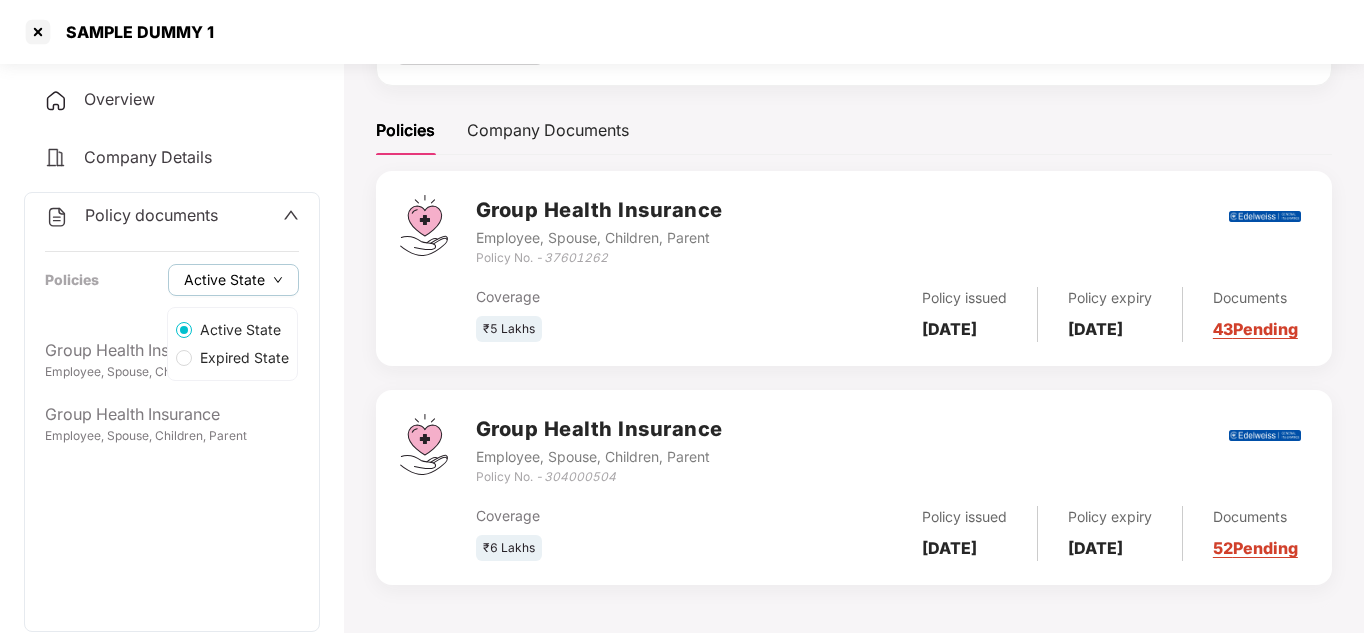 click on "Active State" at bounding box center [224, 280] 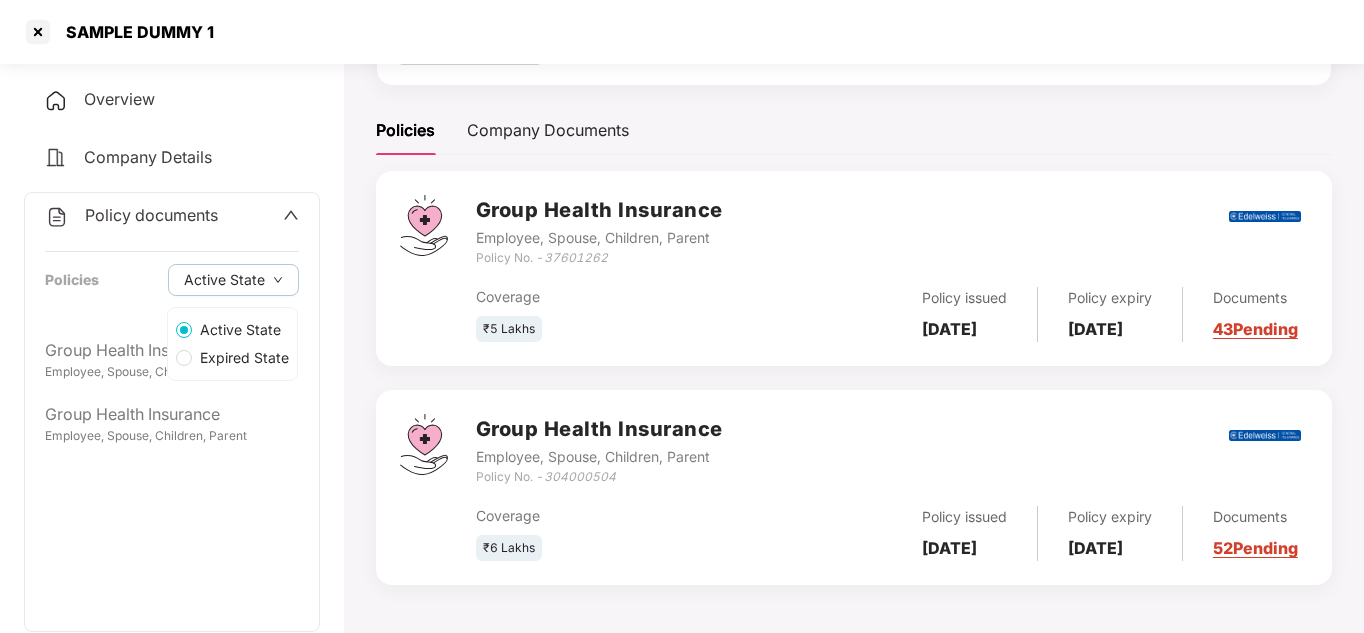 click on "Expired State" at bounding box center (244, 358) 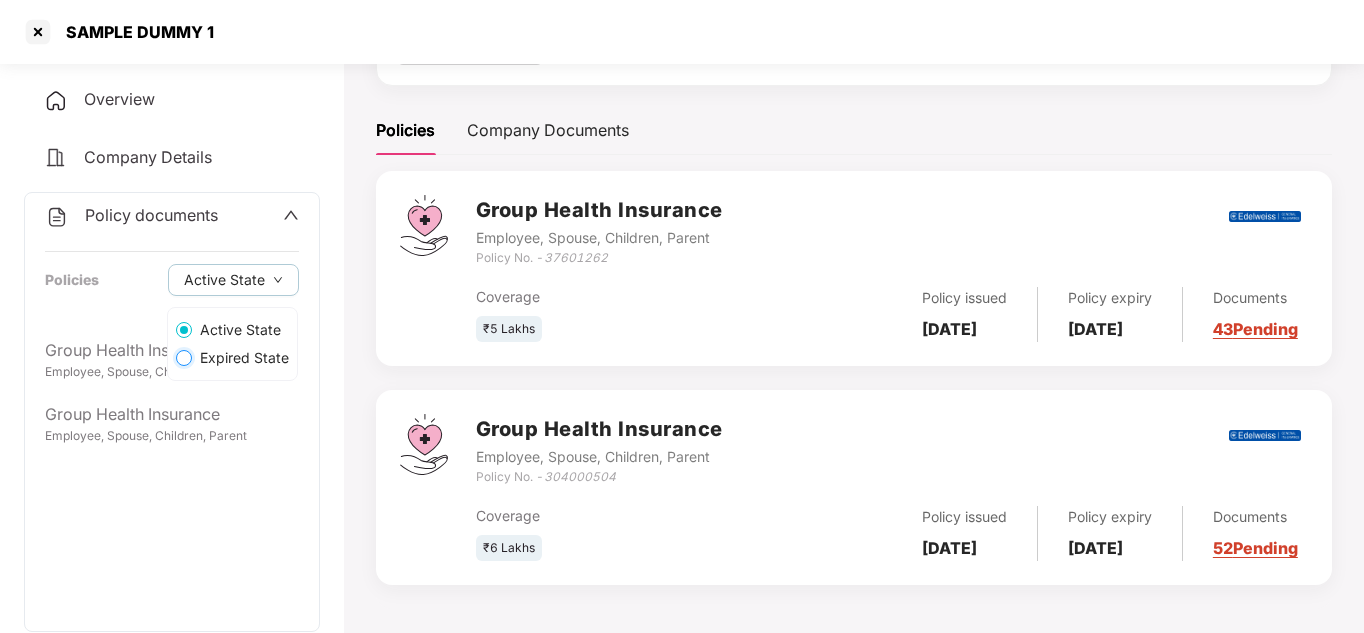 scroll, scrollTop: 142, scrollLeft: 0, axis: vertical 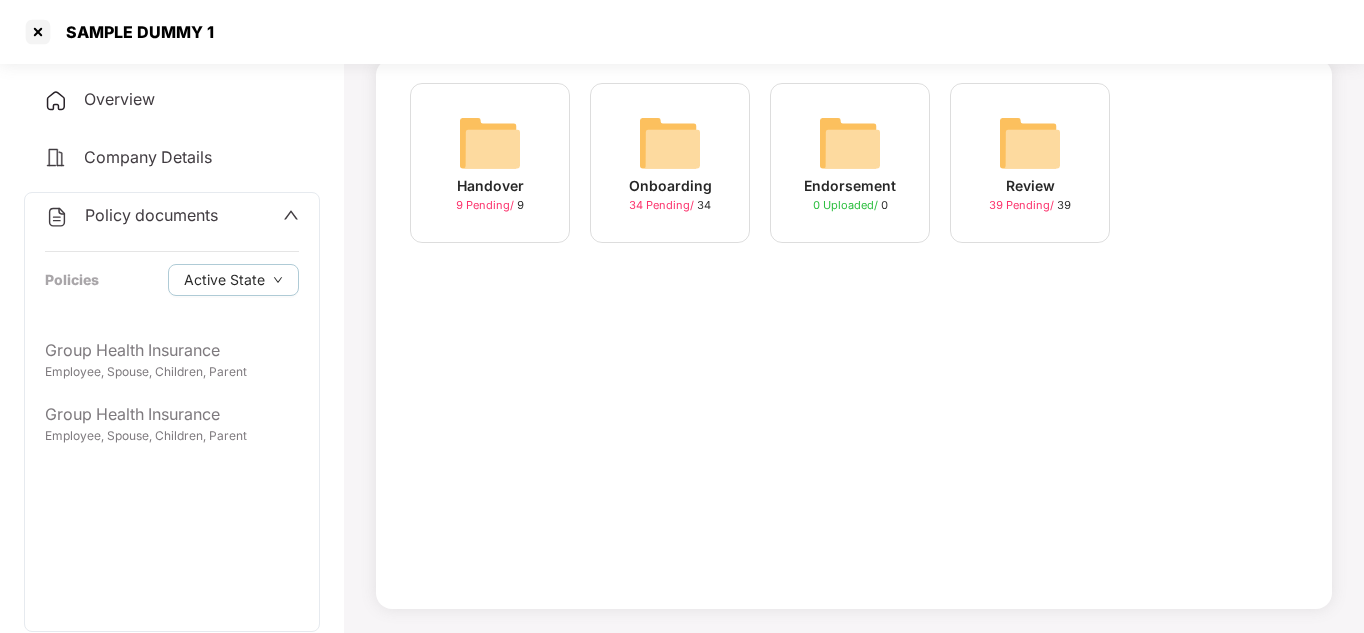 click at bounding box center (670, 143) 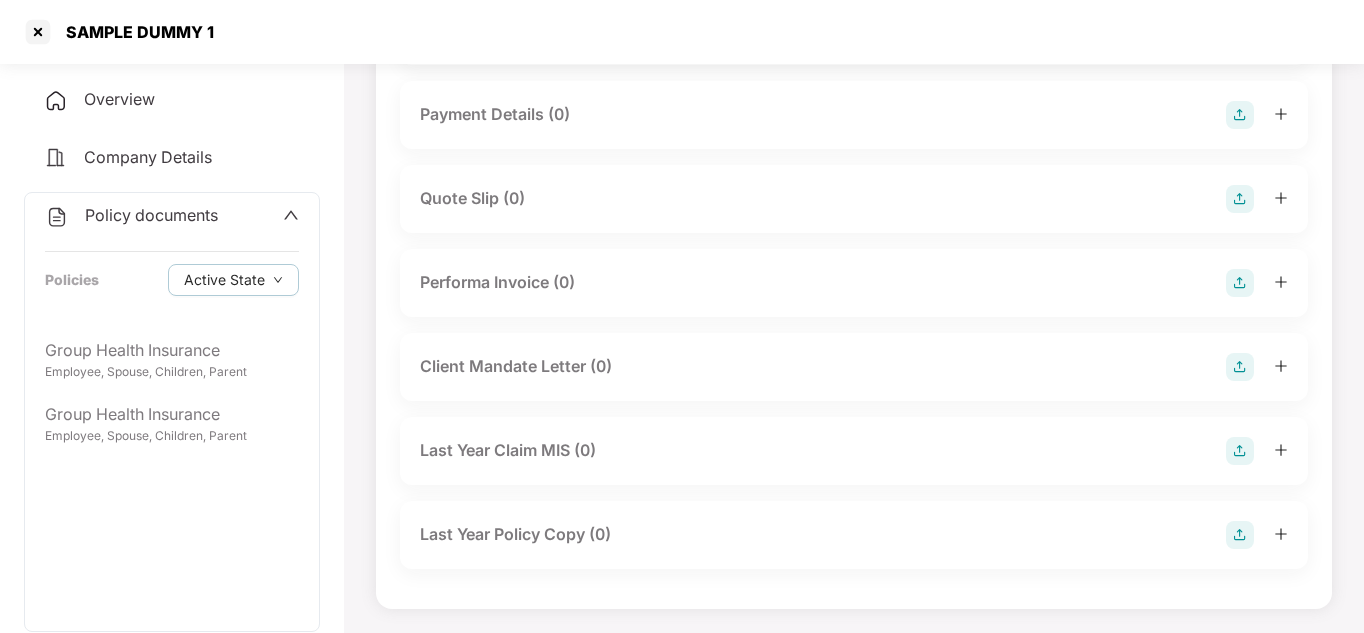 scroll, scrollTop: 0, scrollLeft: 0, axis: both 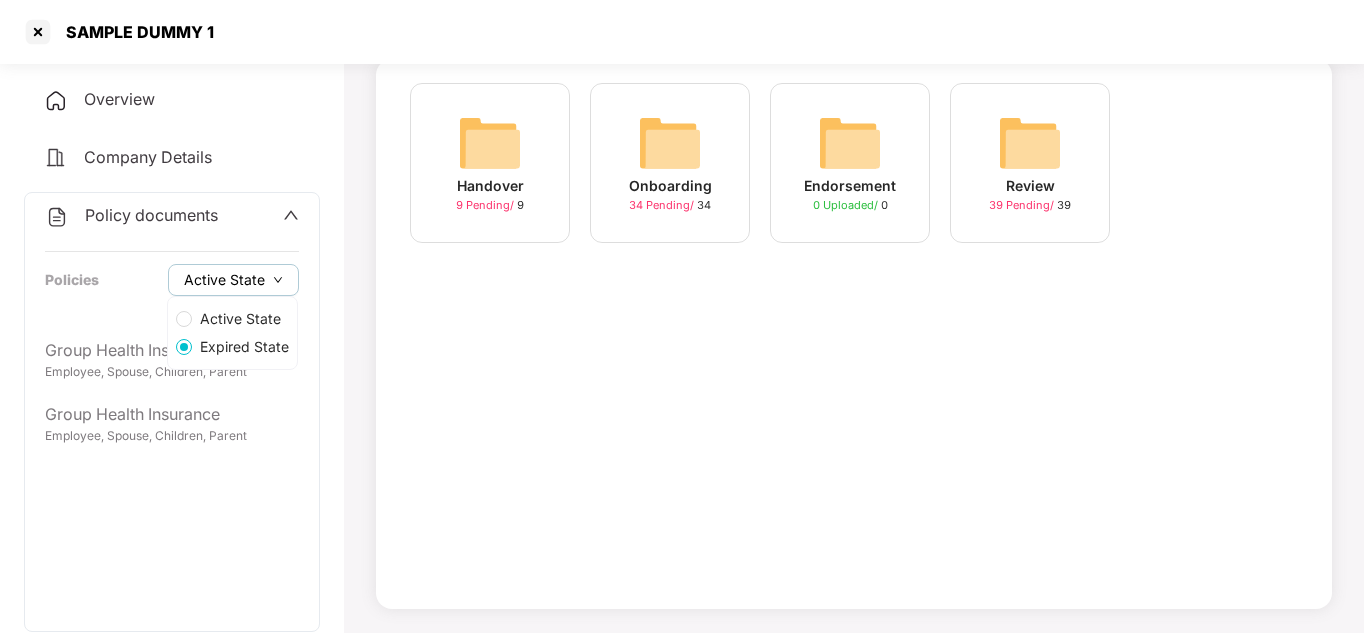 click on "Active State" at bounding box center (233, 280) 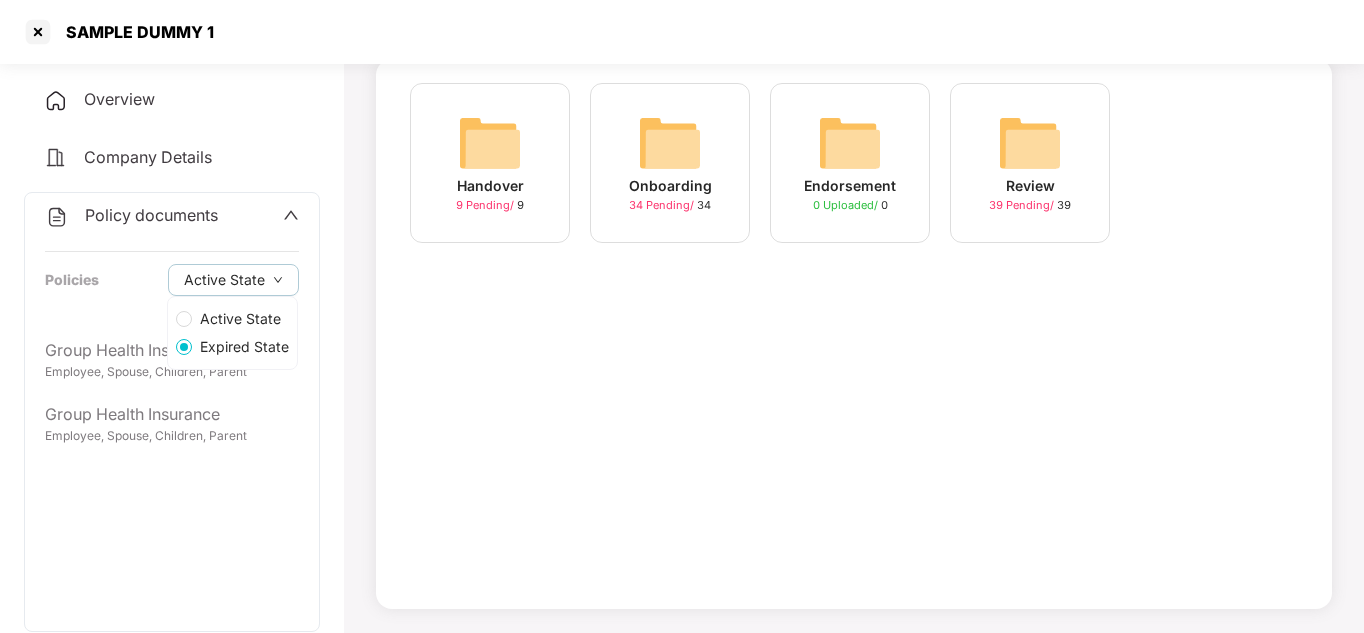 click on "Active State" at bounding box center (240, 319) 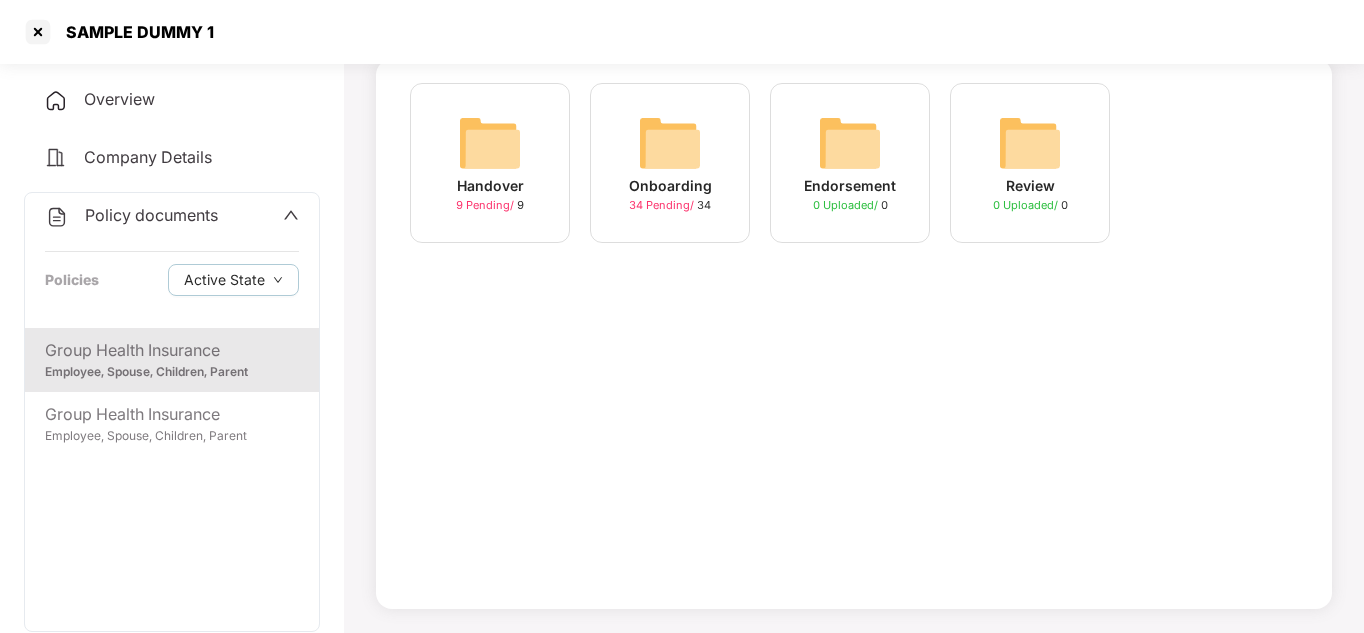 click on "34 Pending  /" at bounding box center (663, 205) 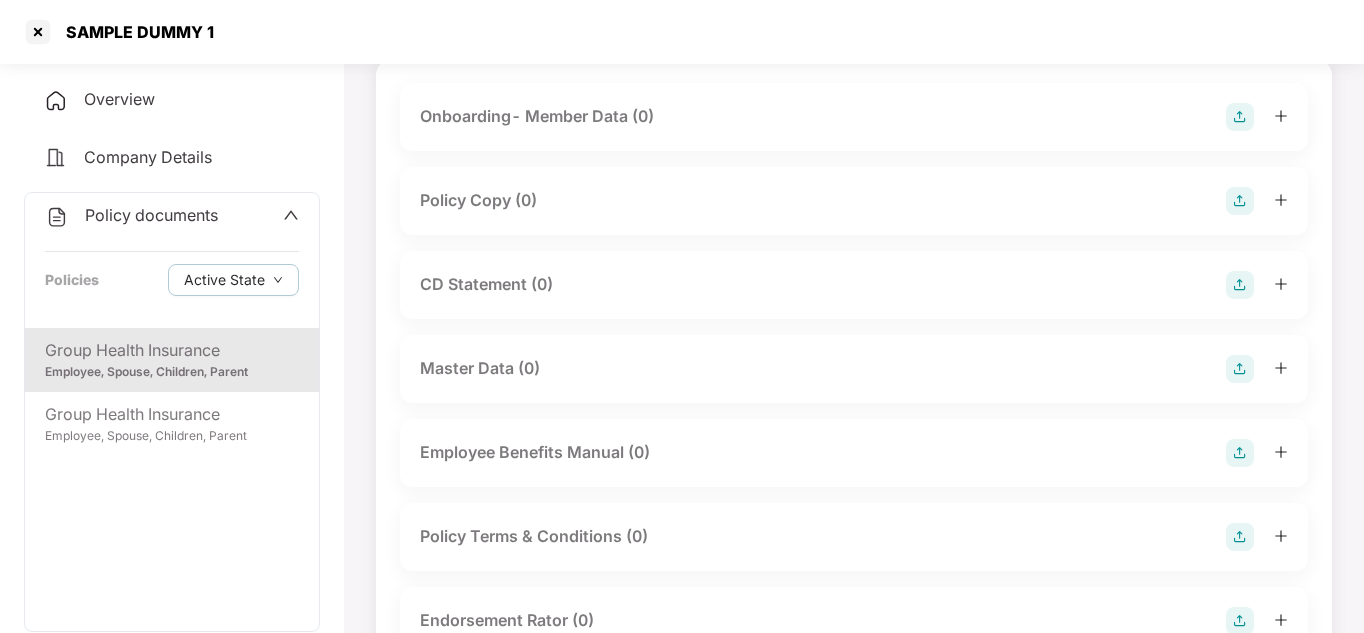 scroll, scrollTop: 0, scrollLeft: 0, axis: both 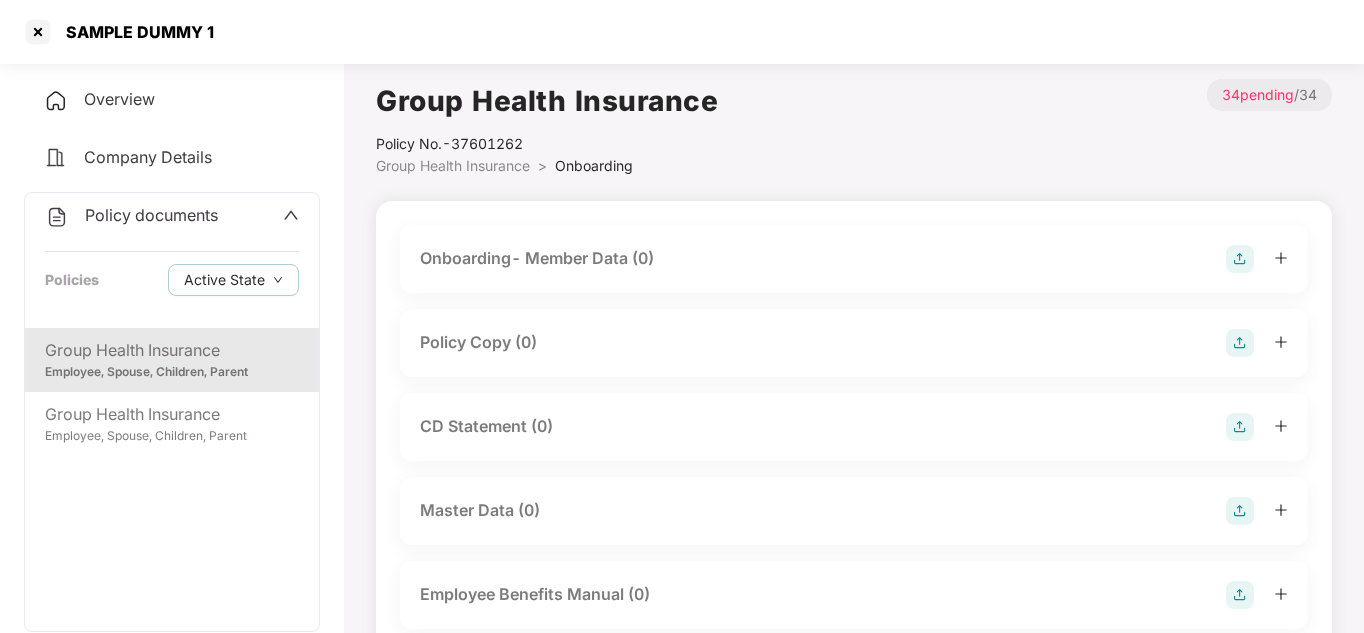 click on "Company Details" at bounding box center (148, 157) 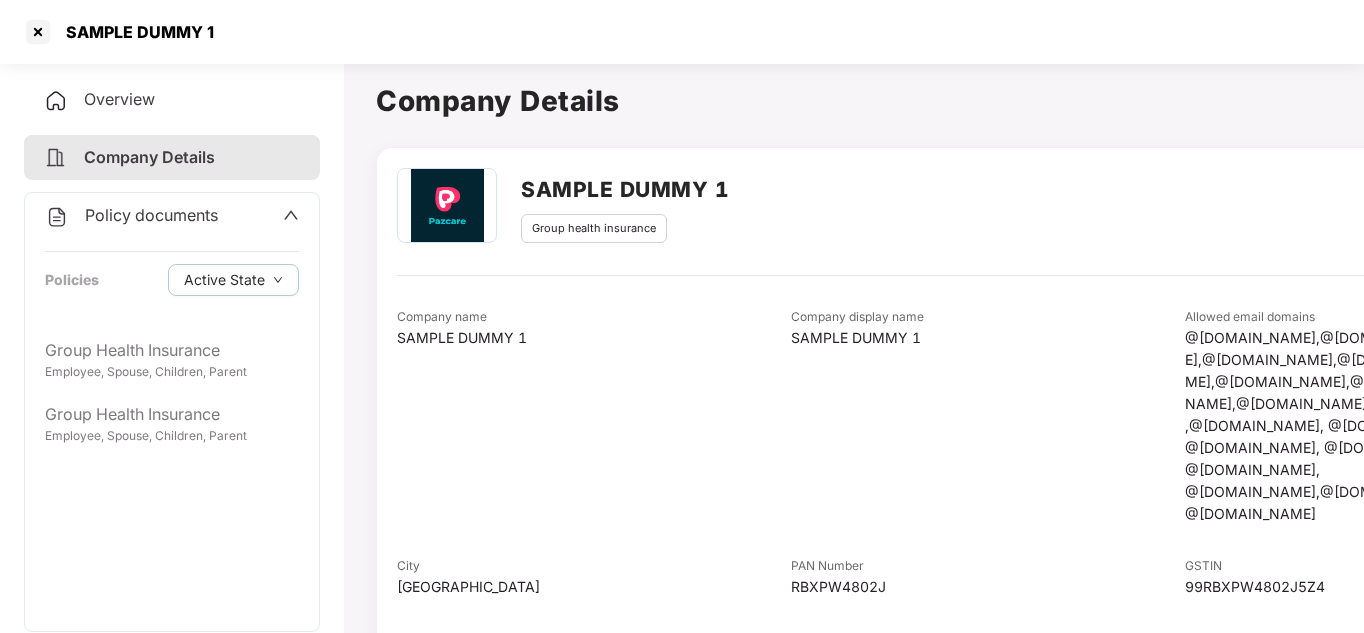 click on "Overview" at bounding box center [119, 99] 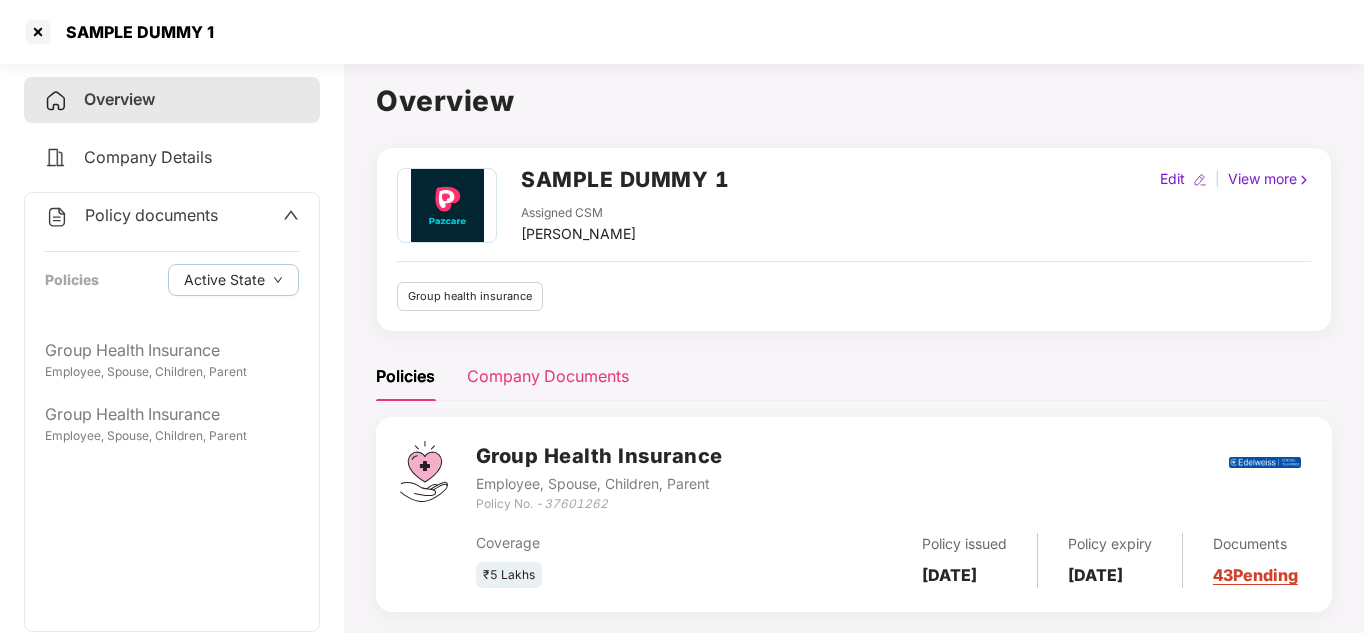 click on "Company Documents" at bounding box center [548, 376] 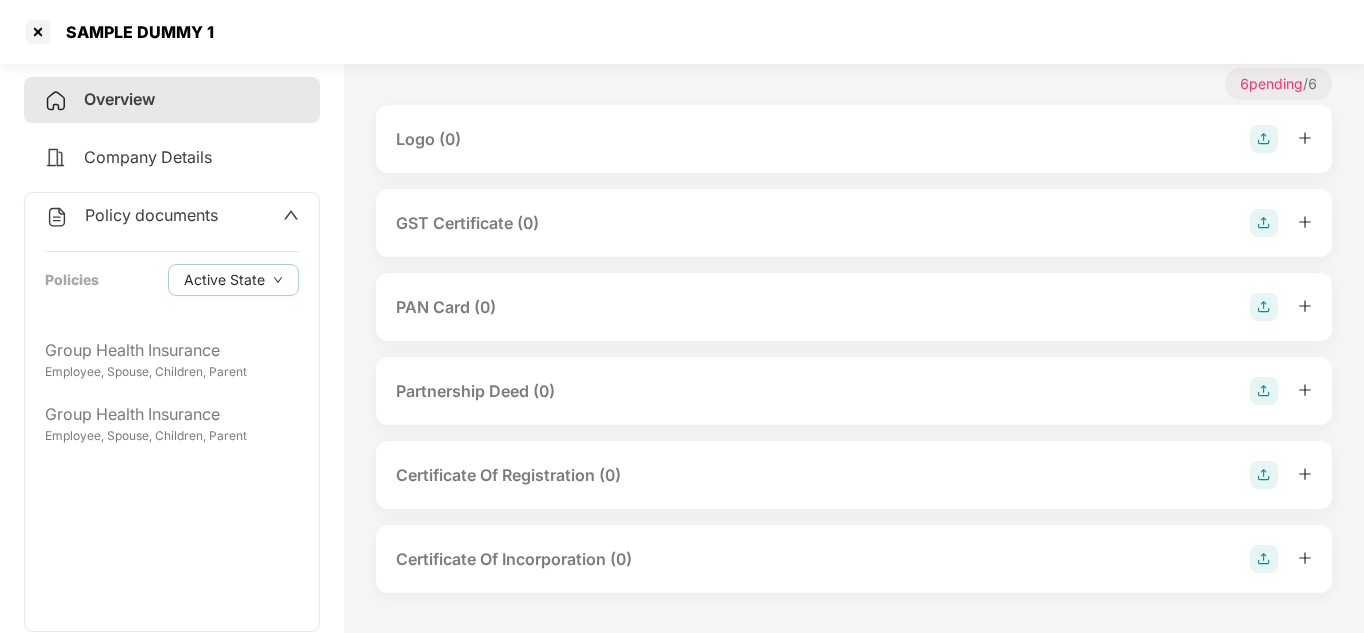 scroll, scrollTop: 0, scrollLeft: 0, axis: both 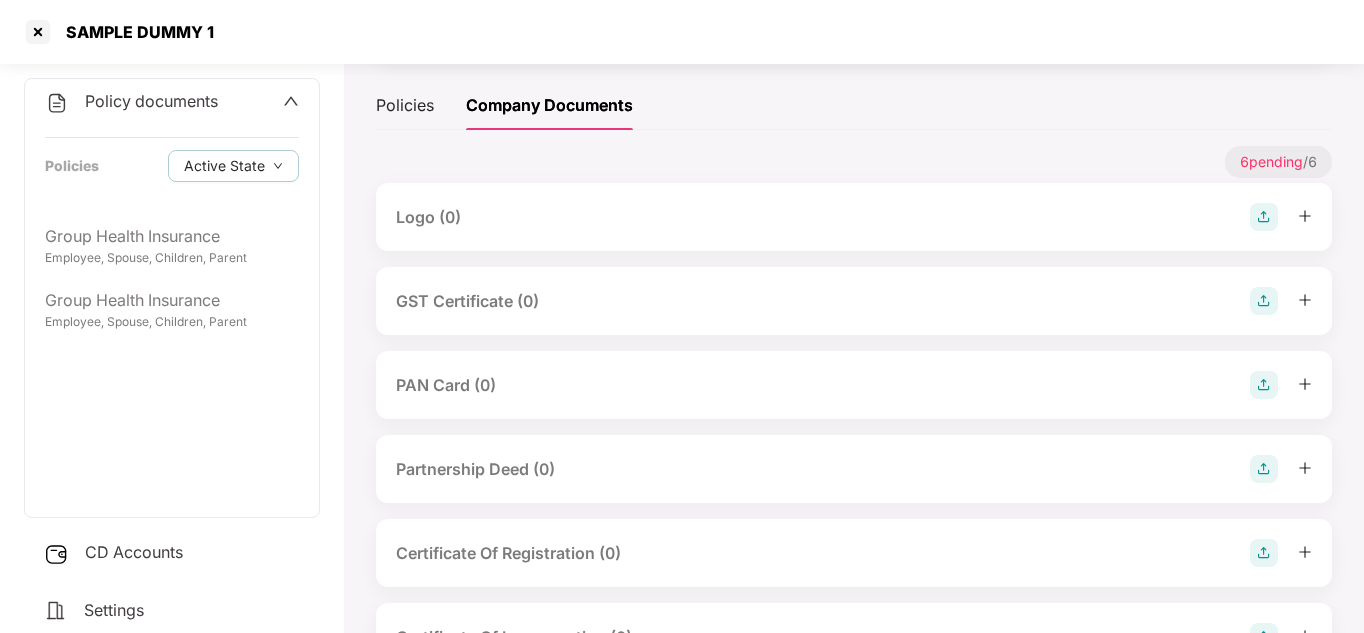 click on "Settings" at bounding box center [172, 611] 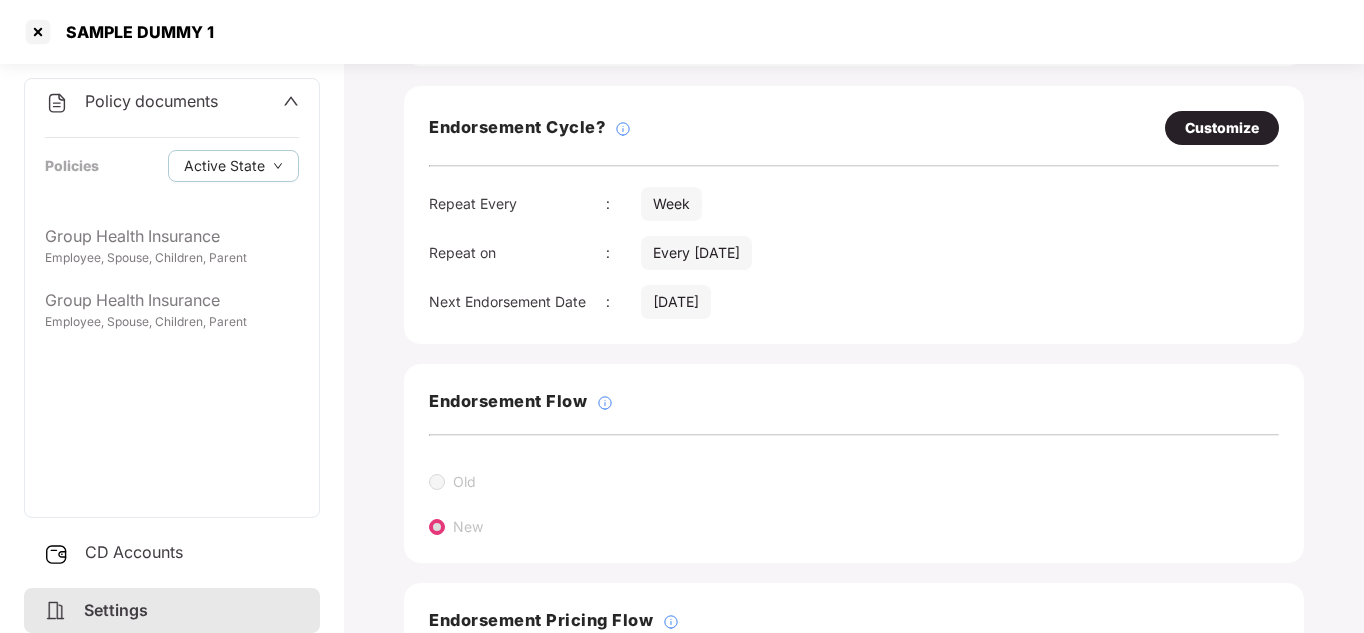 scroll, scrollTop: 465, scrollLeft: 0, axis: vertical 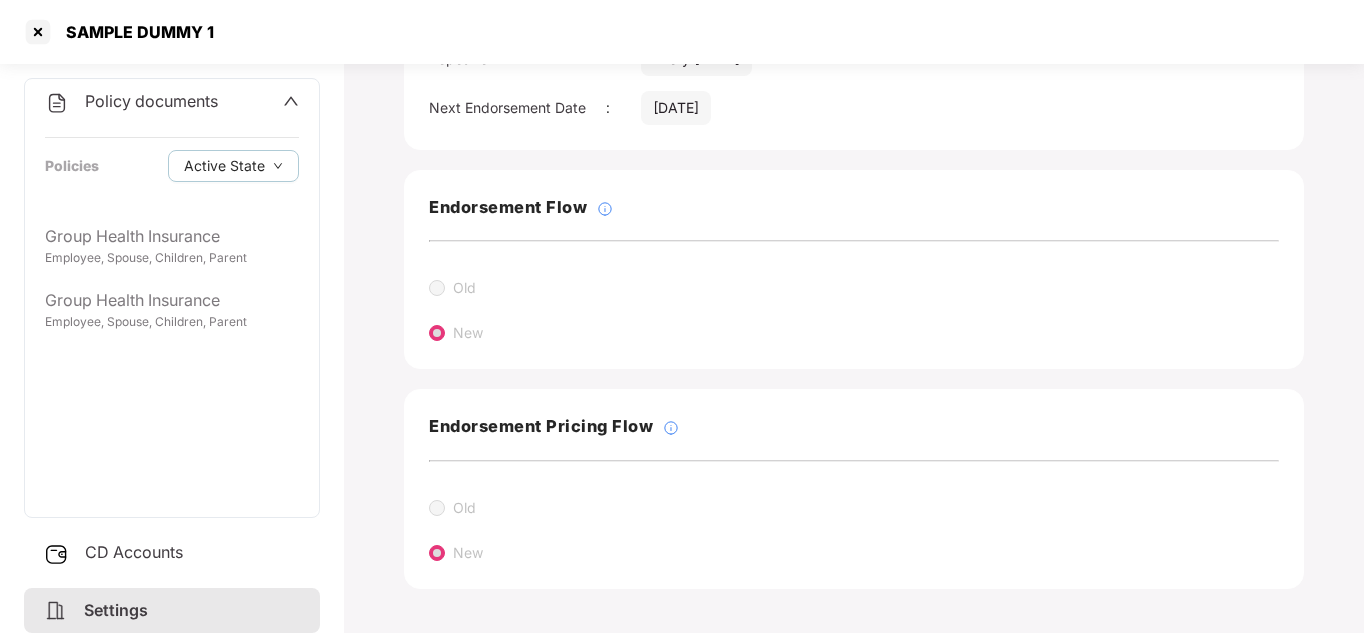 click on "CD Accounts" at bounding box center (172, 553) 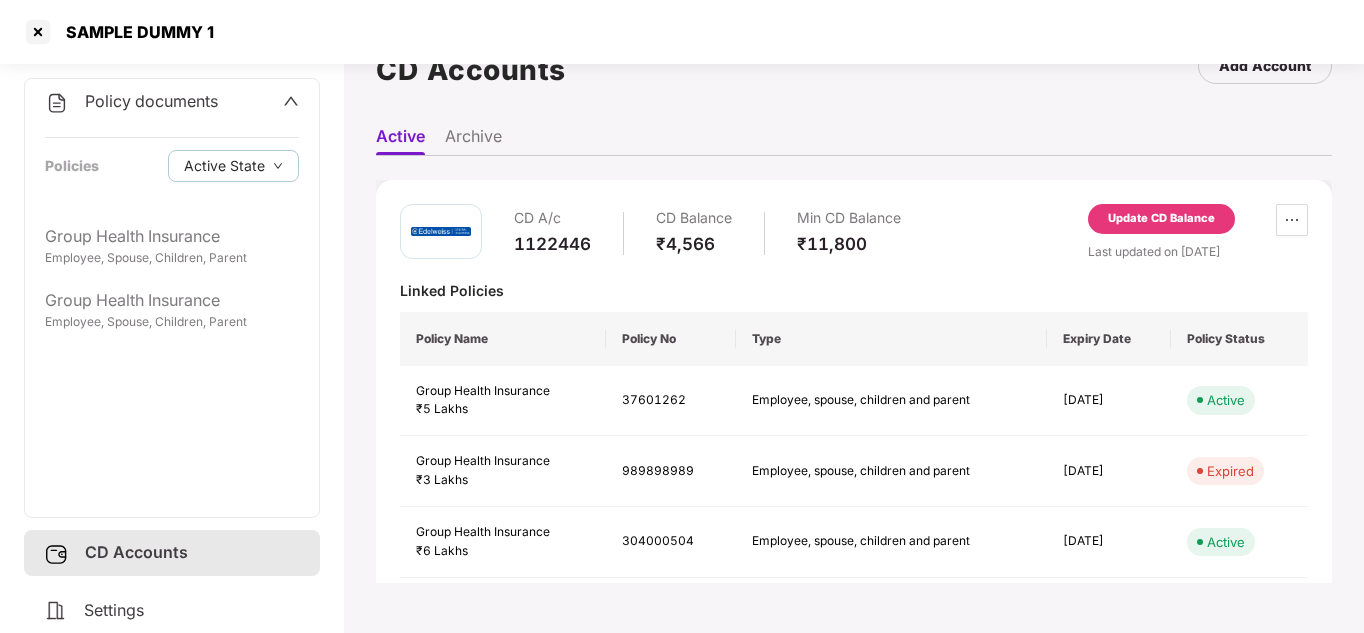 scroll, scrollTop: 0, scrollLeft: 0, axis: both 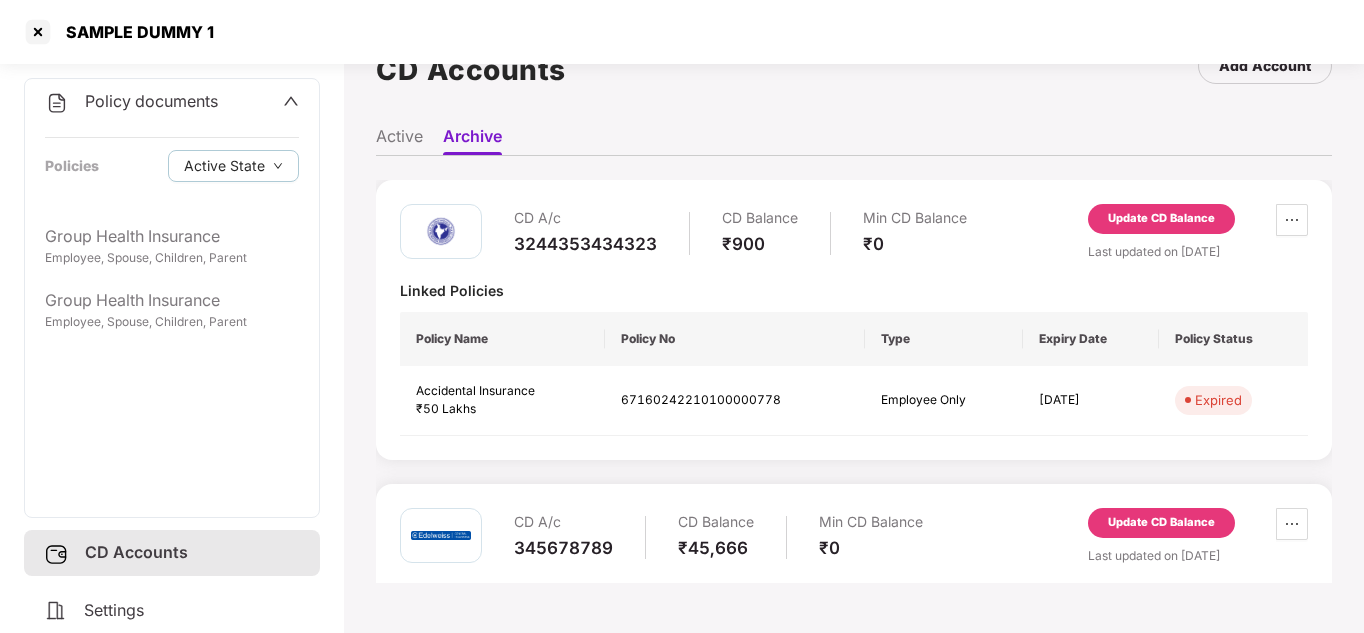 click on "Active" at bounding box center (399, 140) 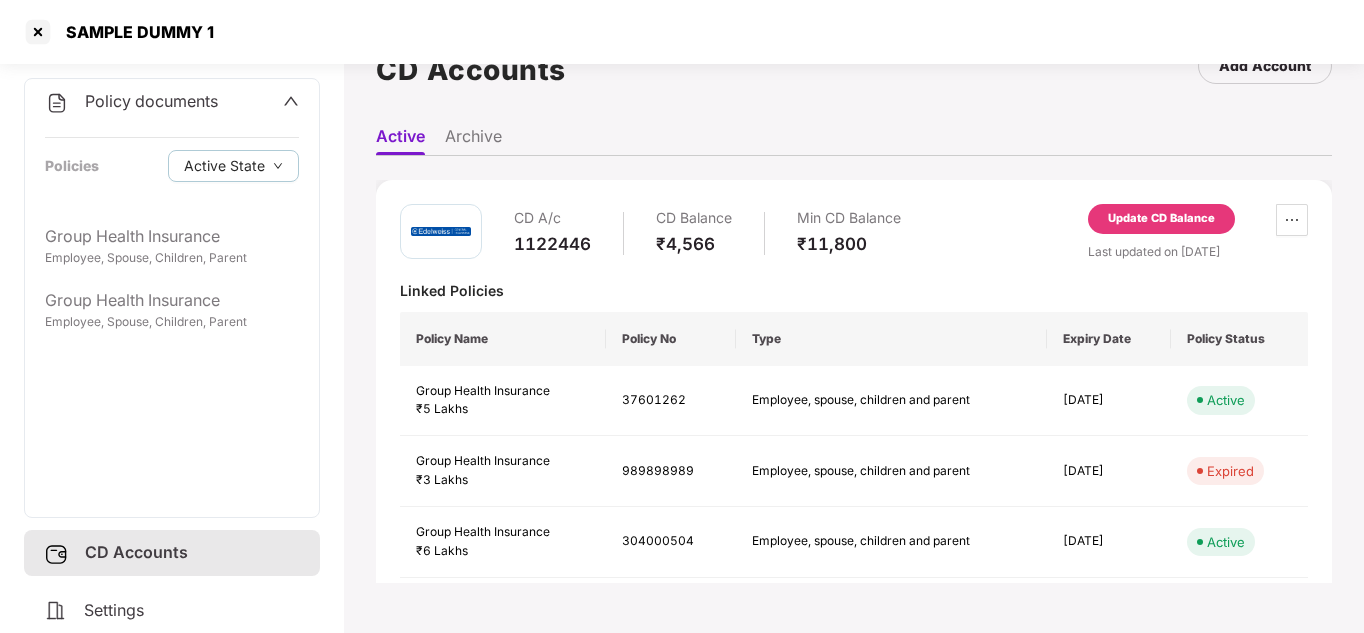 click on "Active Archive" at bounding box center (854, 136) 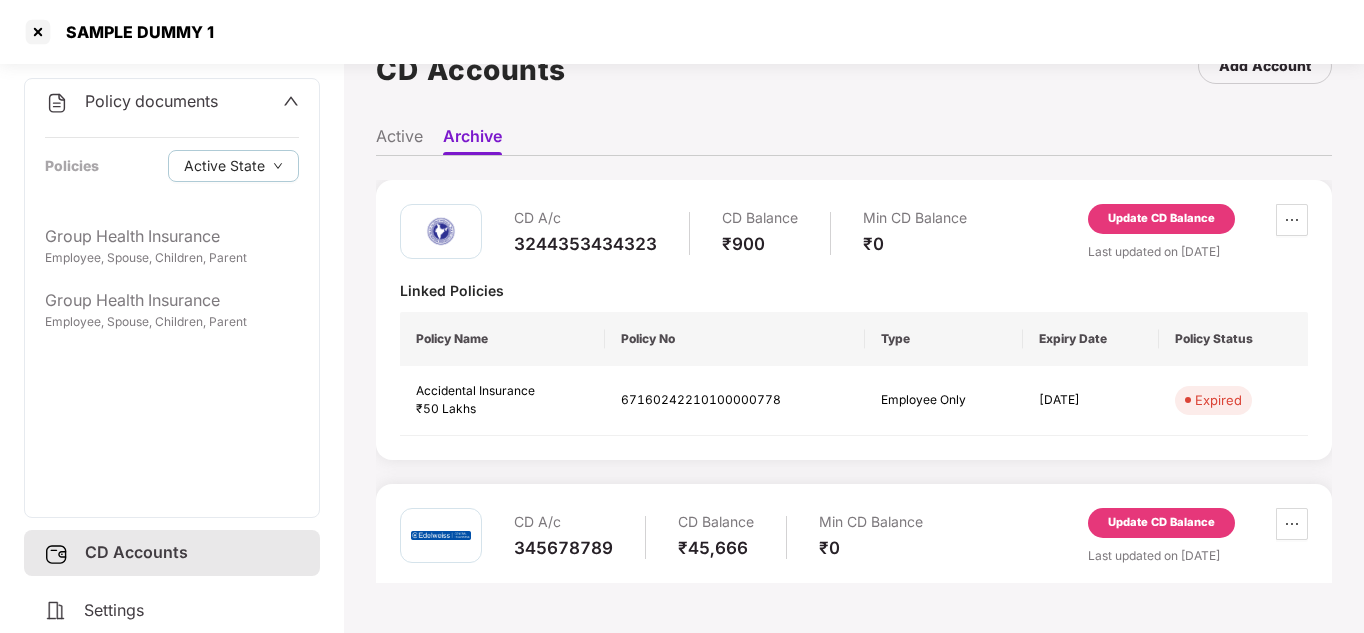 click on "Policies Active State" at bounding box center (172, 166) 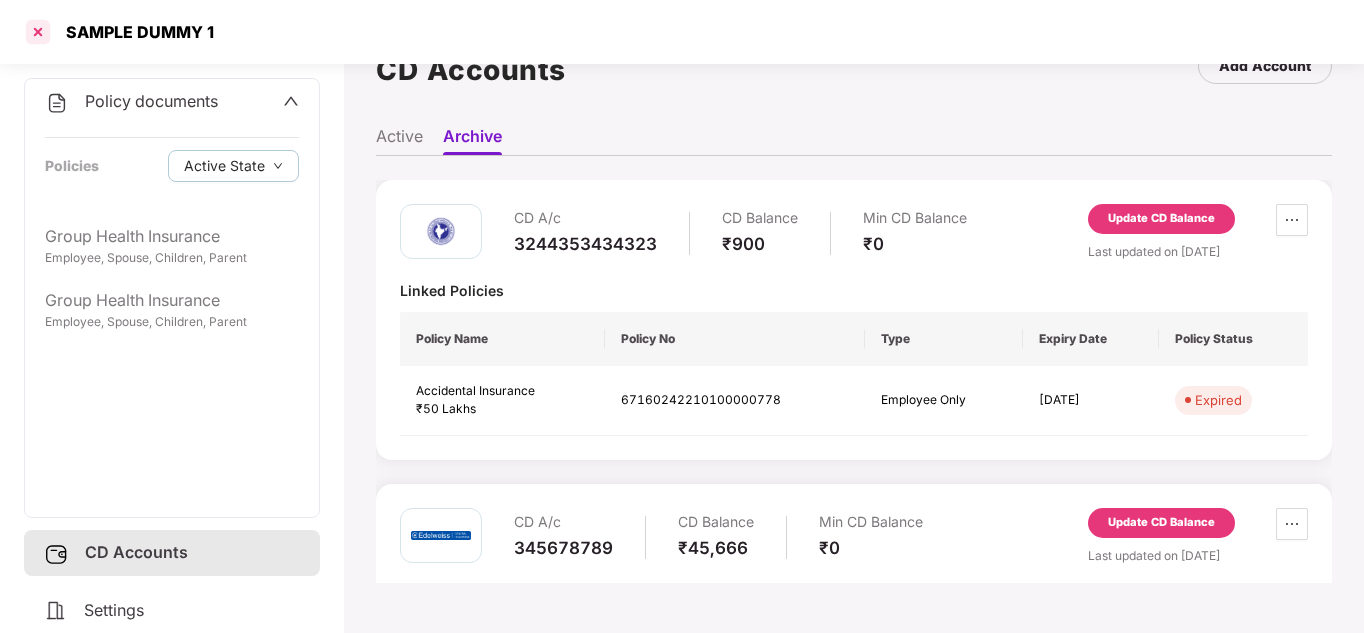 click at bounding box center (38, 32) 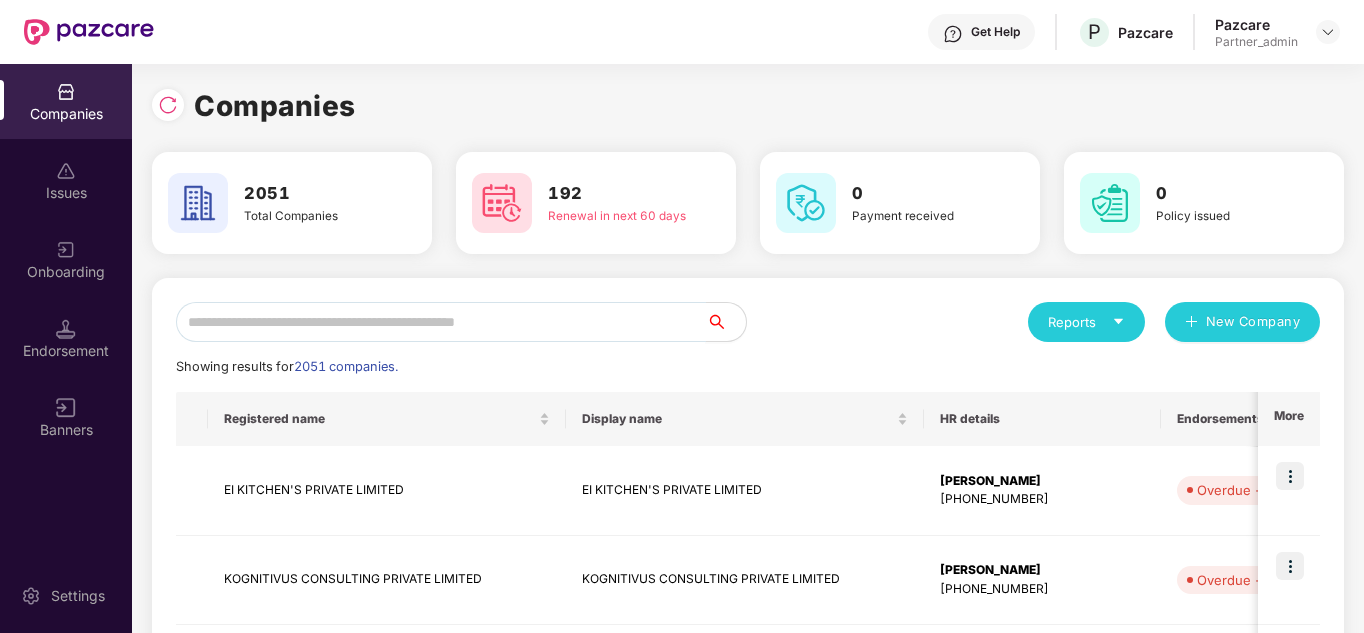 click at bounding box center (441, 322) 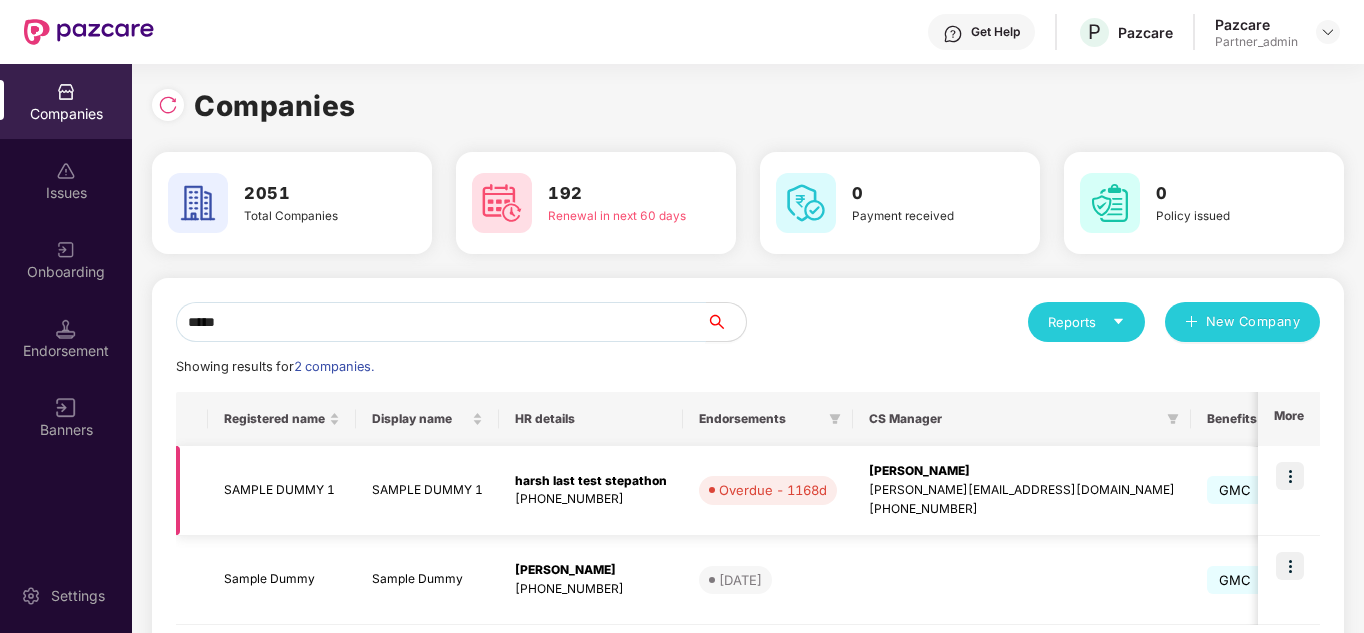 scroll, scrollTop: 104, scrollLeft: 0, axis: vertical 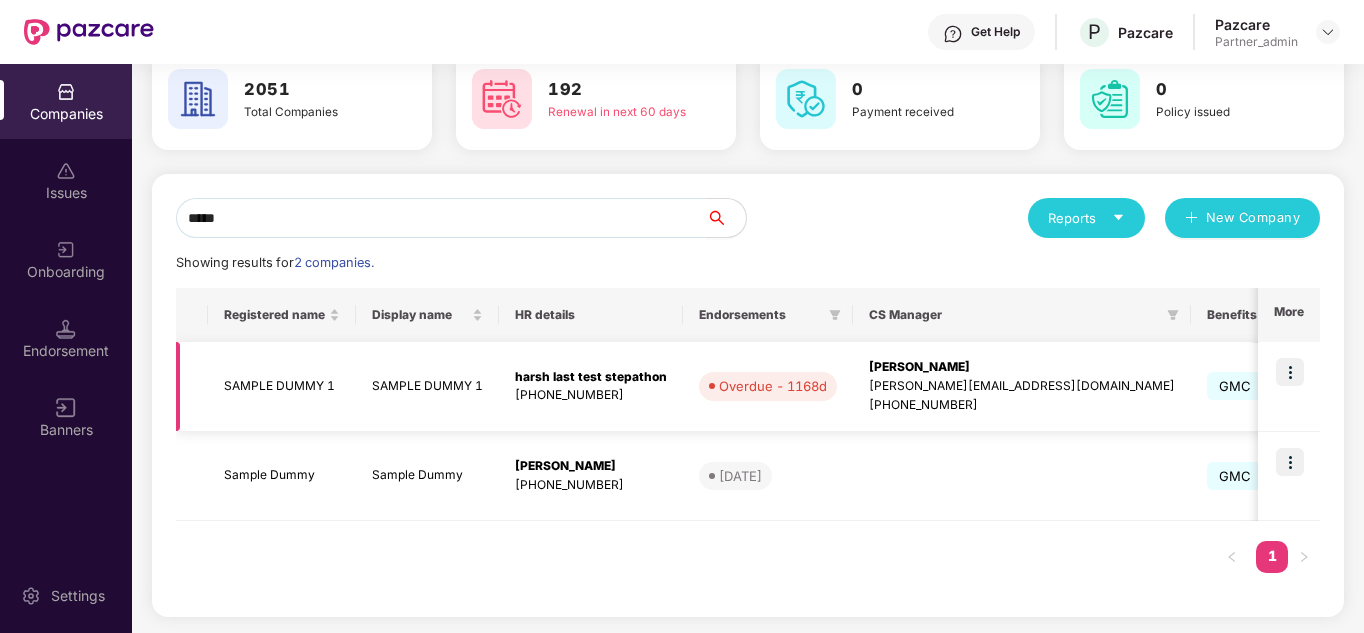 type on "*****" 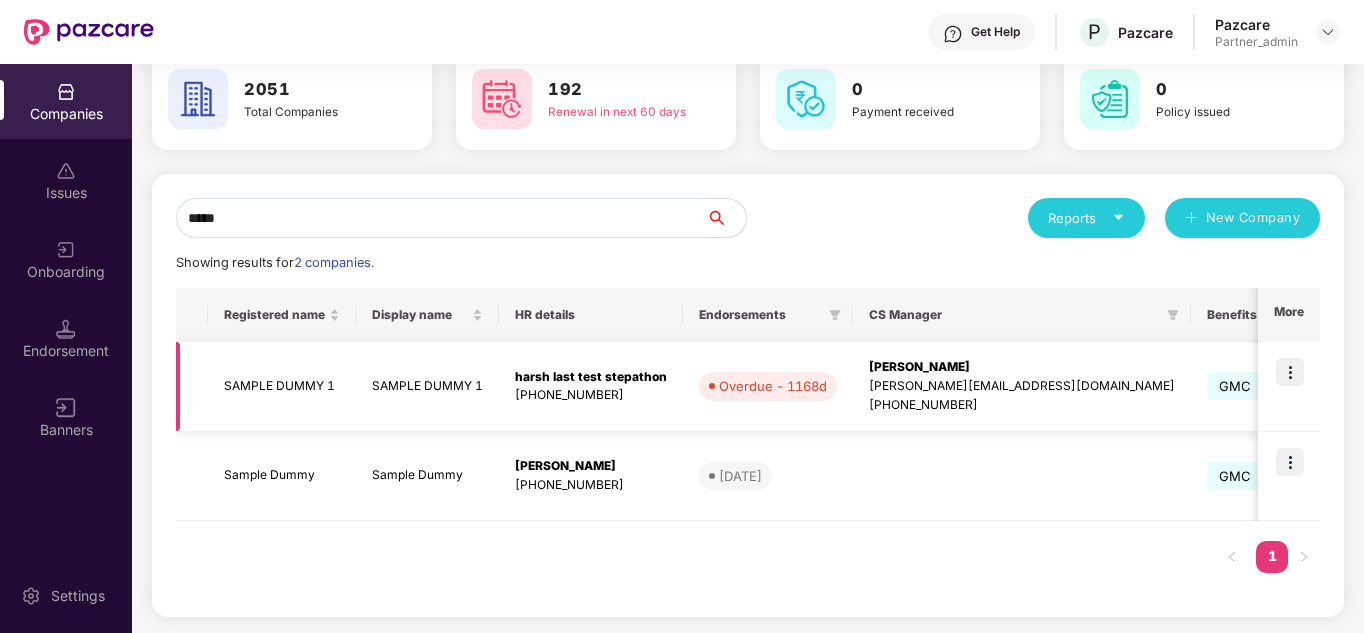 click on "SAMPLE DUMMY 1" at bounding box center [282, 387] 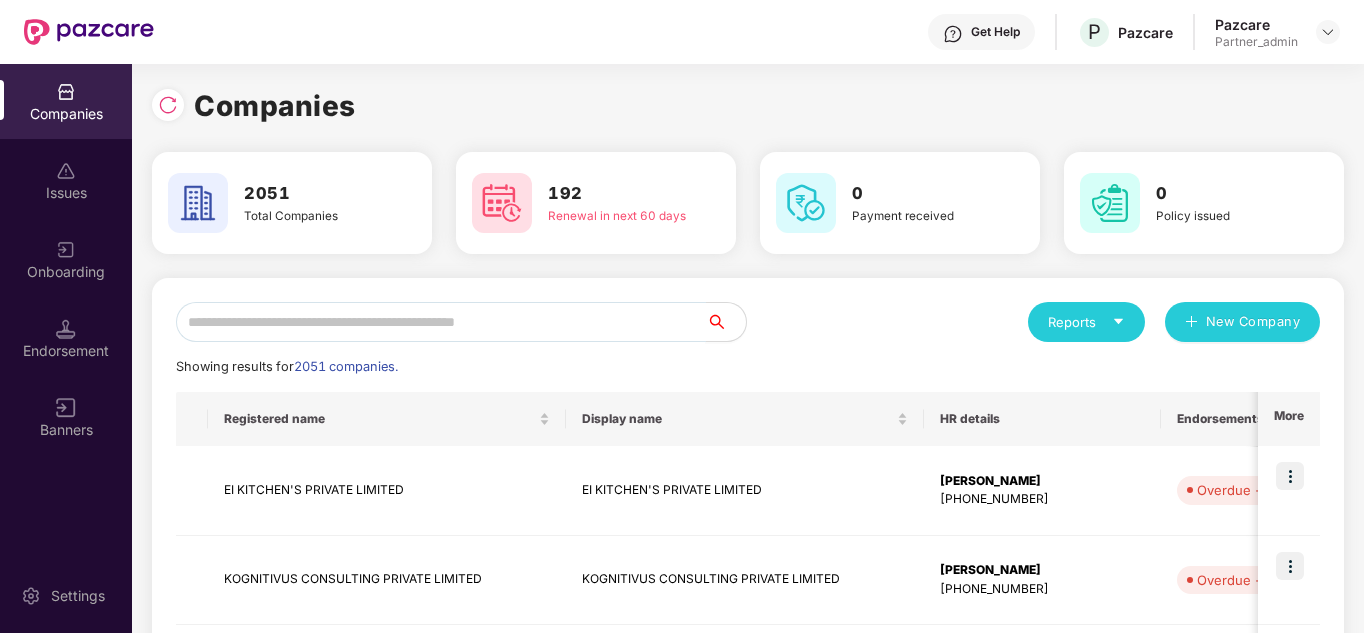 click at bounding box center (441, 322) 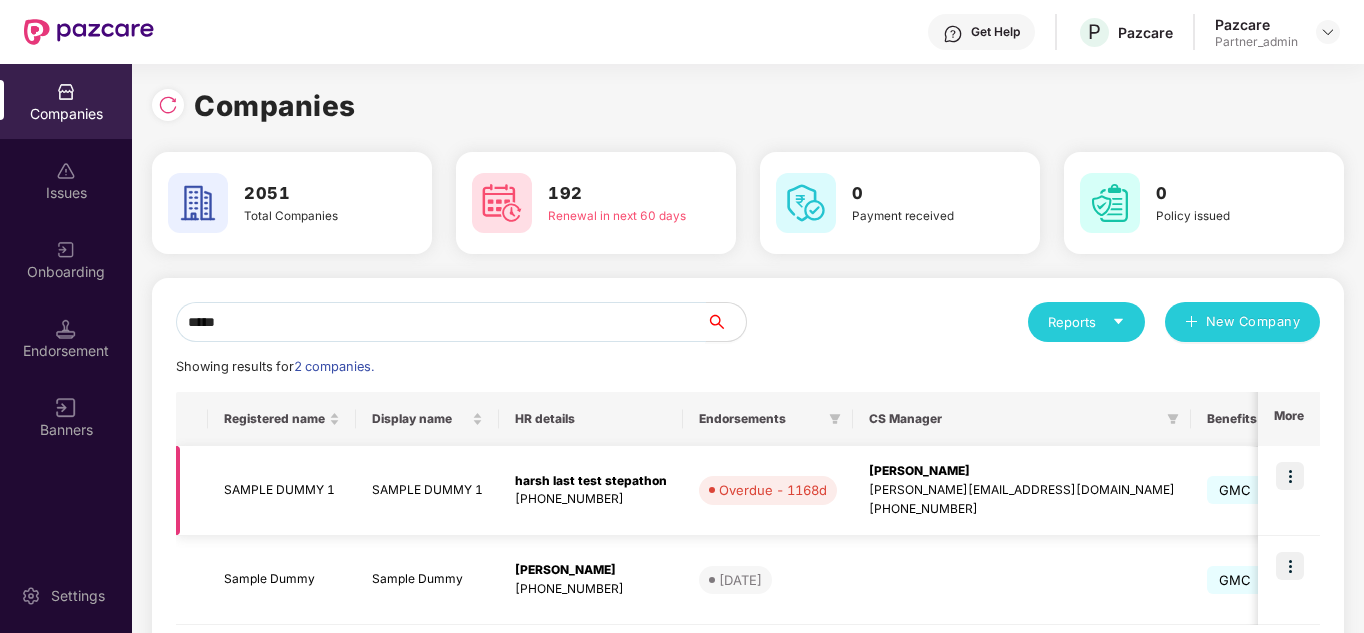 type on "*****" 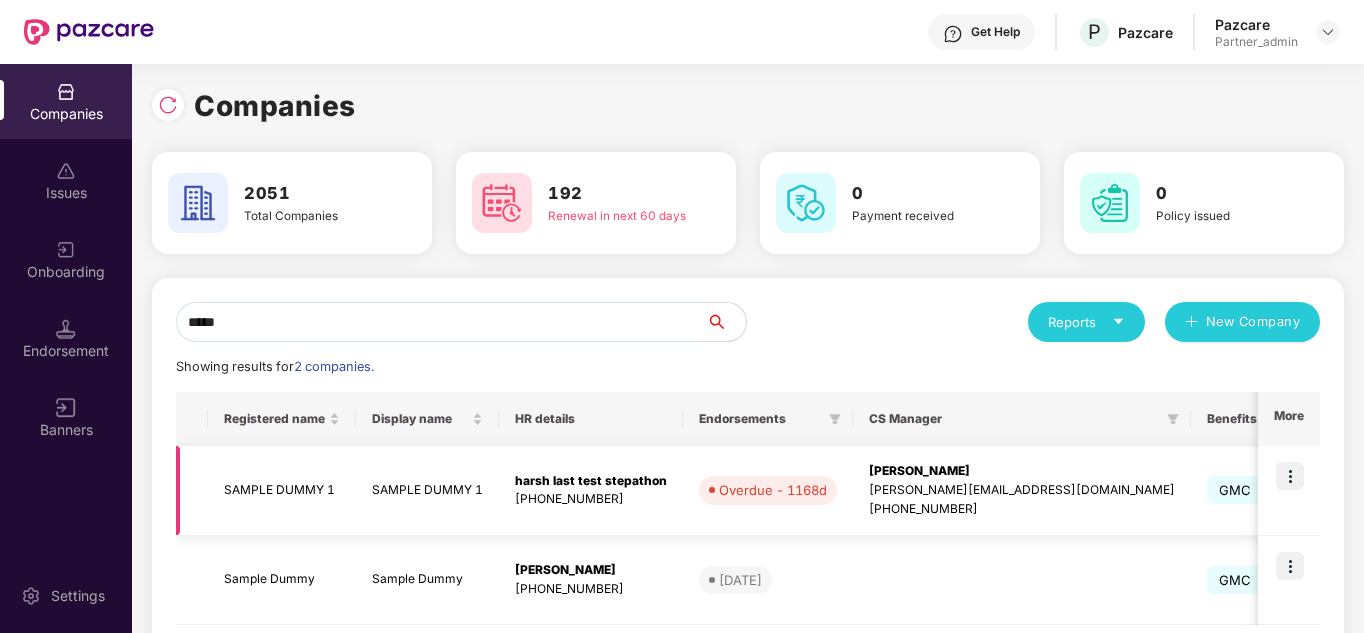 click at bounding box center (1290, 476) 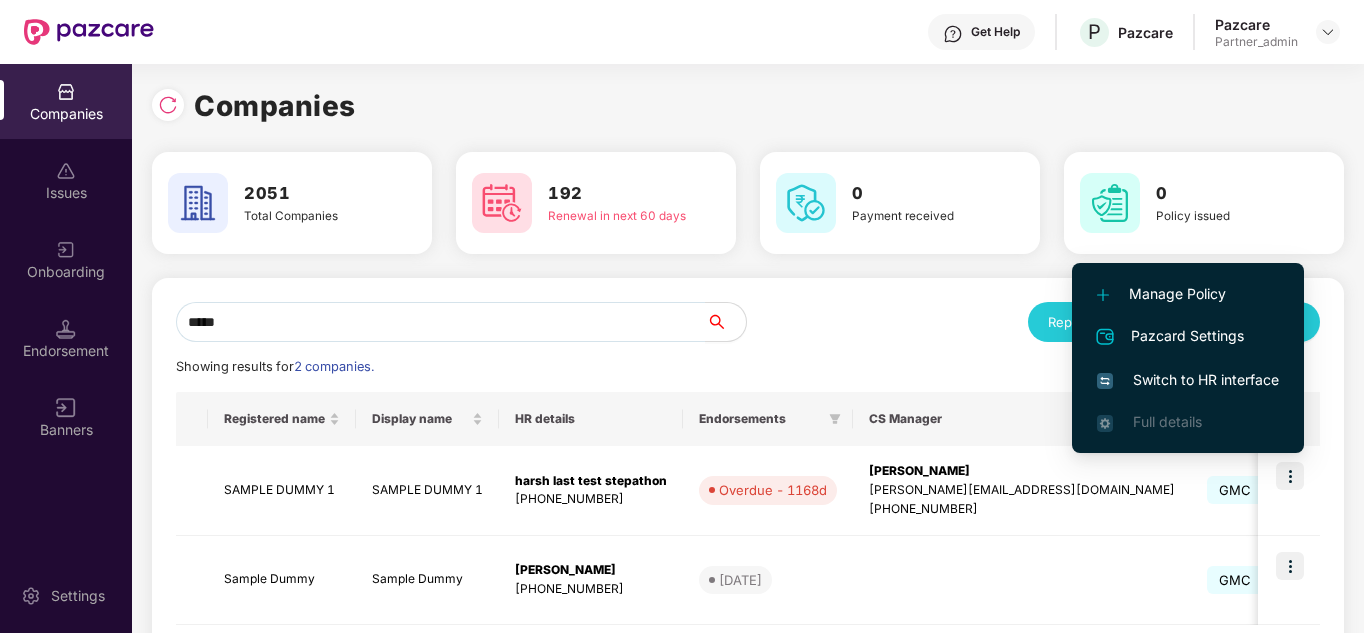 click on "Switch to HR interface" at bounding box center (1188, 380) 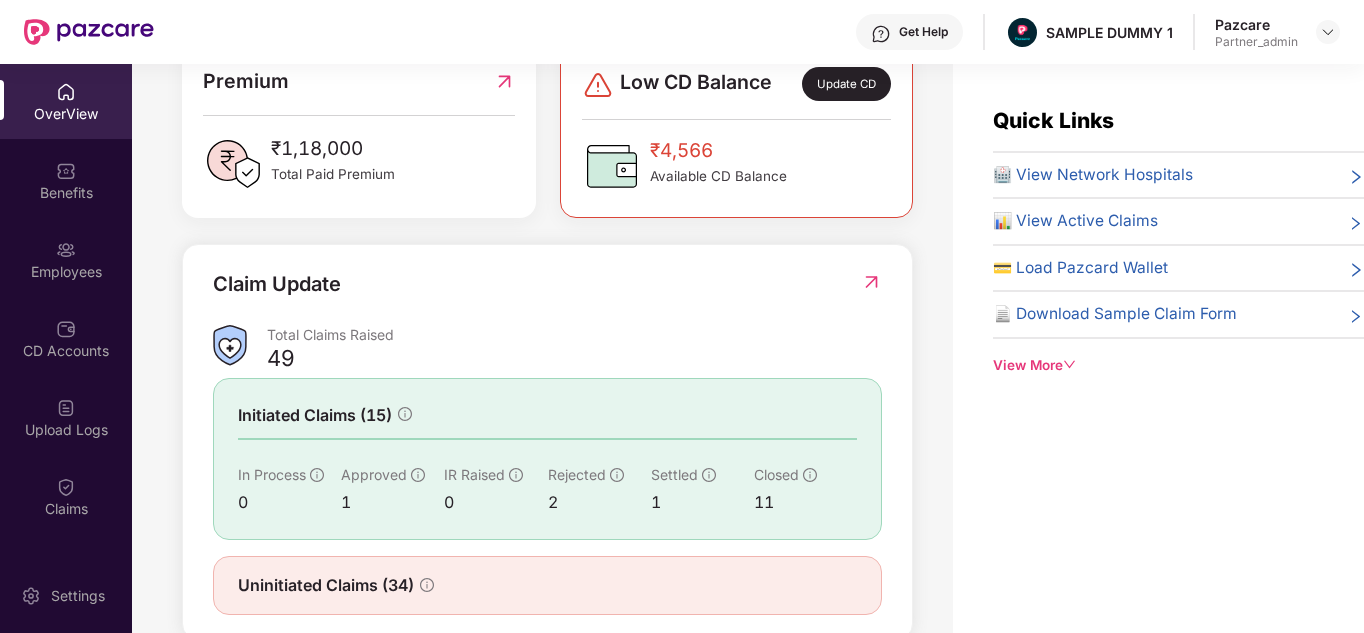 scroll, scrollTop: 592, scrollLeft: 0, axis: vertical 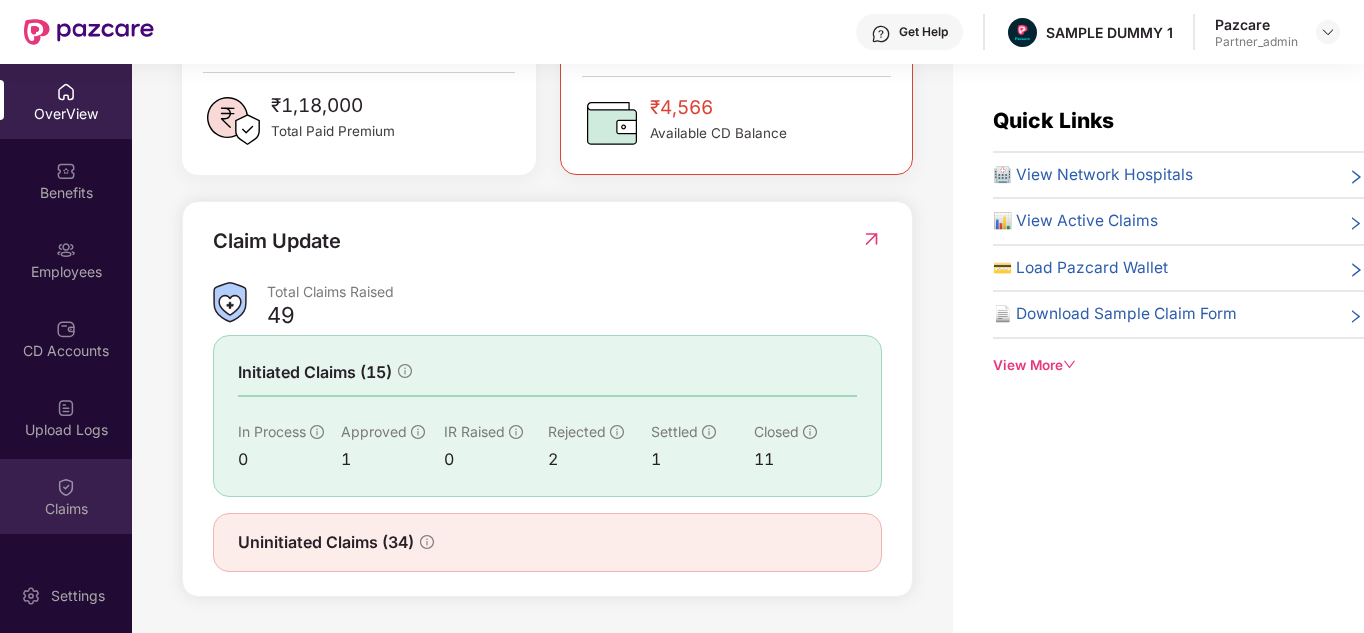 click on "Claims" at bounding box center (66, 496) 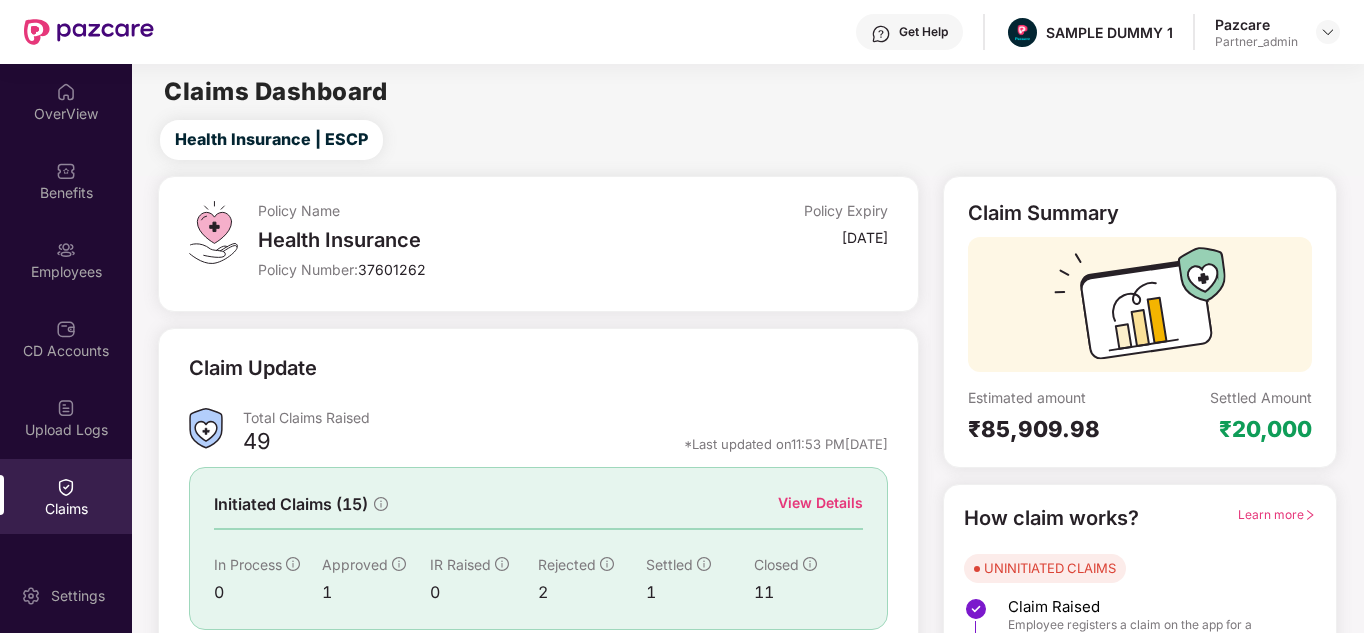 scroll, scrollTop: 150, scrollLeft: 0, axis: vertical 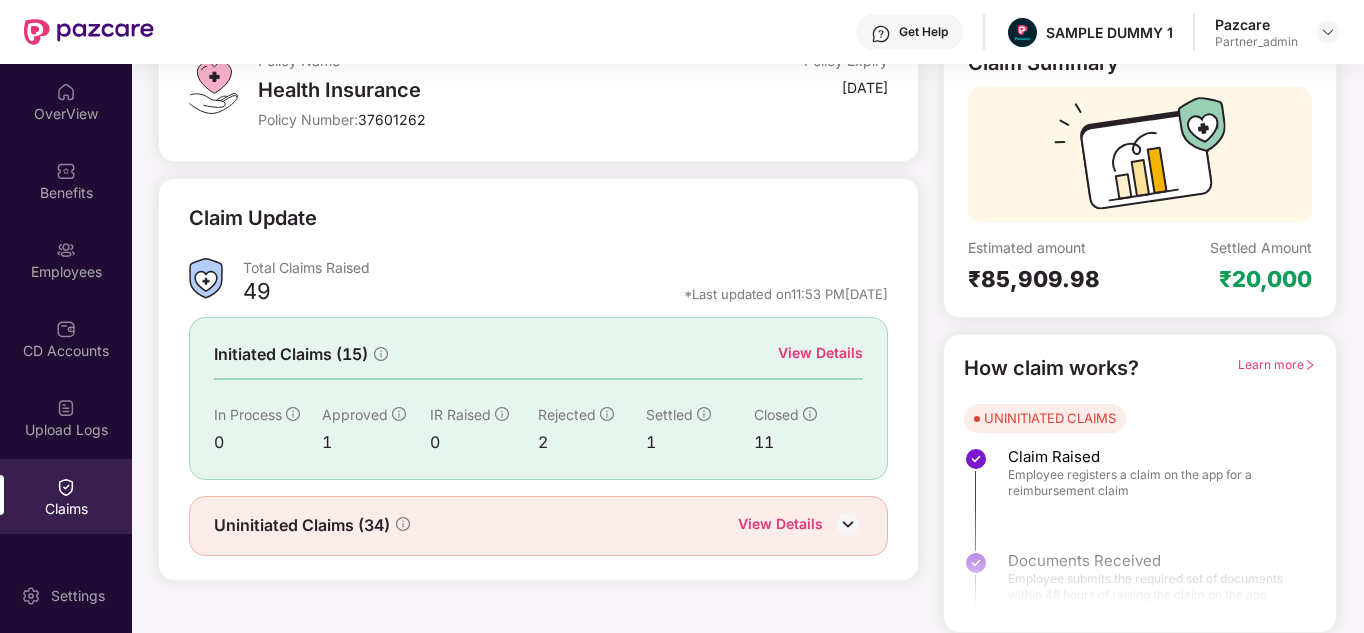 click on "Uninitiated Claims (34) View Details" at bounding box center (538, 526) 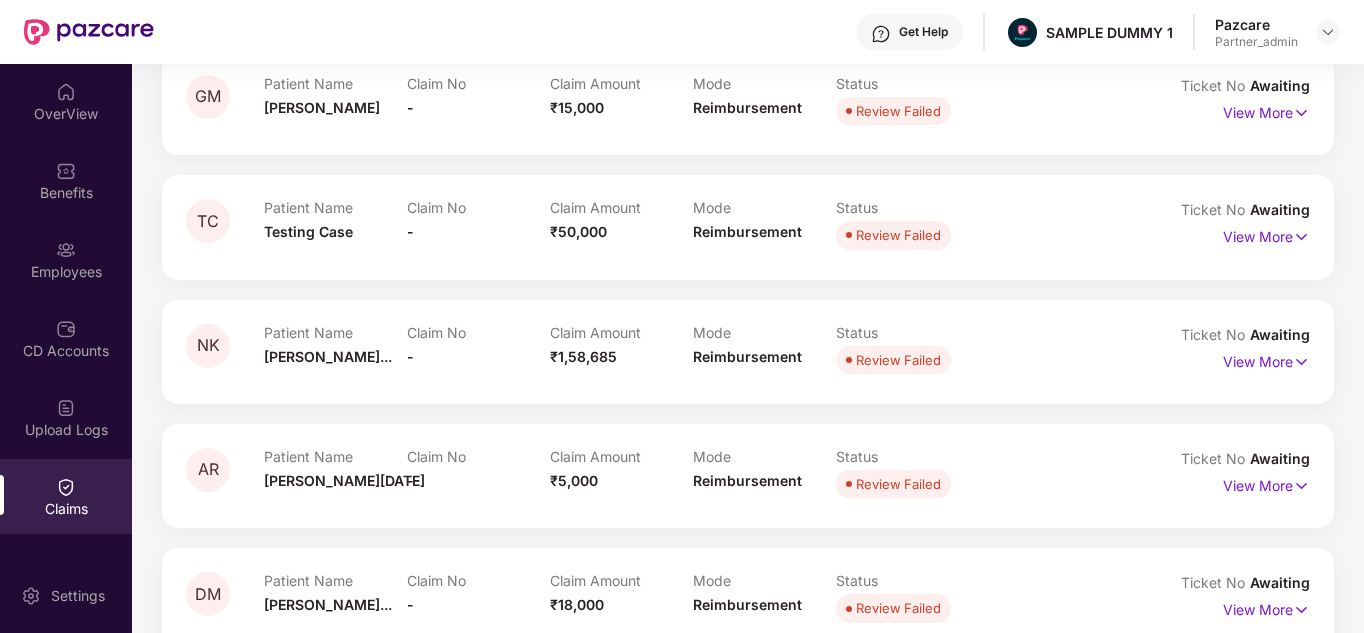 scroll, scrollTop: 0, scrollLeft: 0, axis: both 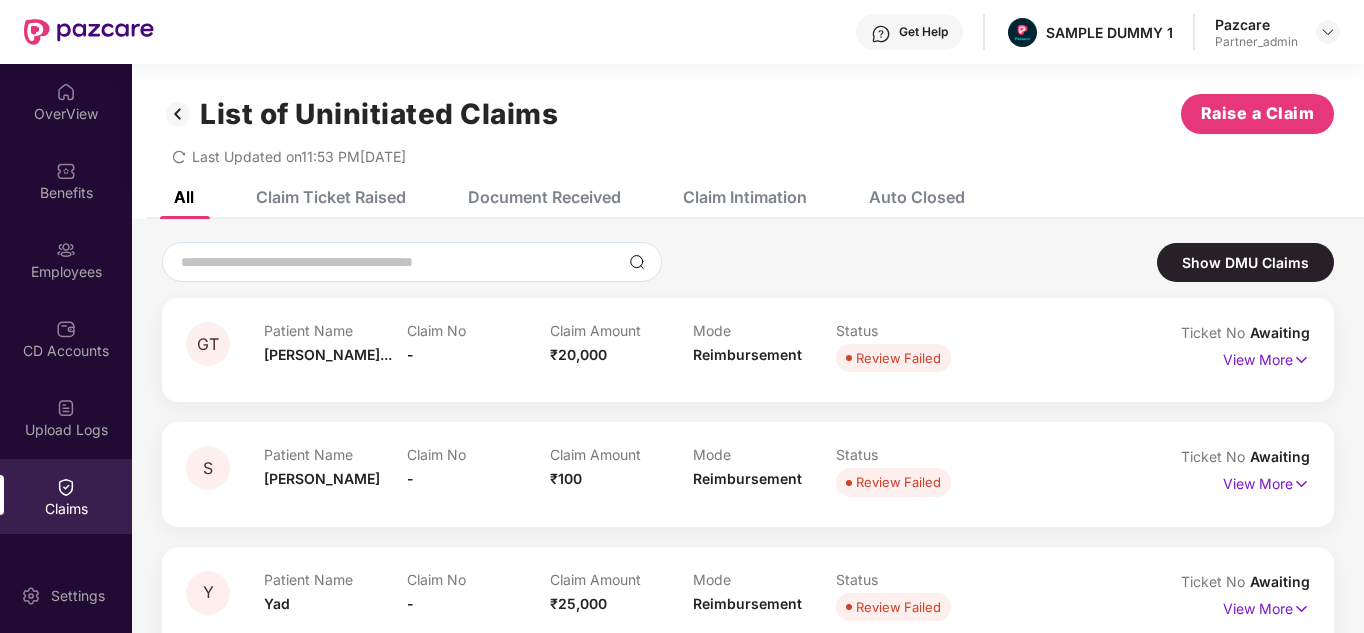 click on "Claim Ticket Raised" at bounding box center (316, 197) 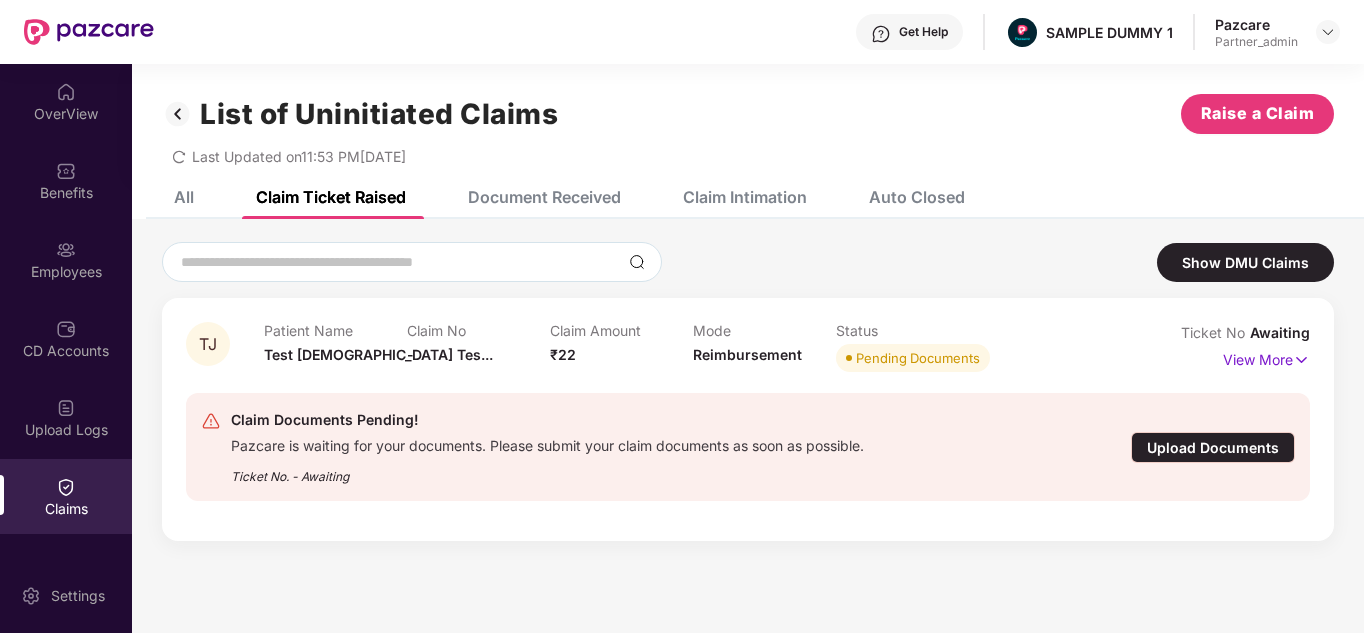 click on "Document Received" at bounding box center (544, 197) 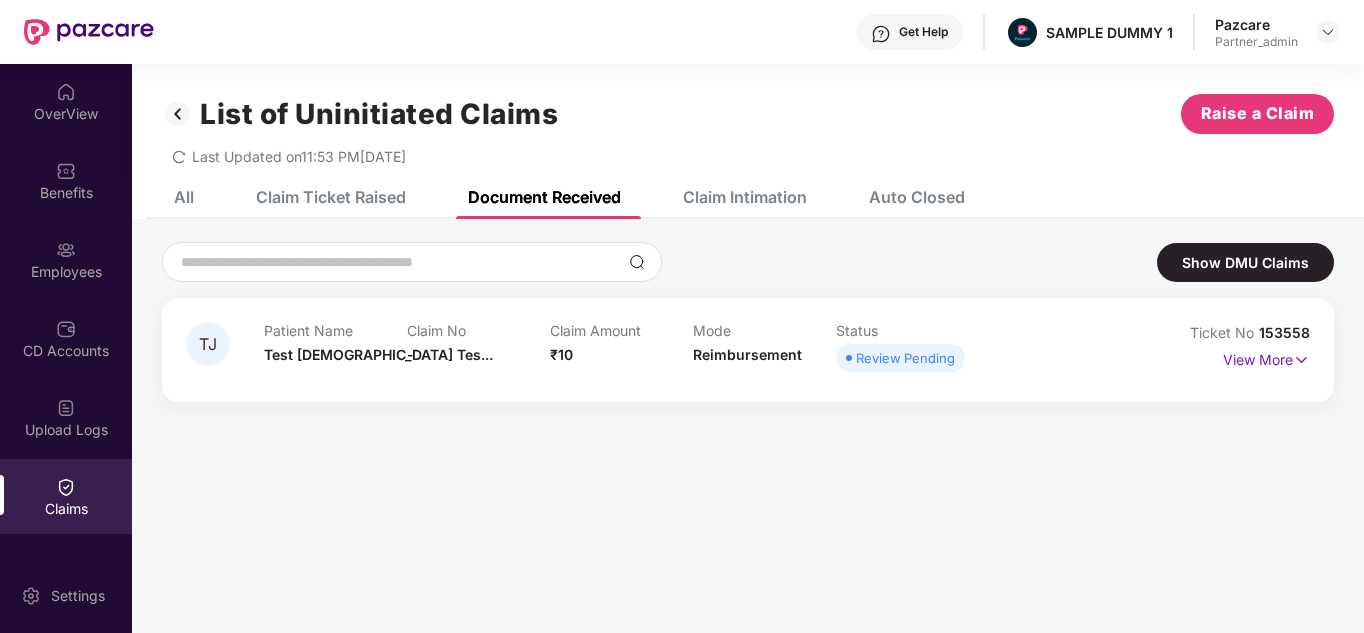 click on "Claim Intimation" at bounding box center (730, 197) 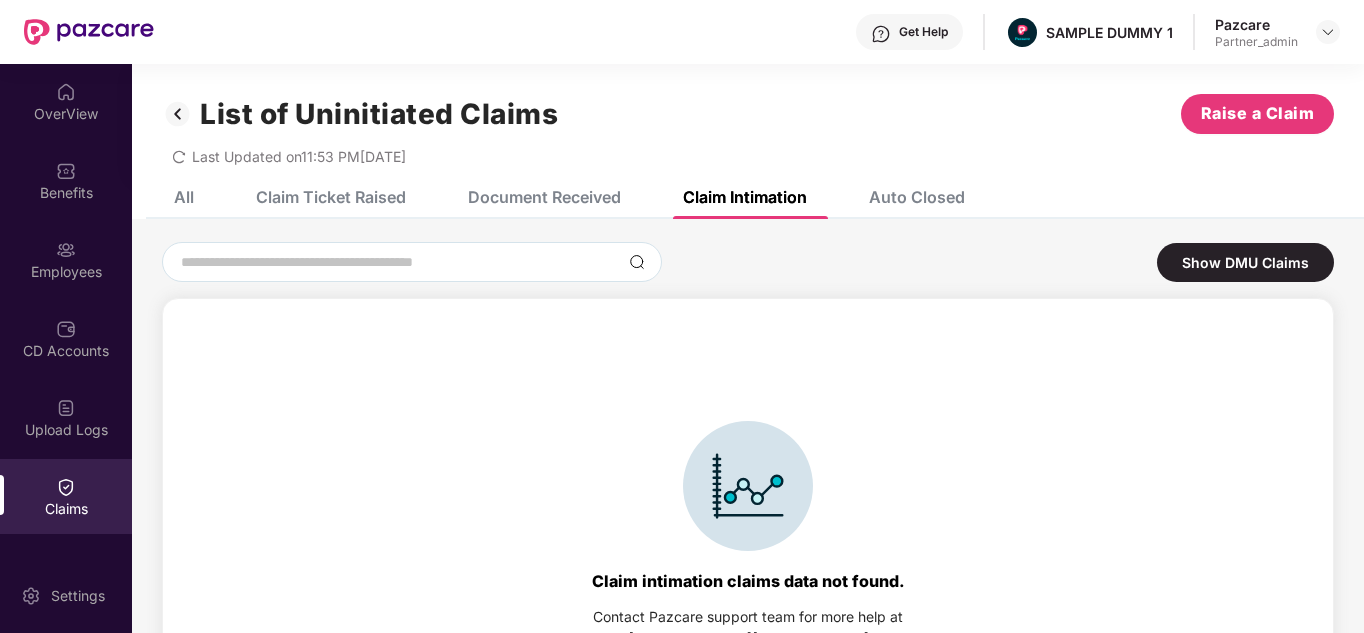 click on "Auto Closed" at bounding box center [902, 197] 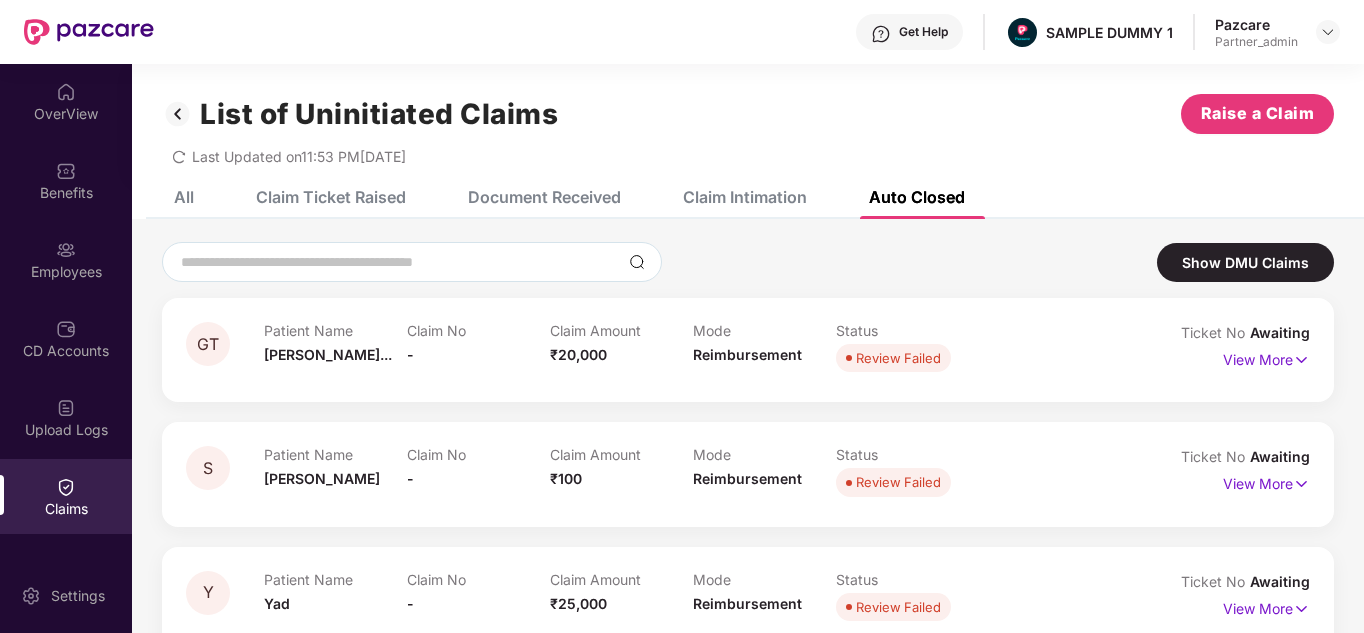 click on "All" at bounding box center (169, 197) 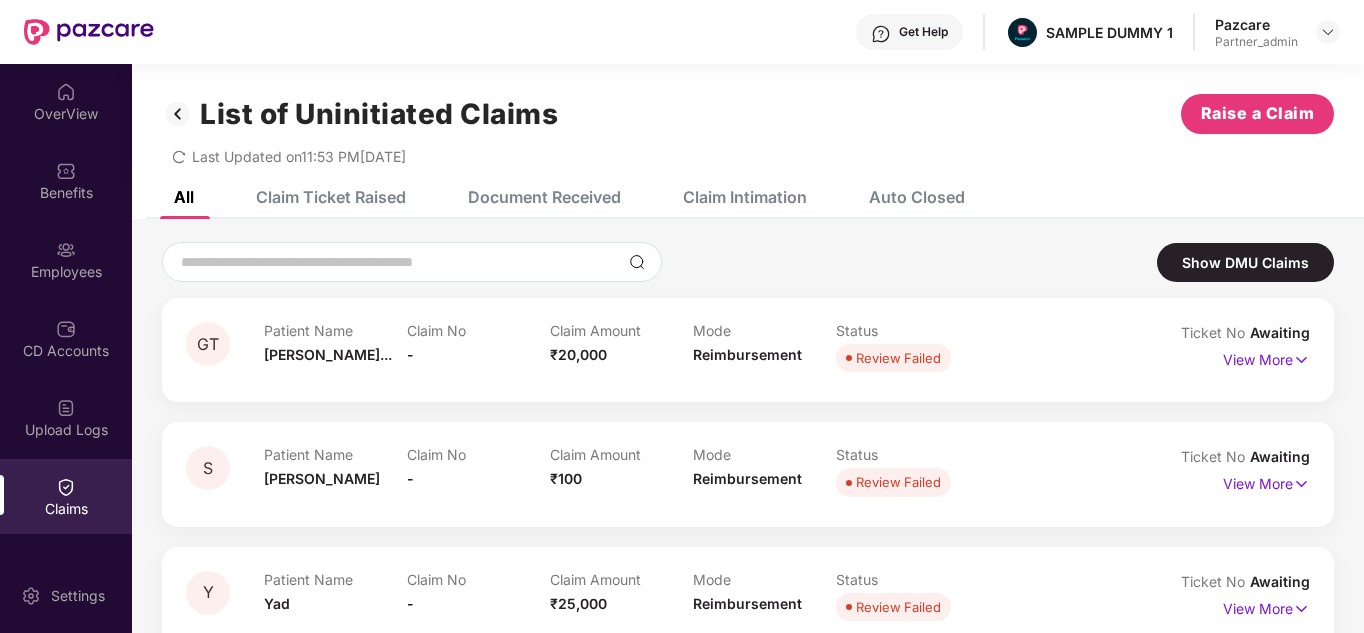 click at bounding box center (178, 114) 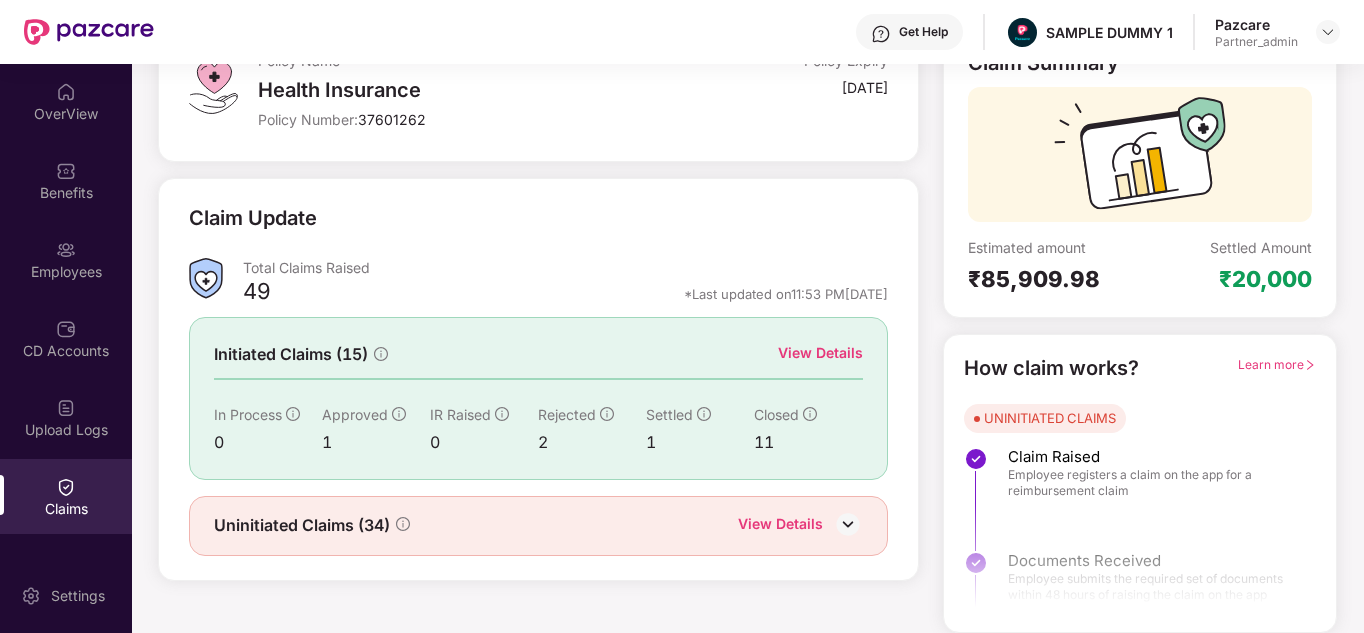 scroll, scrollTop: 0, scrollLeft: 0, axis: both 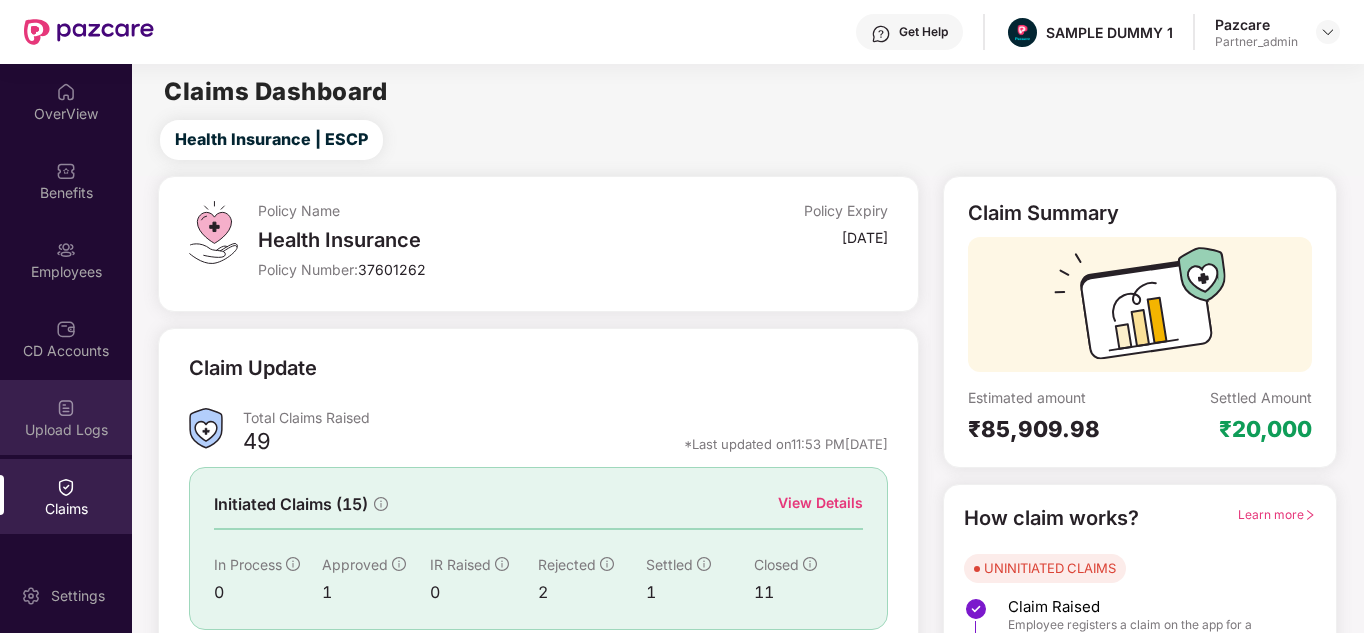 click on "Upload Logs" at bounding box center [66, 430] 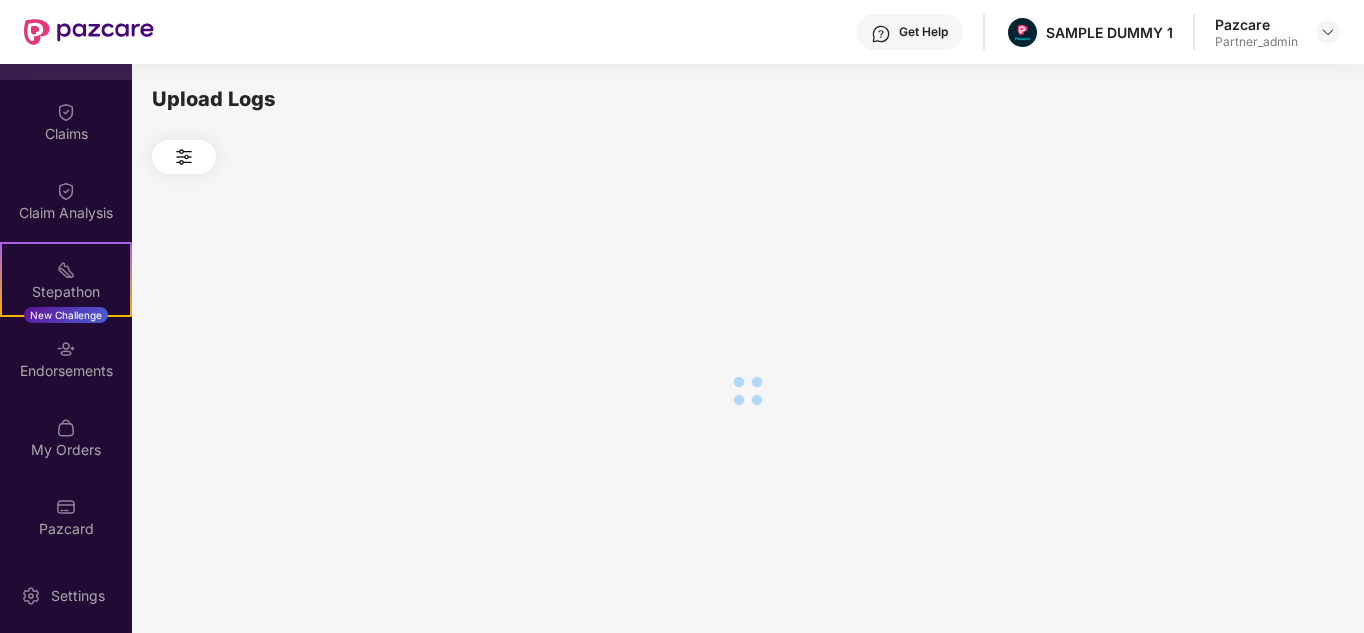 scroll, scrollTop: 0, scrollLeft: 0, axis: both 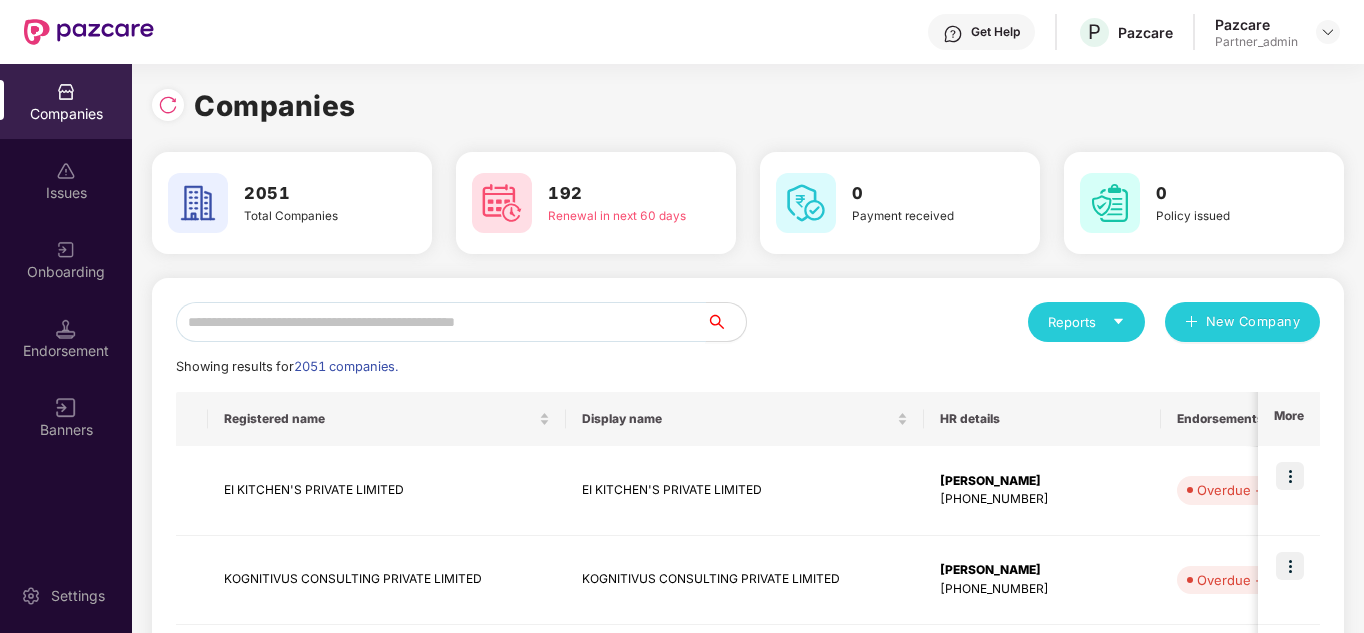 click at bounding box center [441, 322] 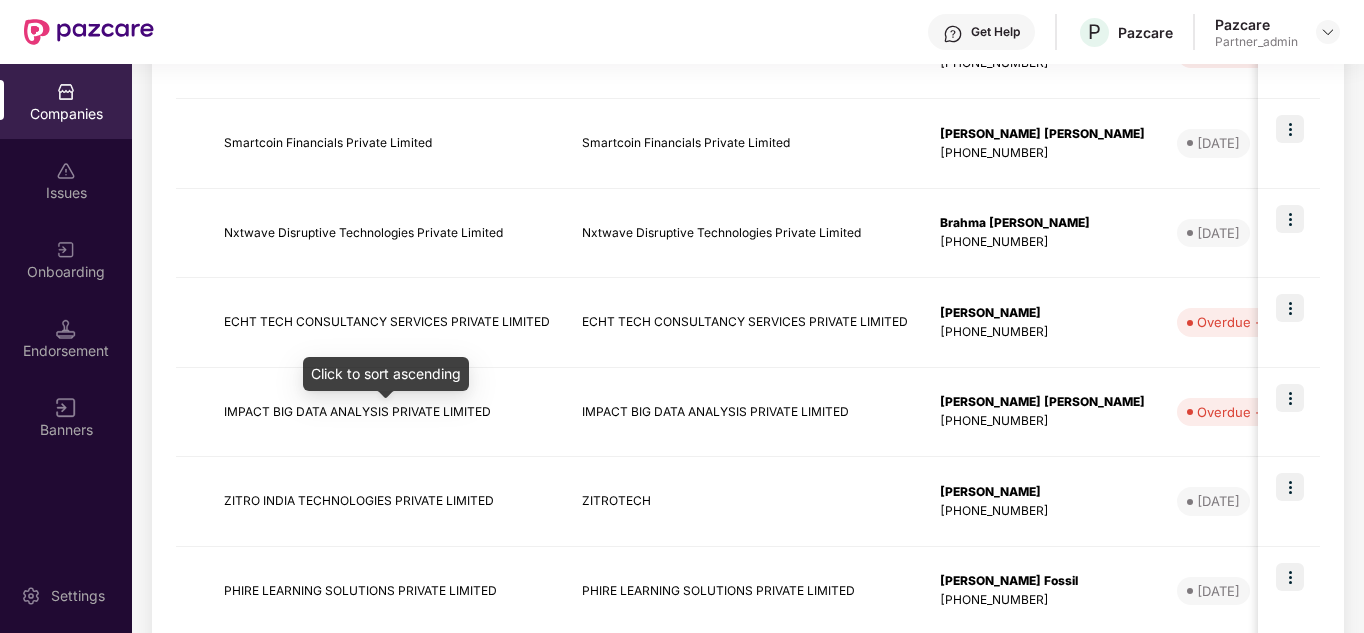 scroll, scrollTop: 820, scrollLeft: 0, axis: vertical 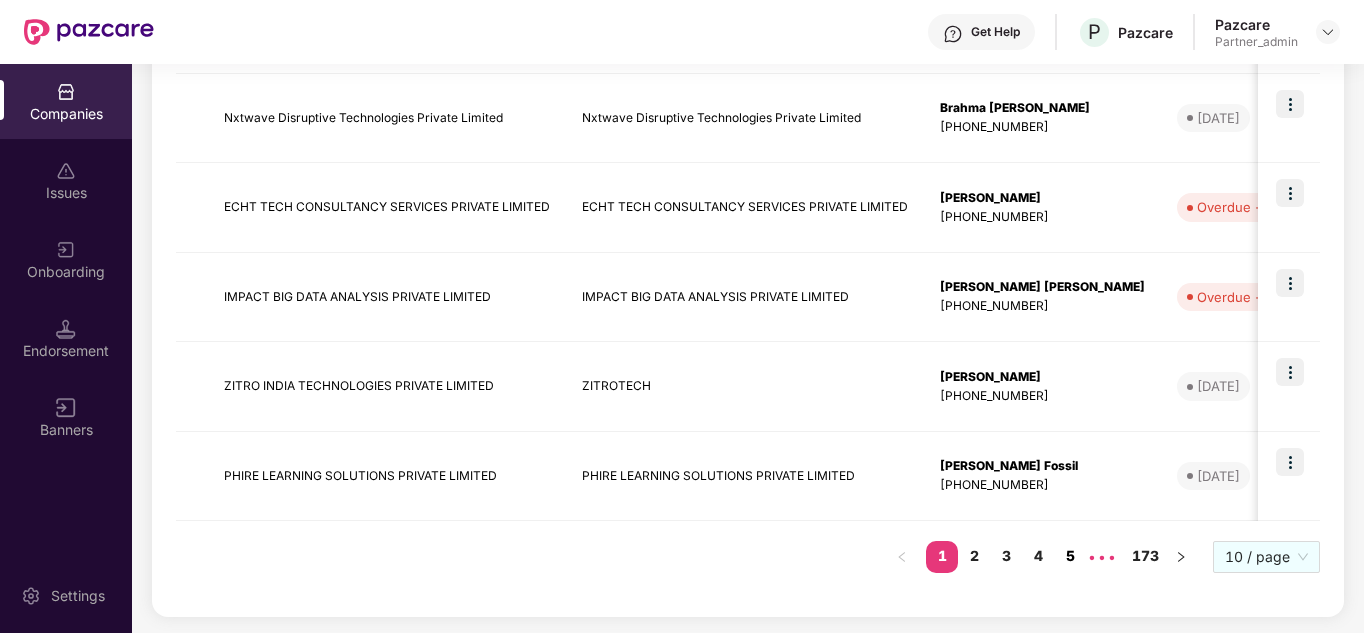type on "*" 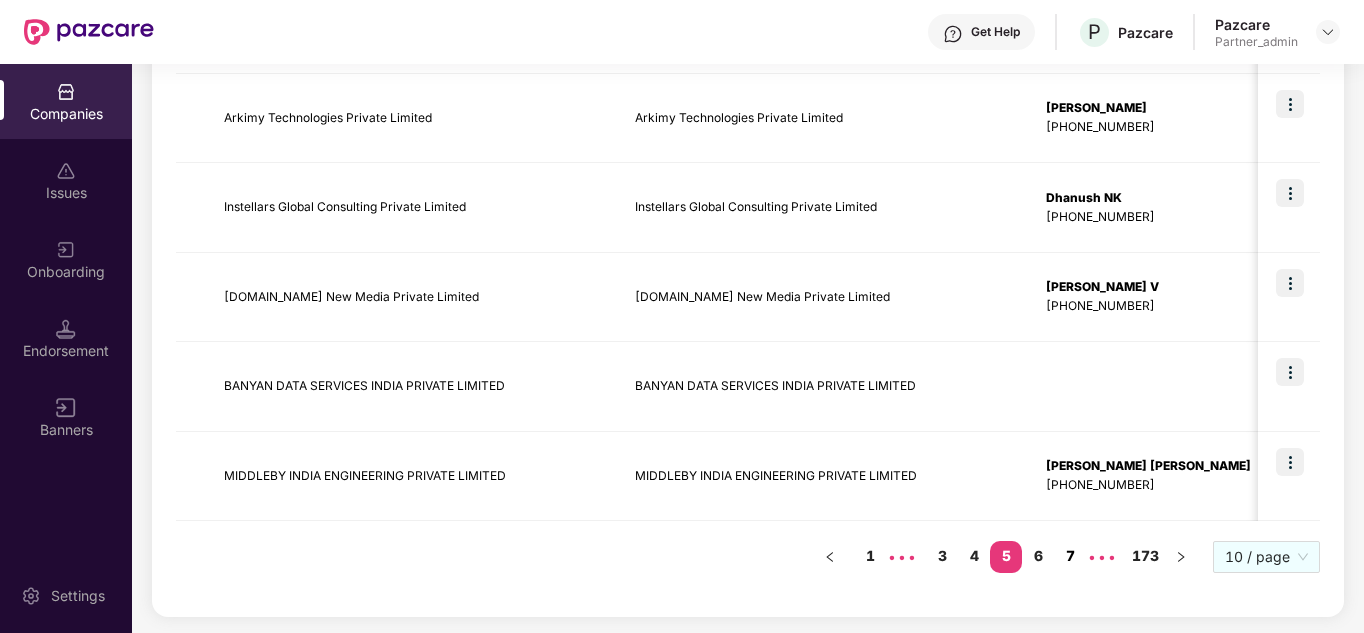 click on "7" at bounding box center [1070, 556] 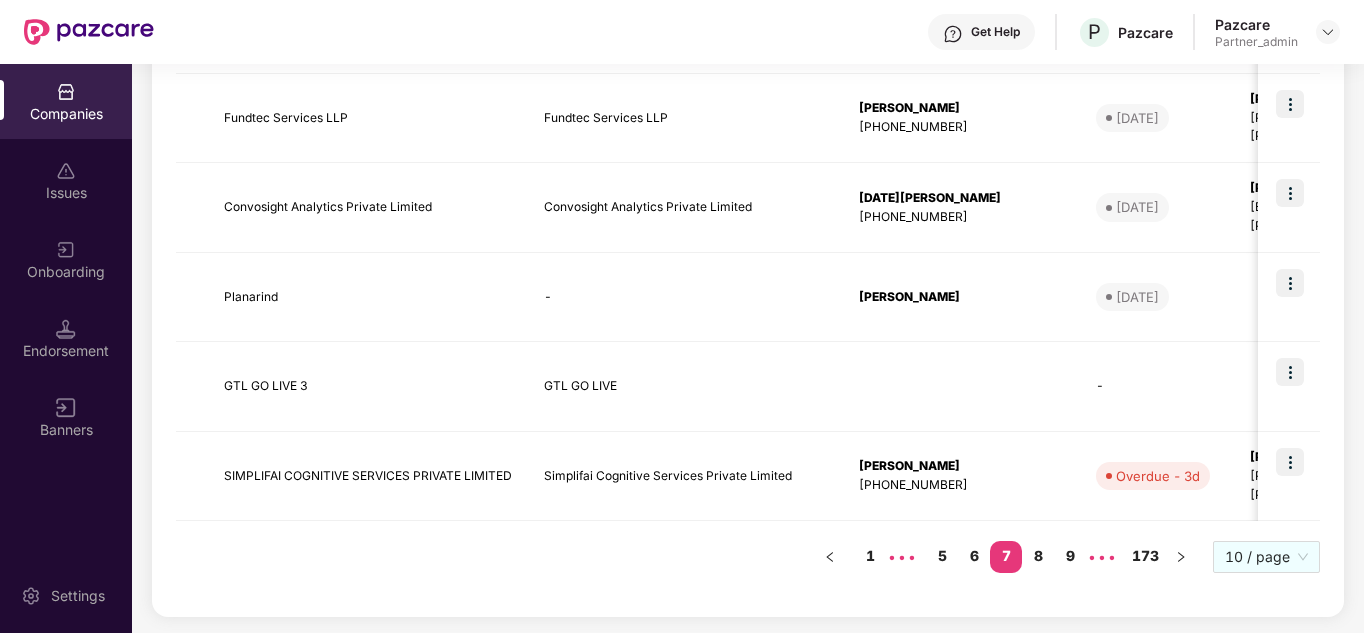 click on "9" at bounding box center [1070, 556] 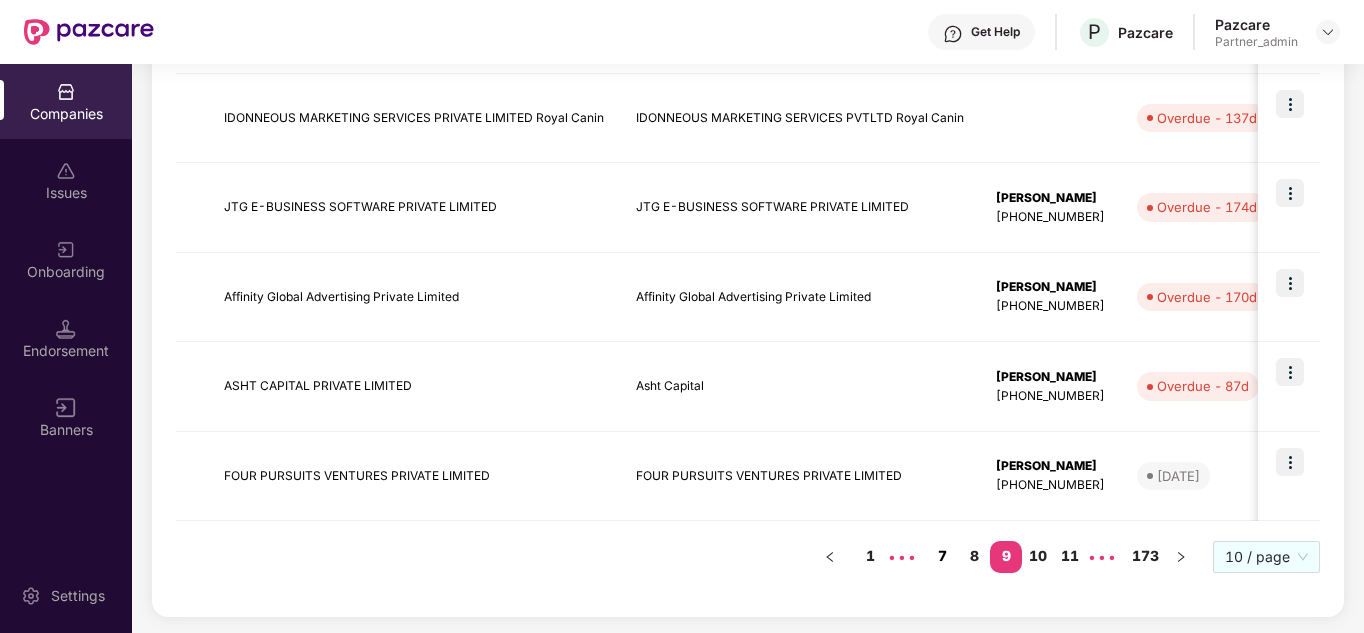 click on "11" at bounding box center (1070, 556) 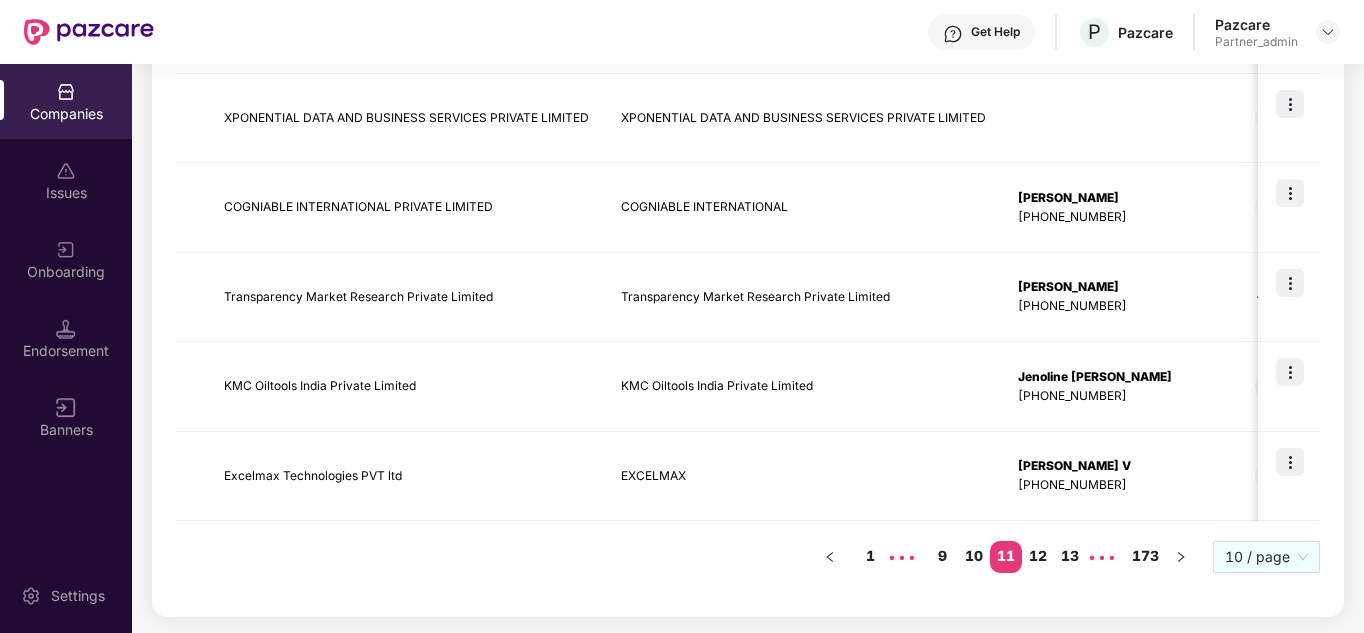 click on "13" at bounding box center (1070, 556) 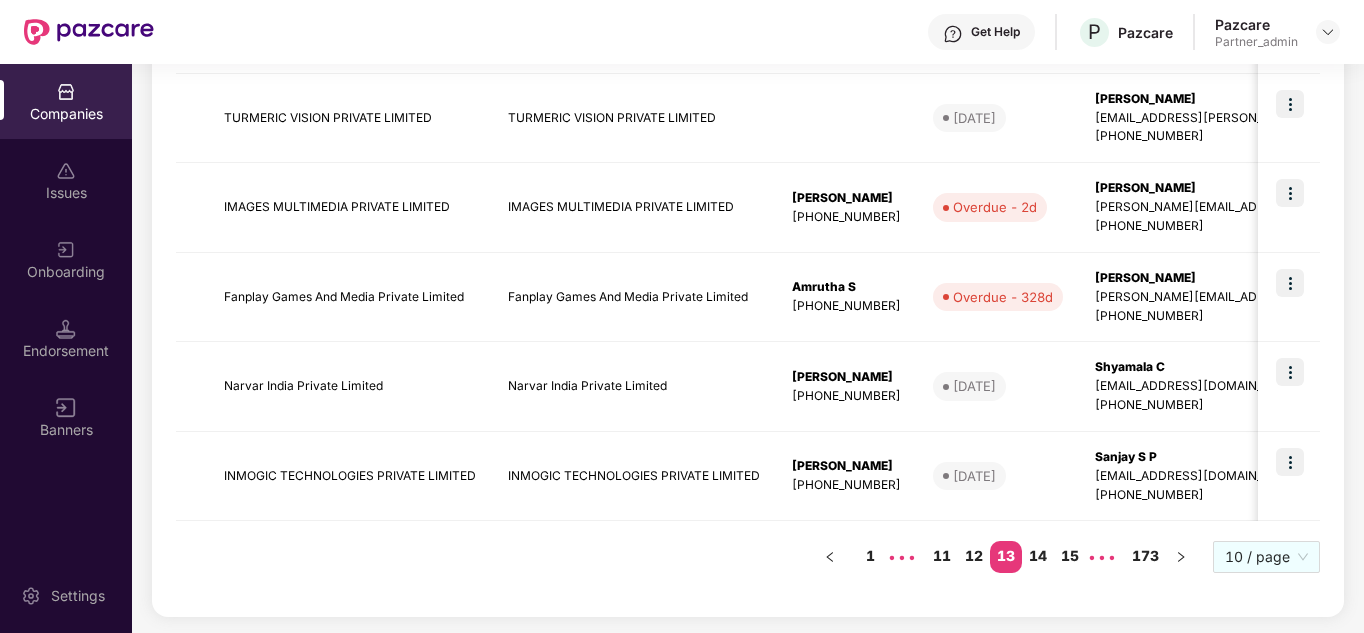 click on "15" at bounding box center (1070, 556) 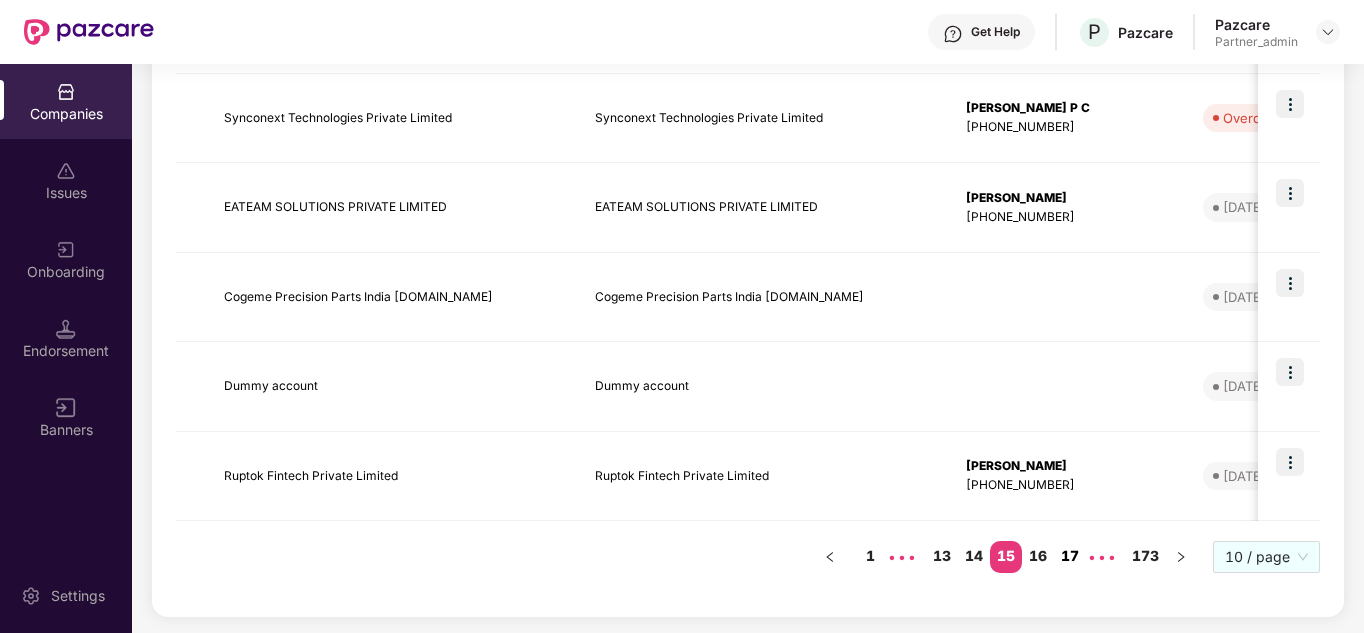 click on "17" at bounding box center (1070, 556) 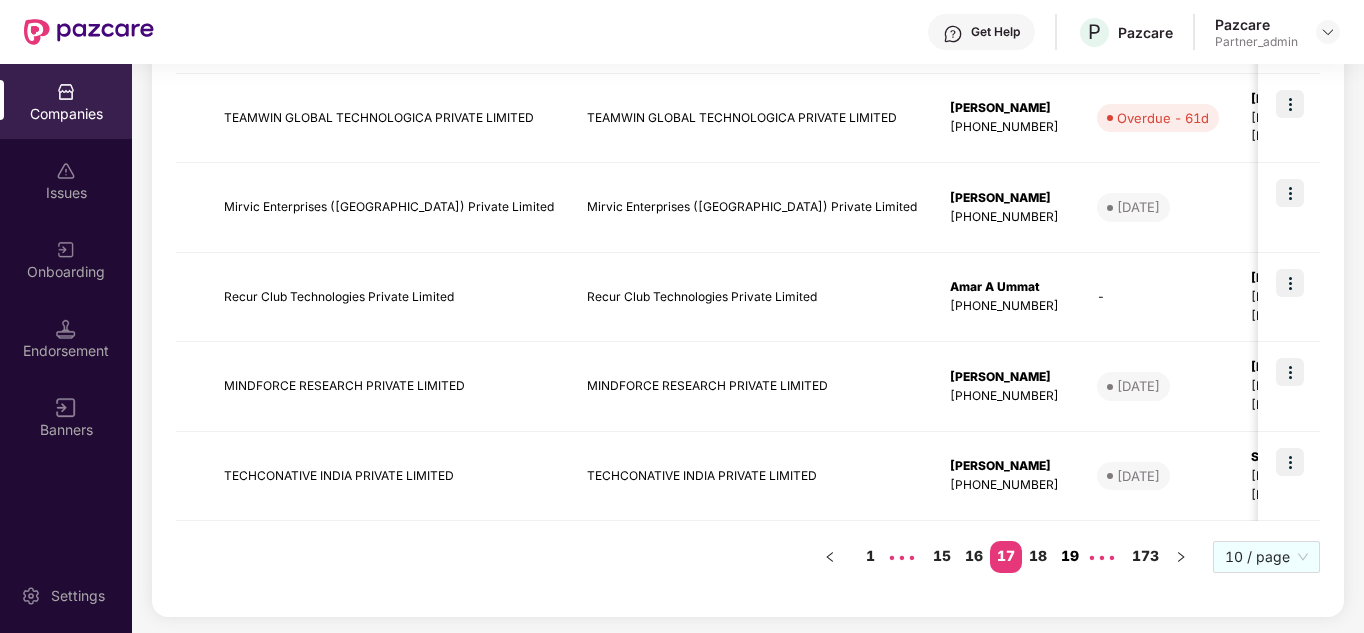 click on "19" at bounding box center [1070, 556] 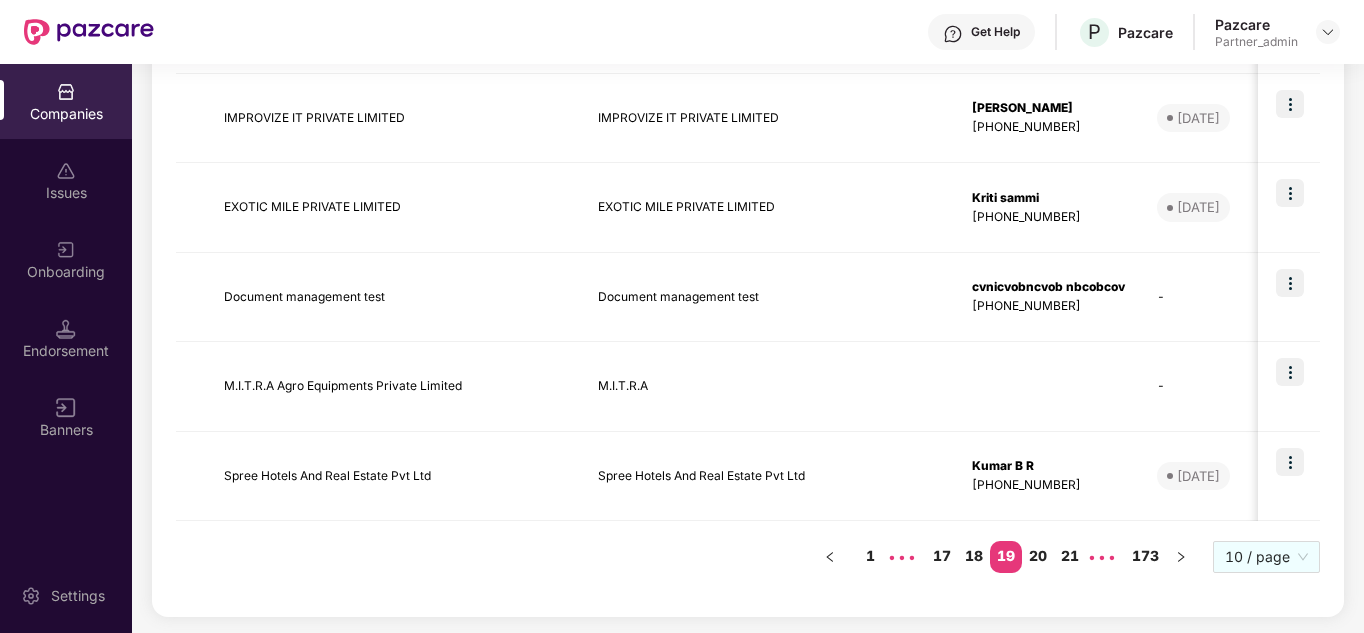 click on "21" at bounding box center [1070, 556] 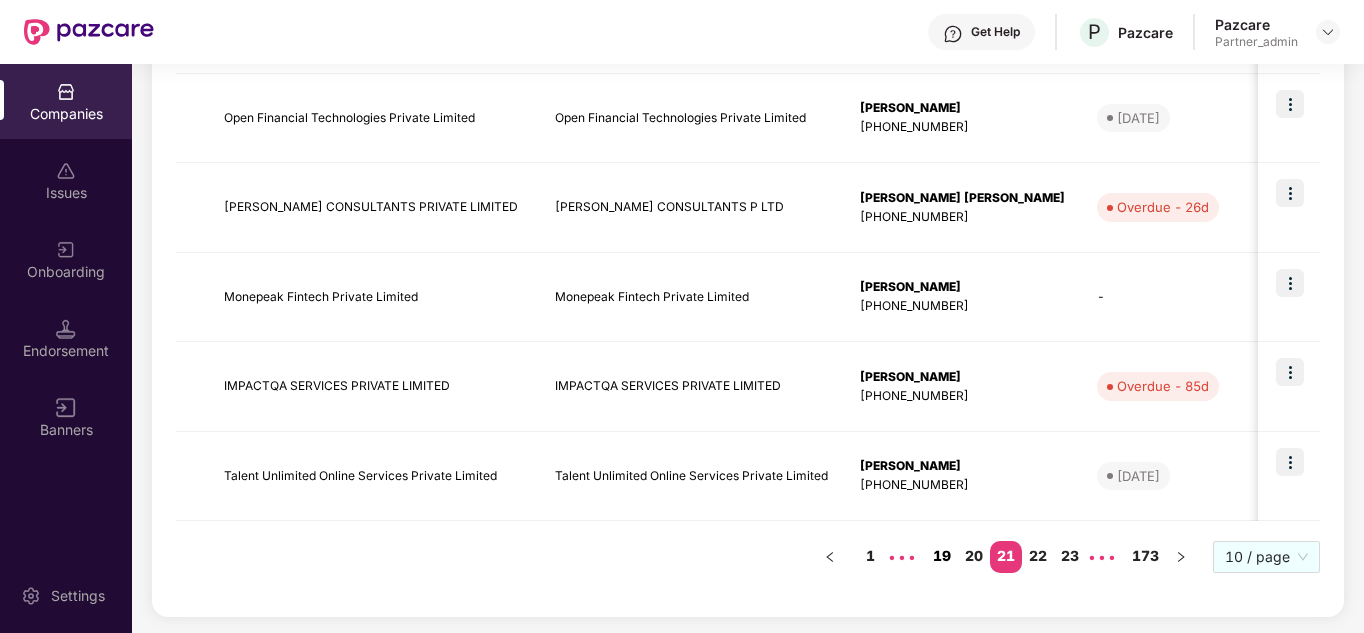 click on "23" at bounding box center [1070, 556] 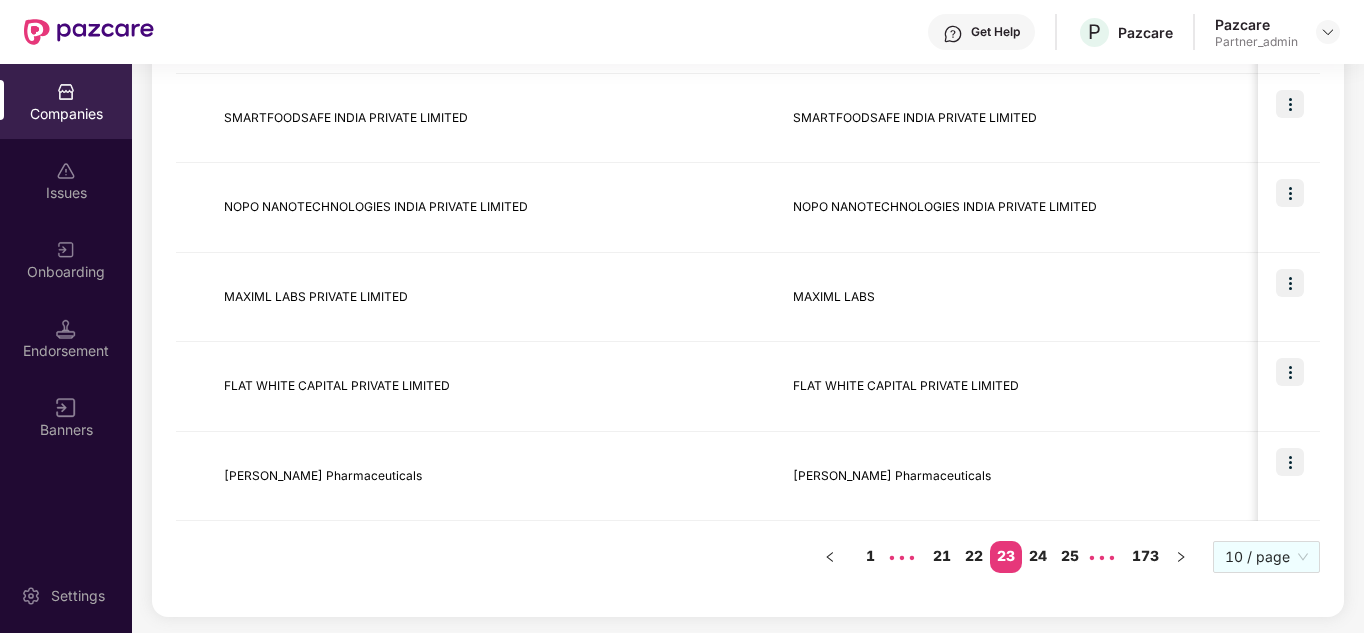 click on "25" at bounding box center [1070, 556] 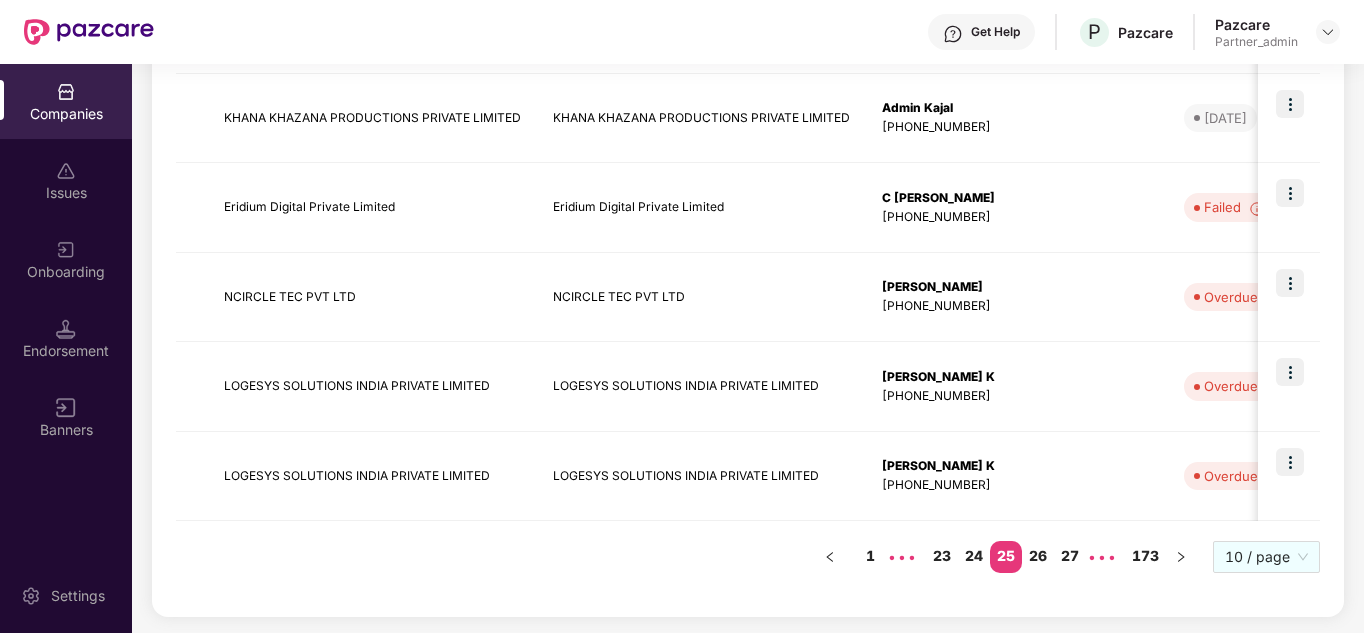 click on "27" at bounding box center [1070, 556] 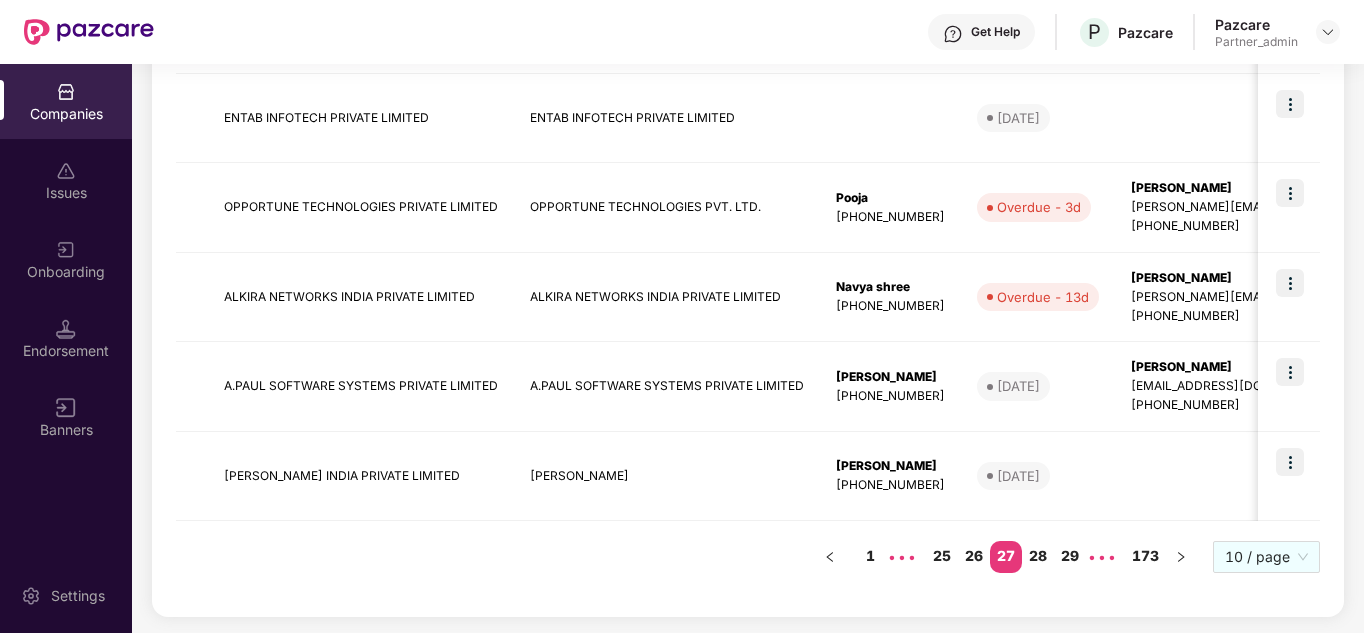 click on "29" at bounding box center [1070, 556] 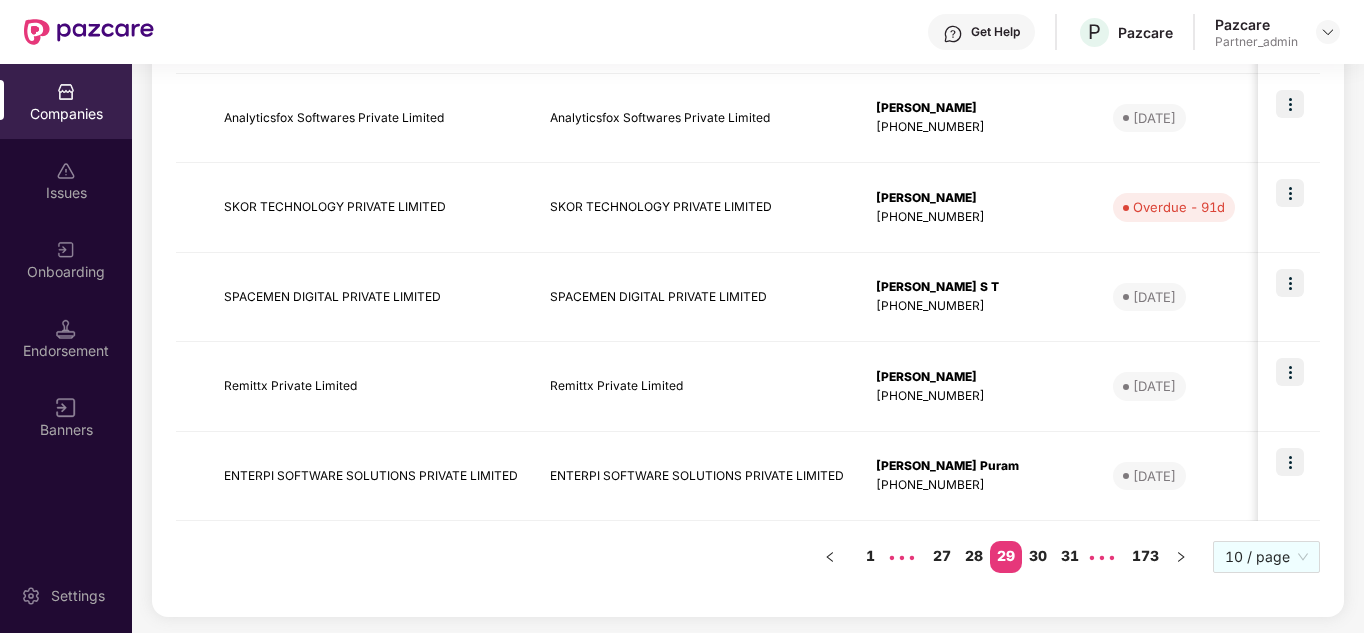 click on "31" at bounding box center (1070, 556) 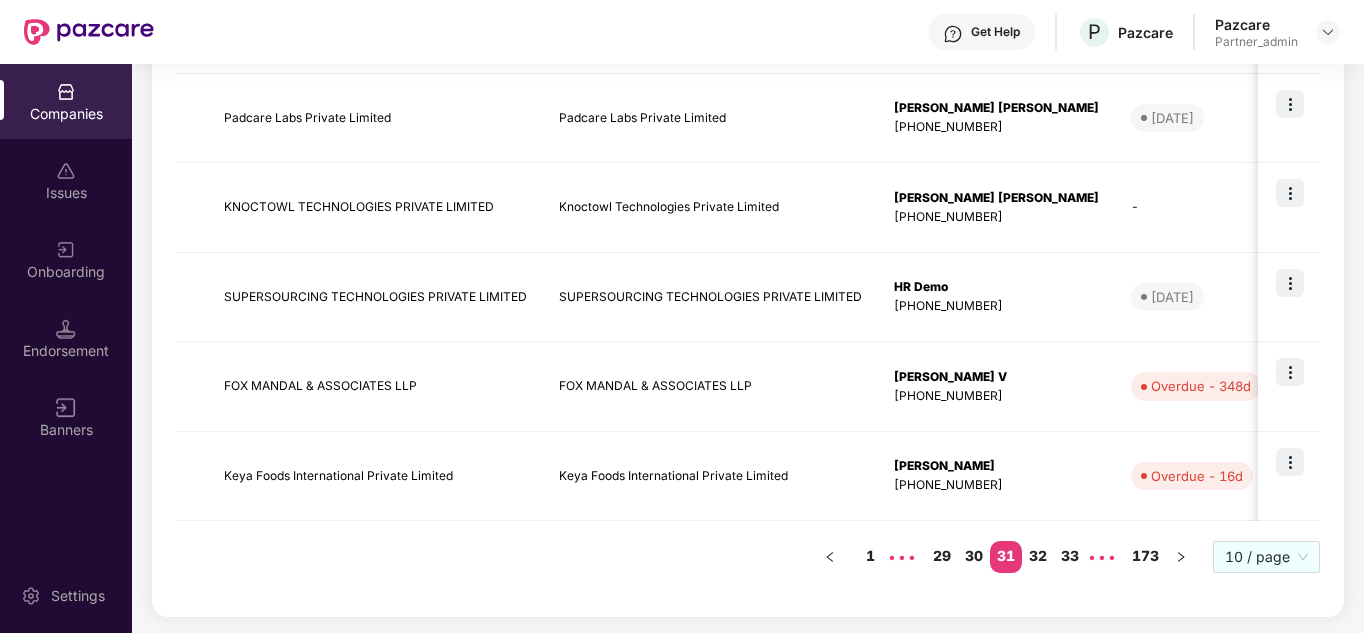 click on "33" at bounding box center (1070, 556) 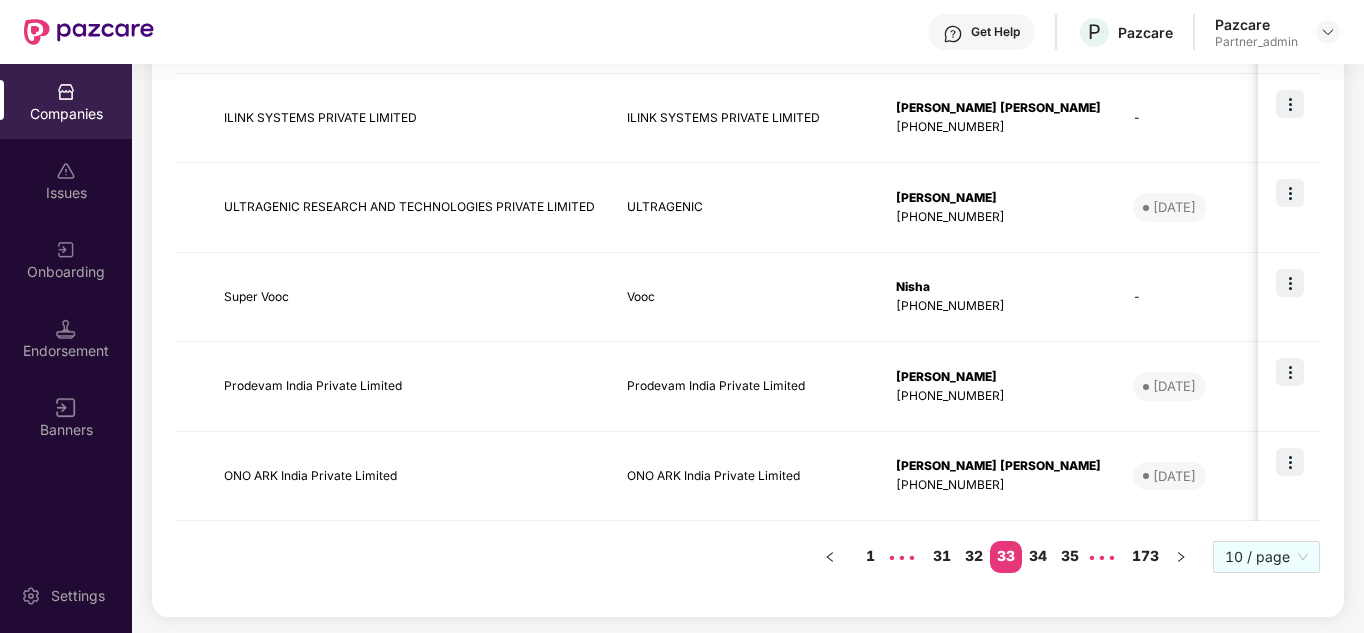 click on "35" at bounding box center [1070, 556] 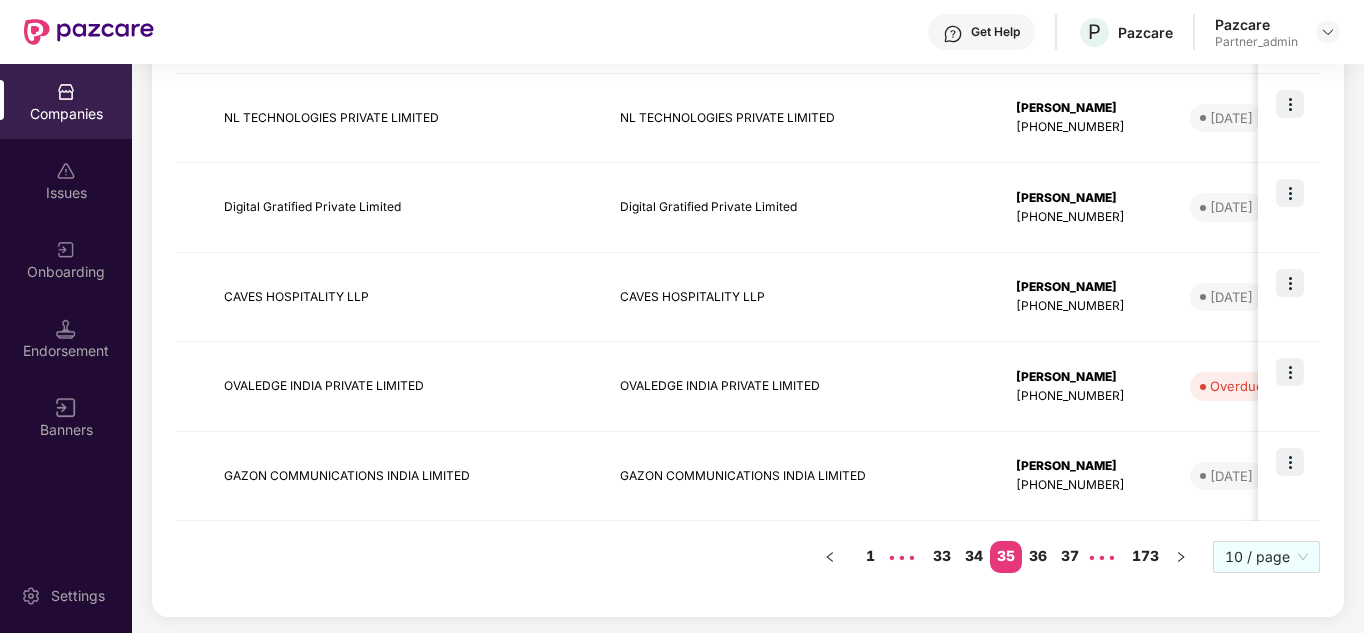 click on "37" at bounding box center (1070, 556) 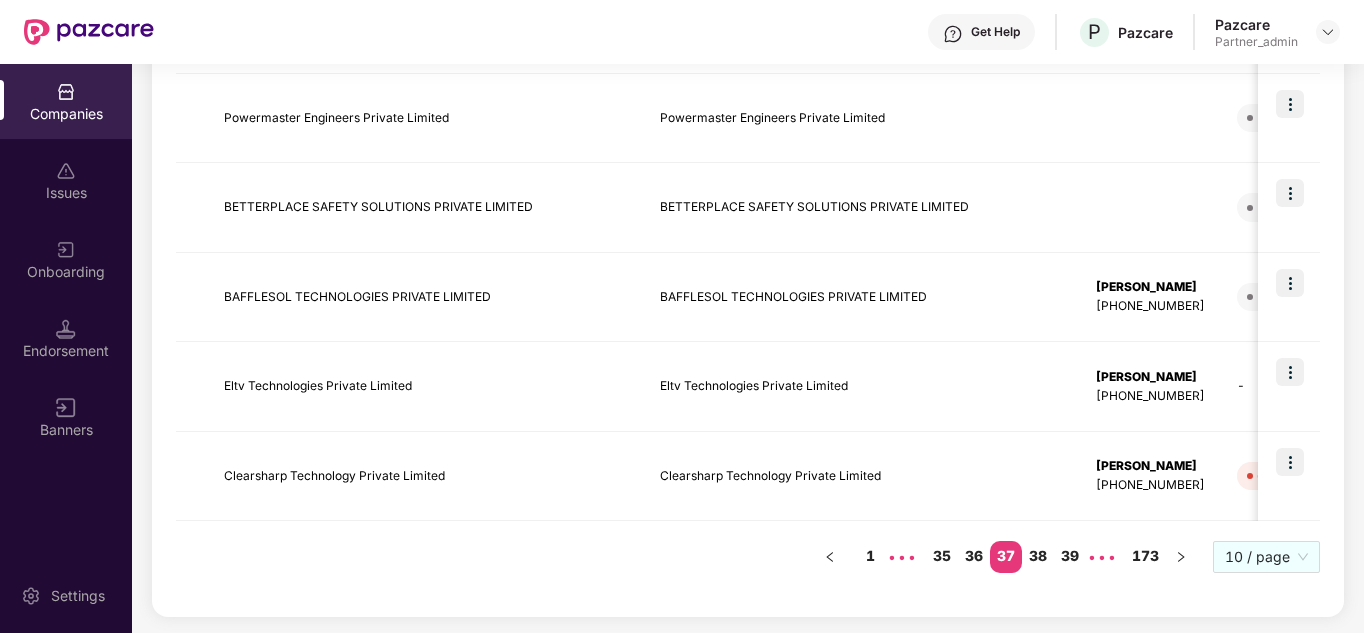 click on "39" at bounding box center [1070, 556] 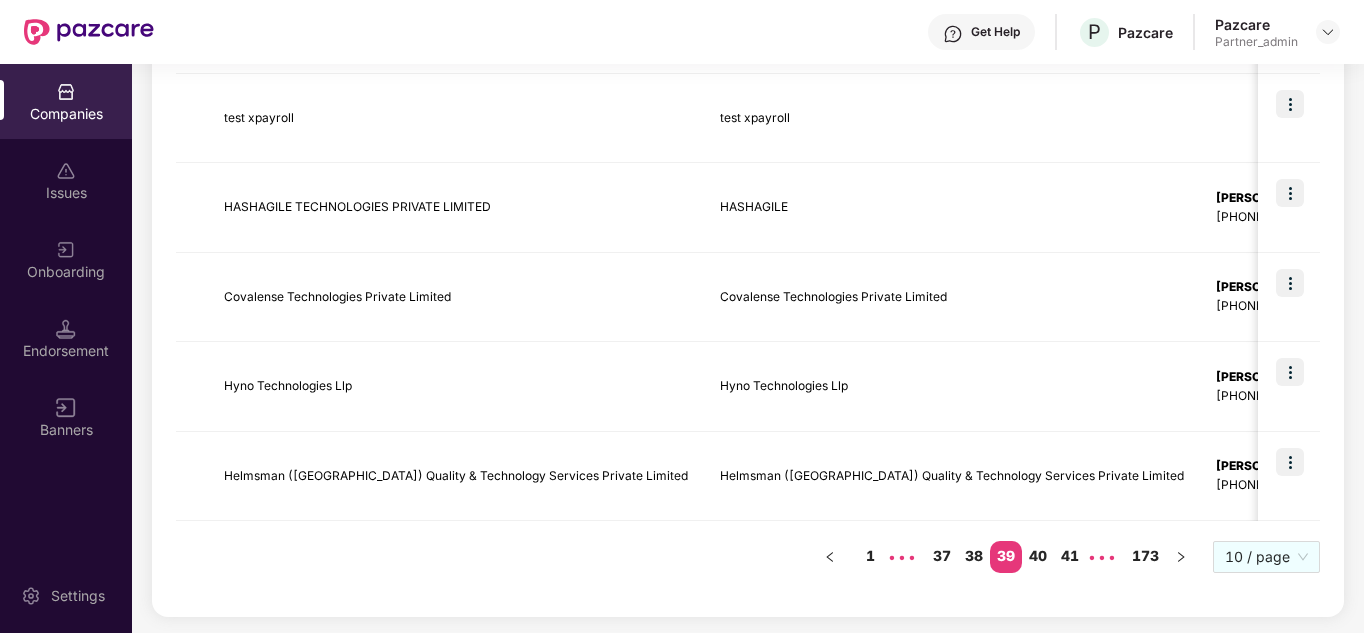 click on "41" at bounding box center [1070, 556] 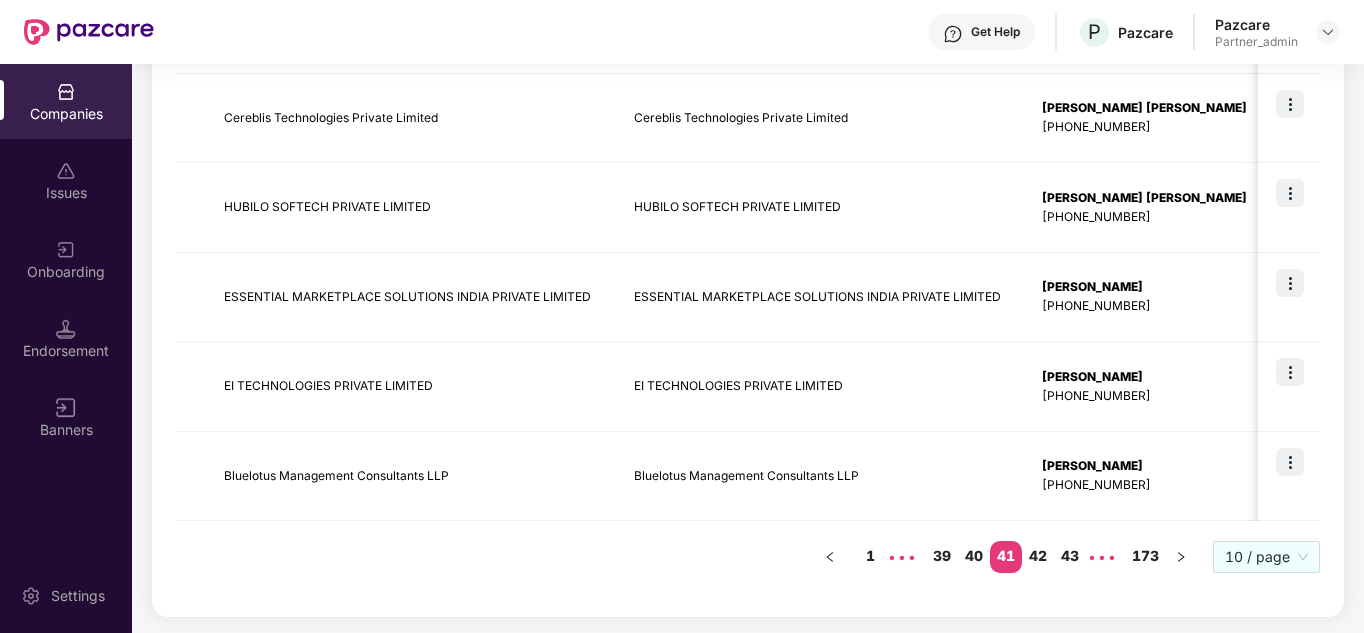 click on "43" at bounding box center [1070, 556] 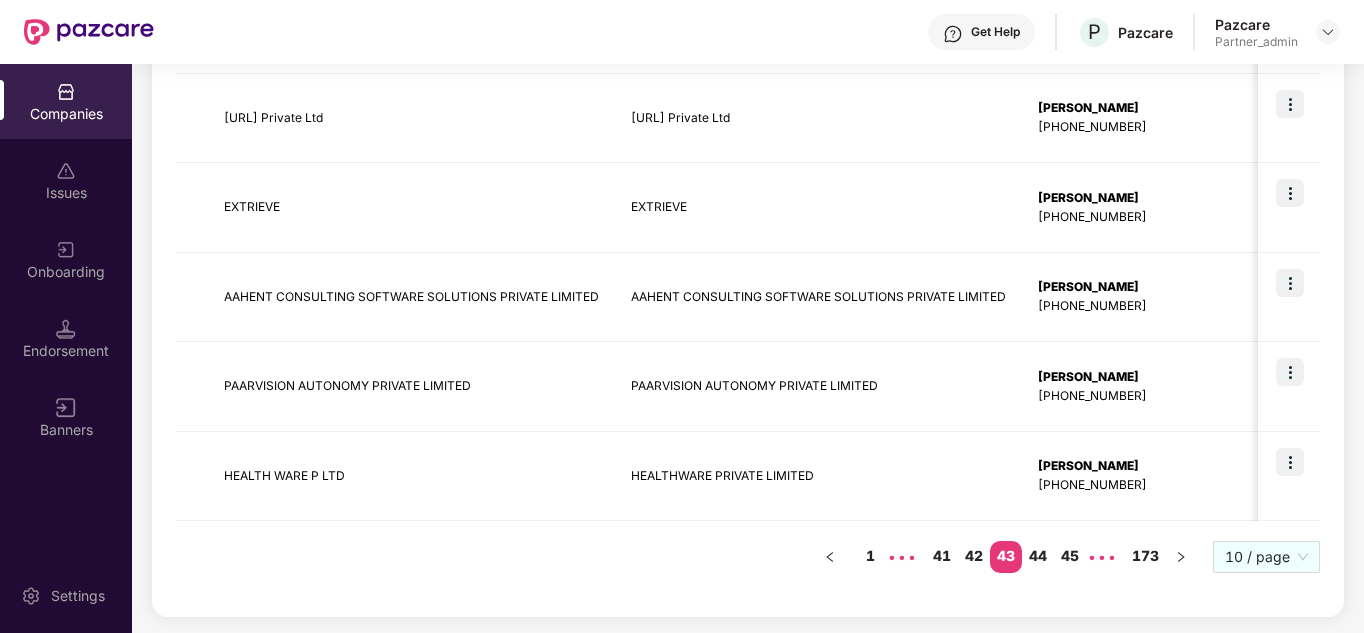 click on "45" at bounding box center [1070, 556] 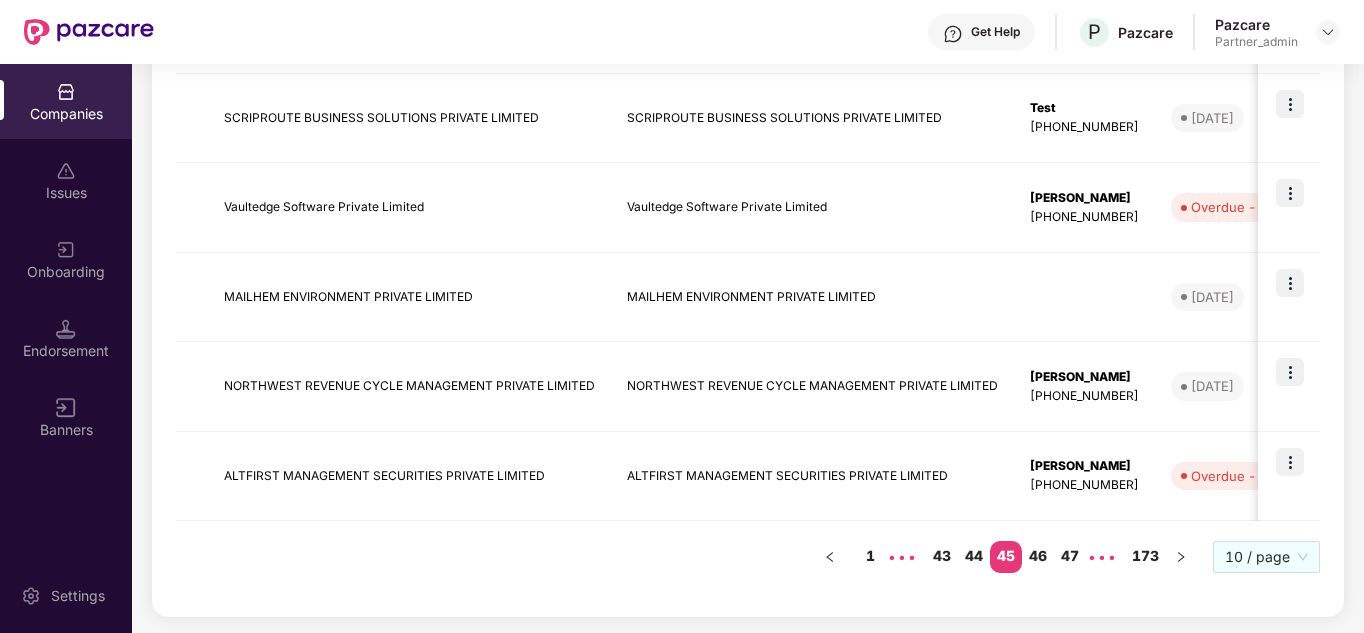 click on "47" at bounding box center [1070, 556] 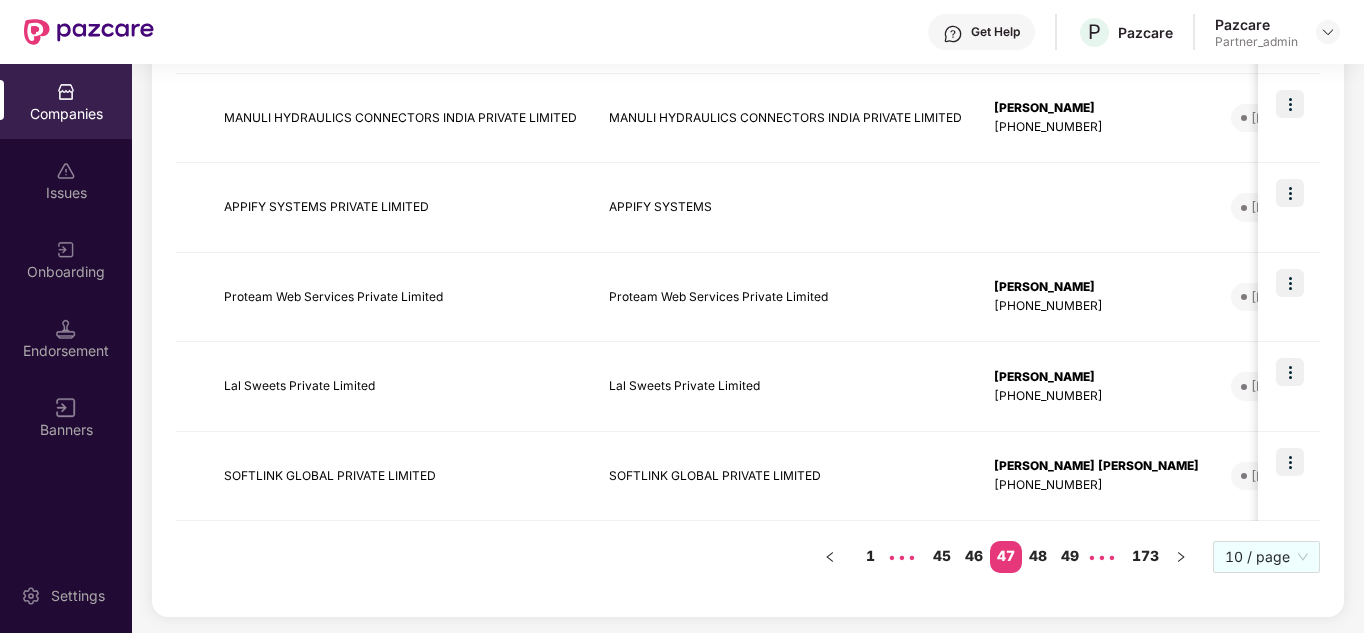 click on "49" at bounding box center (1070, 556) 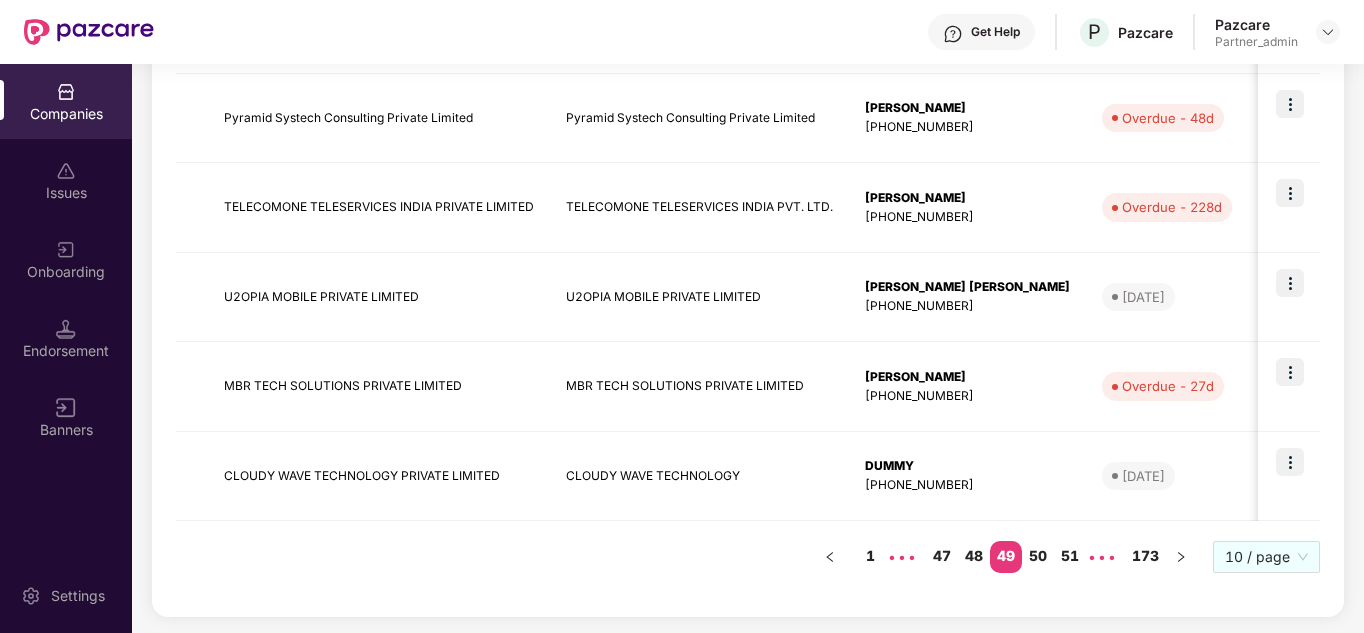 click on "51" at bounding box center [1070, 556] 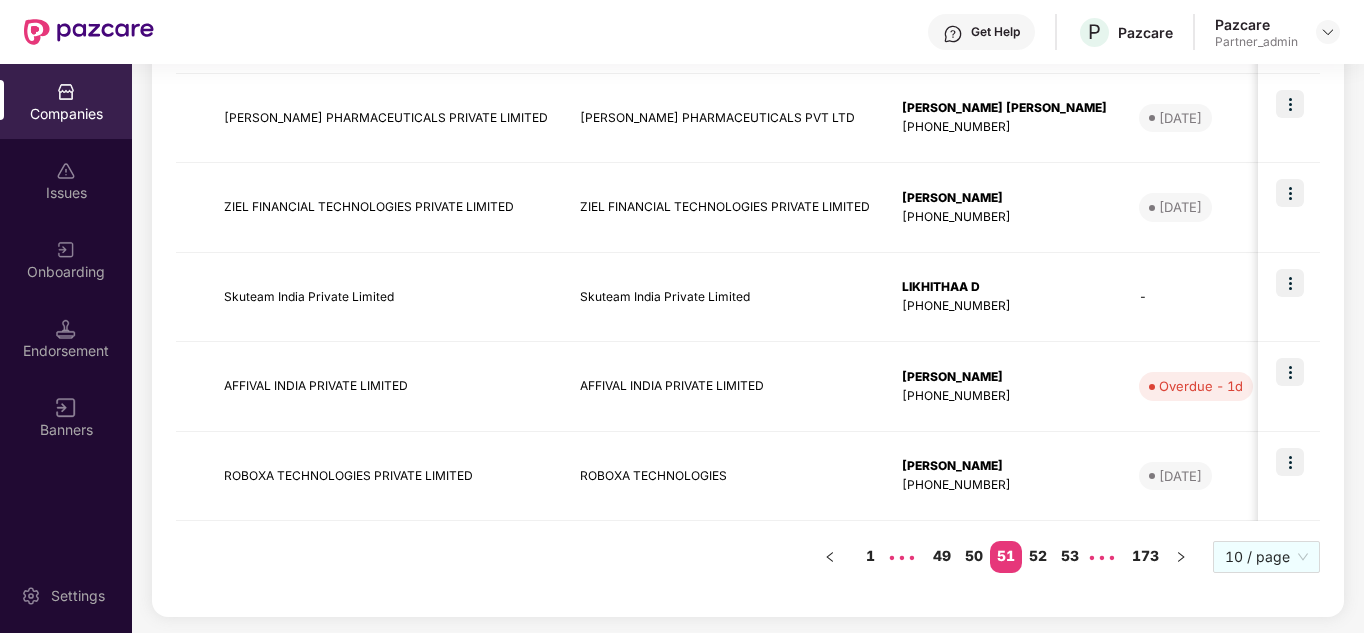 click on "53" at bounding box center [1070, 556] 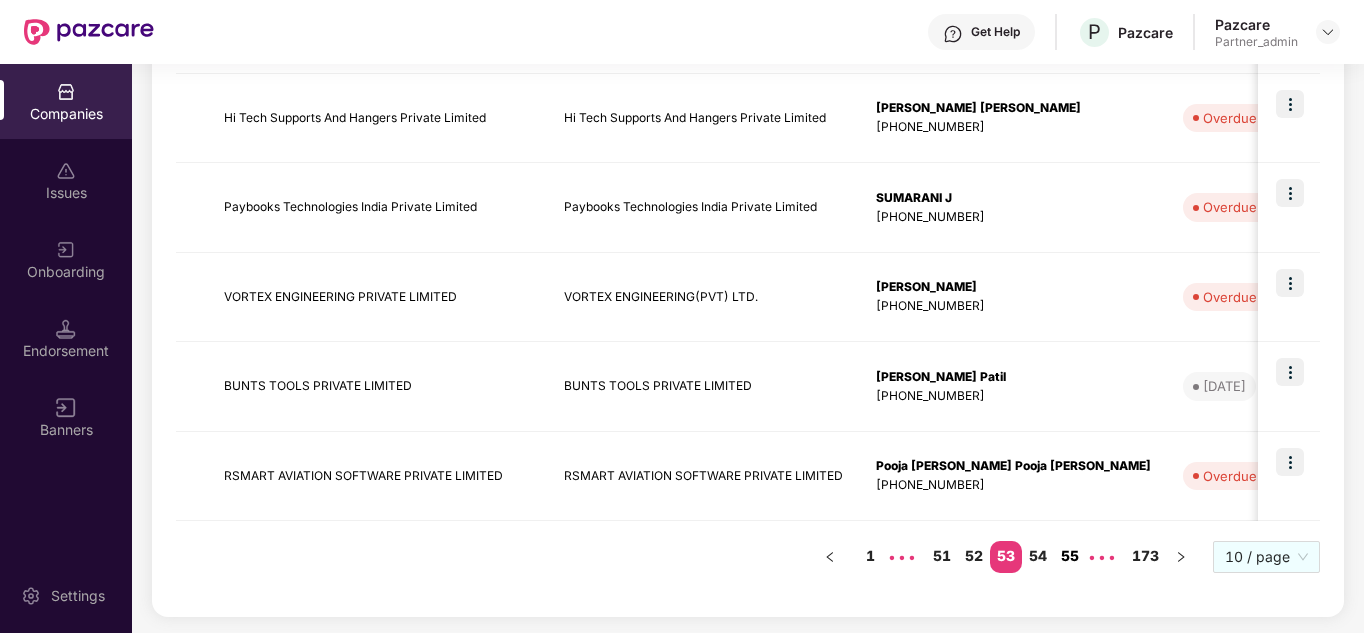click on "55" at bounding box center [1070, 556] 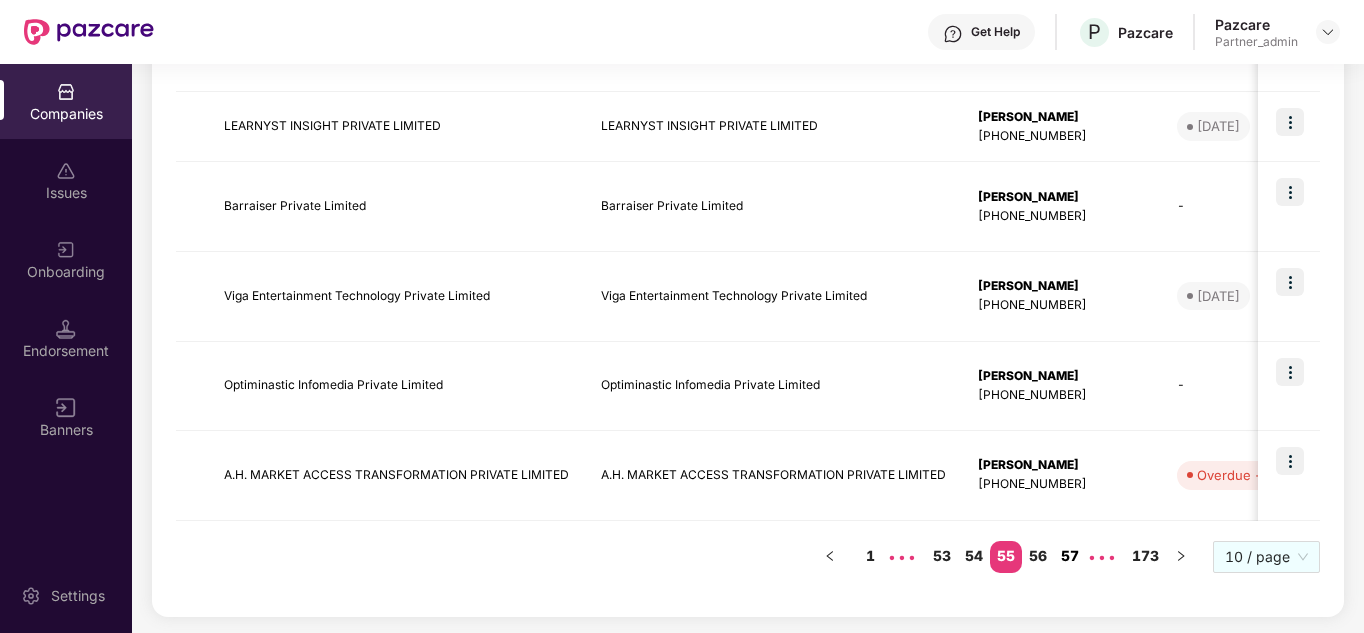 click on "57" at bounding box center (1070, 556) 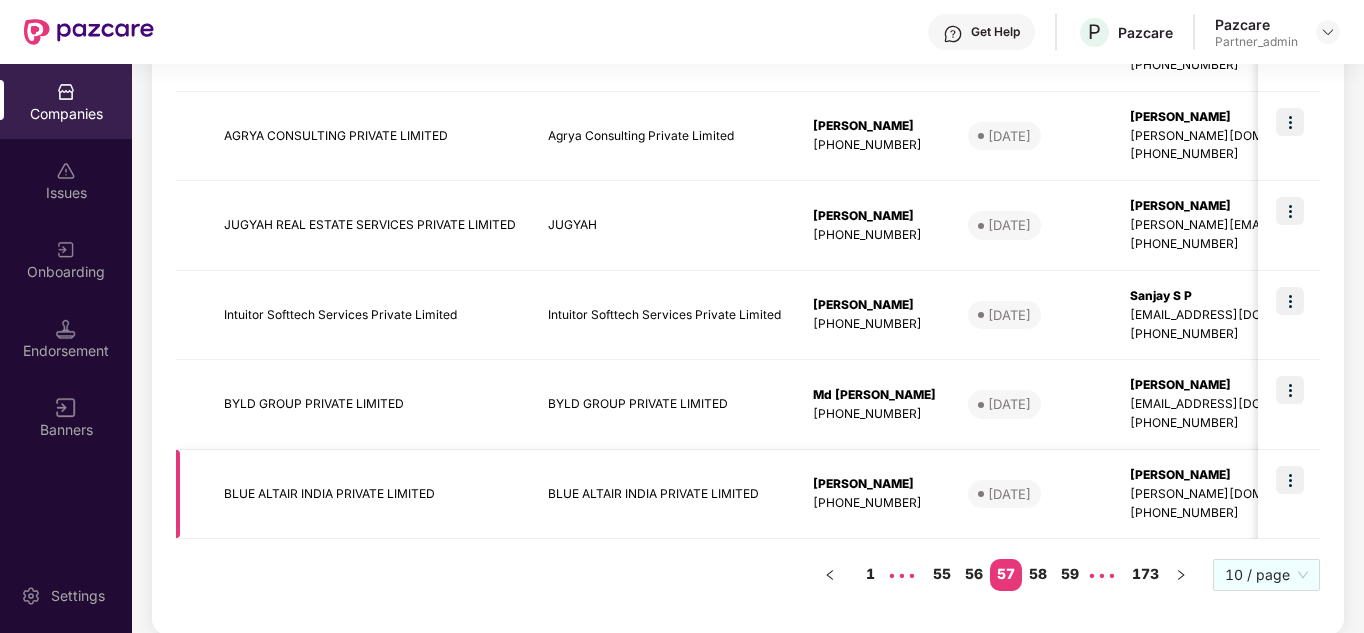 click on "BLUE ALTAIR INDIA PRIVATE LIMITED" at bounding box center (370, 495) 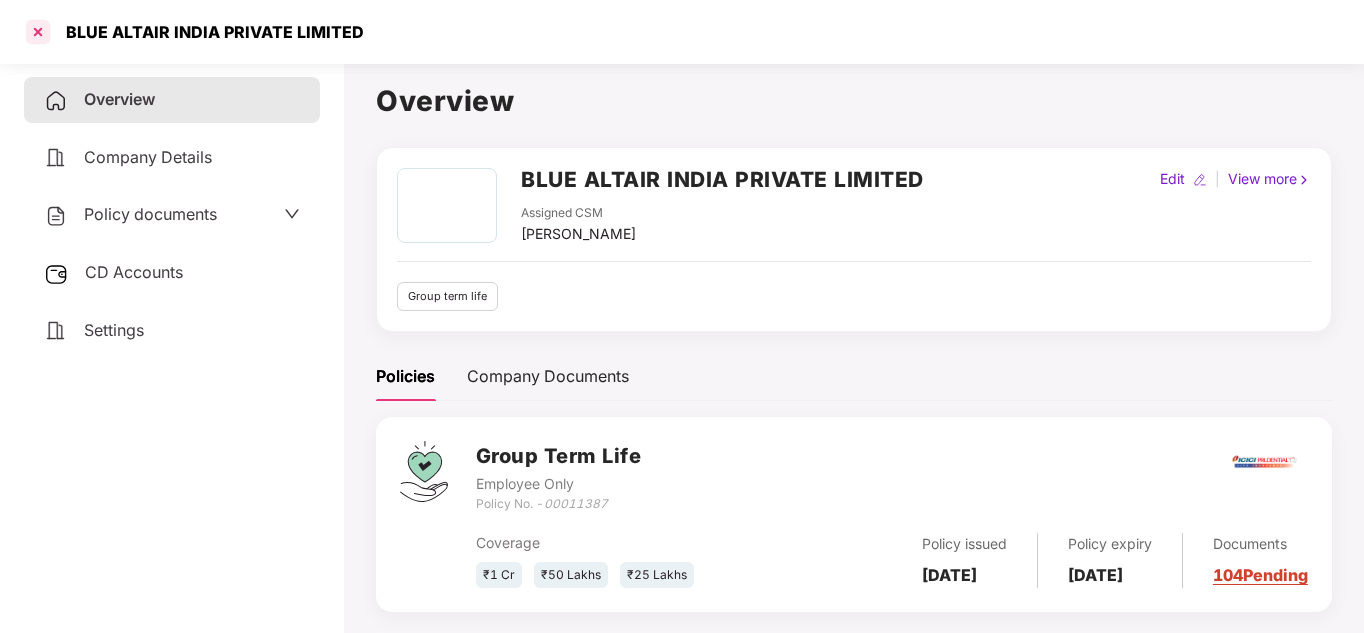 click at bounding box center [38, 32] 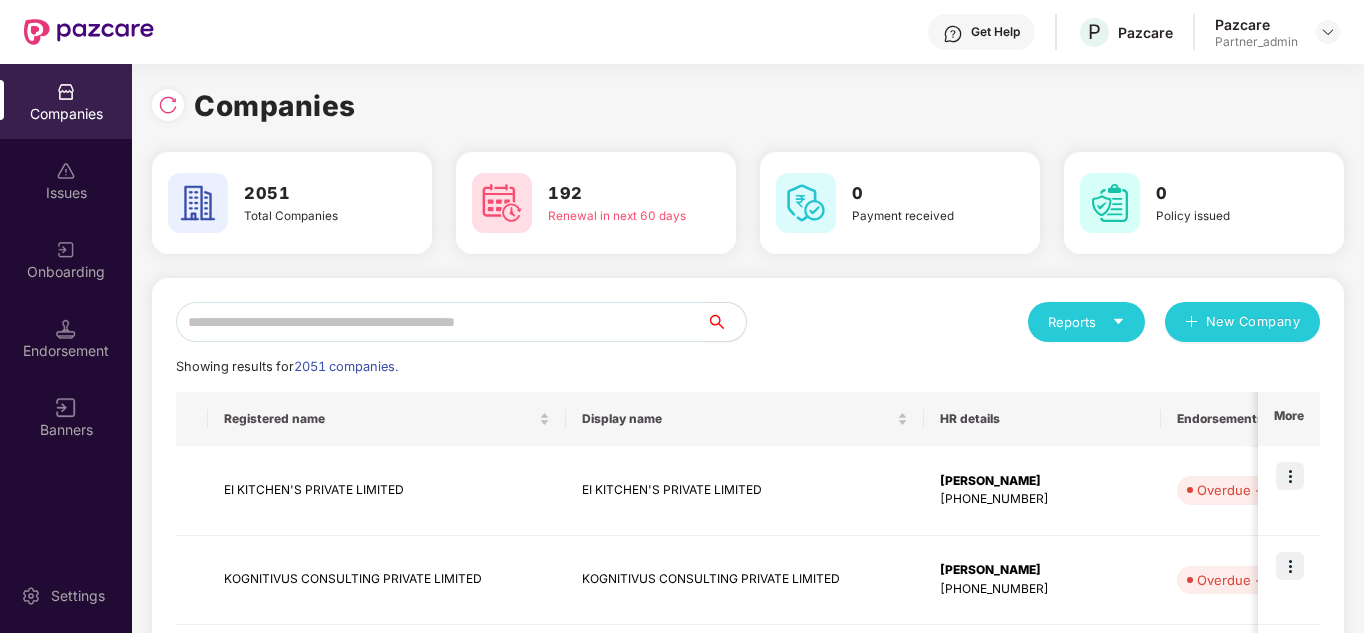 click at bounding box center [441, 322] 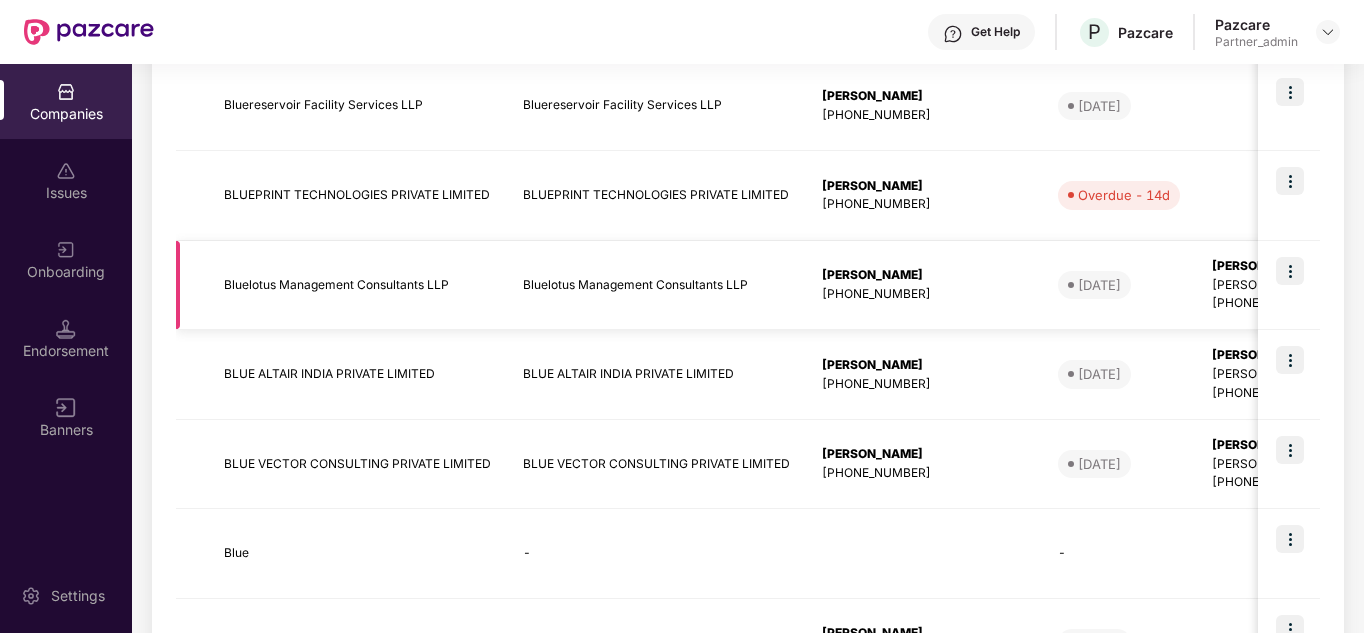 scroll, scrollTop: 475, scrollLeft: 0, axis: vertical 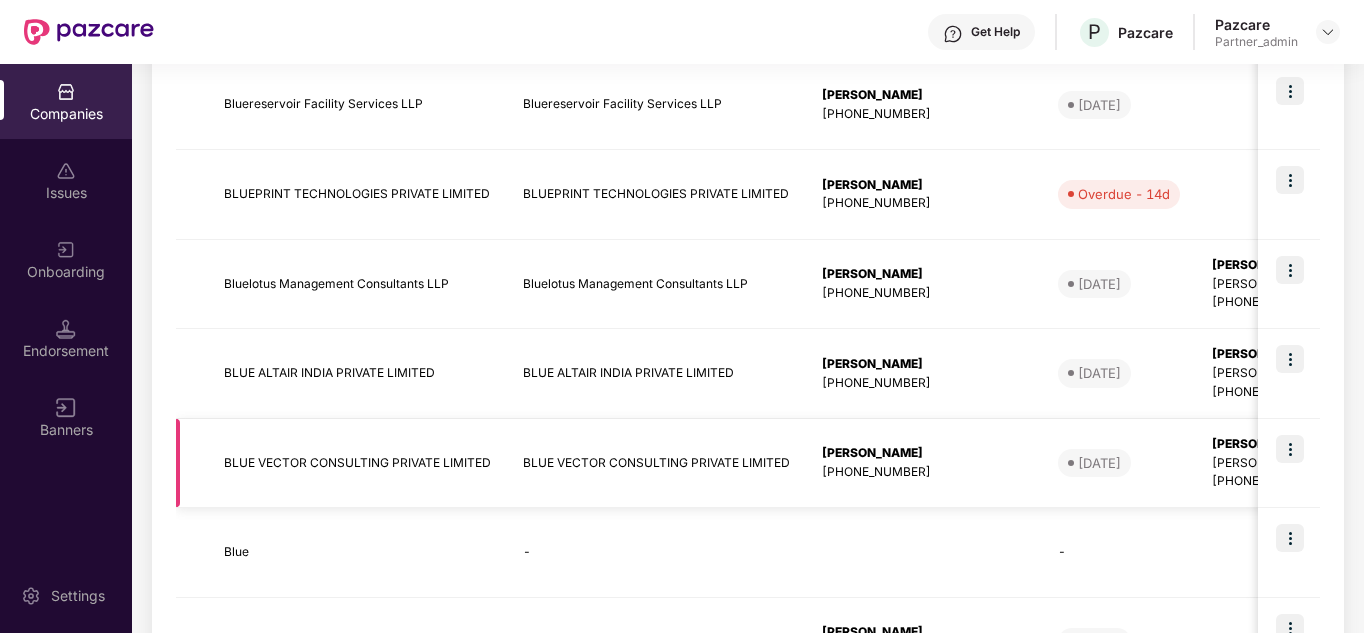 type on "****" 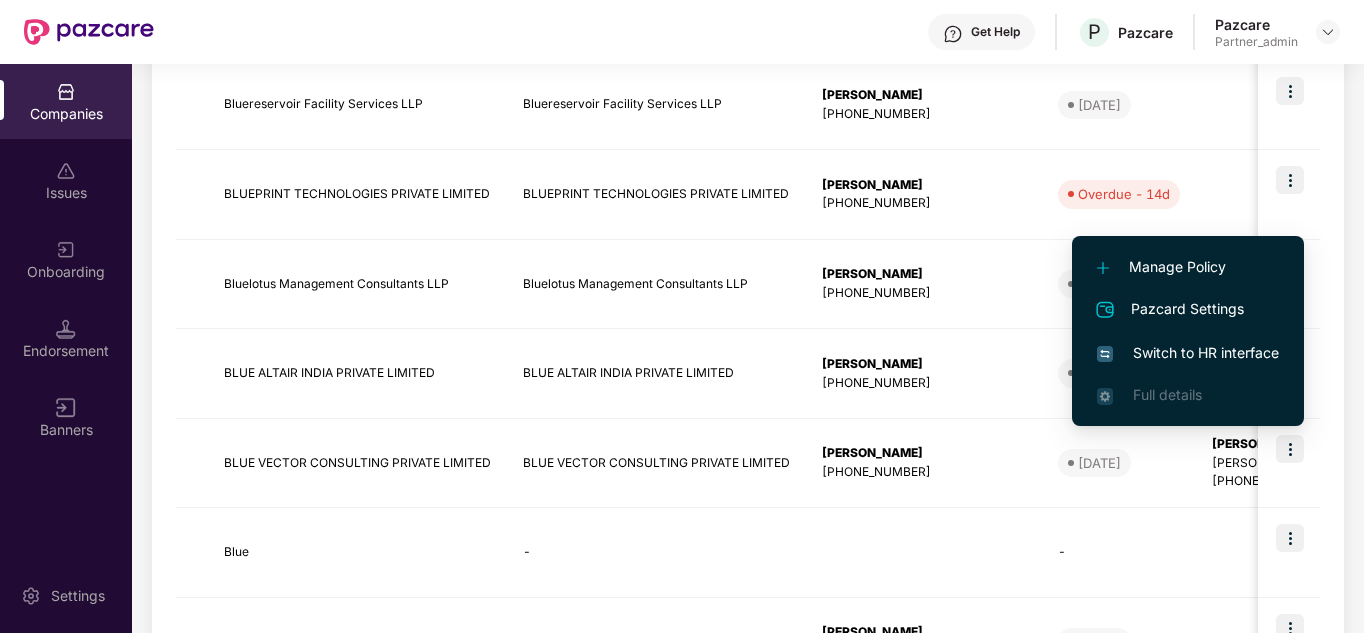 click on "Switch to HR interface" at bounding box center [1188, 353] 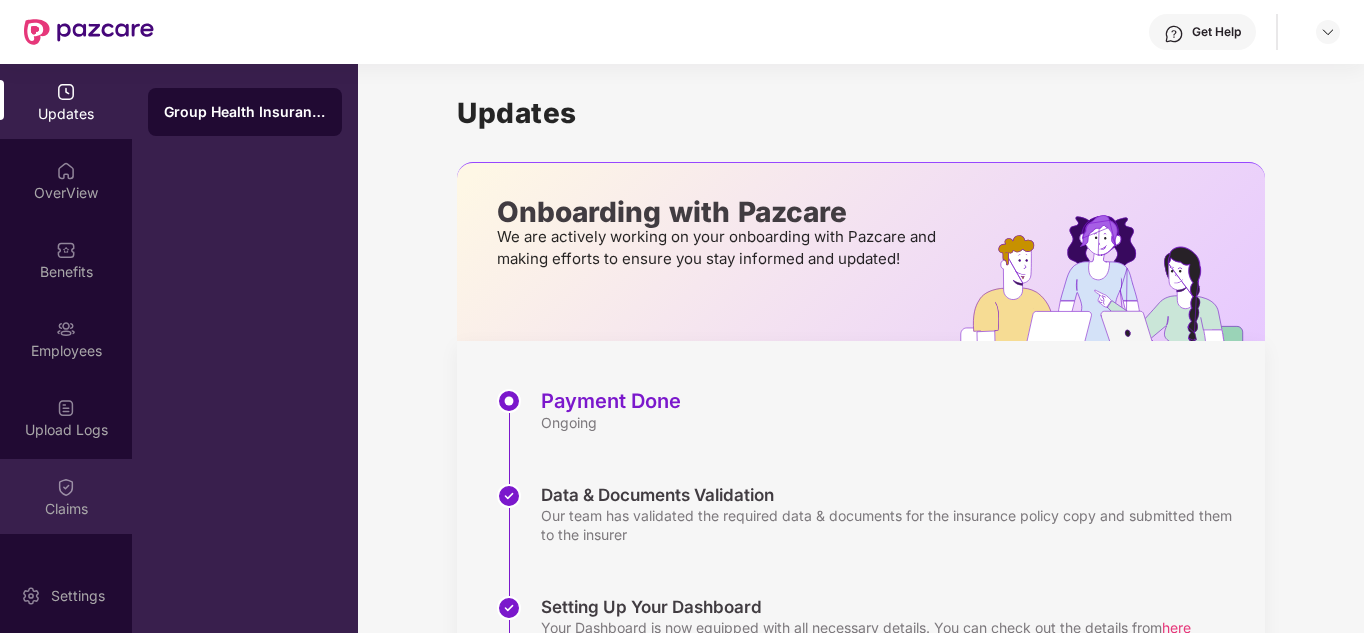 click on "Claims" at bounding box center [66, 509] 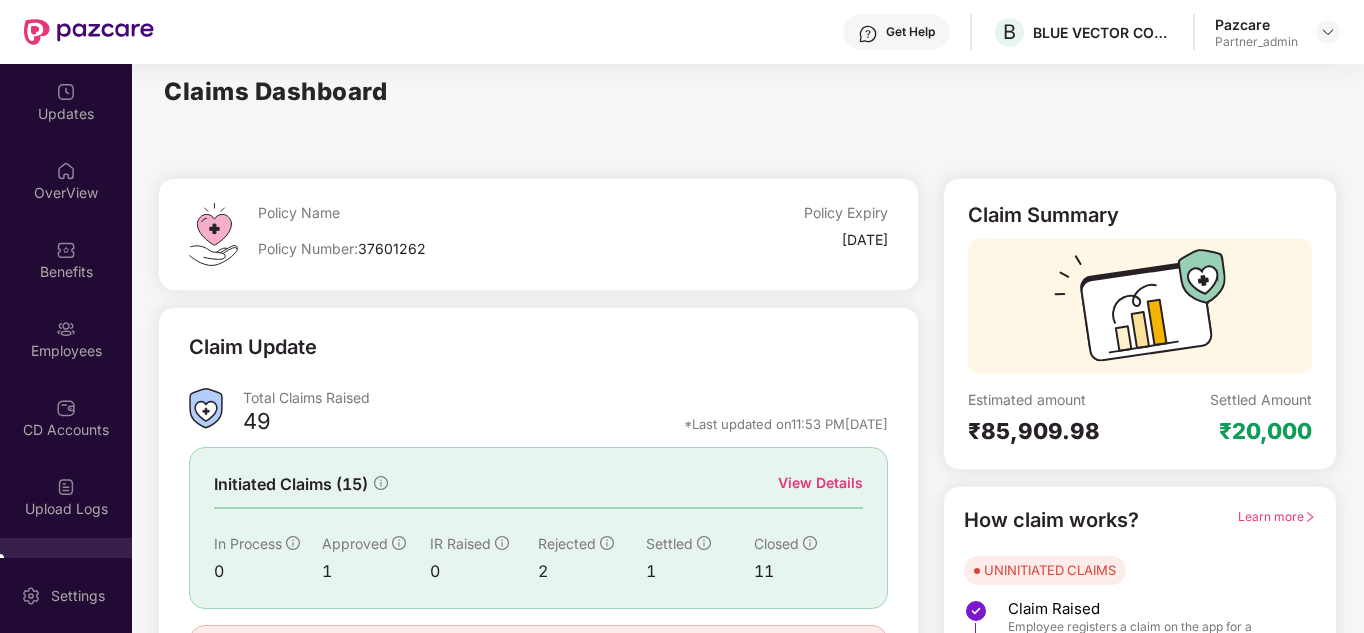 scroll, scrollTop: 152, scrollLeft: 0, axis: vertical 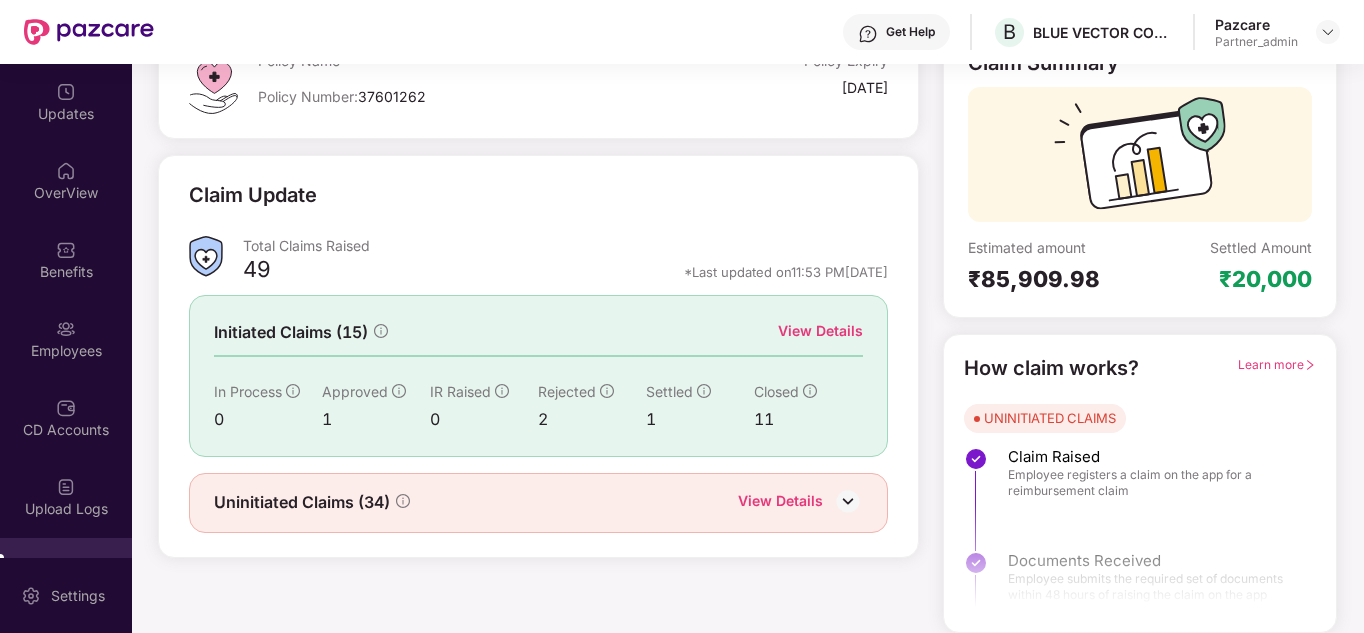 click on "View Details" at bounding box center [820, 331] 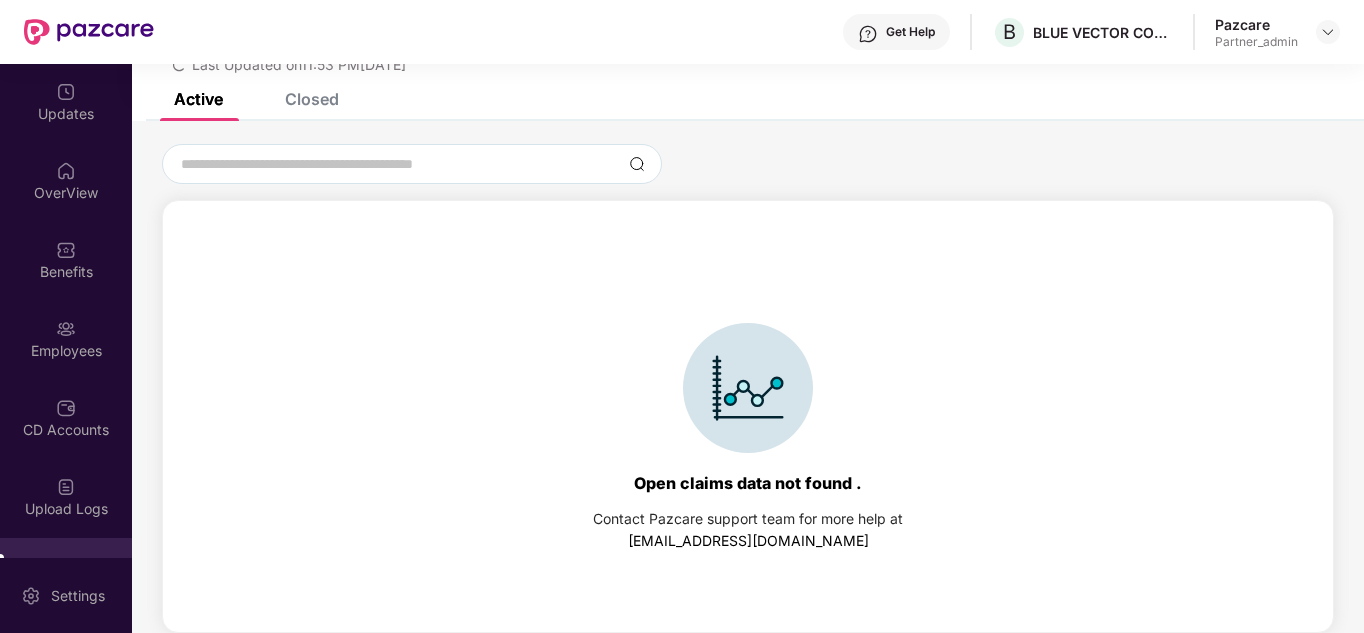 scroll, scrollTop: 0, scrollLeft: 0, axis: both 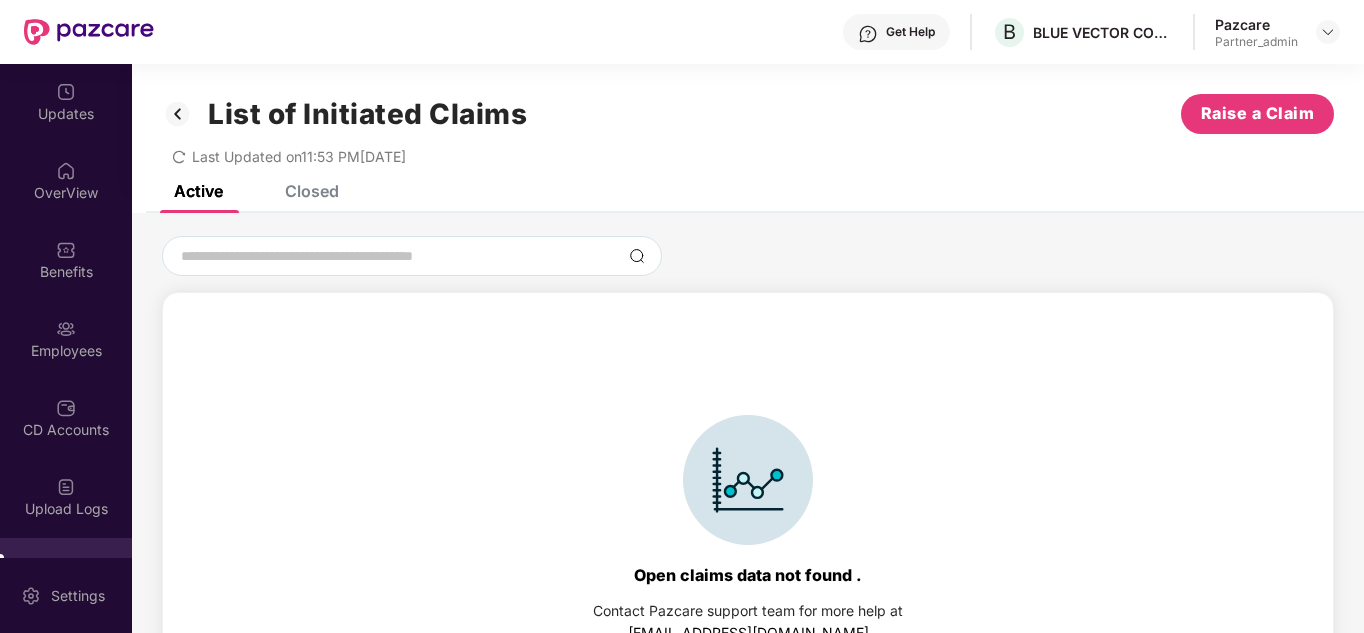 click on "Closed" at bounding box center (312, 191) 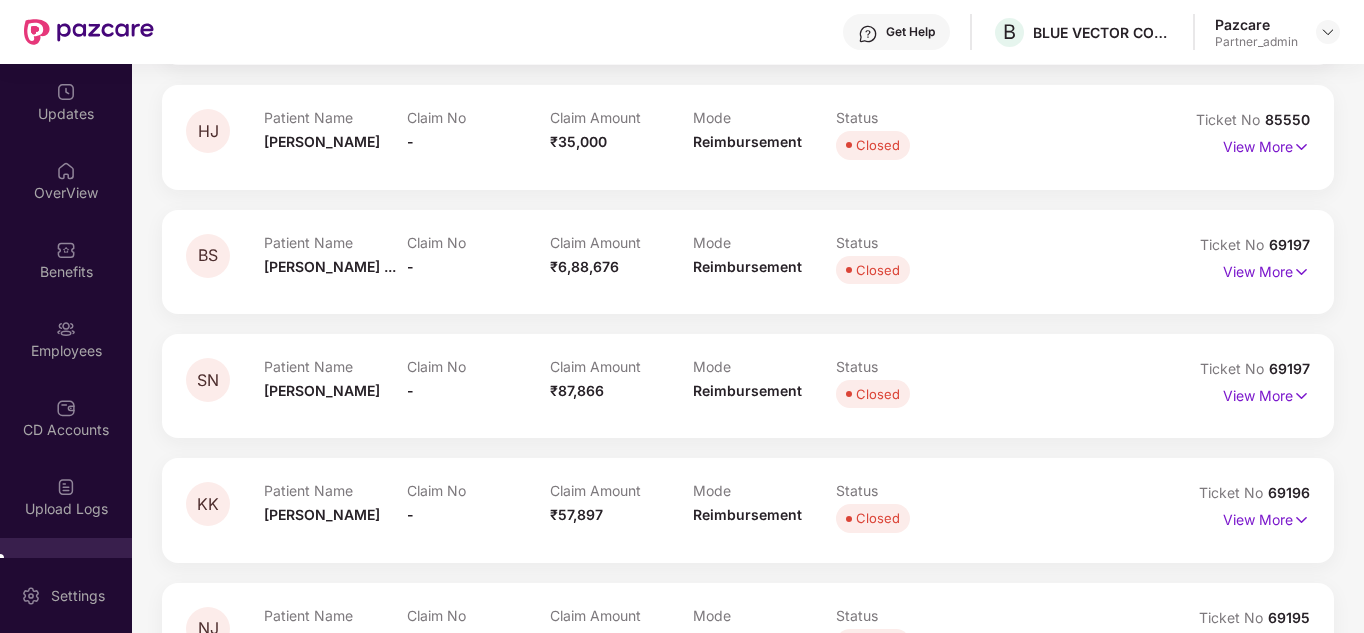 scroll, scrollTop: 1895, scrollLeft: 0, axis: vertical 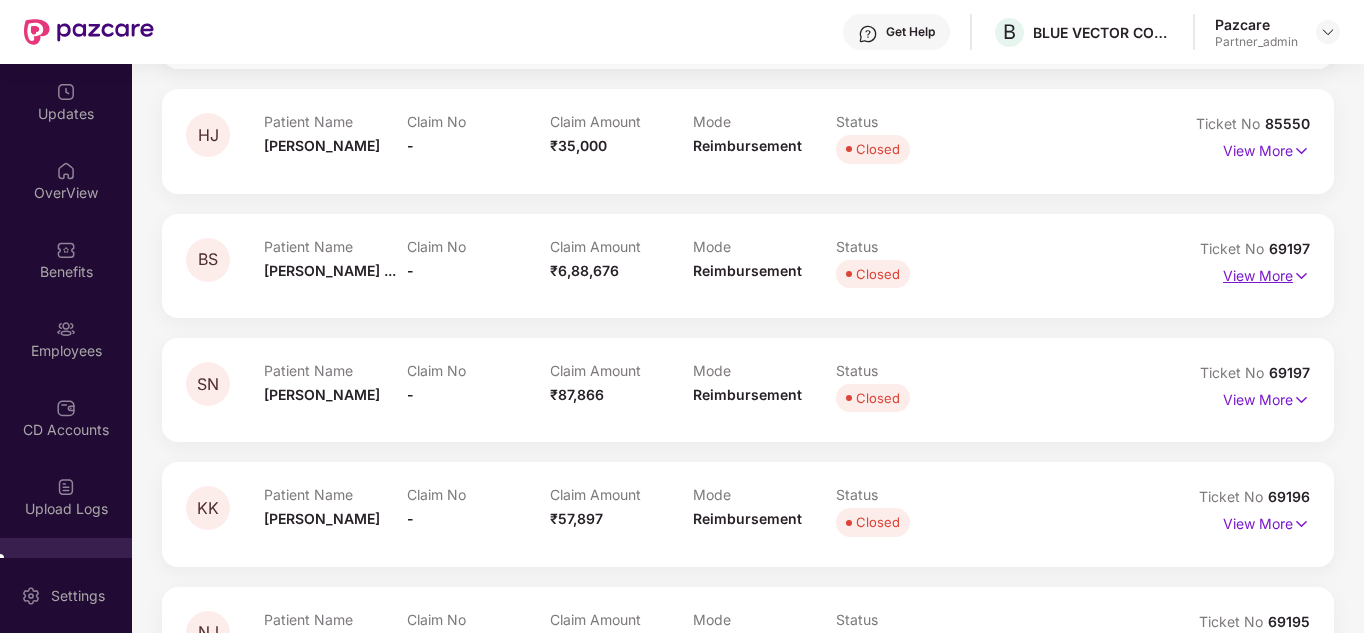 click on "View More" at bounding box center [1266, 273] 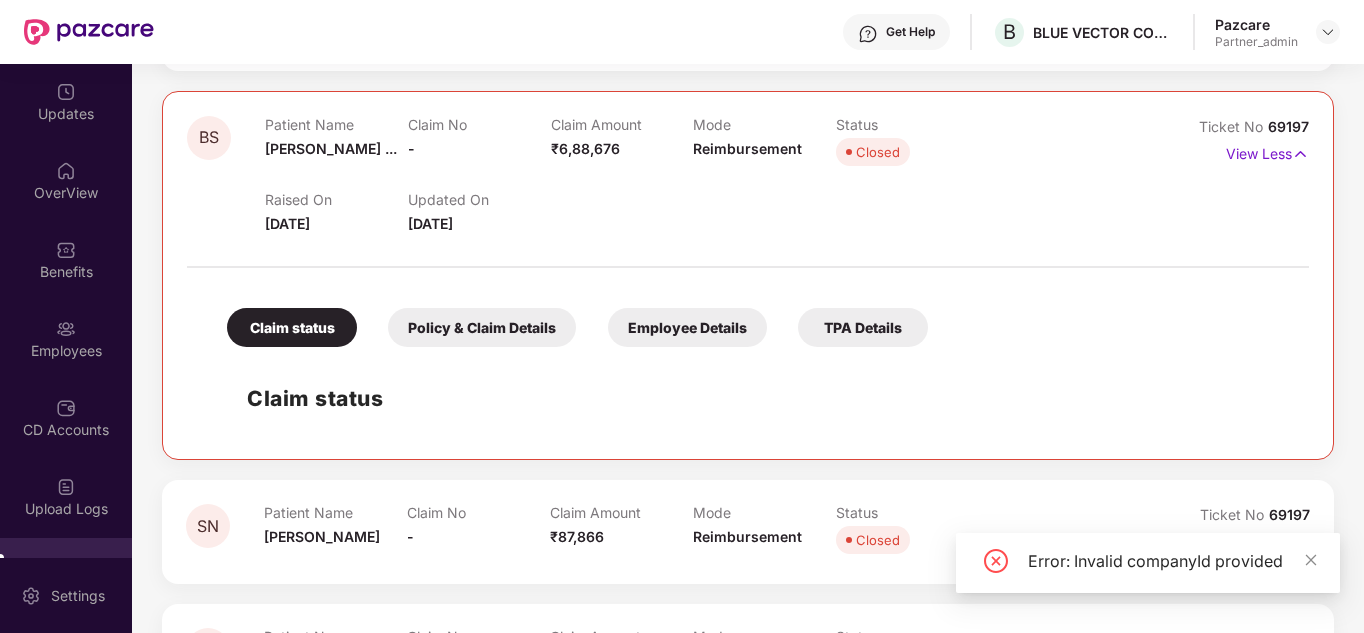 scroll, scrollTop: 2025, scrollLeft: 0, axis: vertical 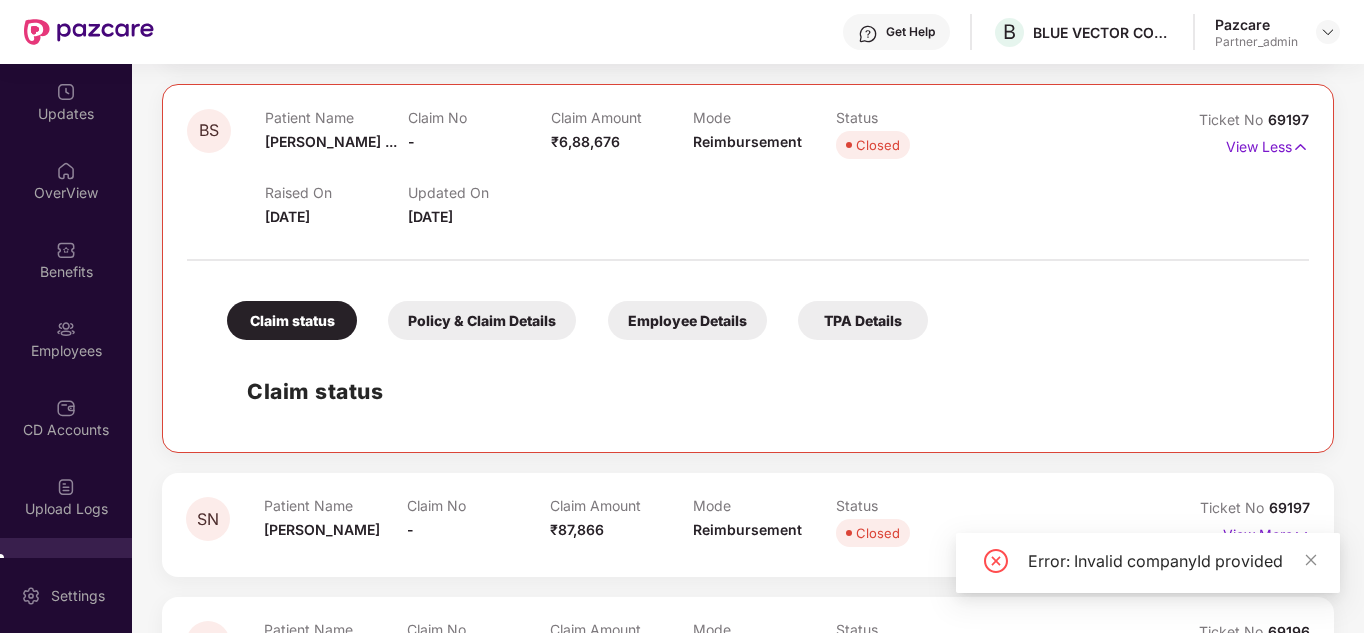 click on "Policy & Claim Details" at bounding box center (482, 320) 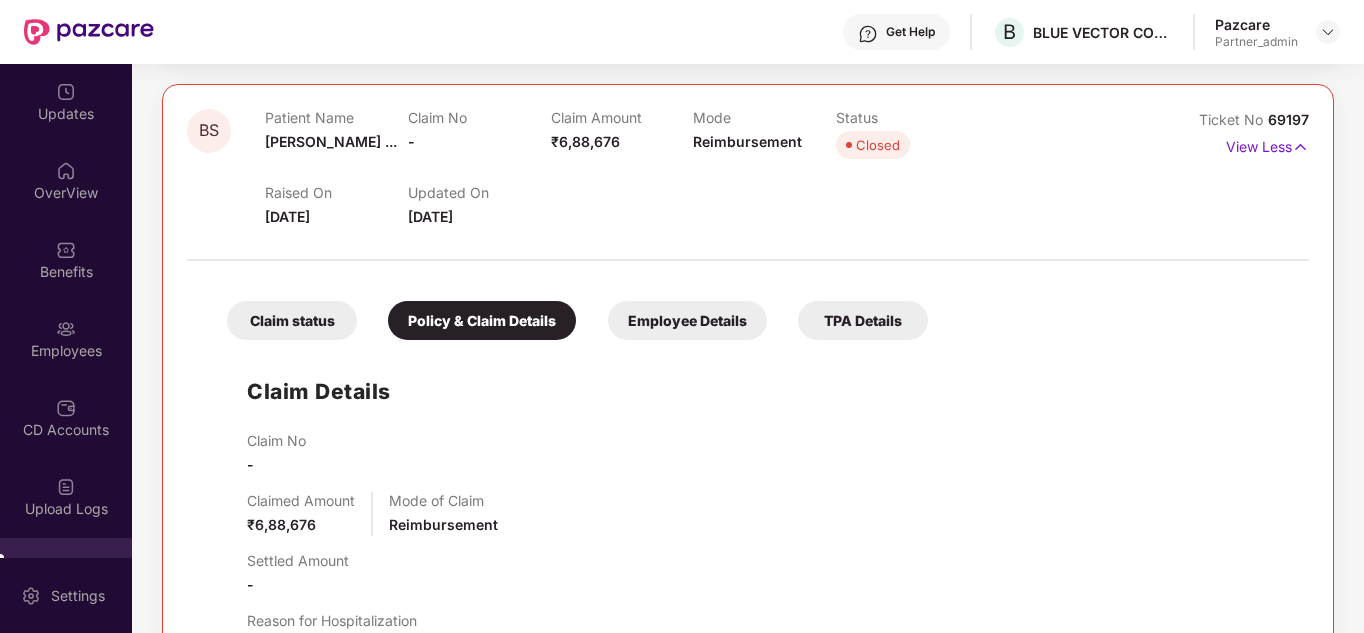 click on "Claim status" at bounding box center [292, 320] 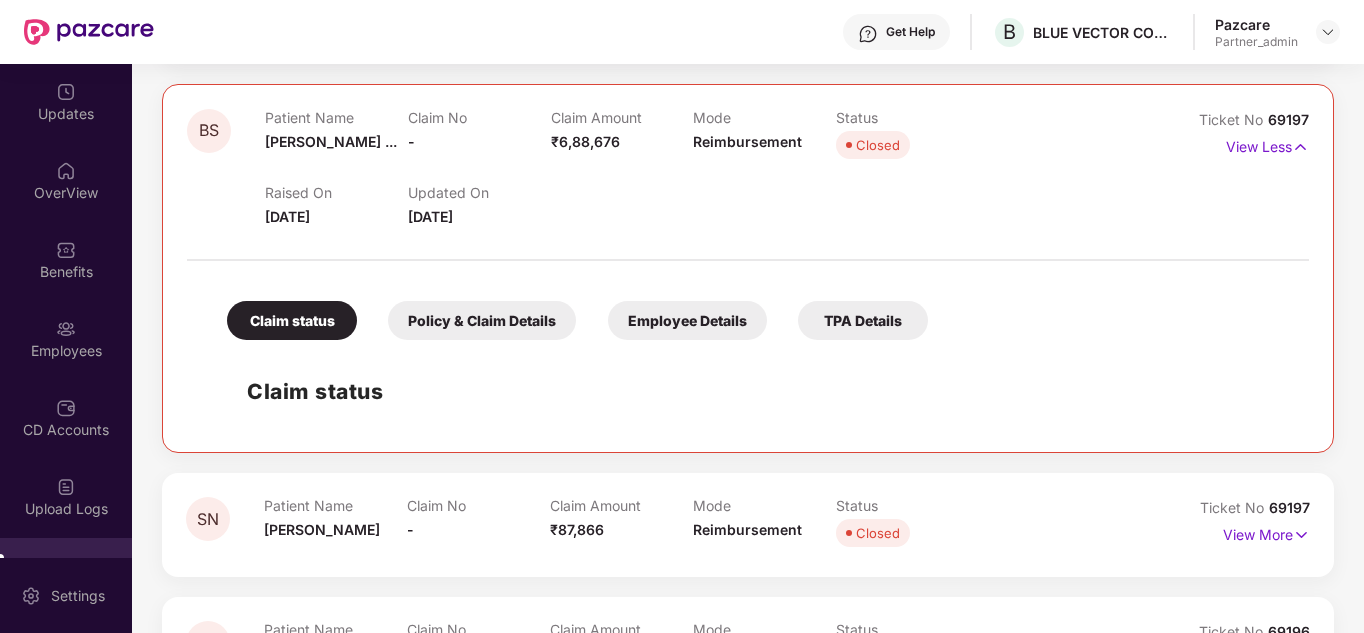 click on "Policy & Claim Details" at bounding box center [482, 320] 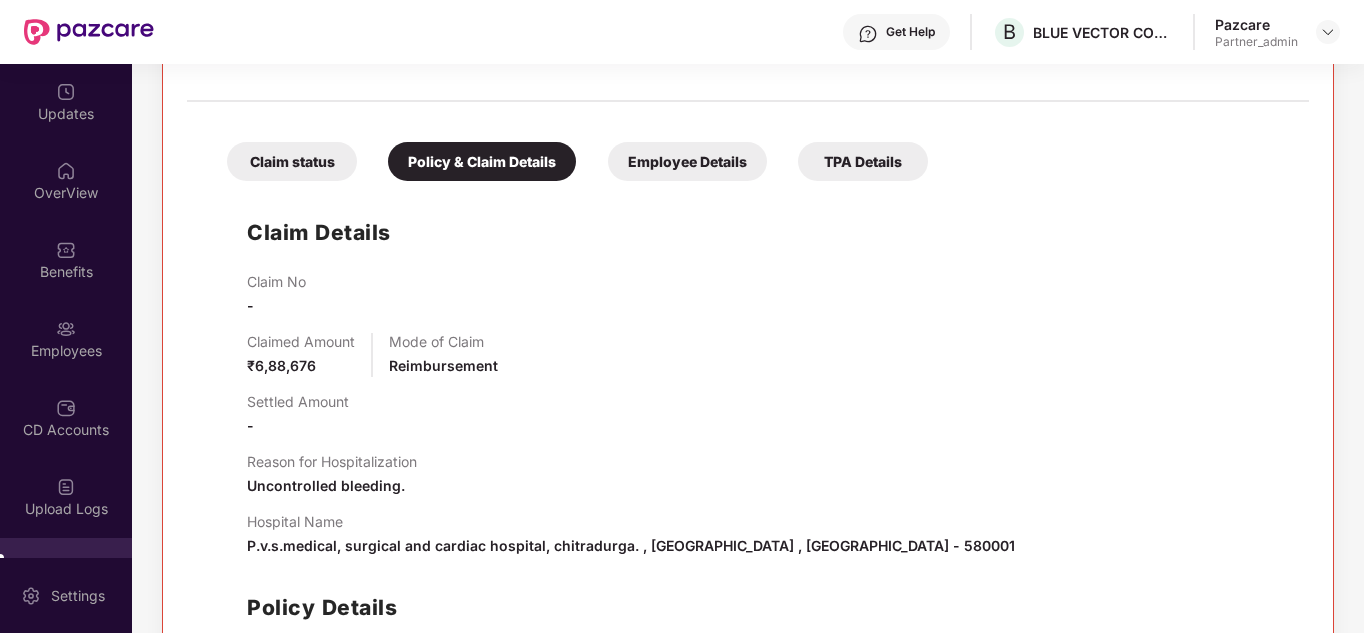 scroll, scrollTop: 2170, scrollLeft: 0, axis: vertical 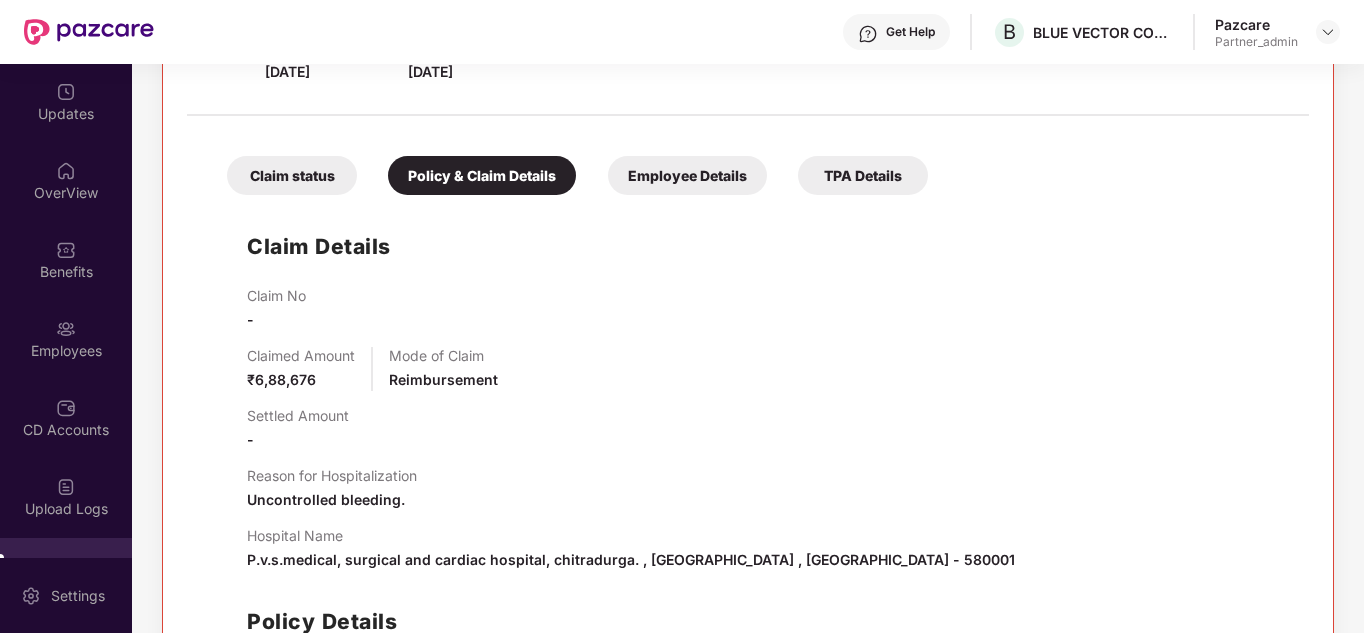 click on "Employee Details" at bounding box center [687, 175] 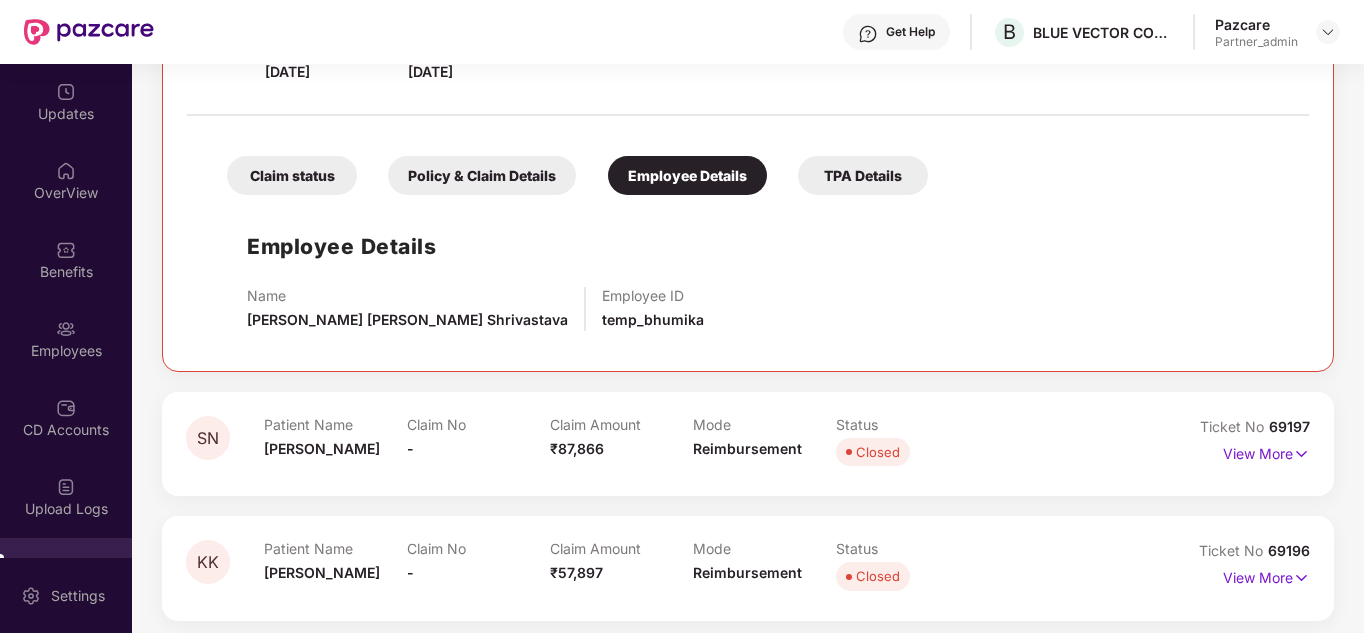 click on "TPA Details" at bounding box center [863, 175] 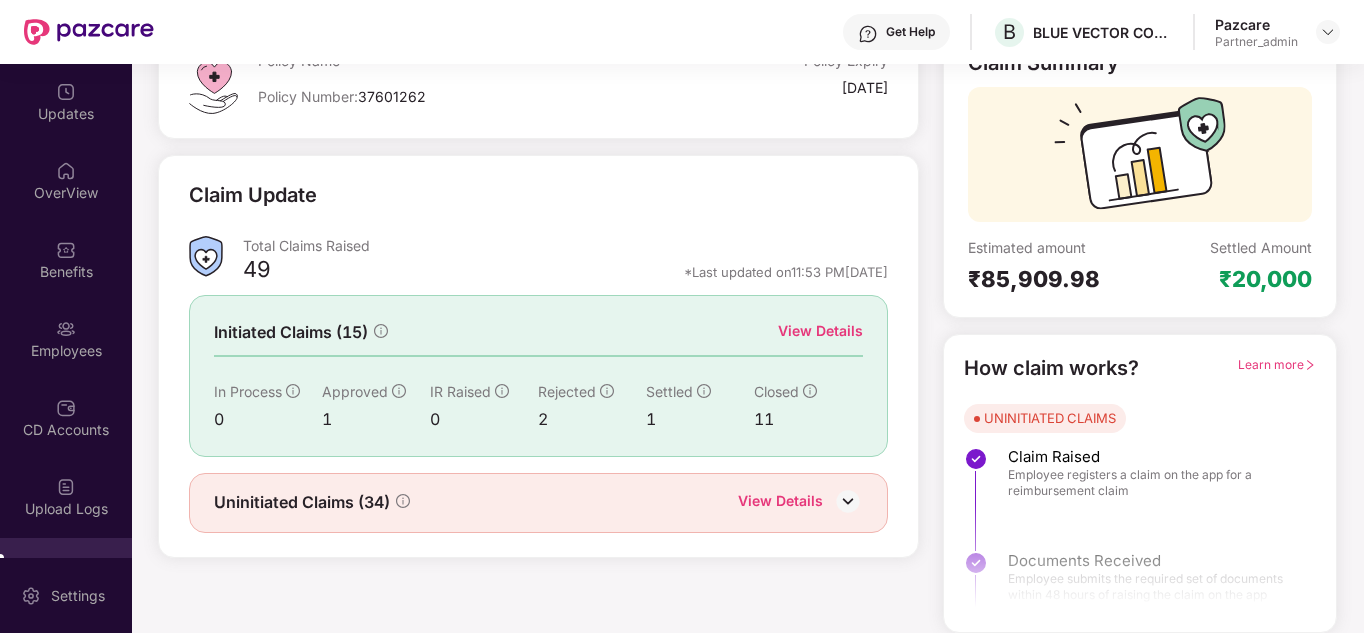 scroll, scrollTop: 0, scrollLeft: 0, axis: both 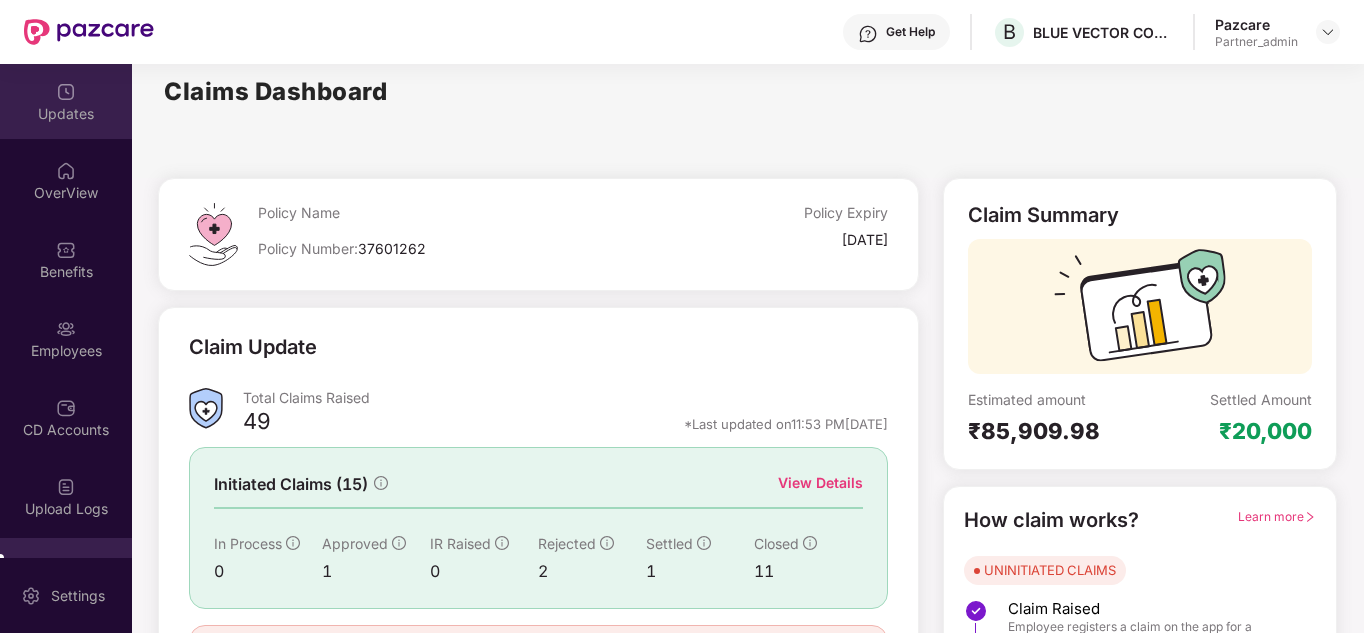 click on "Updates" at bounding box center [66, 114] 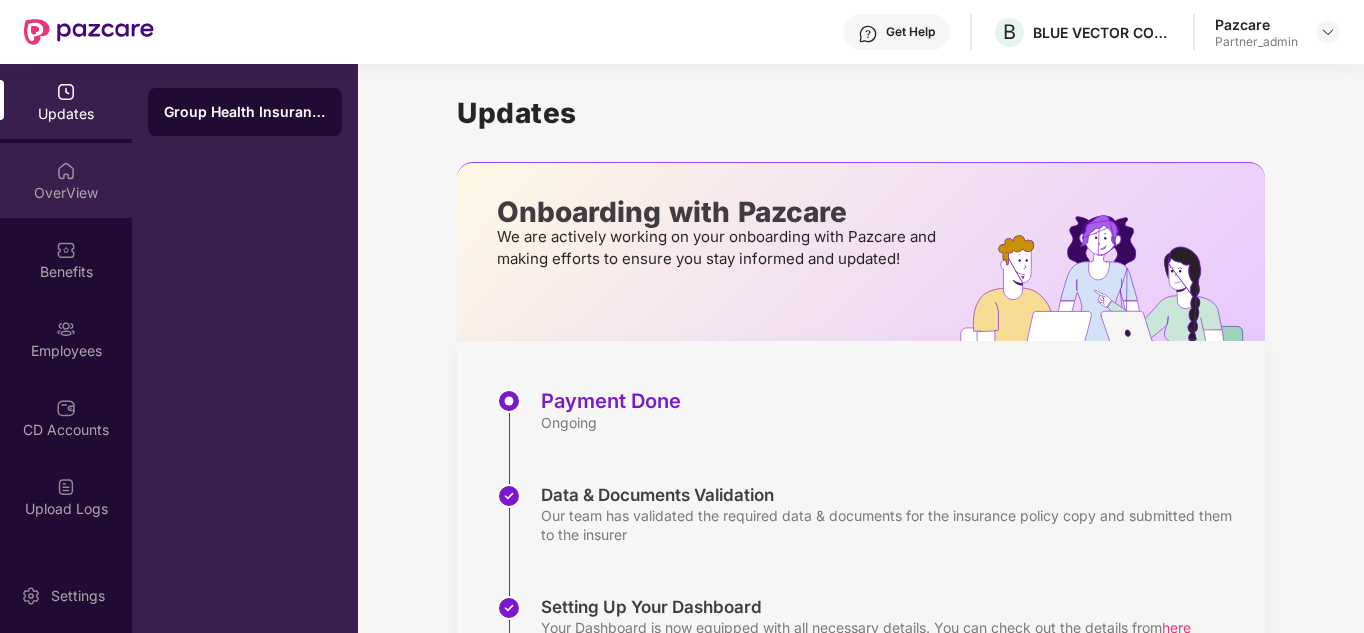 click at bounding box center [66, 171] 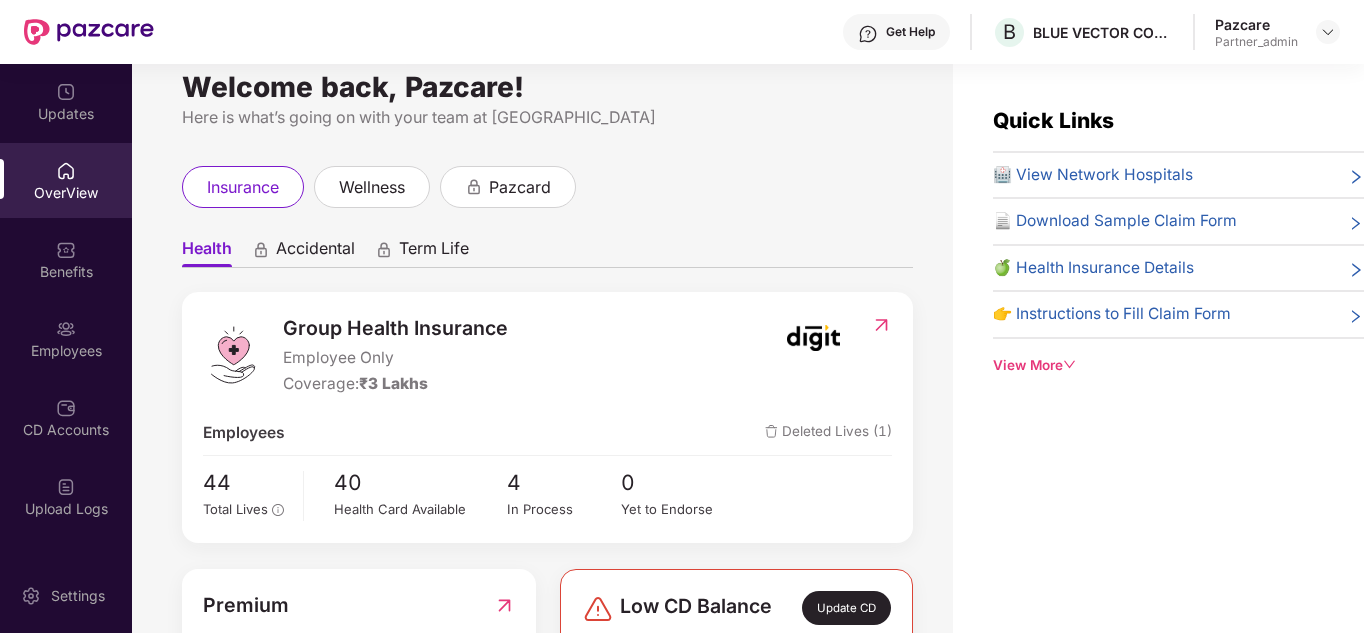 scroll, scrollTop: 0, scrollLeft: 0, axis: both 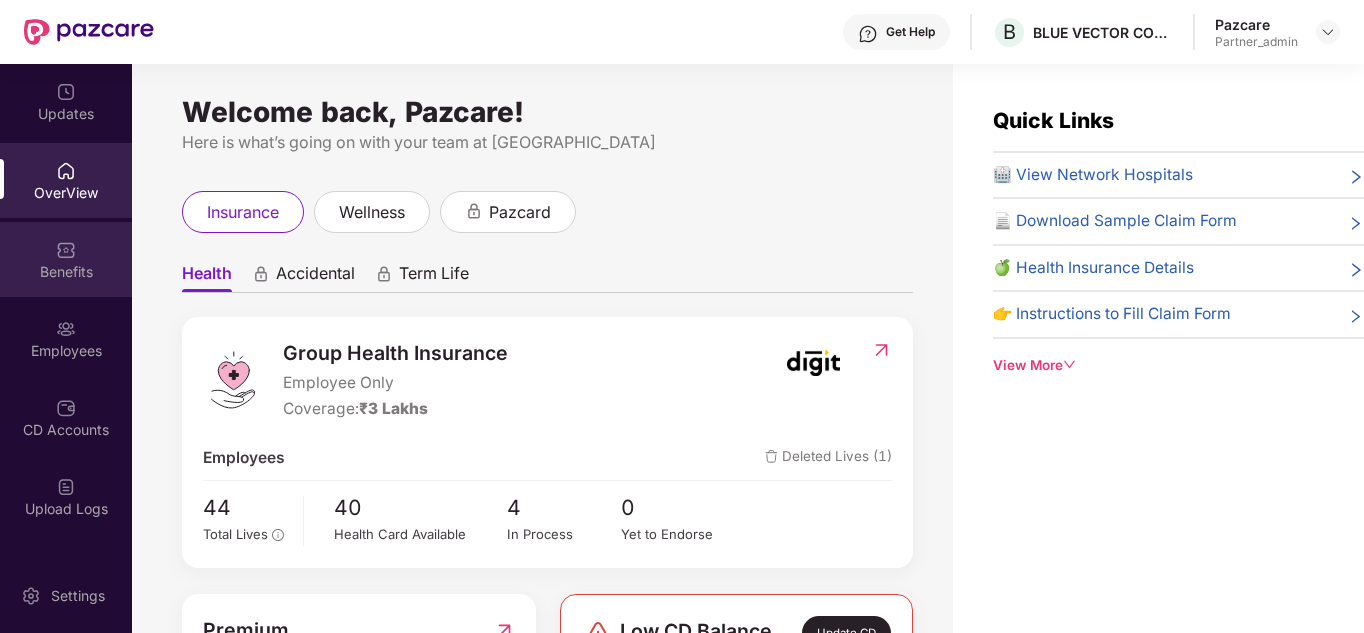 click on "Benefits" at bounding box center (66, 272) 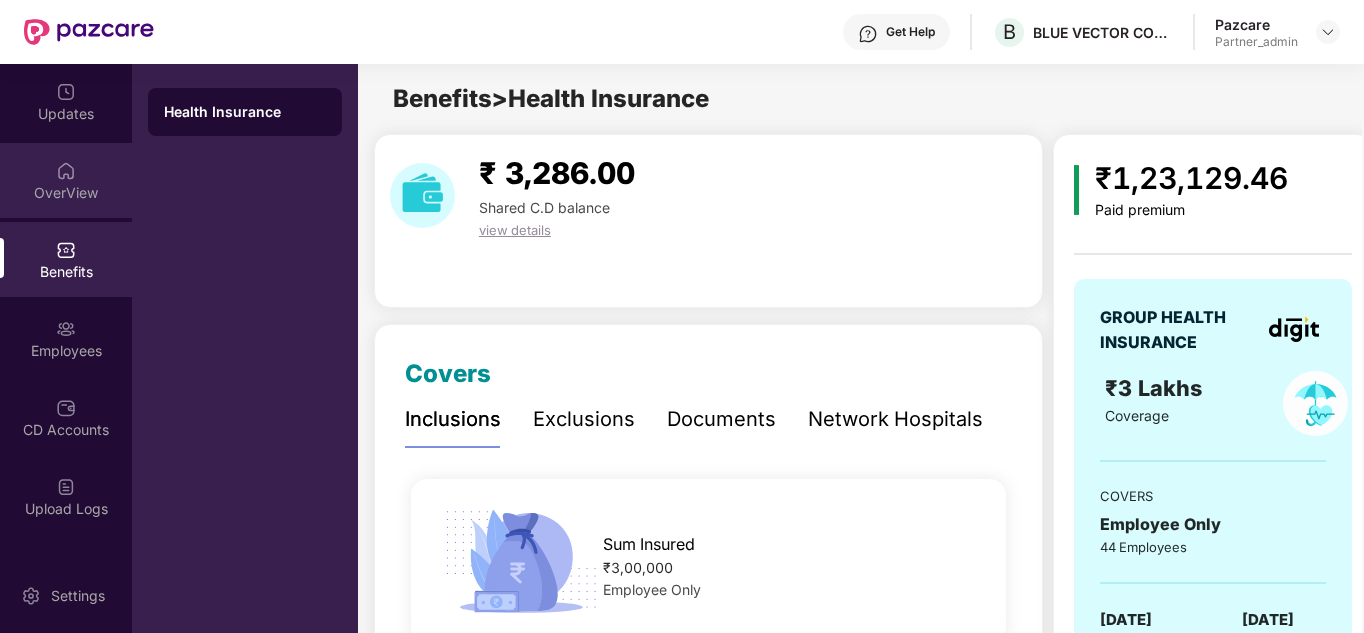 click on "OverView" at bounding box center (66, 180) 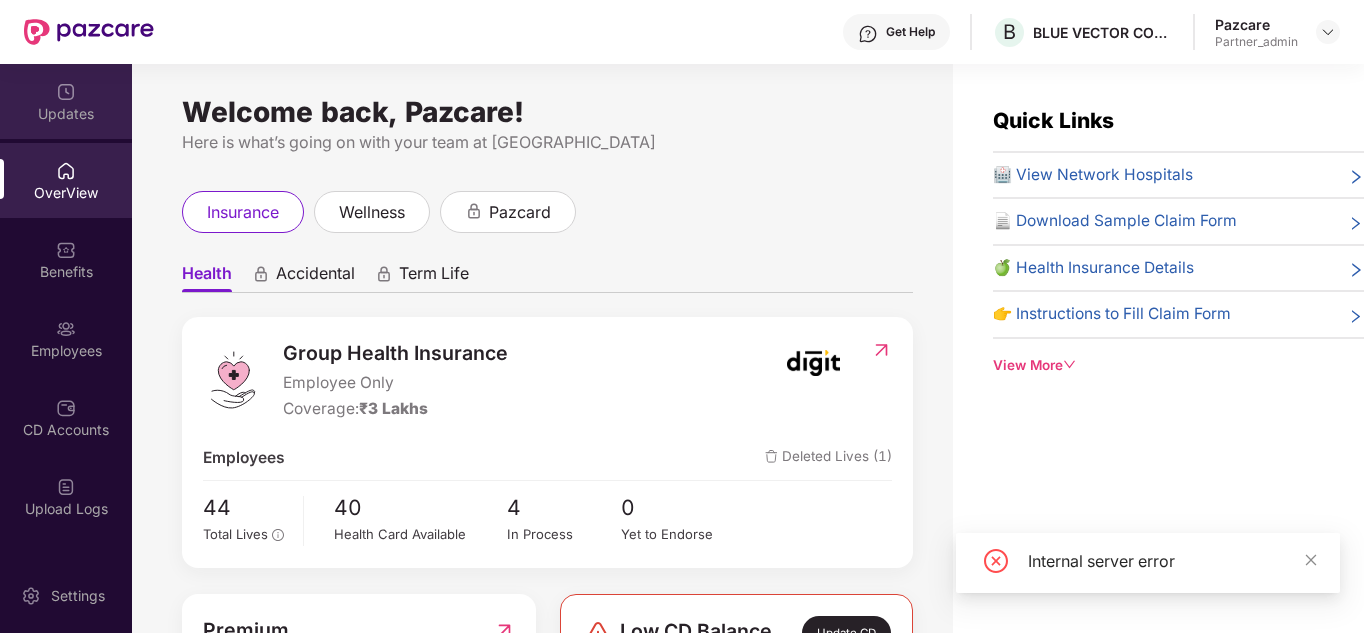 click on "Updates" at bounding box center [66, 114] 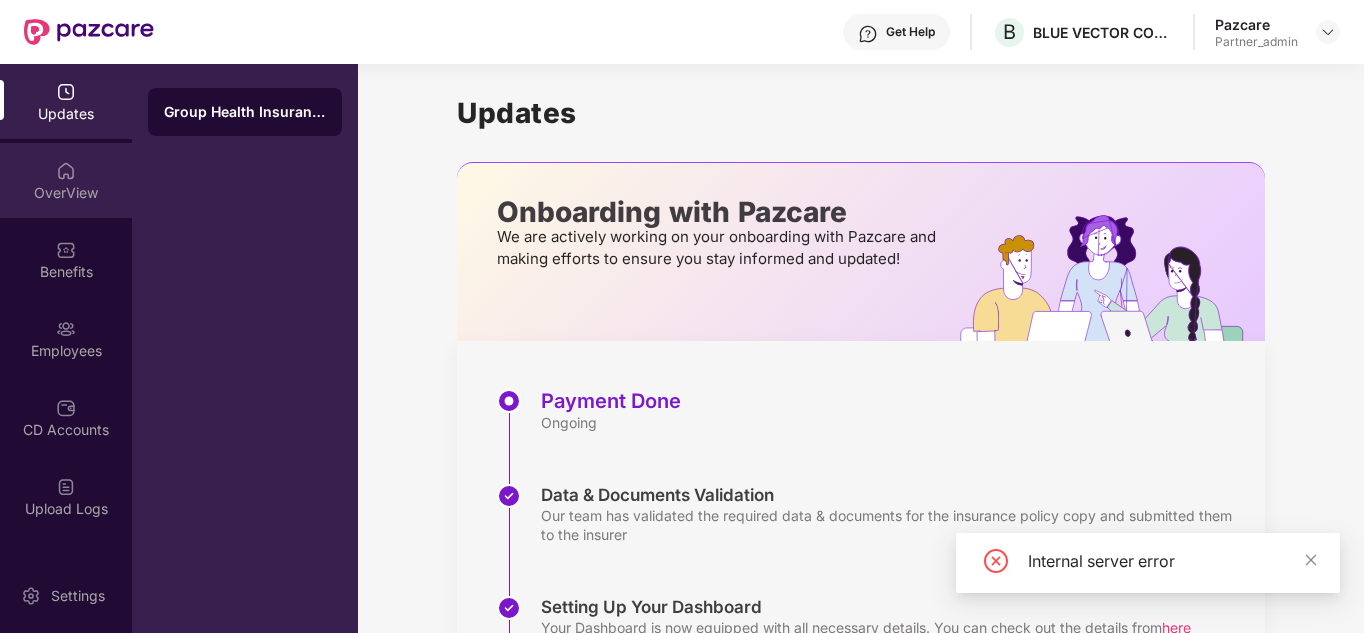 click on "OverView" at bounding box center [66, 193] 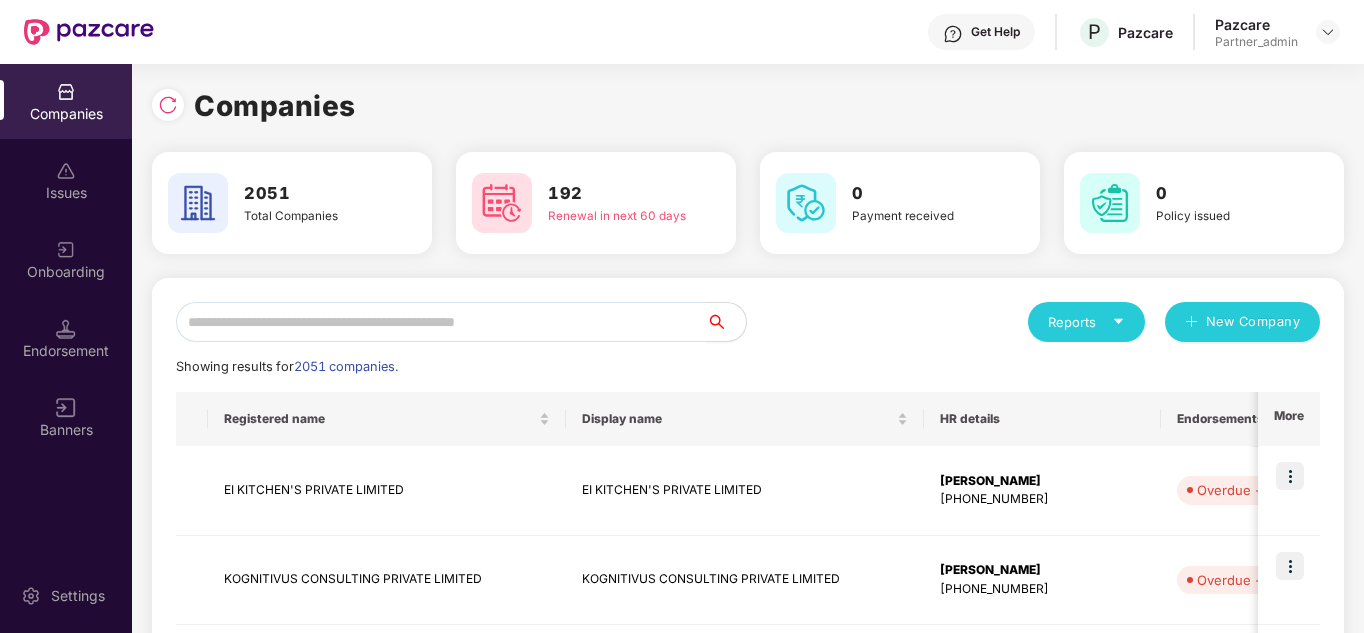 click at bounding box center [441, 322] 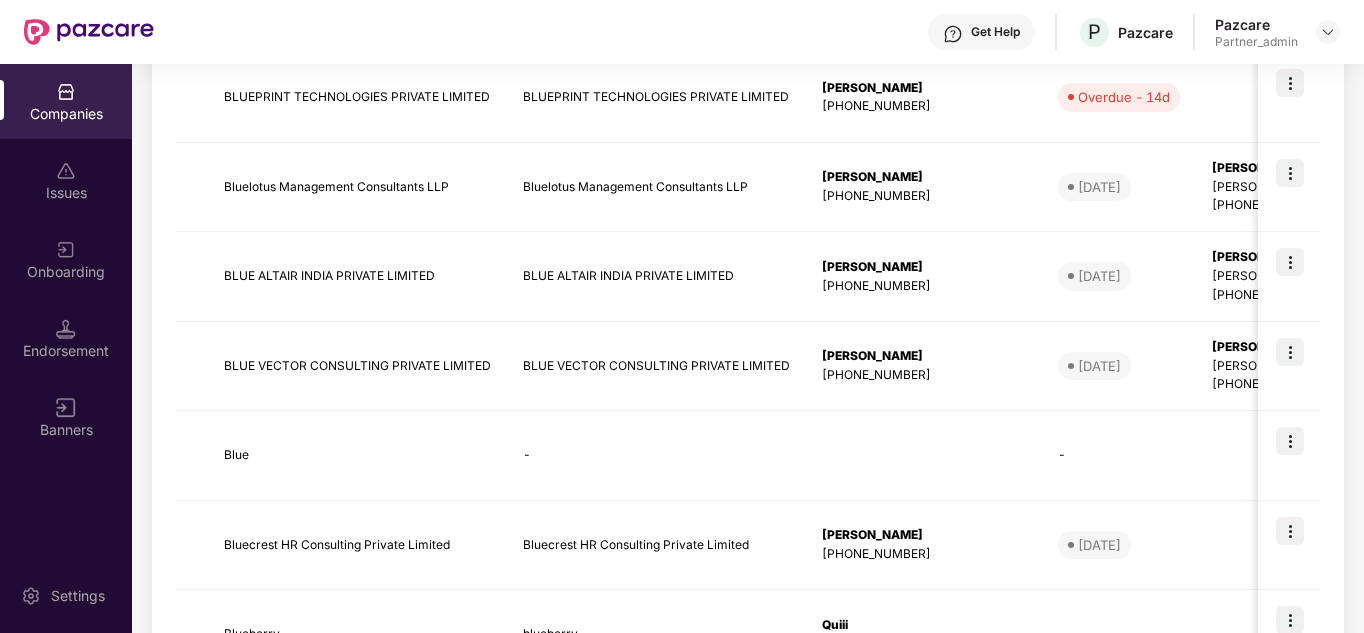 scroll, scrollTop: 573, scrollLeft: 0, axis: vertical 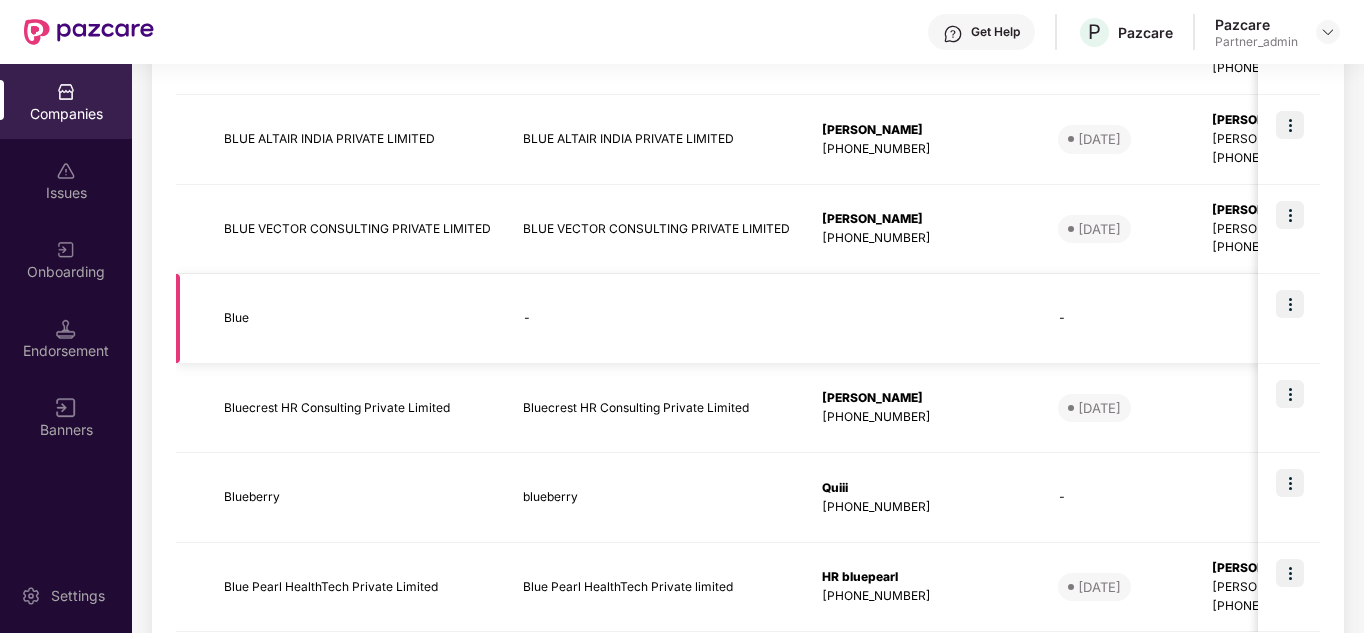 type on "****" 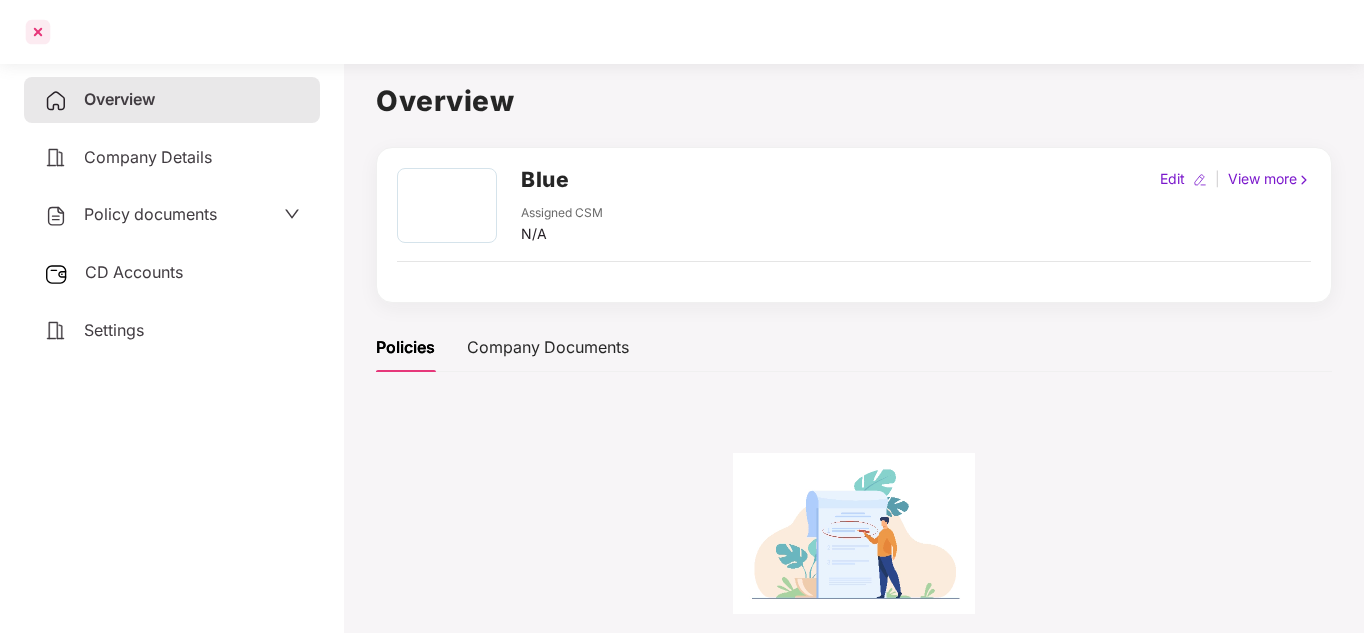 click at bounding box center (38, 32) 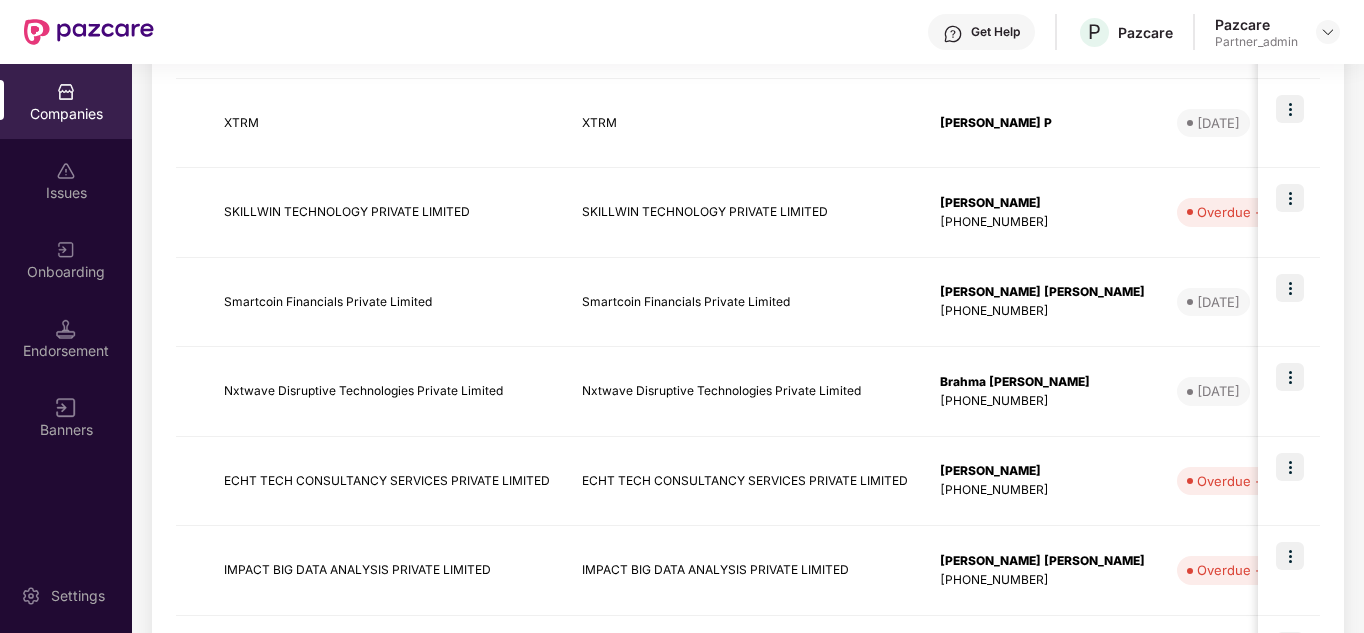 scroll, scrollTop: 820, scrollLeft: 0, axis: vertical 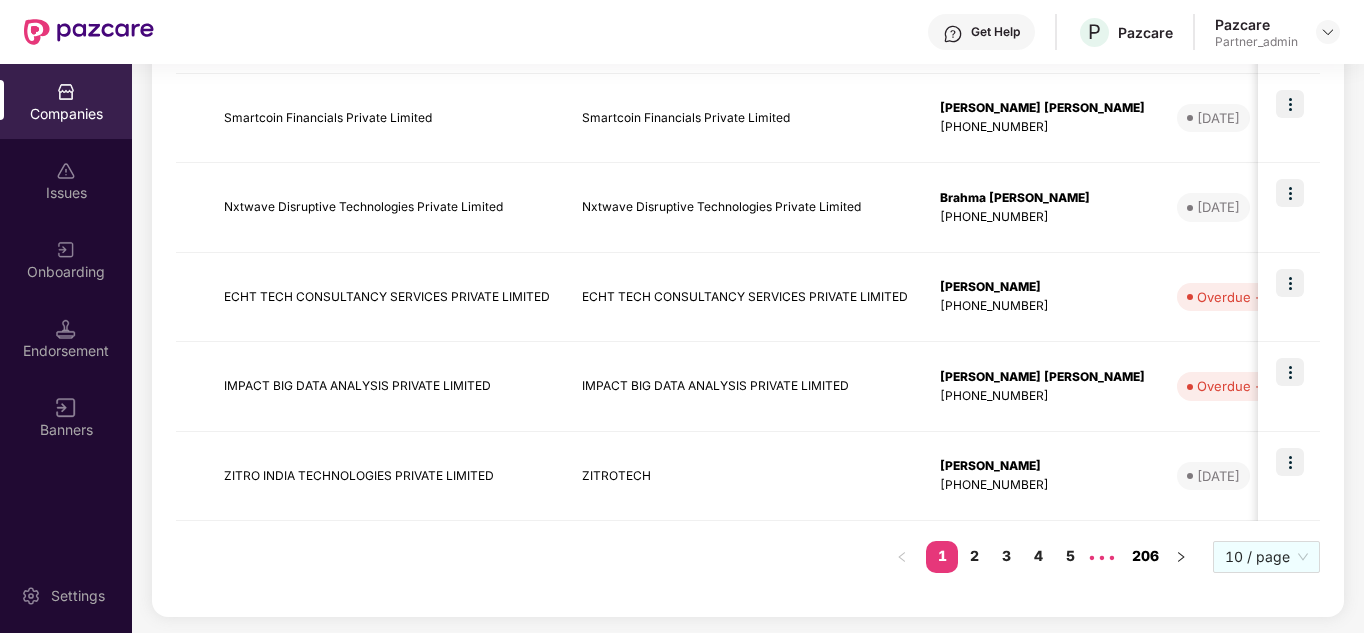 click on "206" at bounding box center [1145, 556] 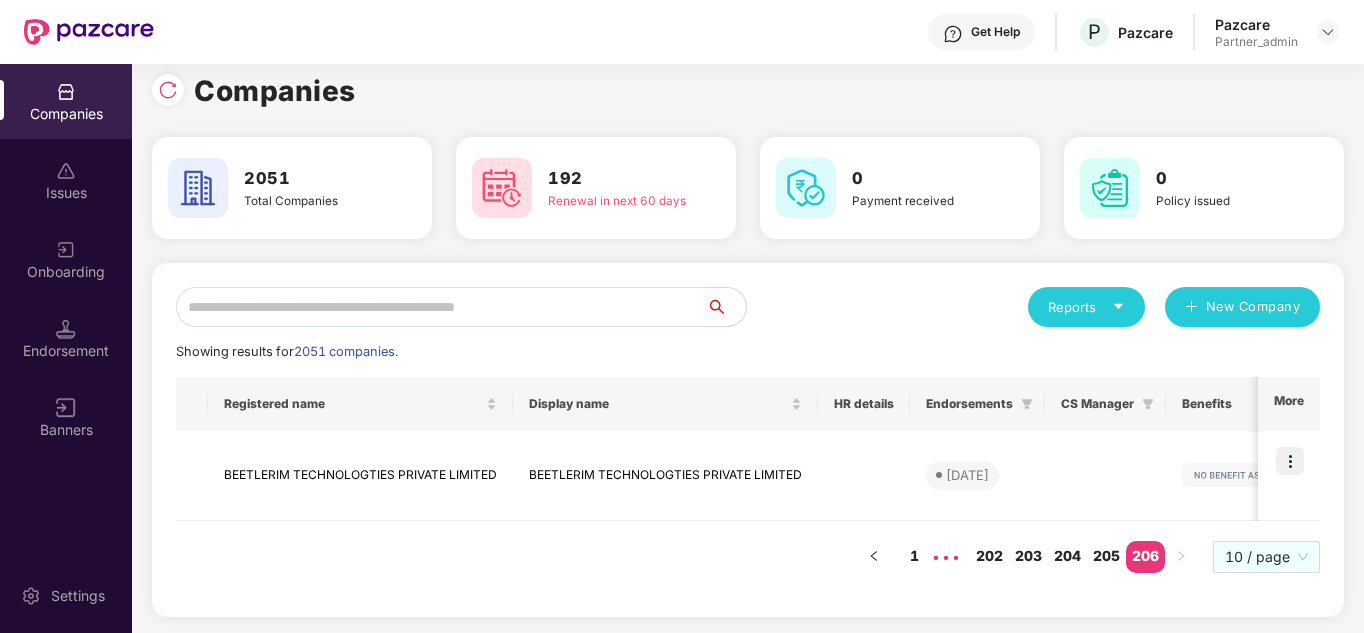 scroll, scrollTop: 0, scrollLeft: 0, axis: both 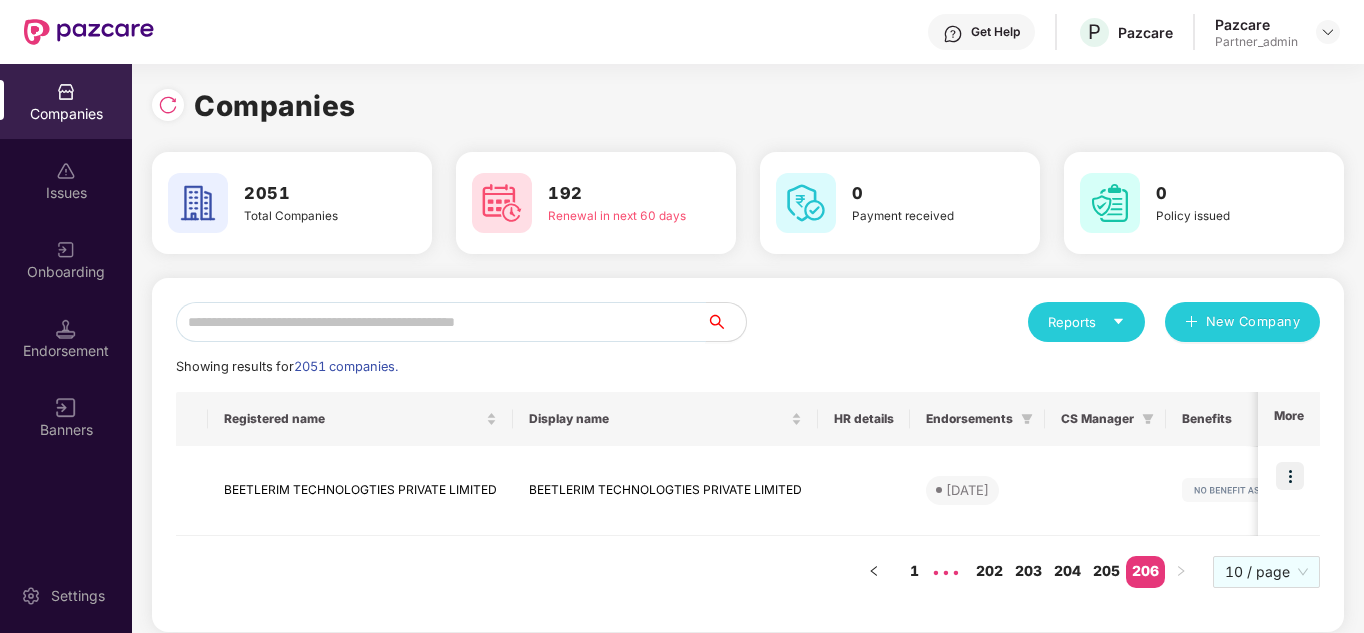 click at bounding box center [441, 322] 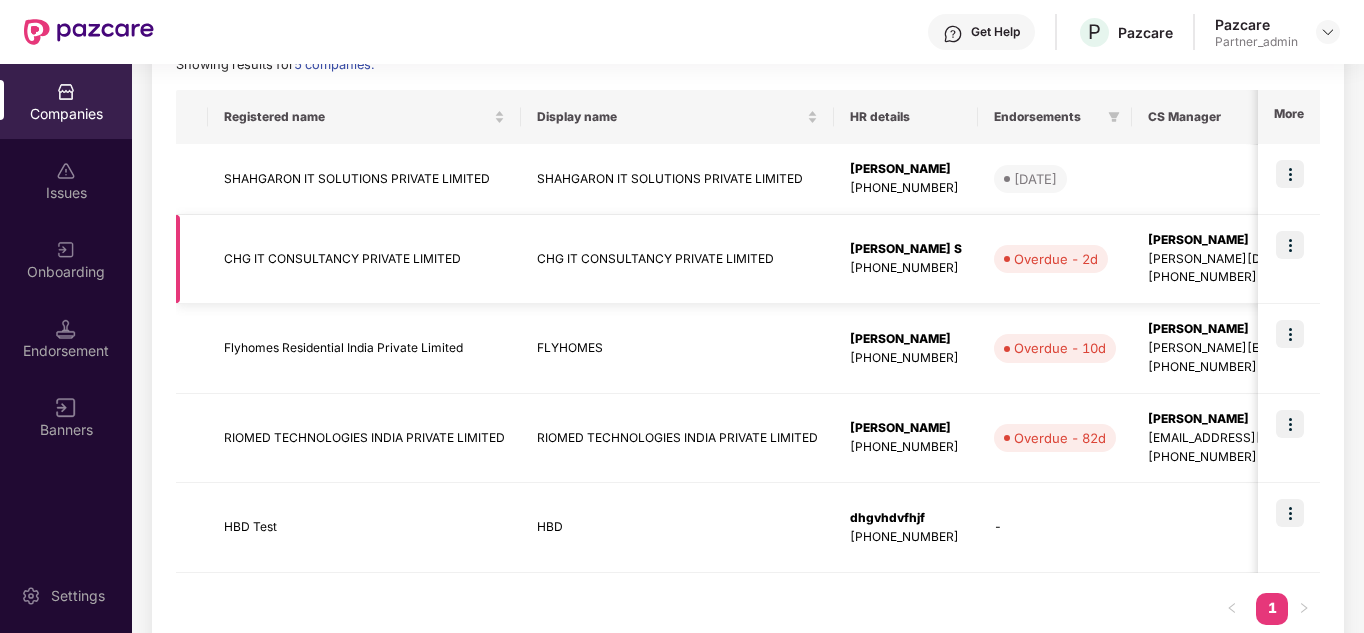 scroll, scrollTop: 354, scrollLeft: 0, axis: vertical 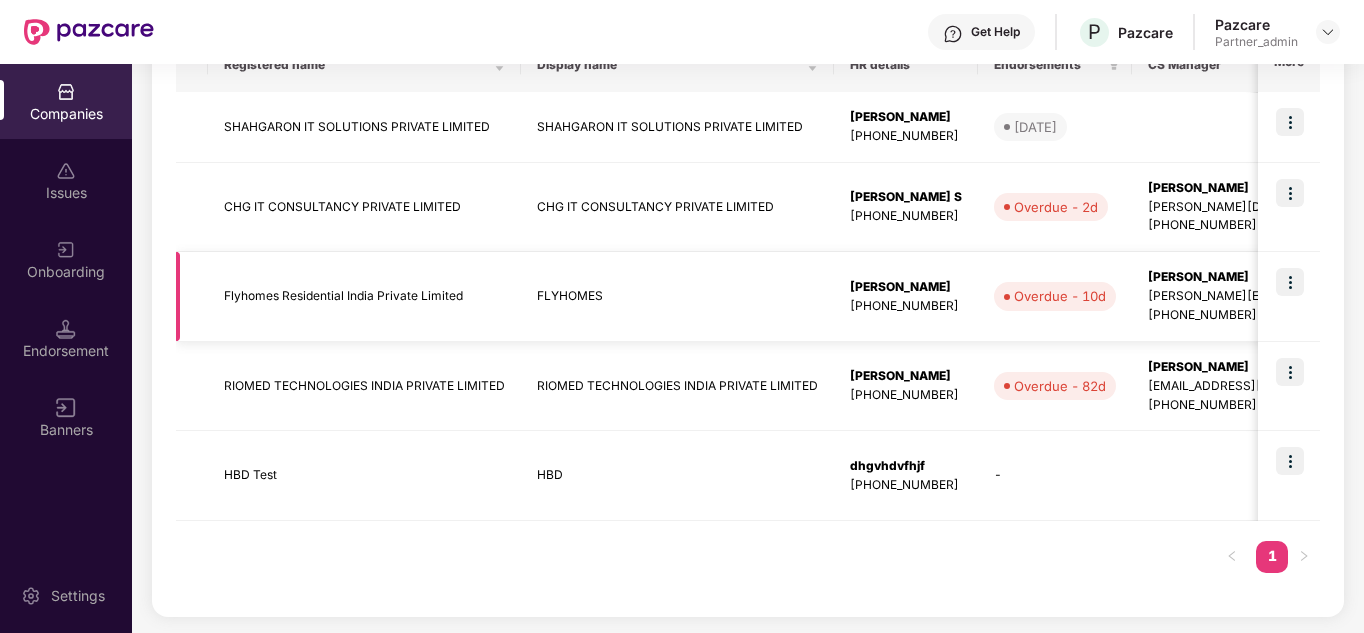 type on "**" 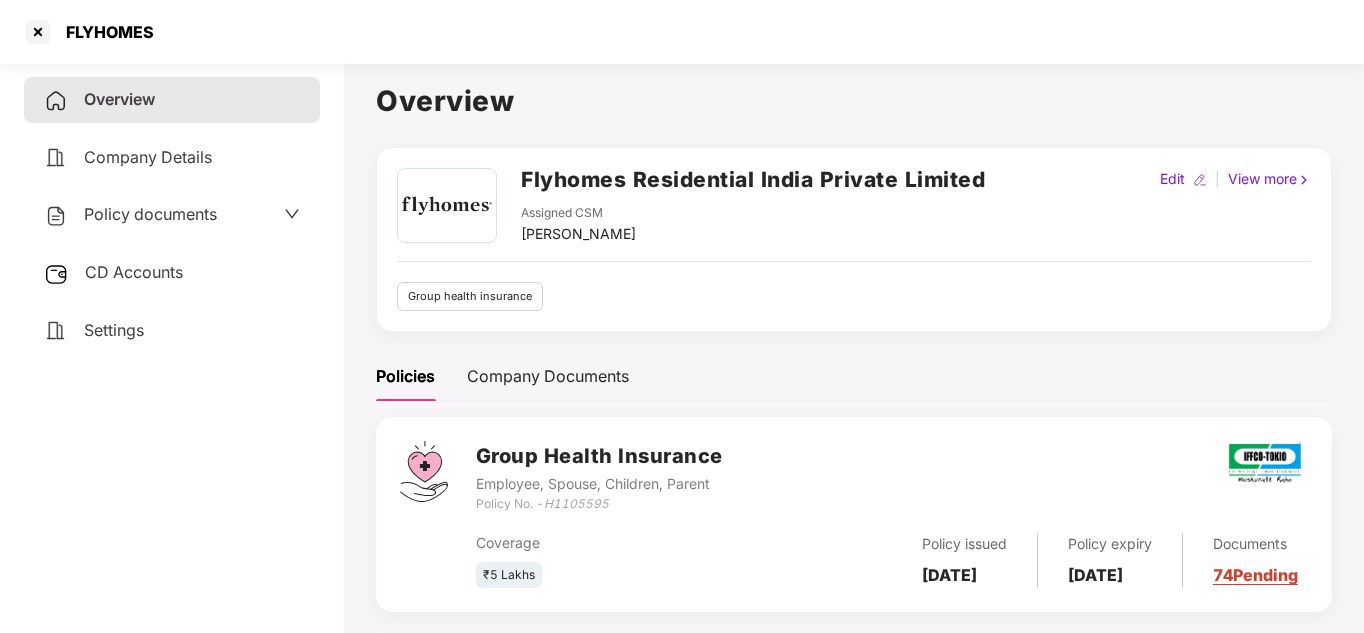scroll, scrollTop: 55, scrollLeft: 0, axis: vertical 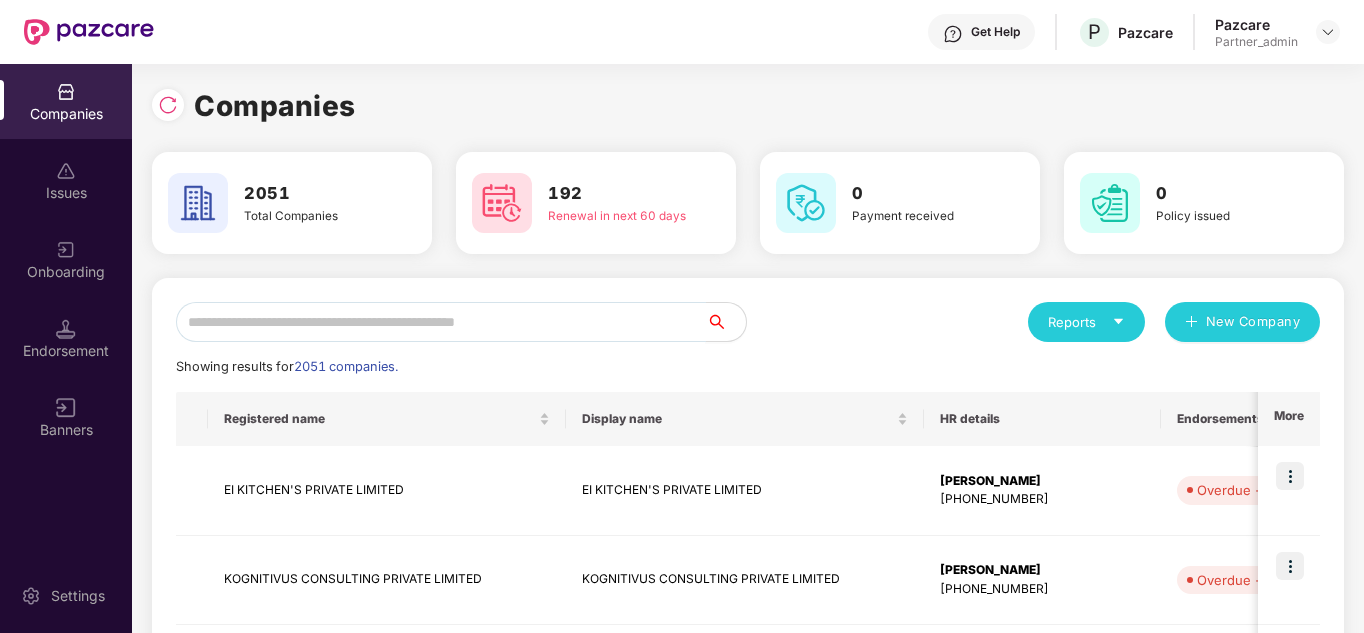 click at bounding box center [441, 322] 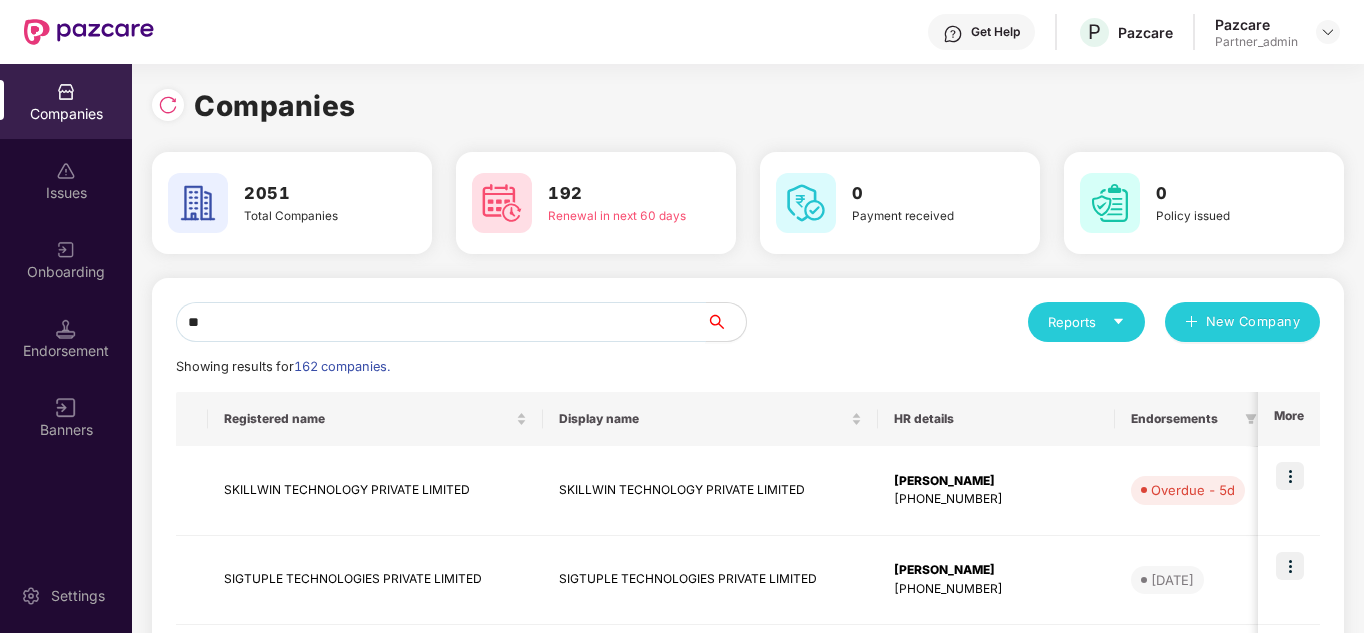 type on "*" 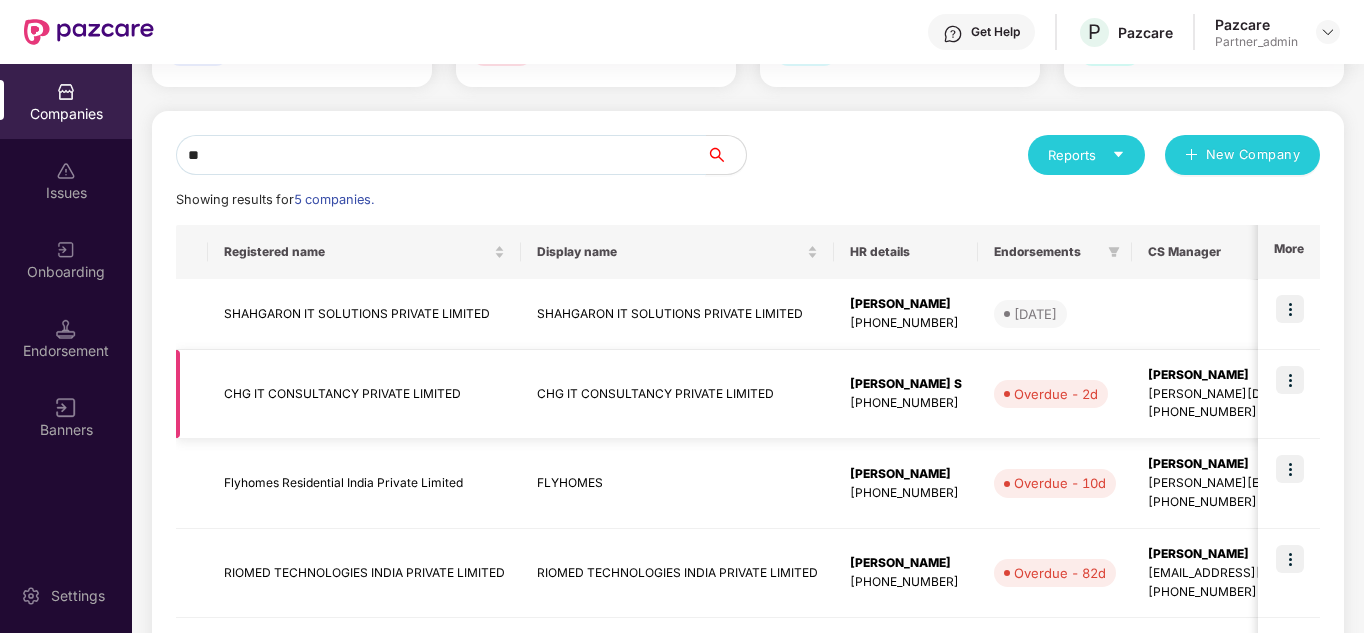 scroll, scrollTop: 184, scrollLeft: 0, axis: vertical 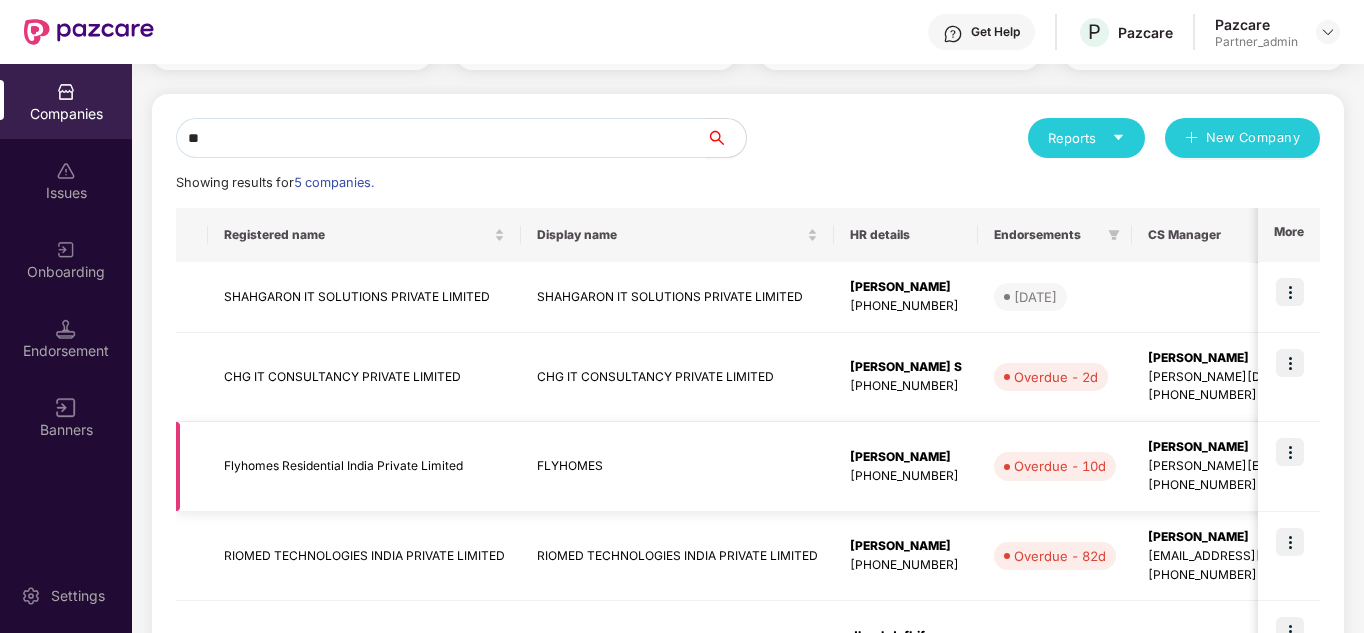 type on "**" 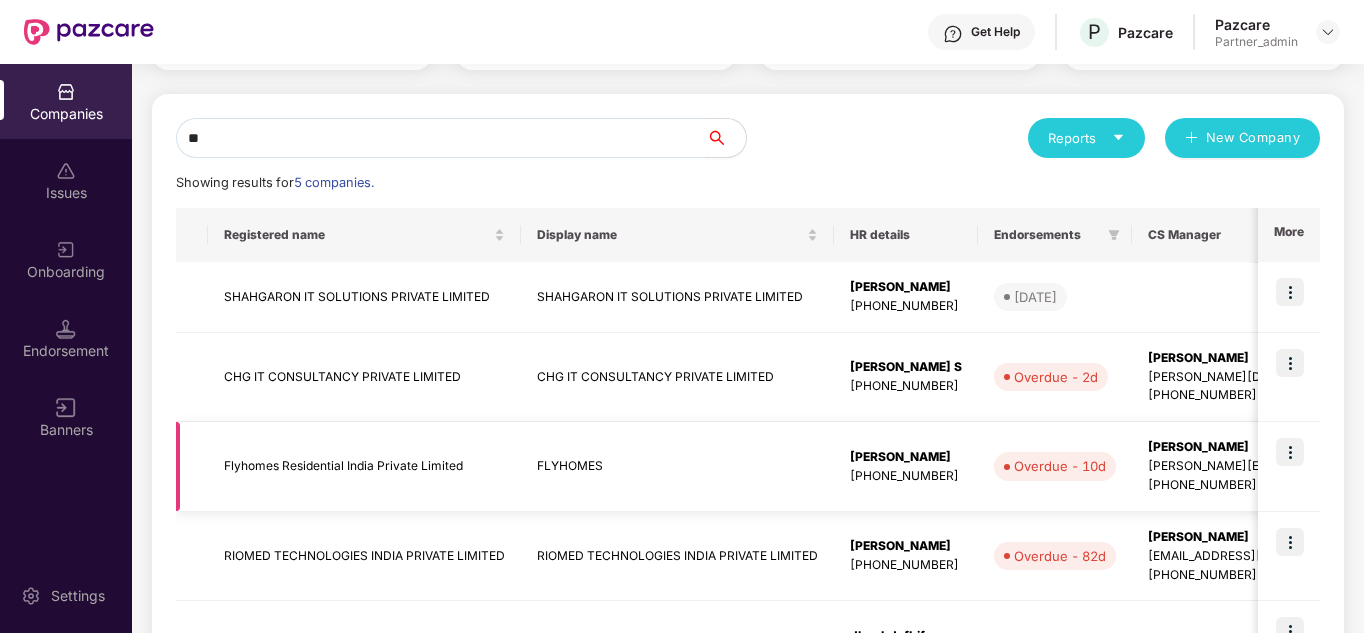 click at bounding box center [1290, 452] 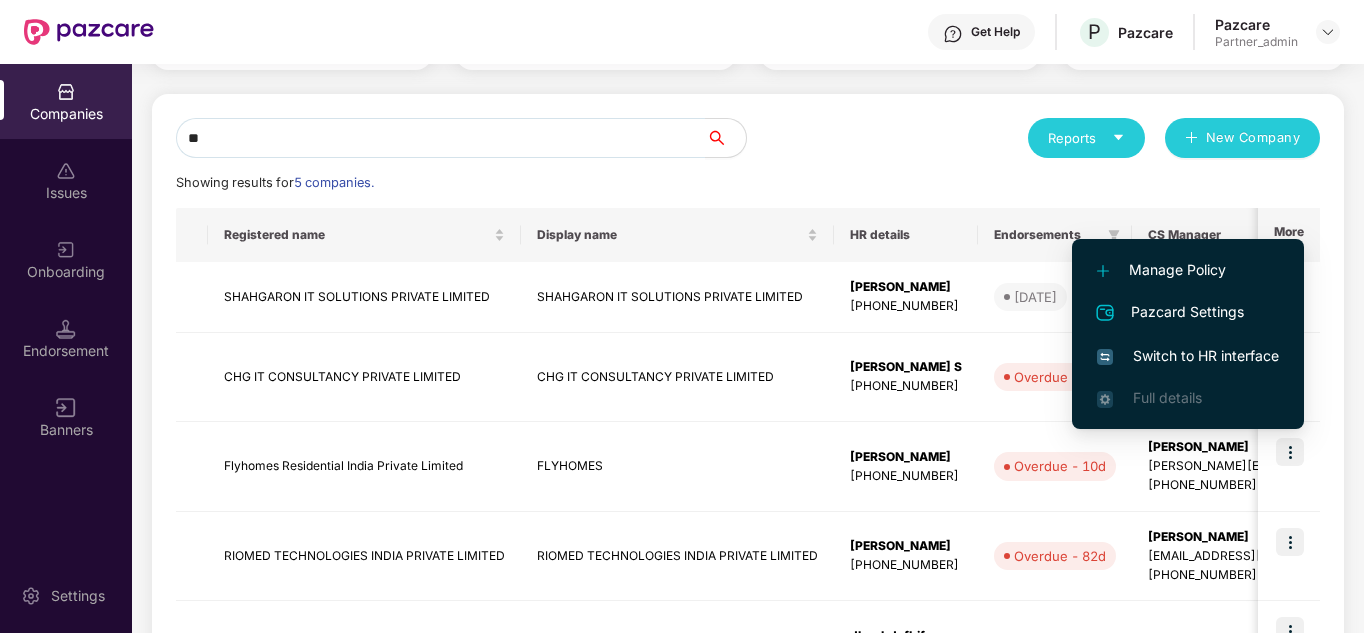 click on "Switch to HR interface" at bounding box center [1188, 356] 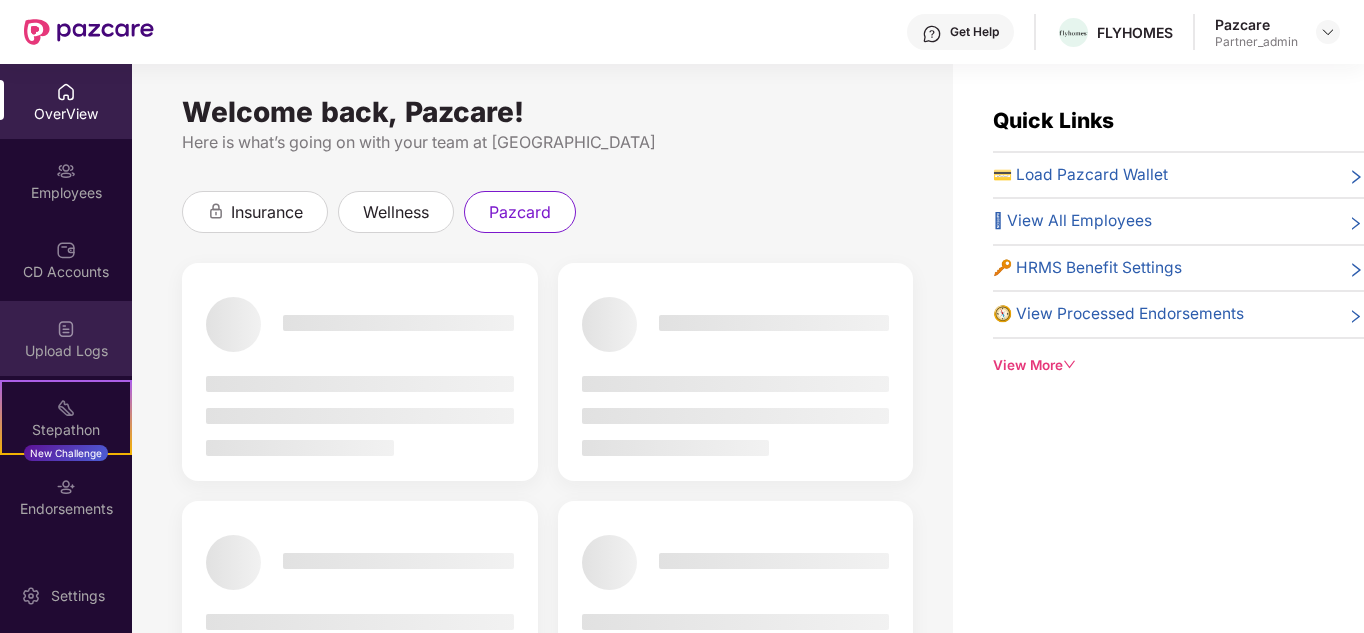 scroll, scrollTop: 59, scrollLeft: 0, axis: vertical 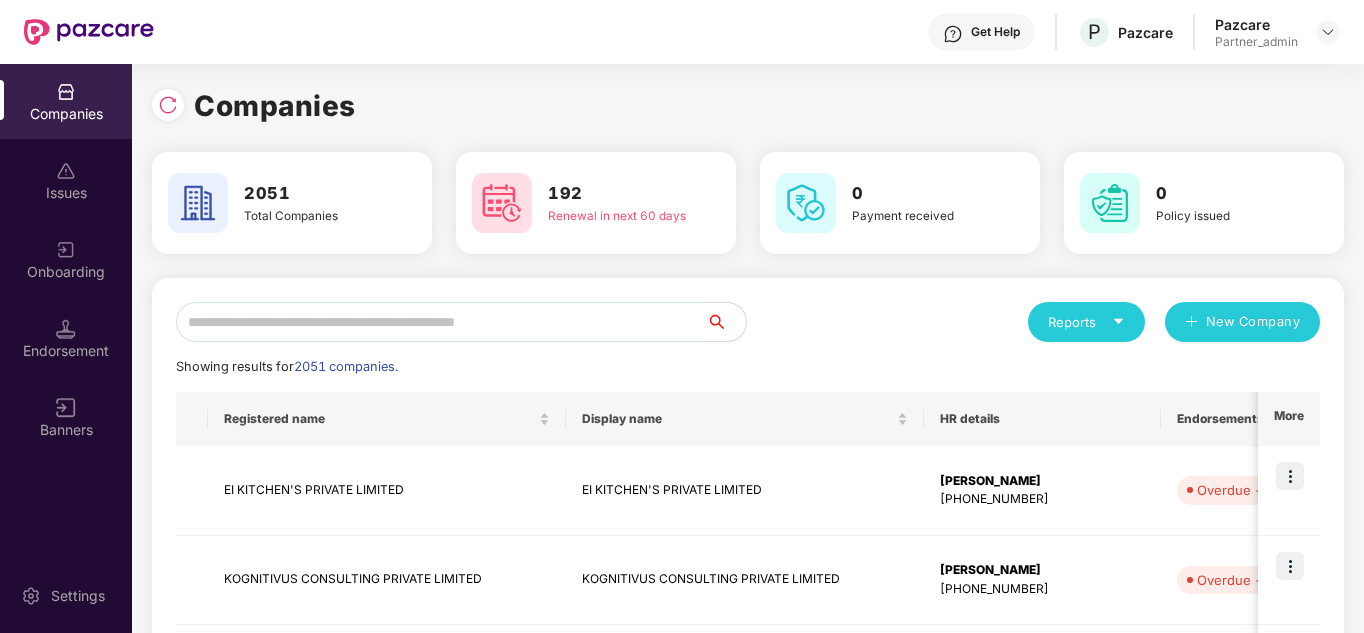 click at bounding box center [441, 322] 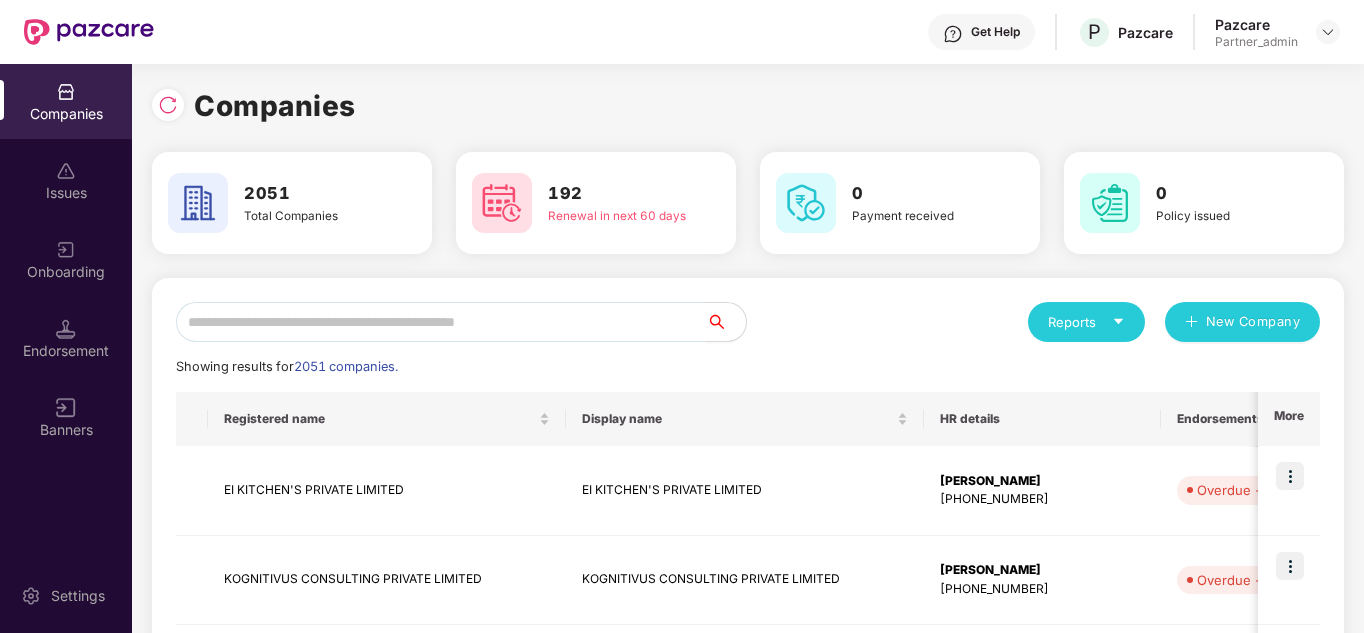 click on "Renewal in next 60 days" at bounding box center (617, 216) 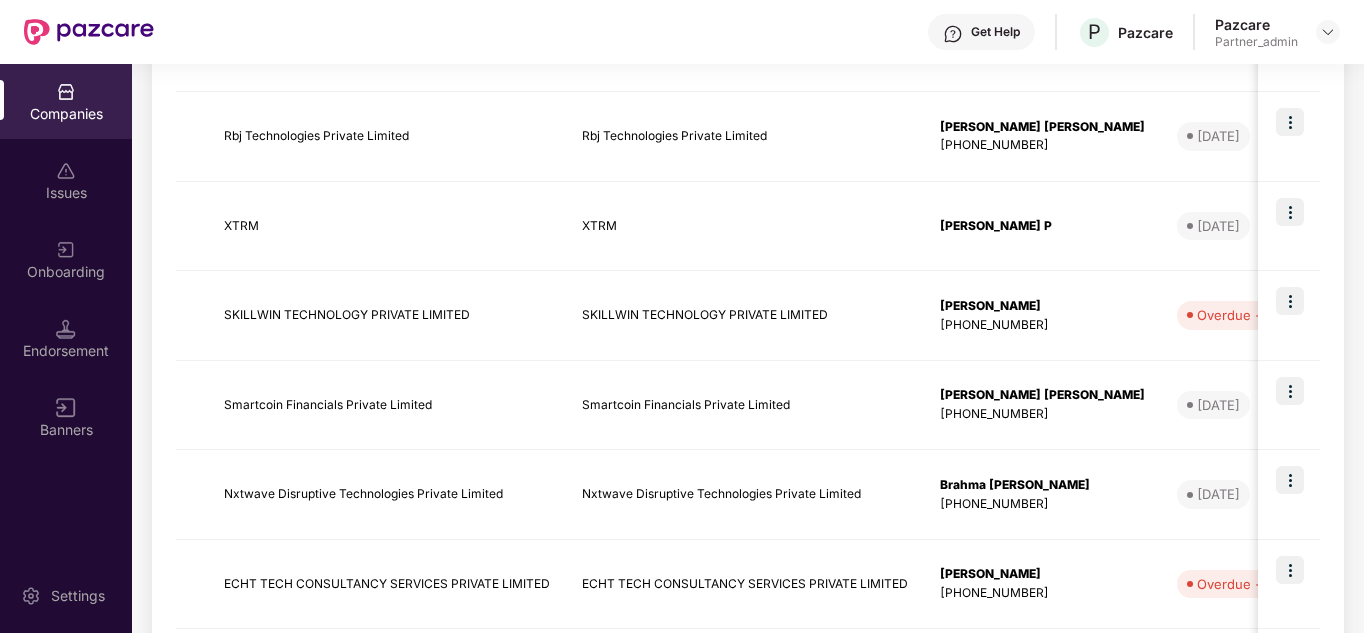 scroll, scrollTop: 820, scrollLeft: 0, axis: vertical 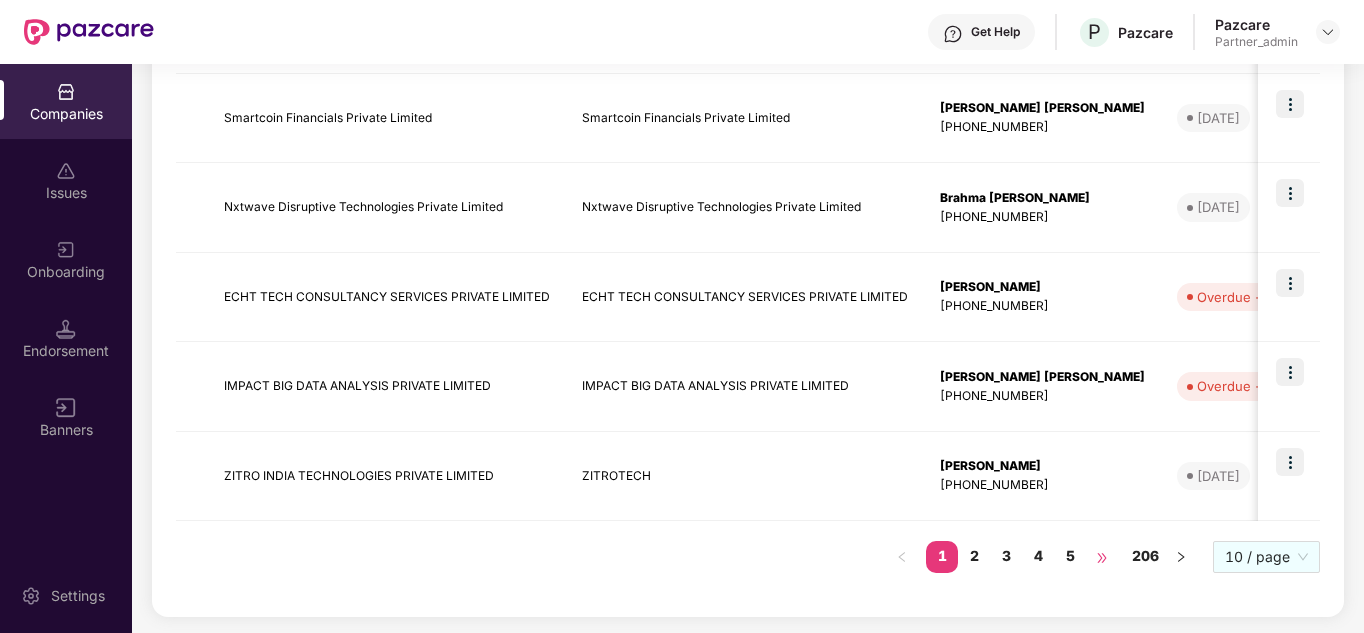 click on "•••" at bounding box center (1102, 557) 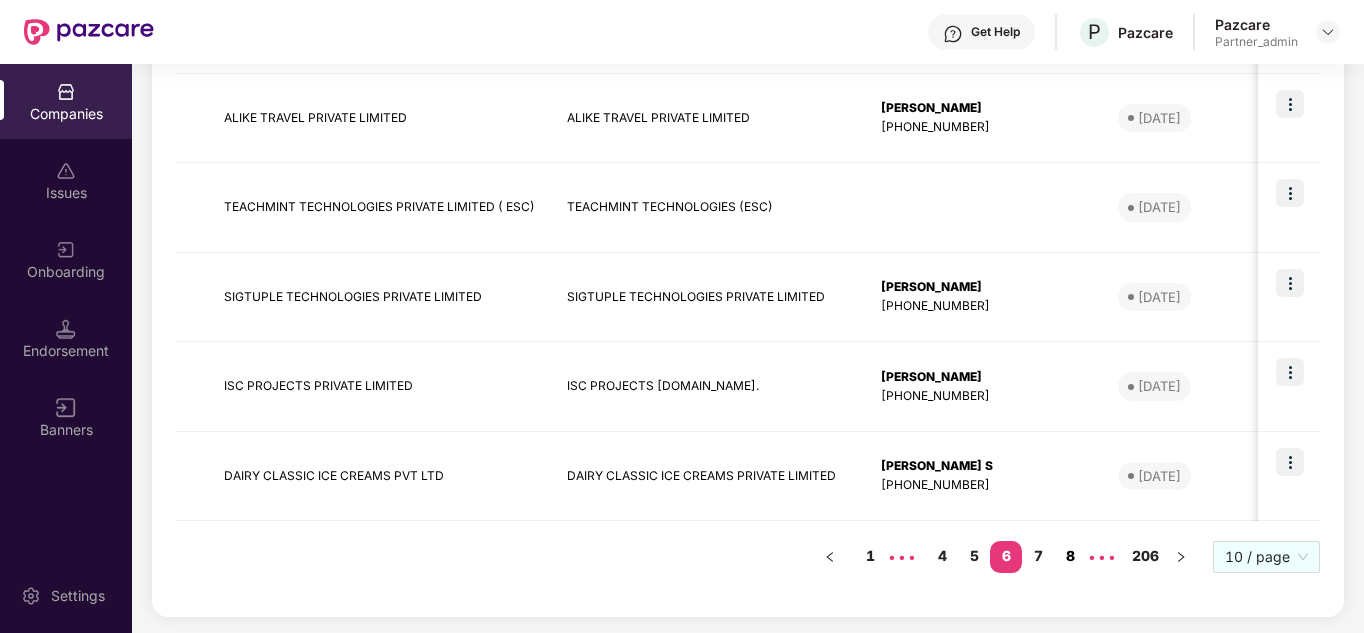 click on "8" at bounding box center (1070, 556) 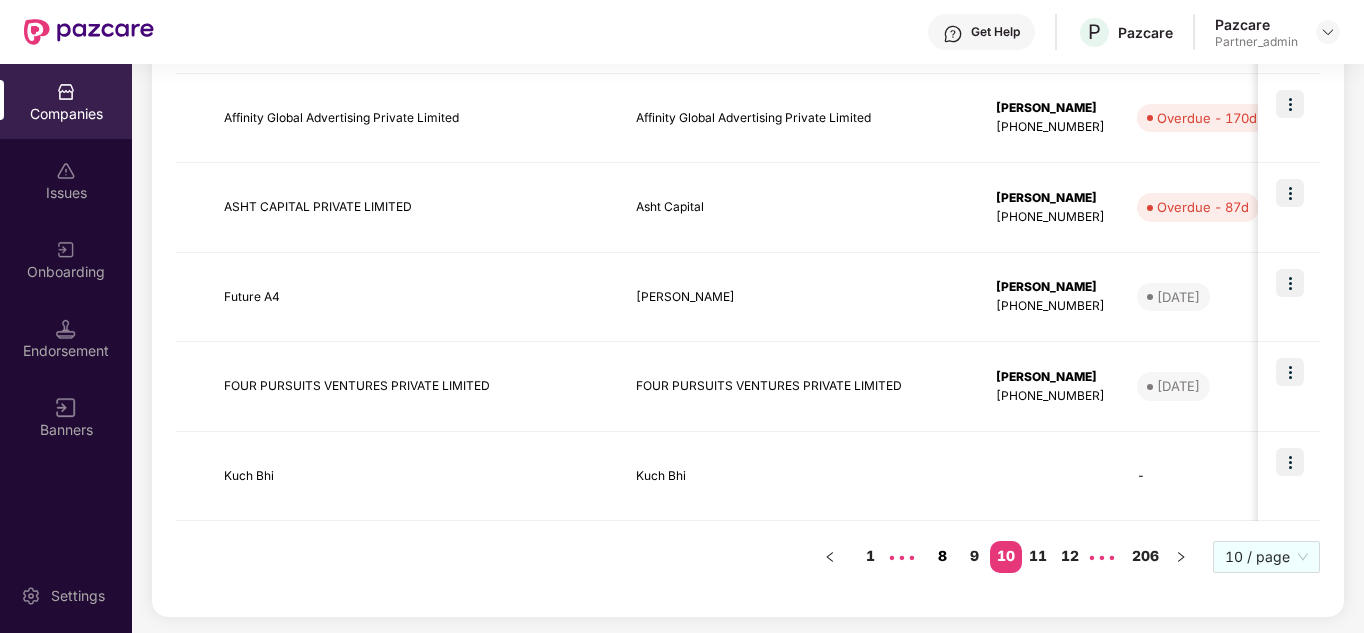 click on "12" at bounding box center [1070, 556] 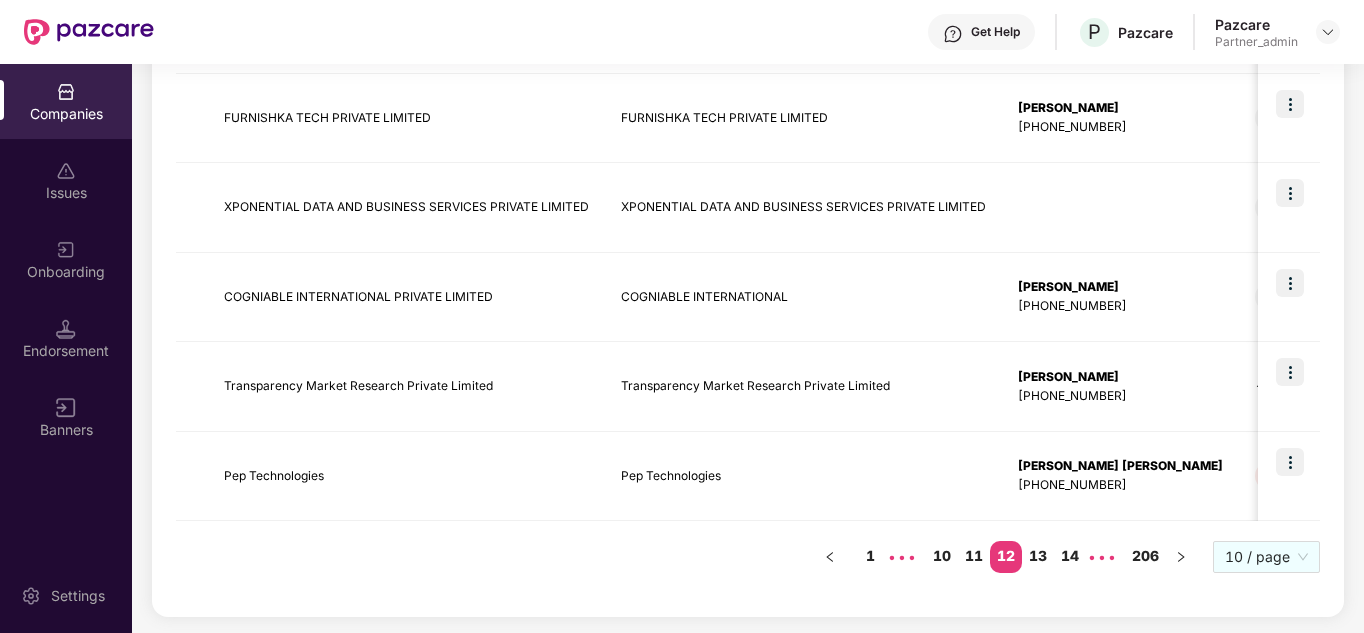 click on "14" at bounding box center [1070, 556] 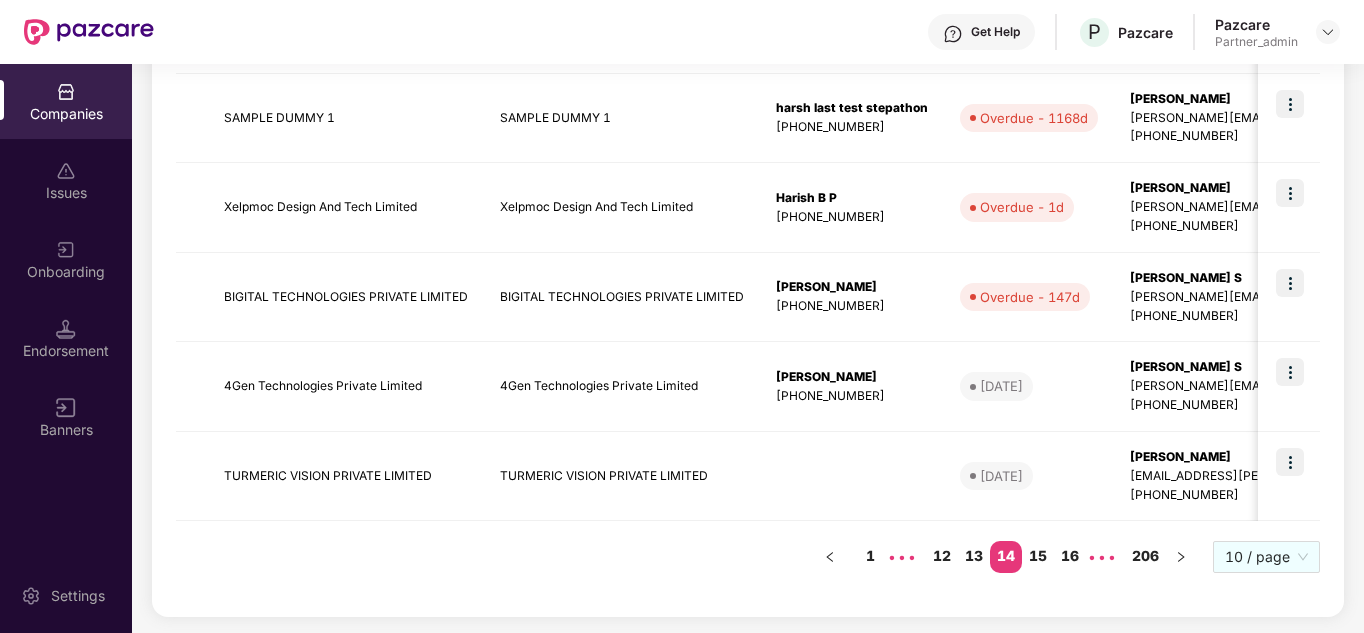 click on "16" at bounding box center (1070, 556) 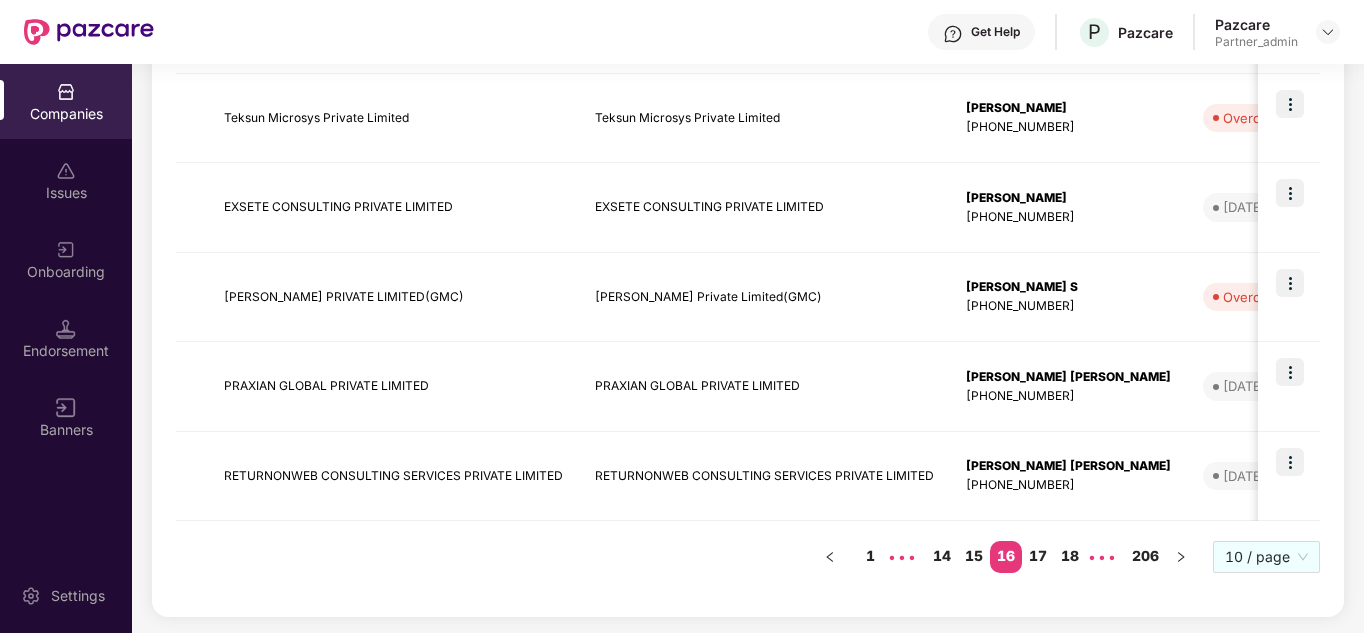 click on "18" at bounding box center [1070, 556] 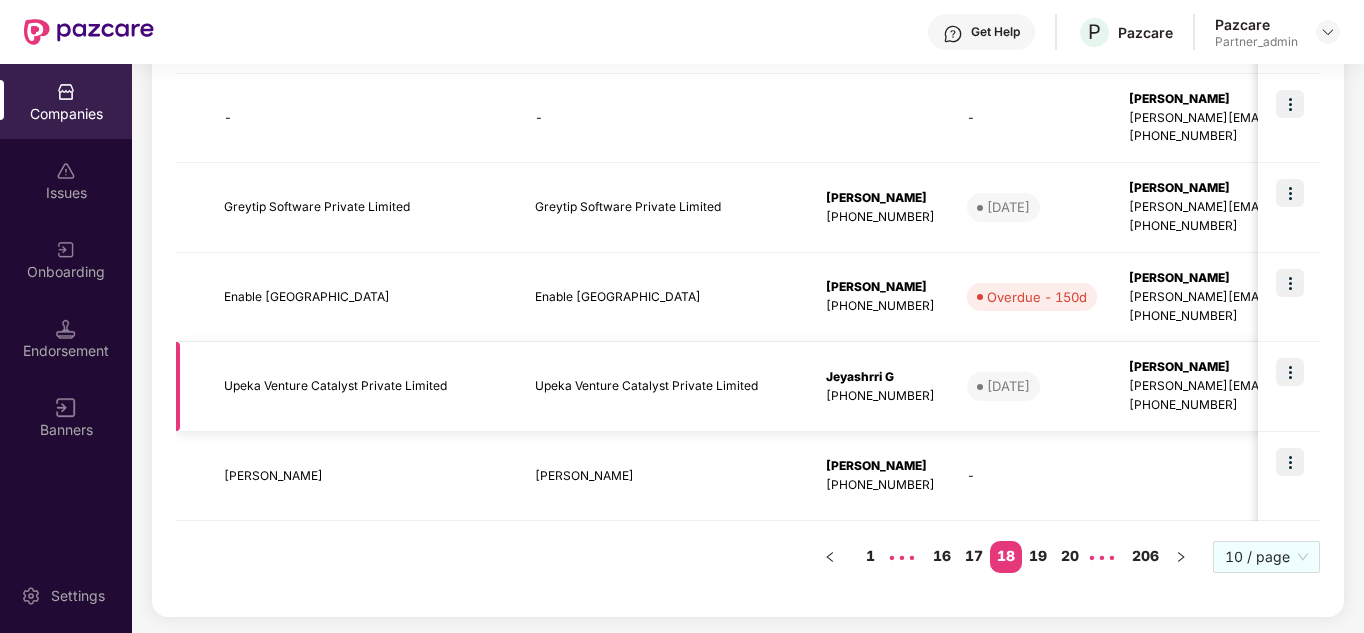 click at bounding box center [1290, 372] 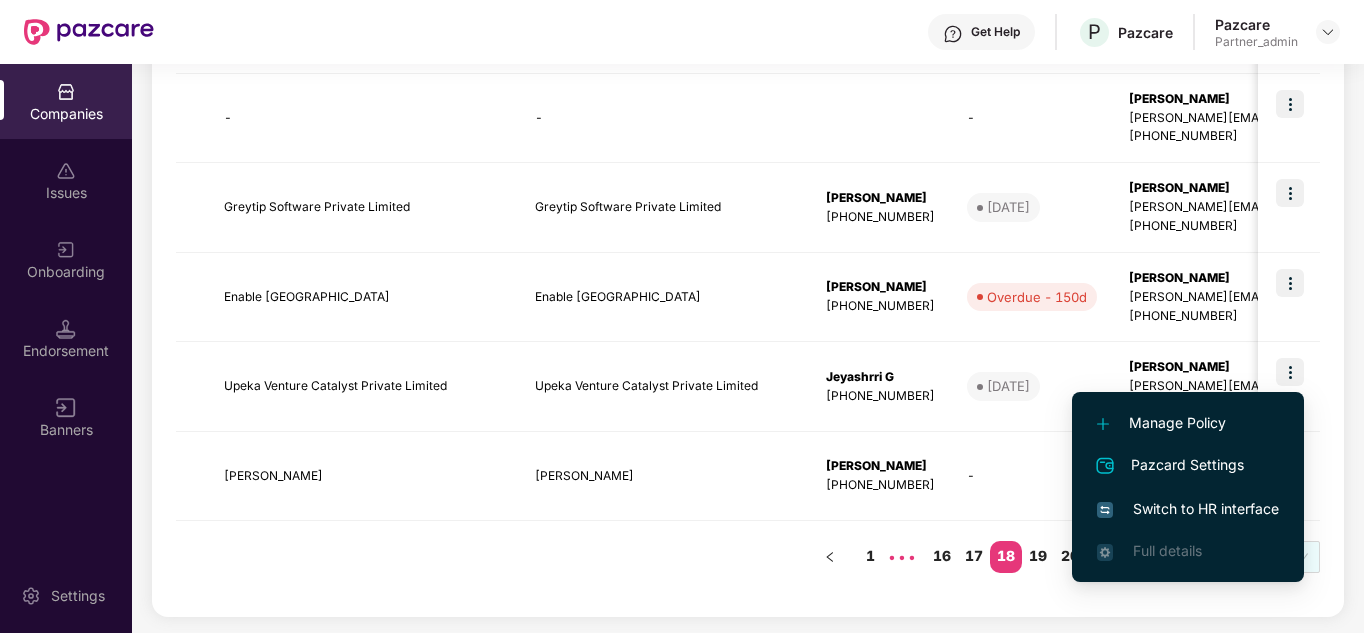 click on "Switch to HR interface" at bounding box center [1188, 509] 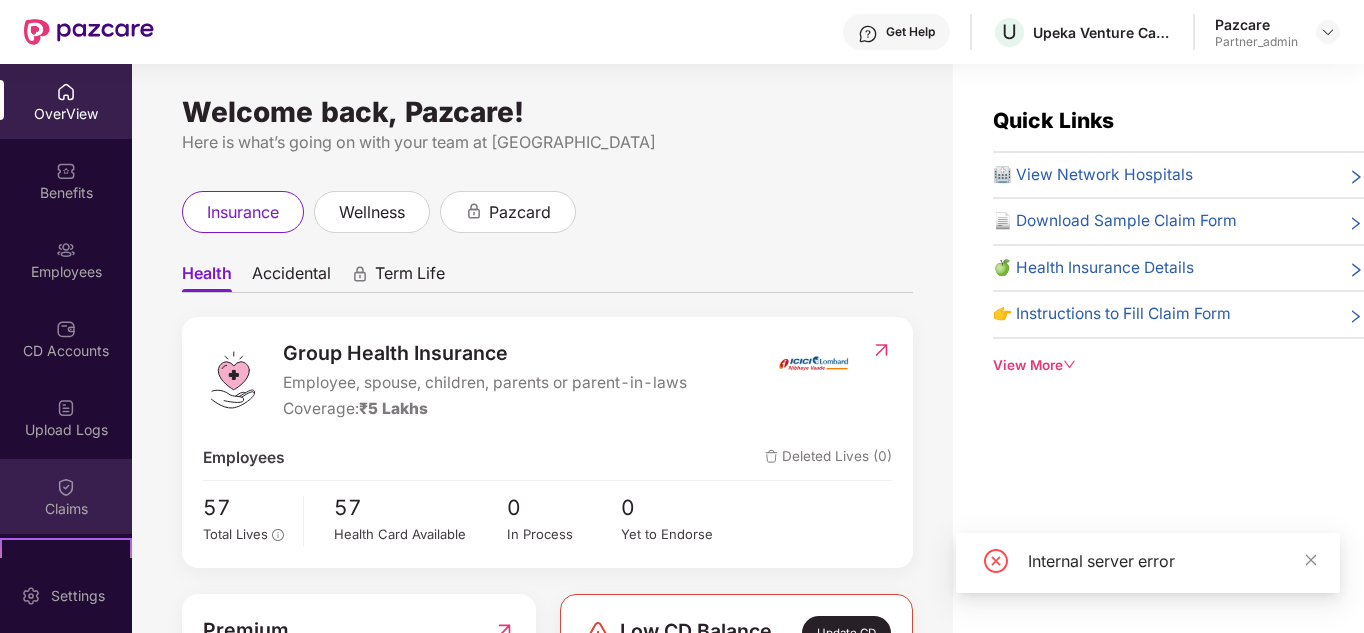 click on "Claims" at bounding box center [66, 496] 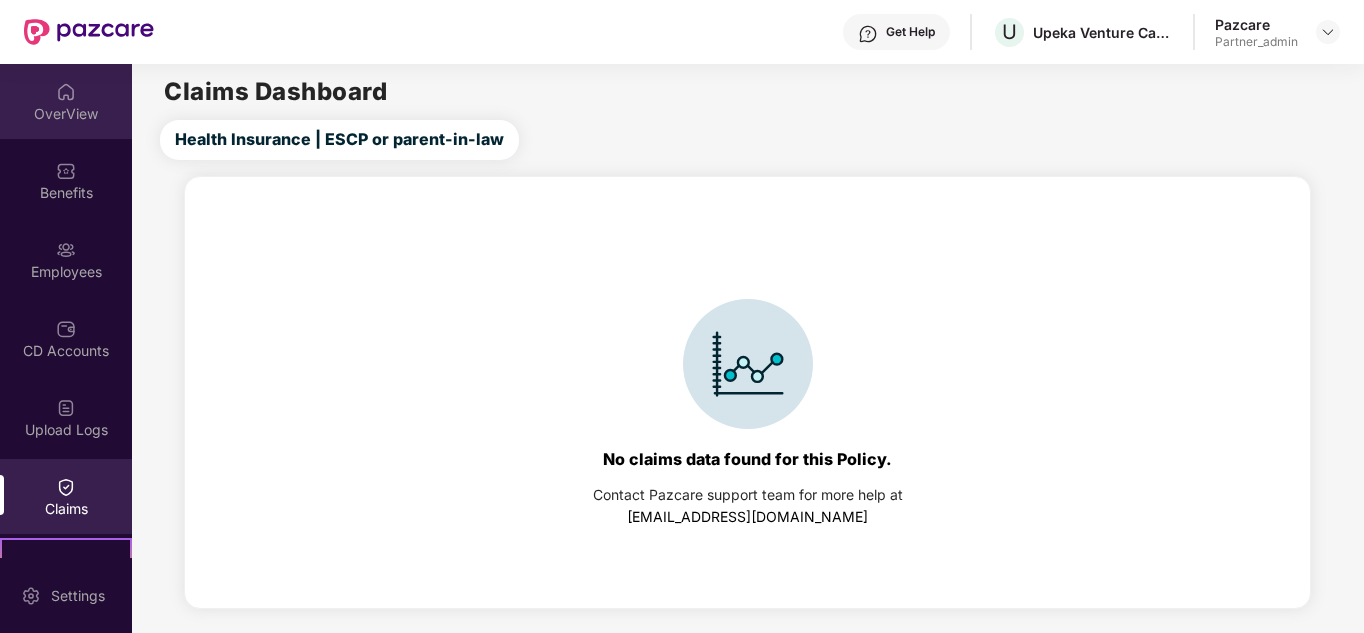 click on "OverView" at bounding box center (66, 114) 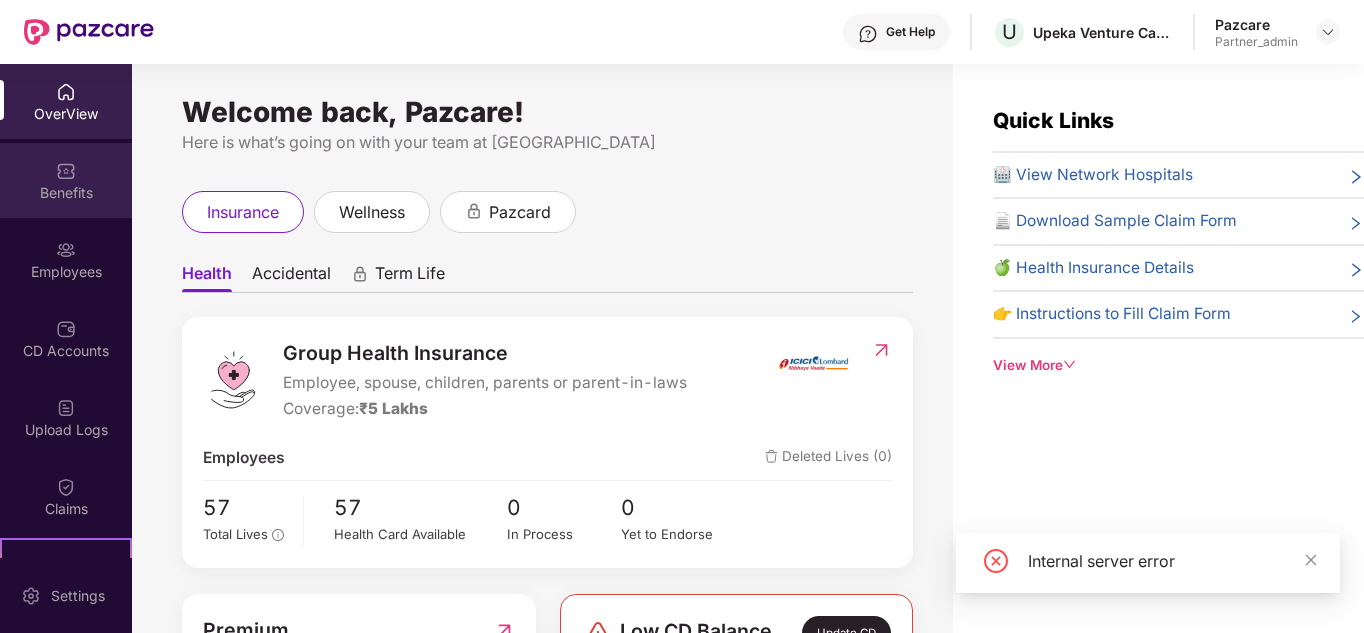 click on "Benefits" at bounding box center [66, 180] 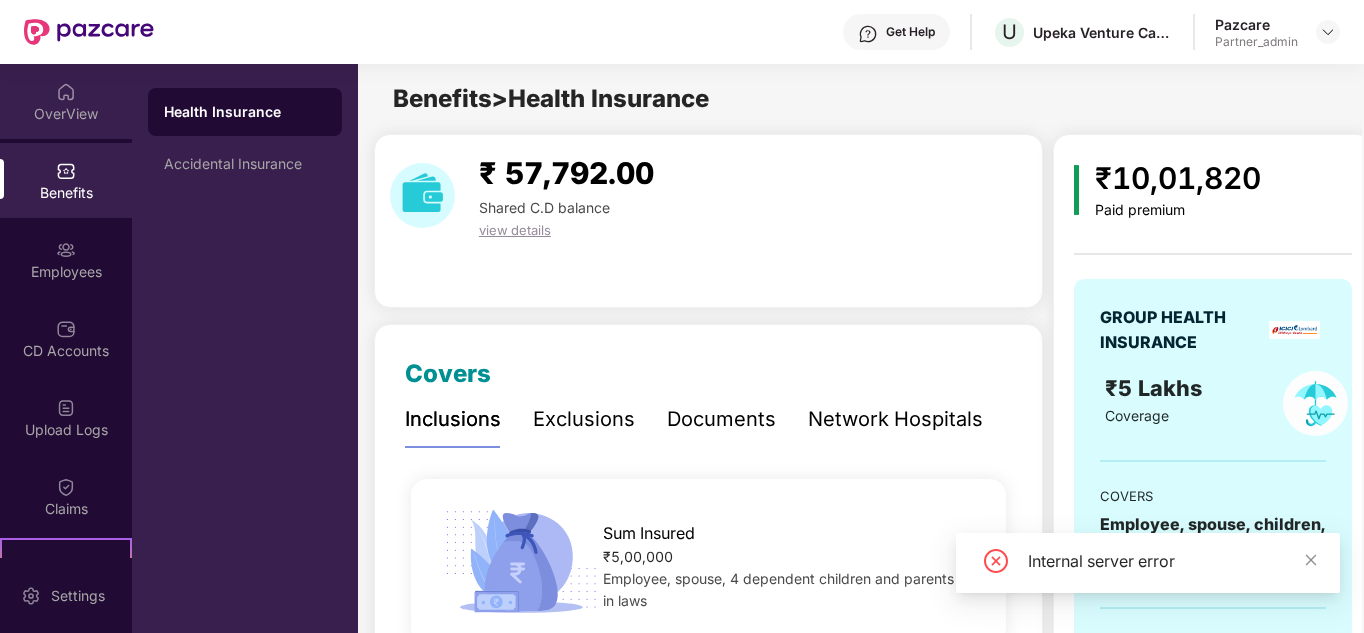 click on "OverView" at bounding box center [66, 101] 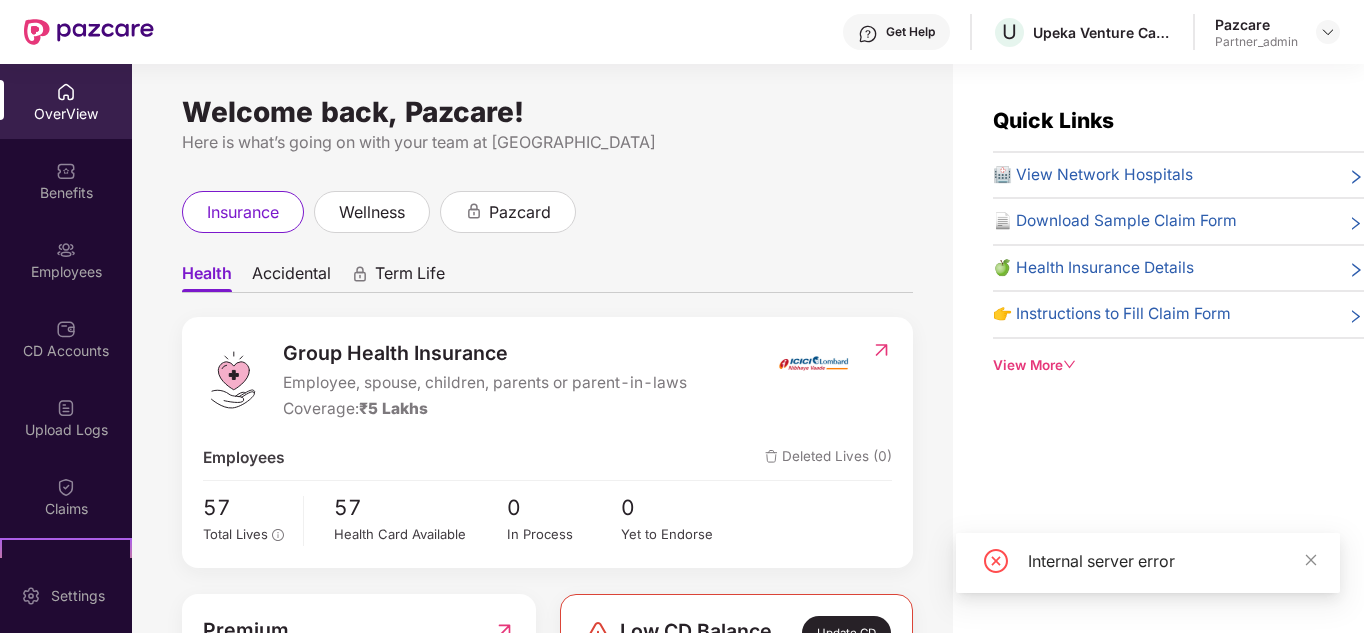 click on "Pazcare" at bounding box center (1256, 24) 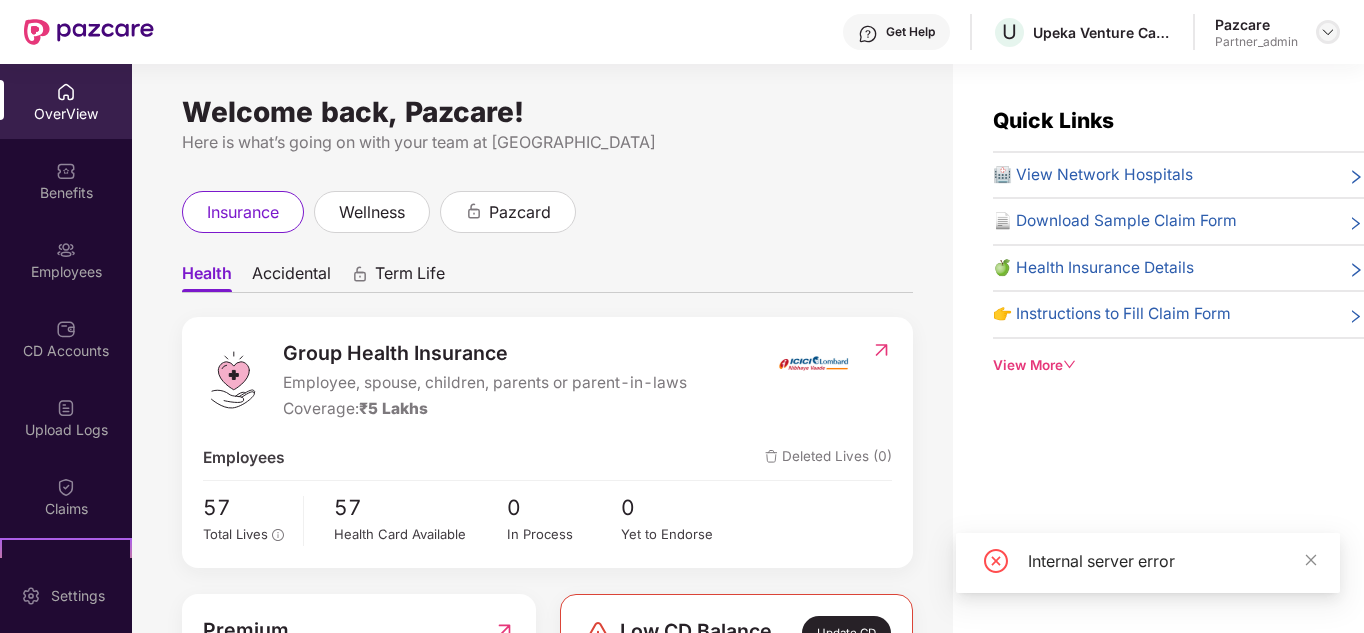 click at bounding box center (1328, 32) 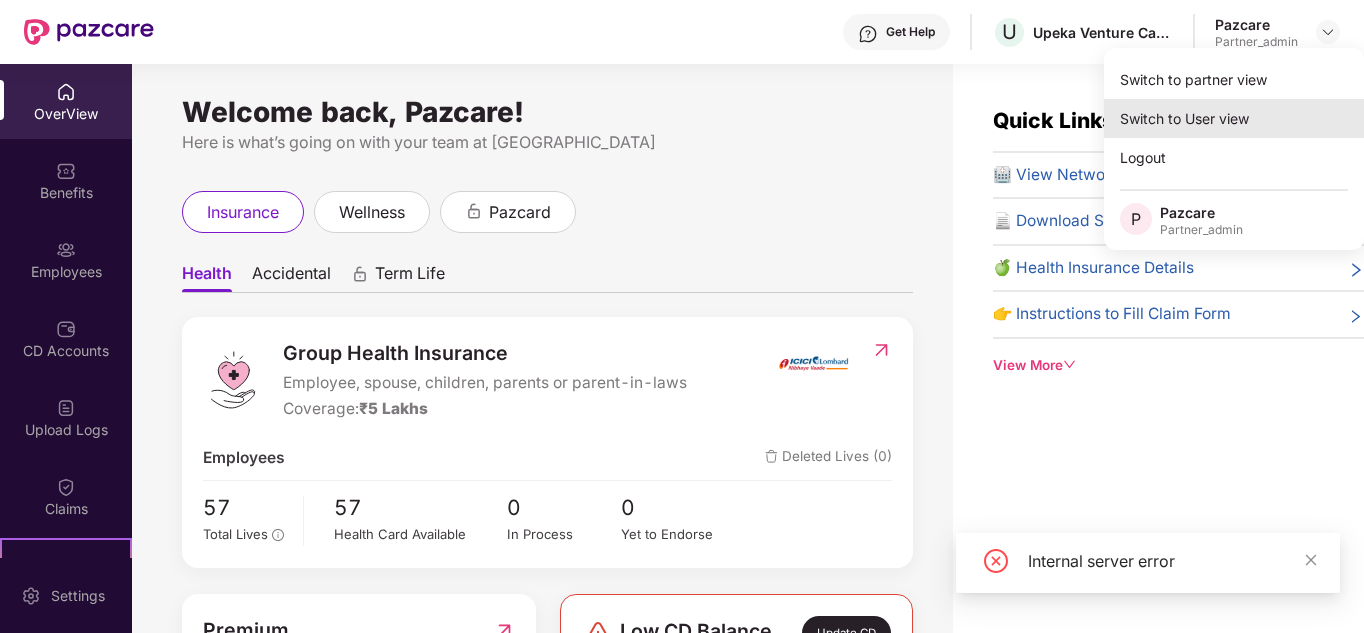 click on "Switch to User view" at bounding box center (1234, 118) 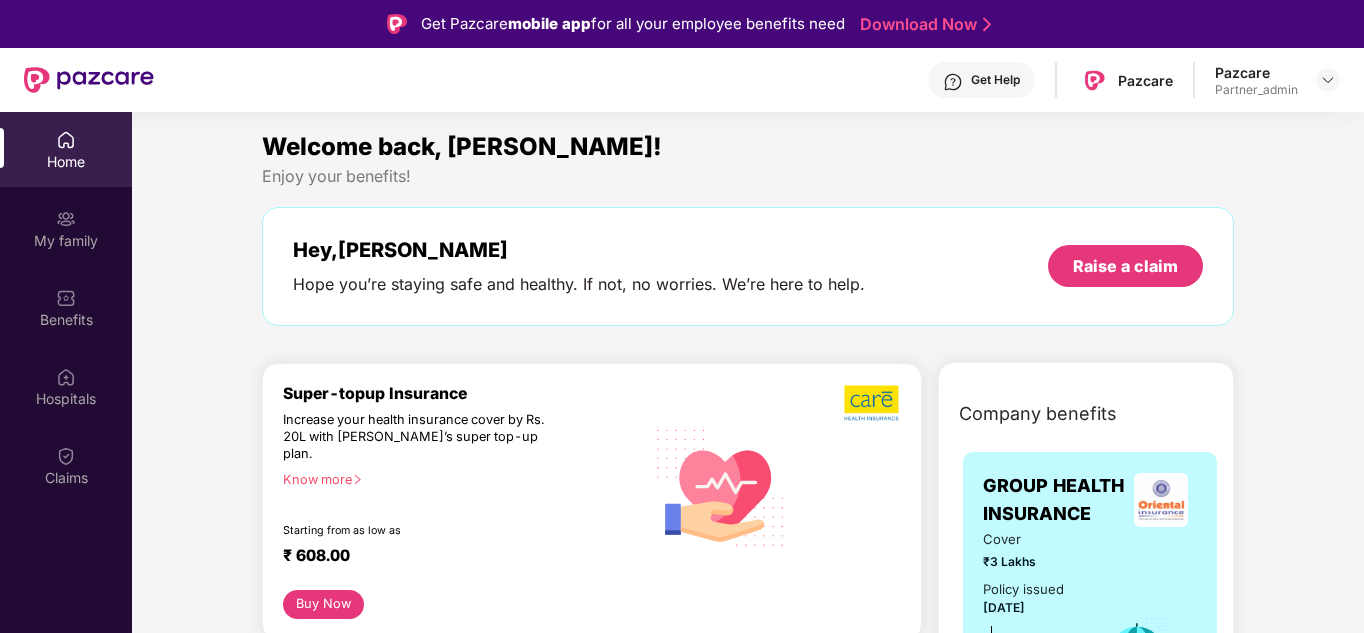 scroll, scrollTop: 0, scrollLeft: 0, axis: both 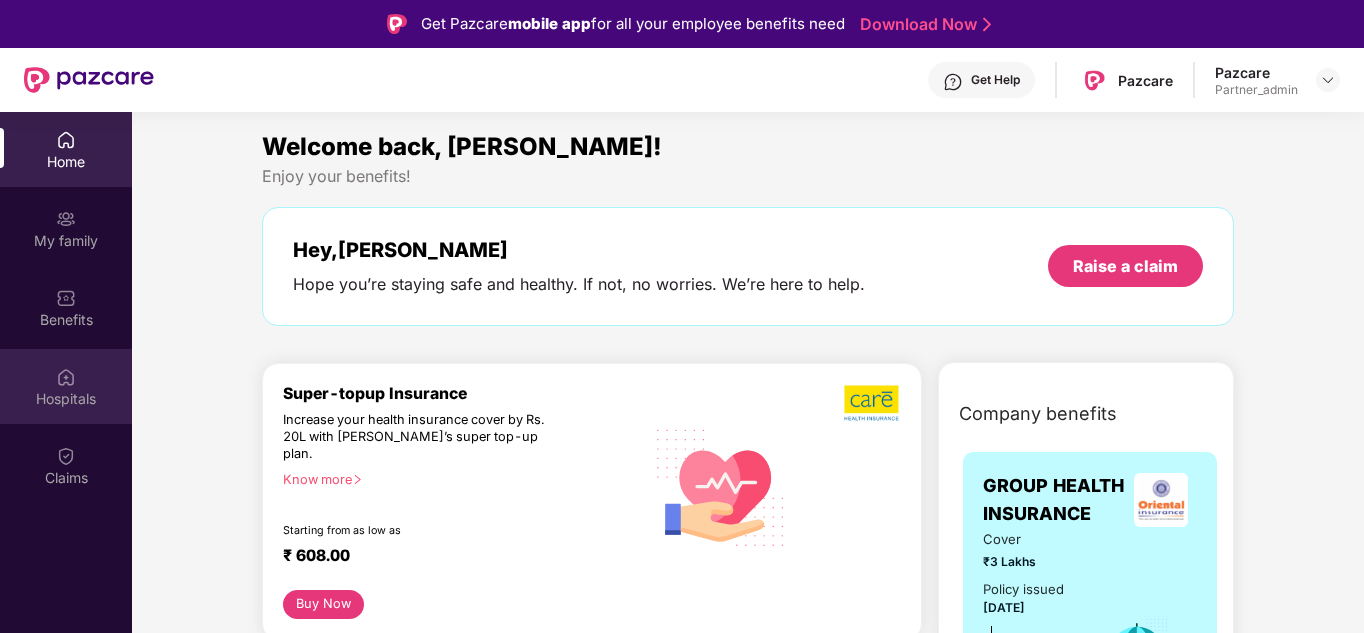 click at bounding box center (66, 377) 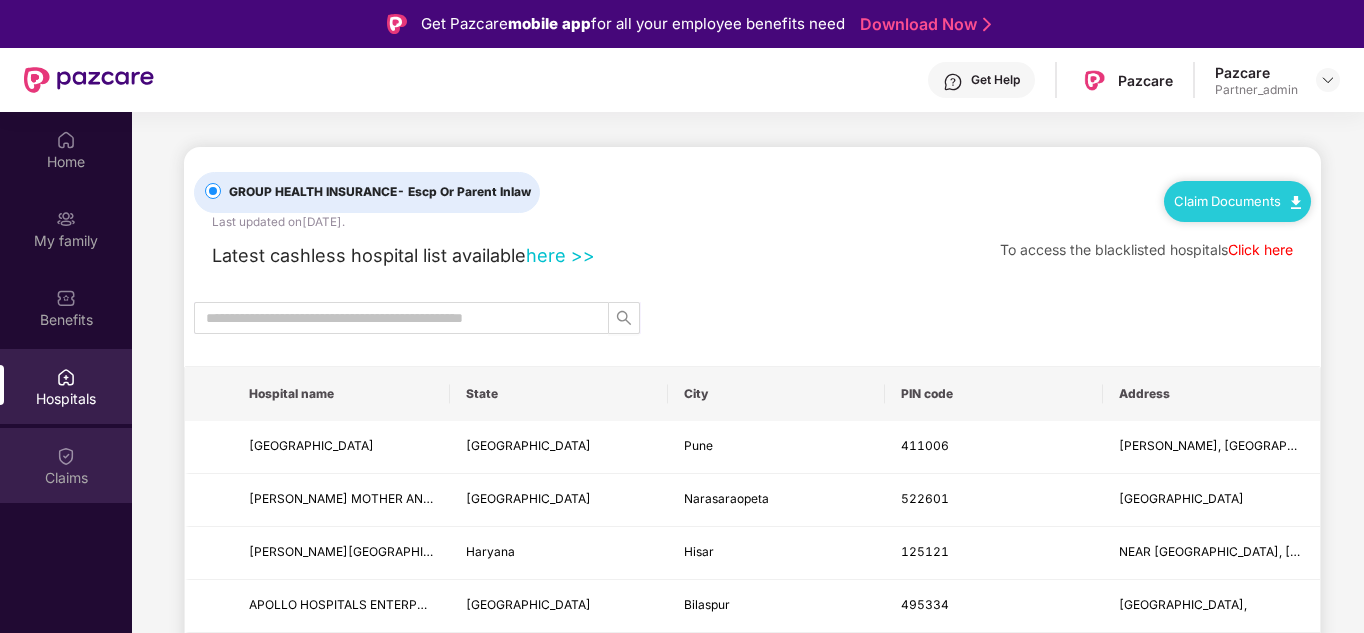 click on "Claims" at bounding box center [66, 465] 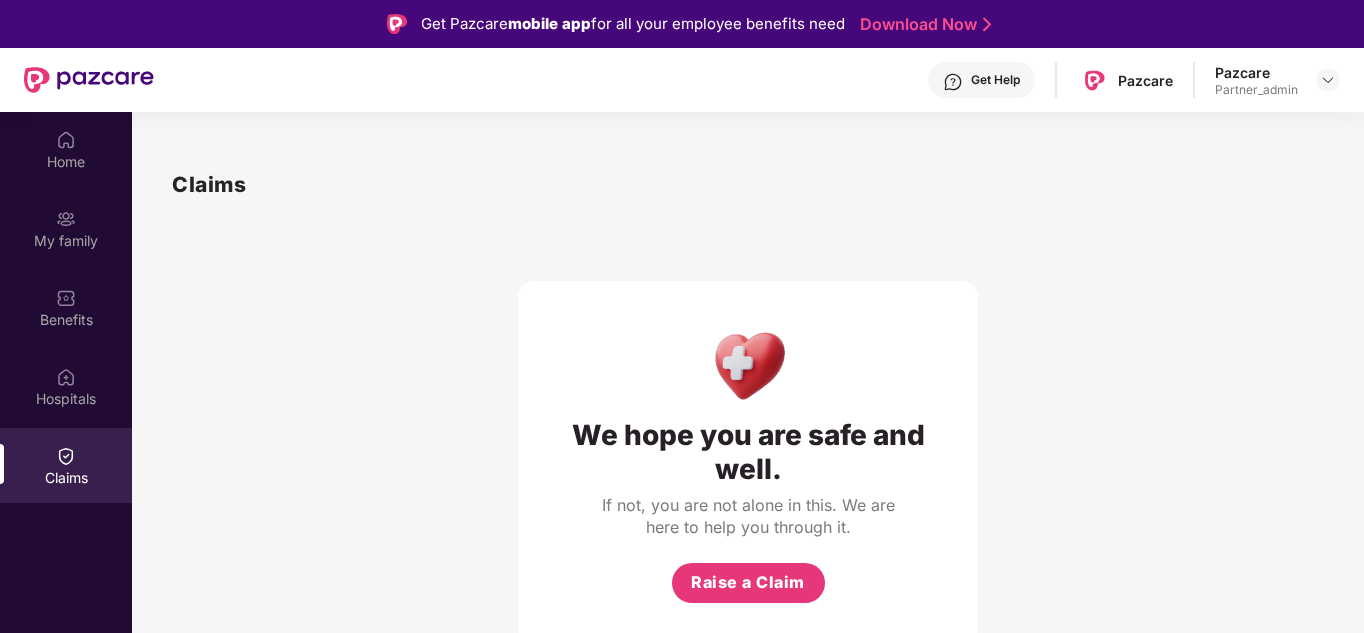 scroll, scrollTop: 112, scrollLeft: 0, axis: vertical 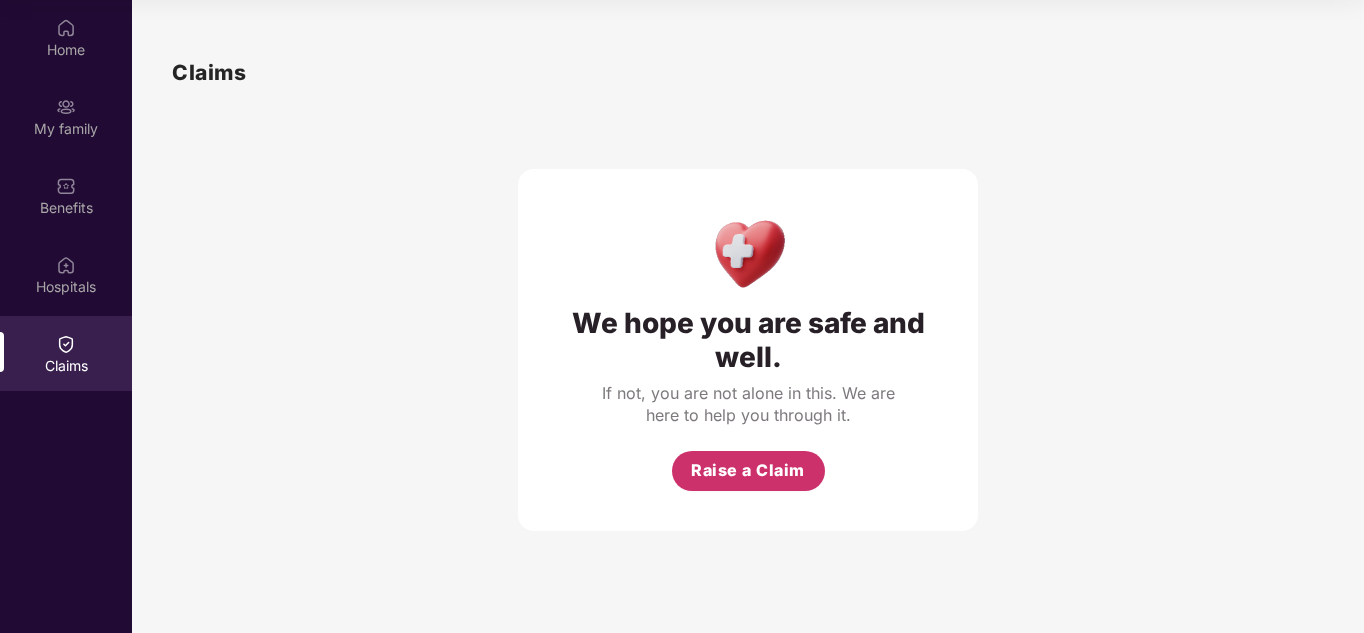 click on "Raise a Claim" at bounding box center (748, 471) 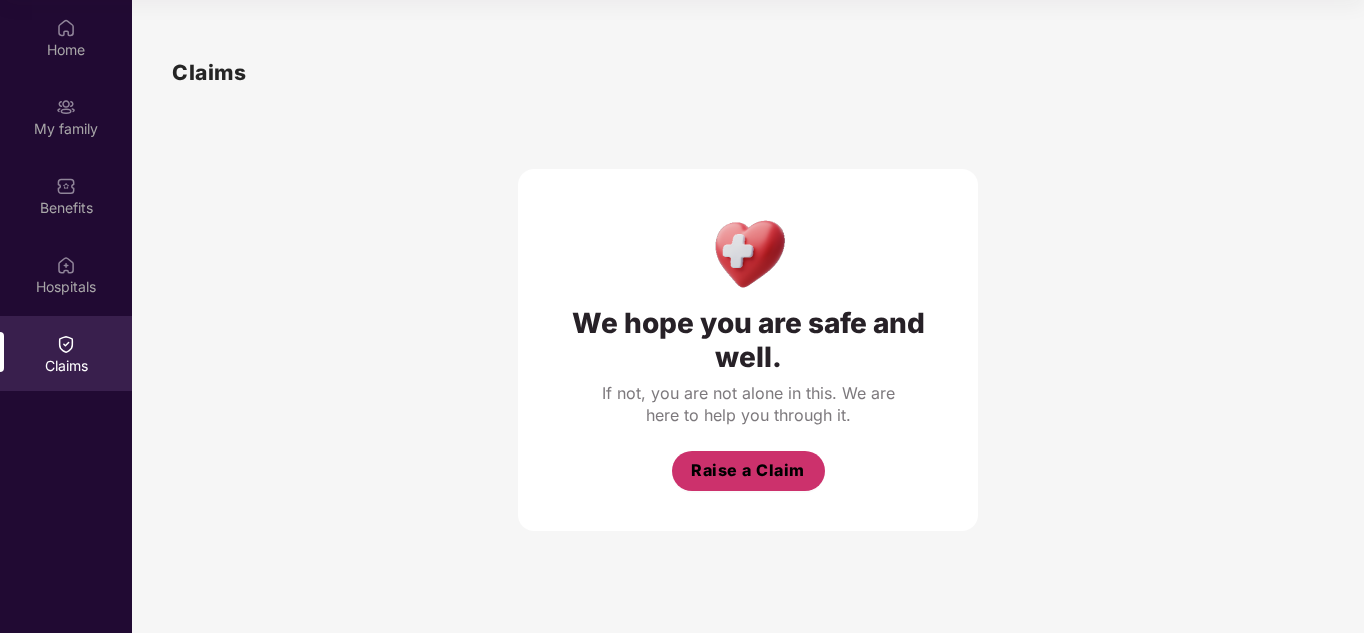 scroll, scrollTop: 48, scrollLeft: 0, axis: vertical 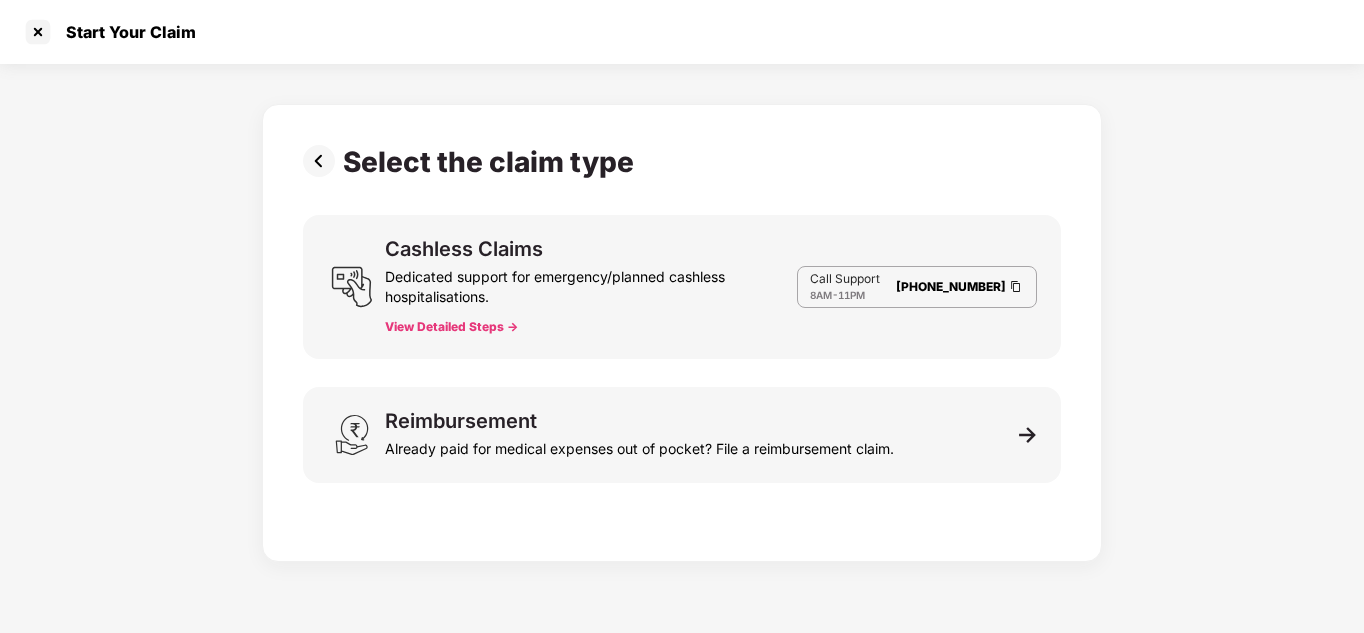 click on "View Detailed Steps ->" at bounding box center (451, 327) 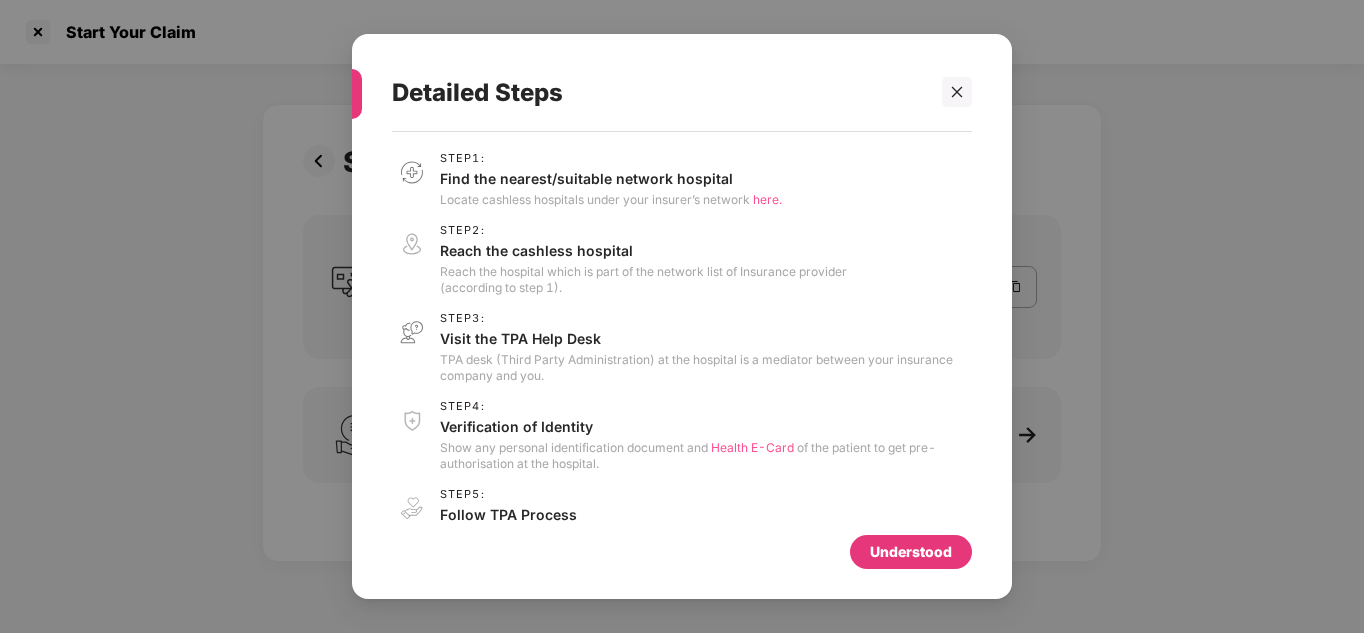 scroll, scrollTop: 43, scrollLeft: 0, axis: vertical 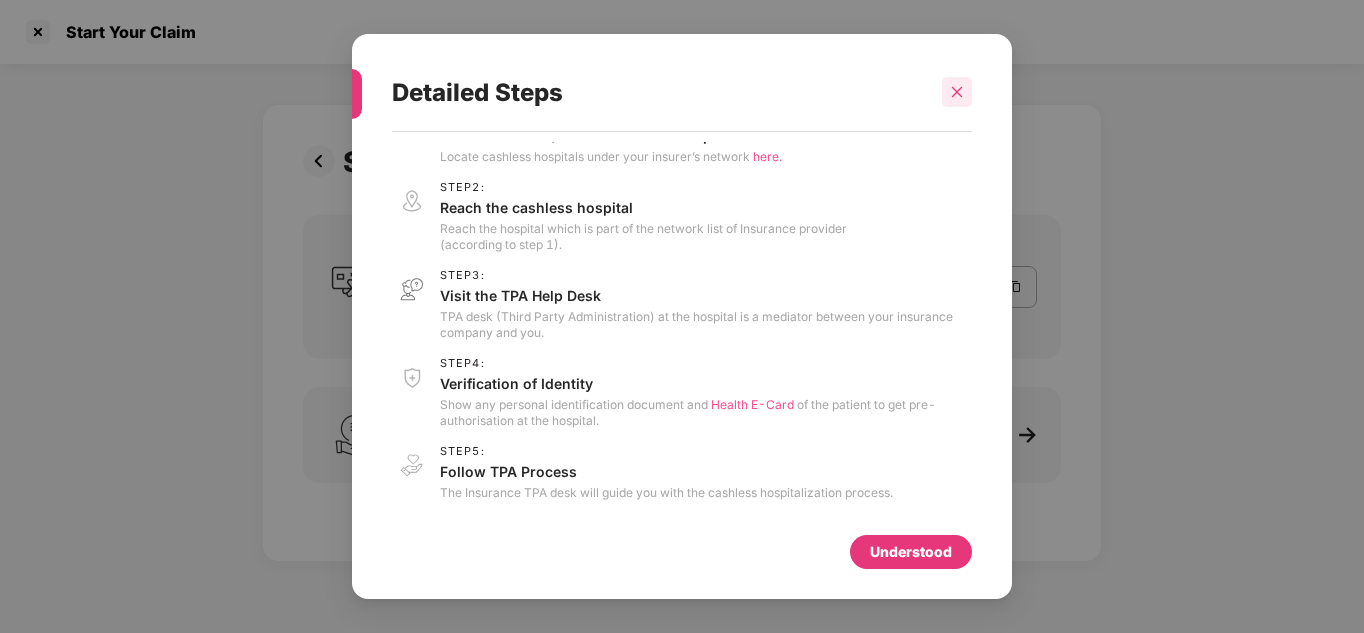 click 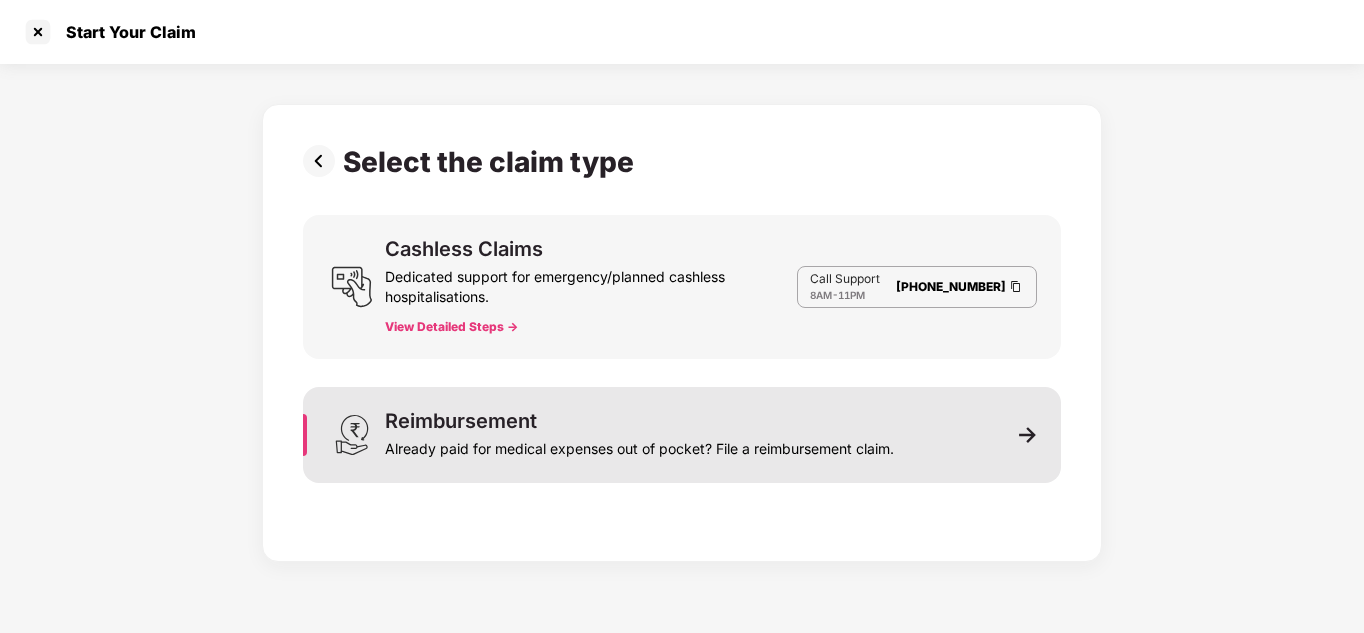 click on "Reimbursement Already paid for medical expenses out of pocket? File a reimbursement claim." at bounding box center [682, 435] 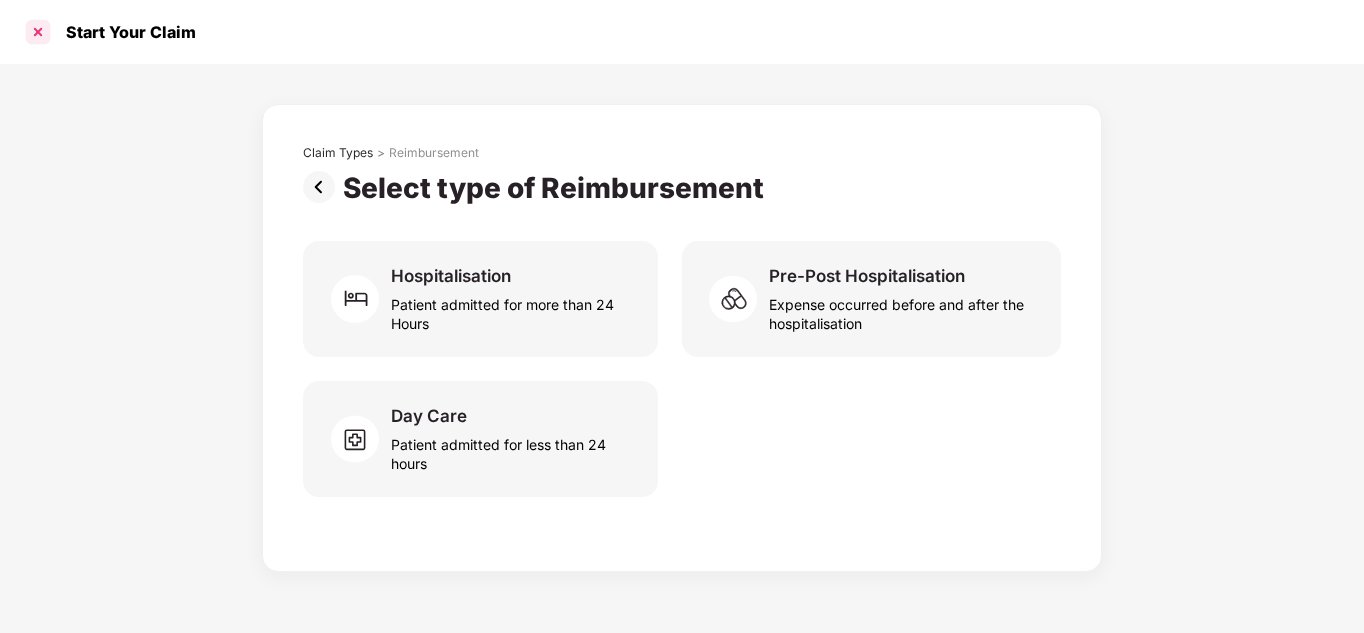 click at bounding box center [38, 32] 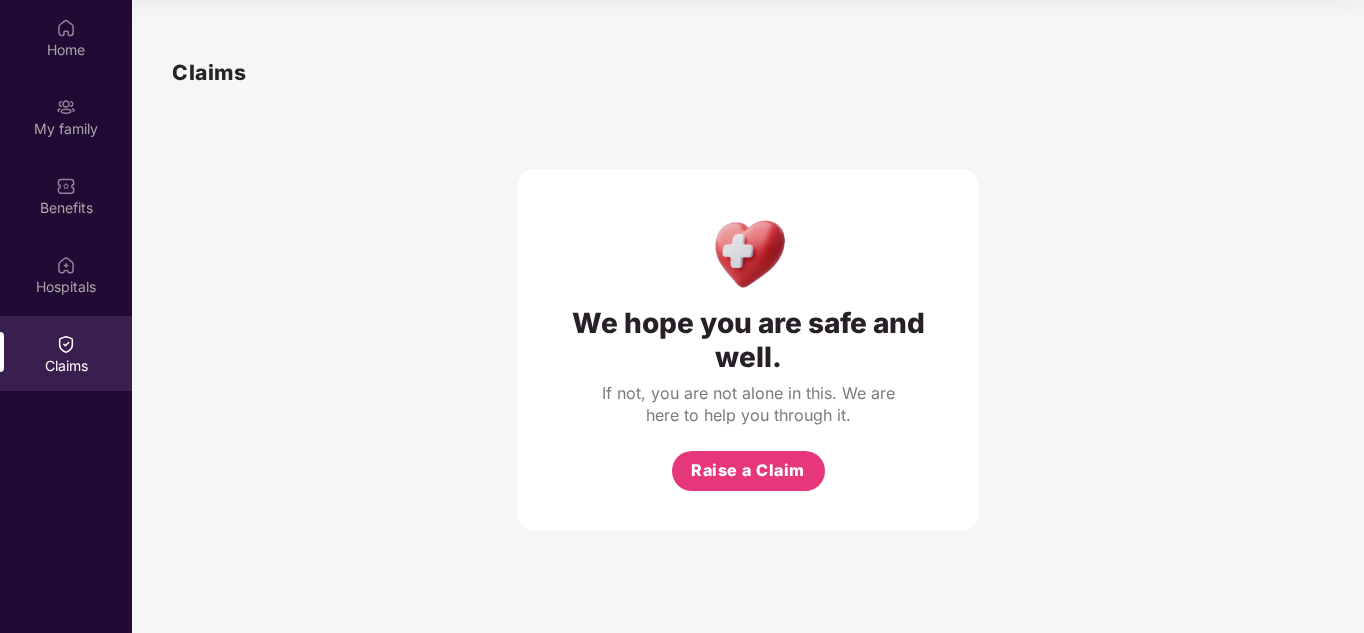 scroll, scrollTop: 0, scrollLeft: 0, axis: both 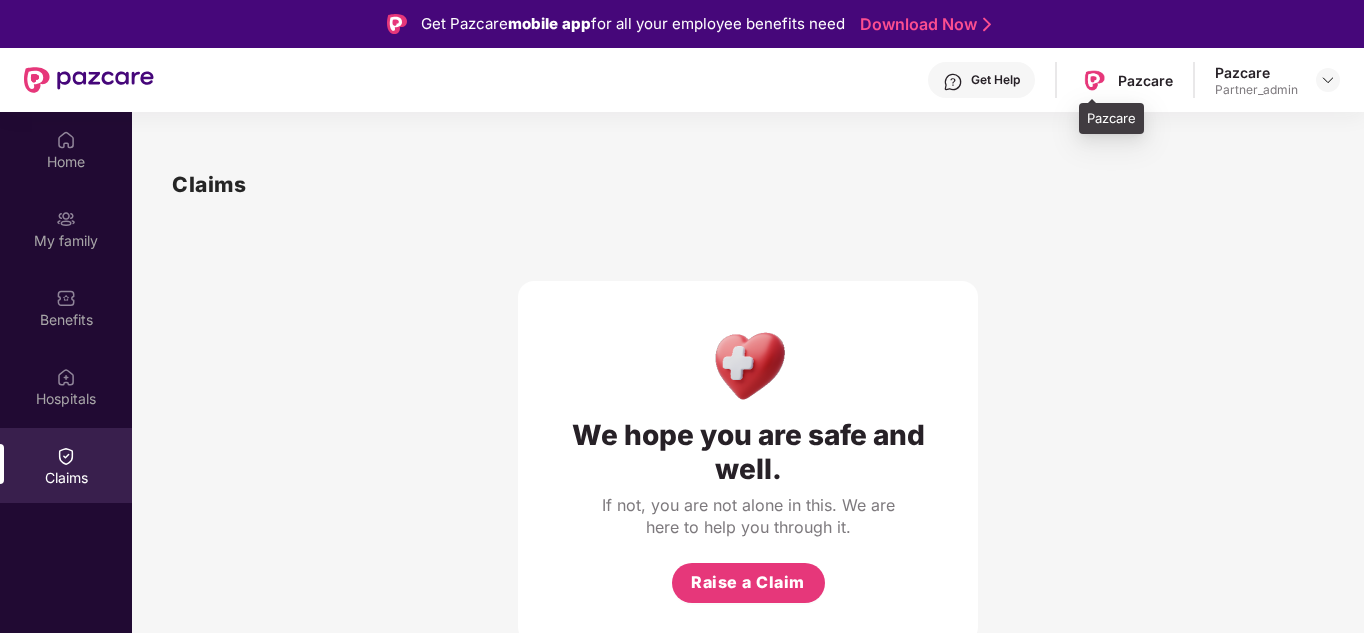 click on "Pazcare" at bounding box center [1125, 80] 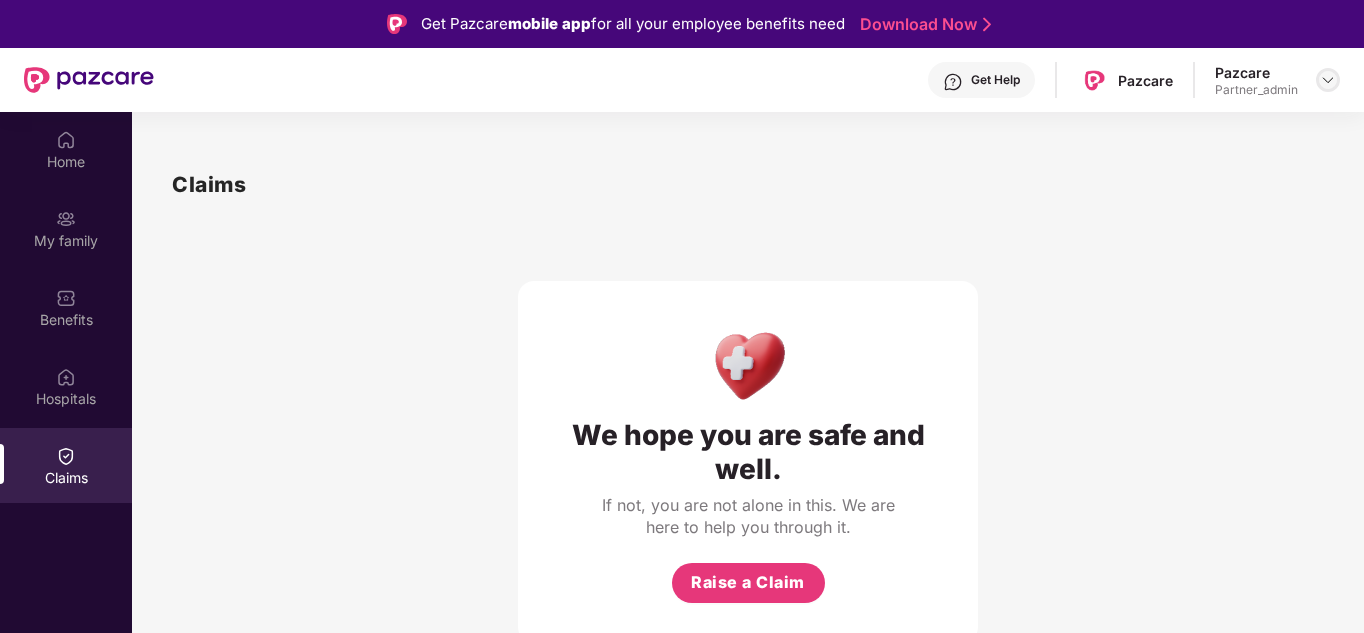 click at bounding box center [1328, 80] 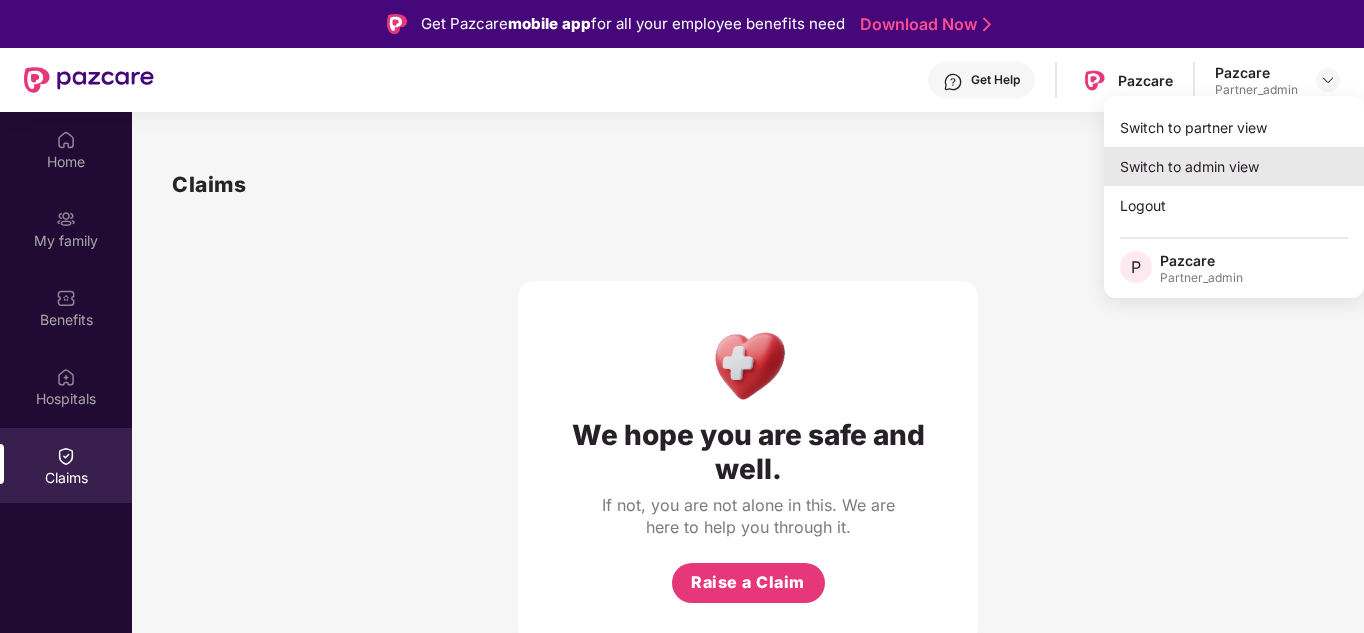 click on "Switch to admin view" at bounding box center (1234, 166) 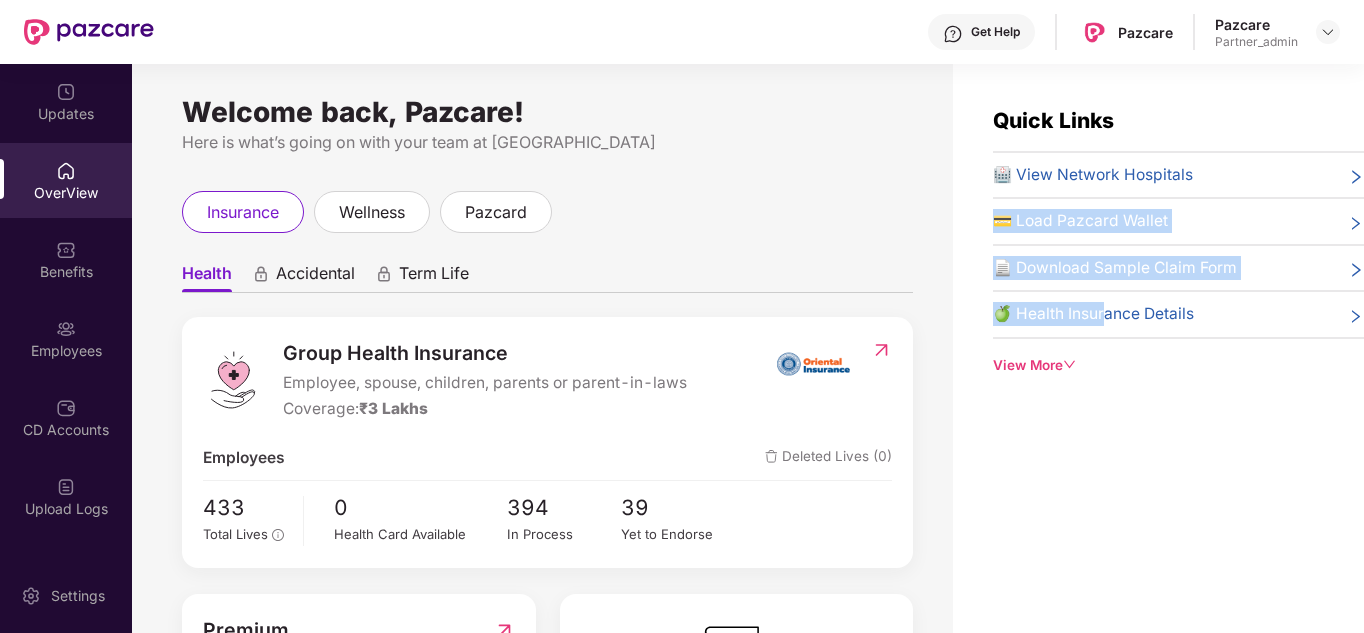 drag, startPoint x: 1249, startPoint y: 159, endPoint x: 1103, endPoint y: 302, distance: 204.36487 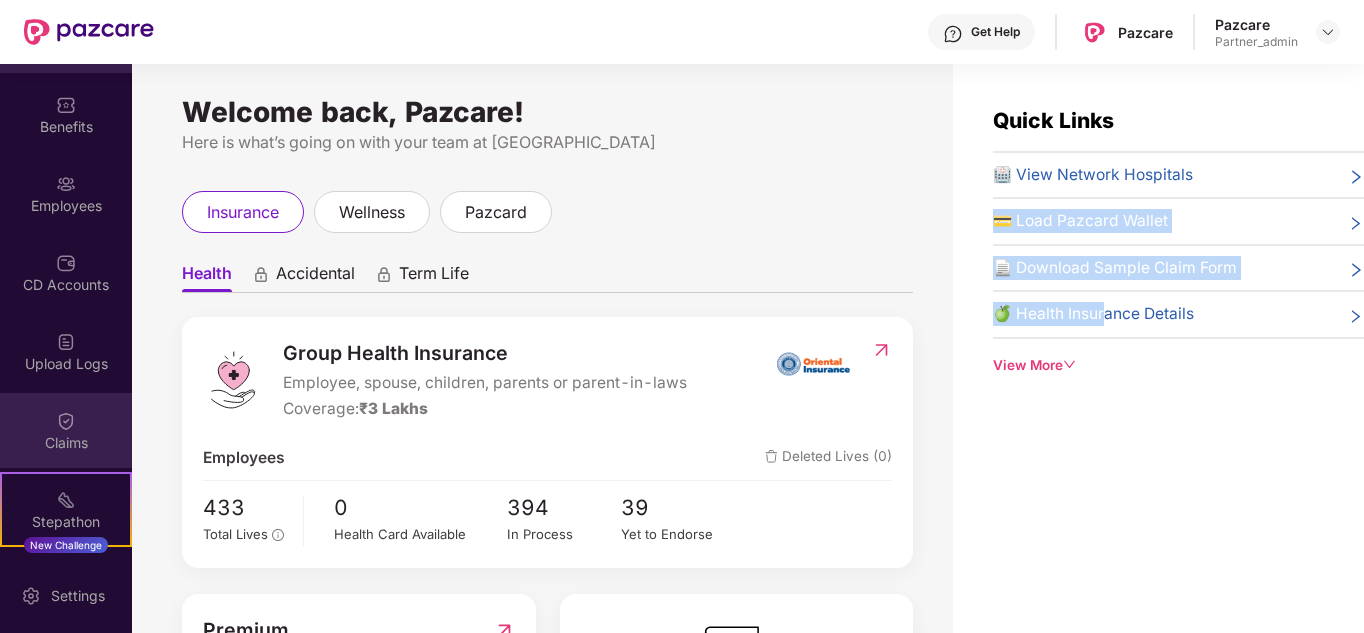 scroll, scrollTop: 144, scrollLeft: 0, axis: vertical 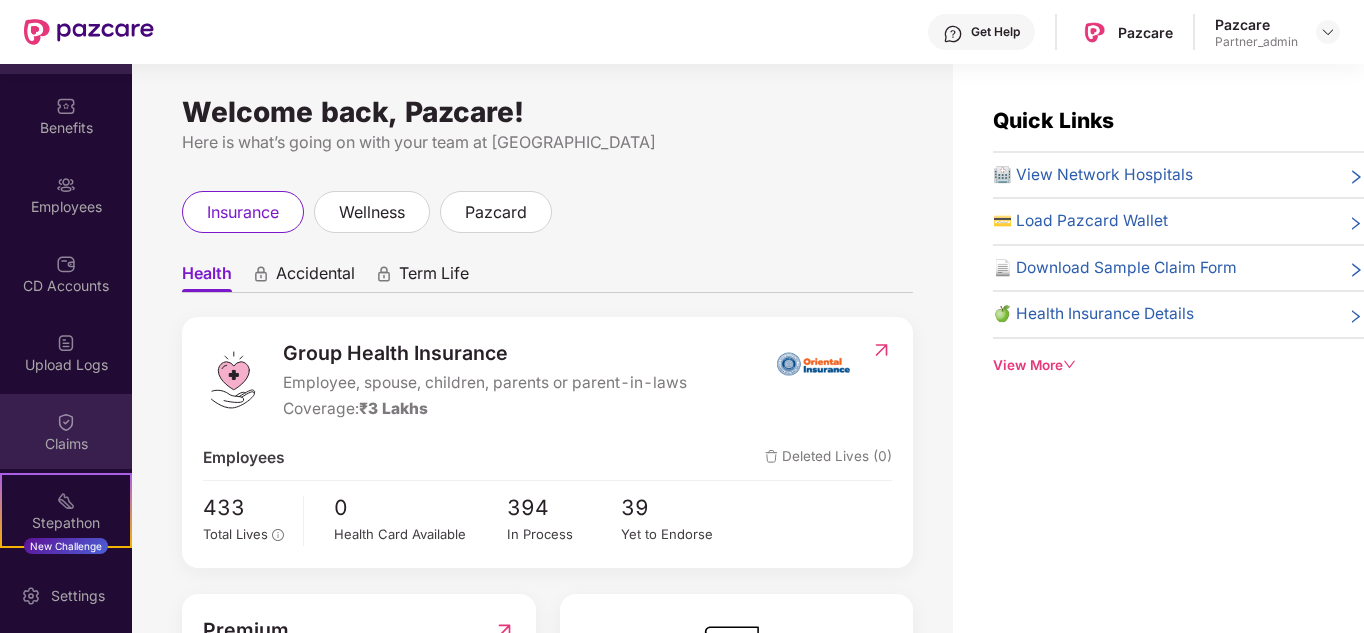 click on "Claims" at bounding box center (66, 444) 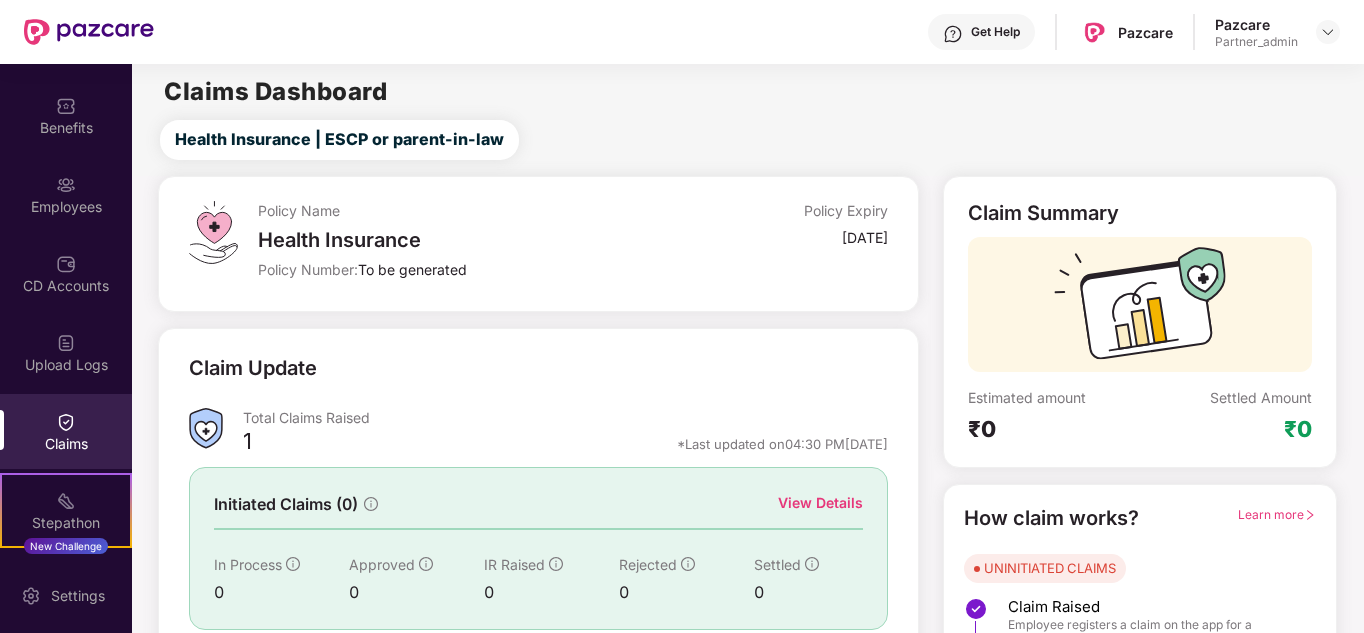 scroll, scrollTop: 150, scrollLeft: 0, axis: vertical 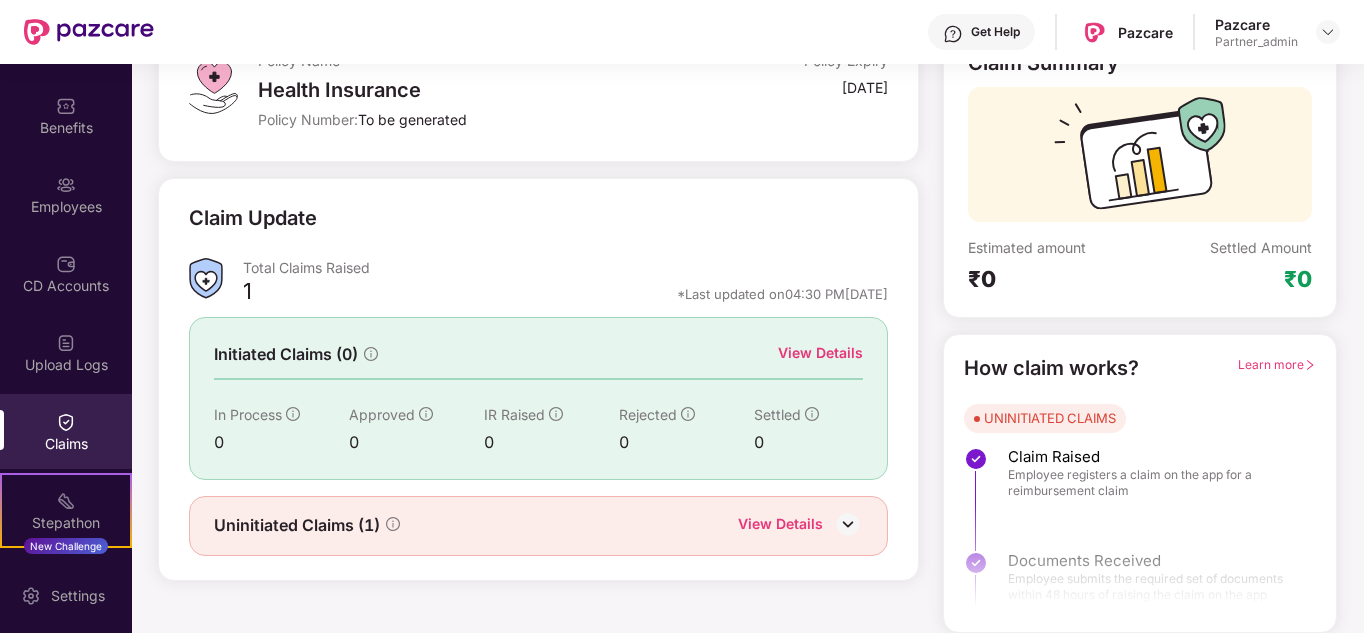 click on "View Details" at bounding box center [780, 526] 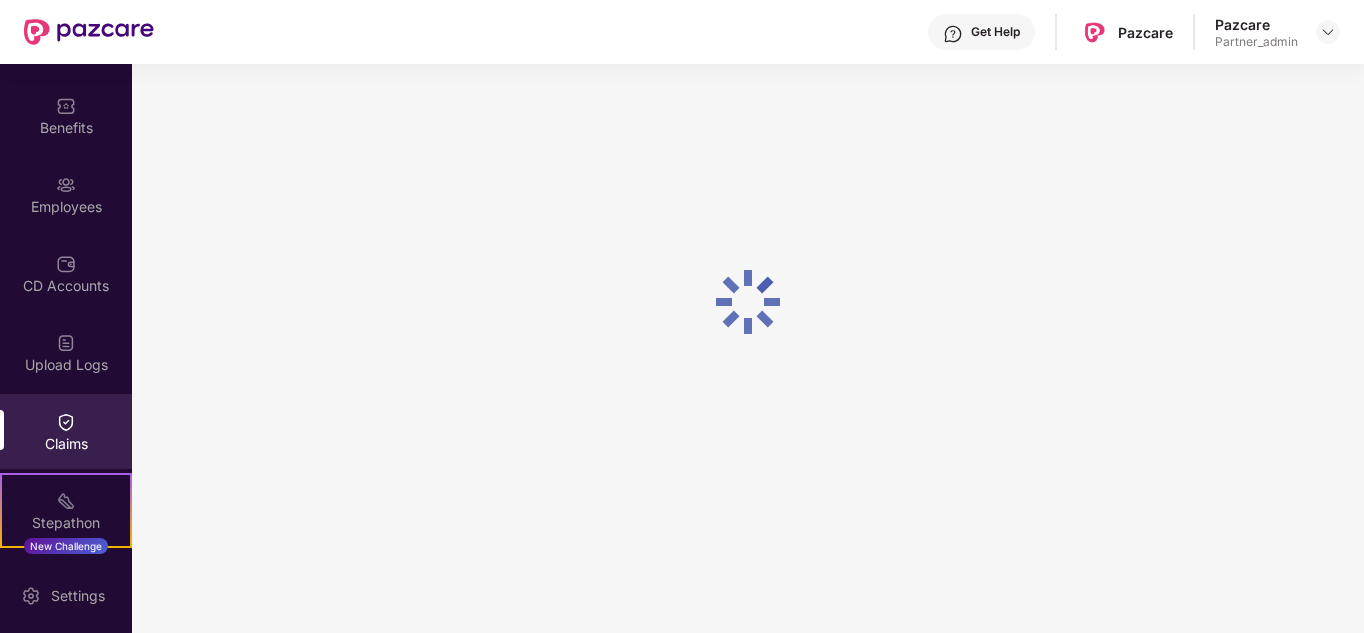 scroll, scrollTop: 64, scrollLeft: 0, axis: vertical 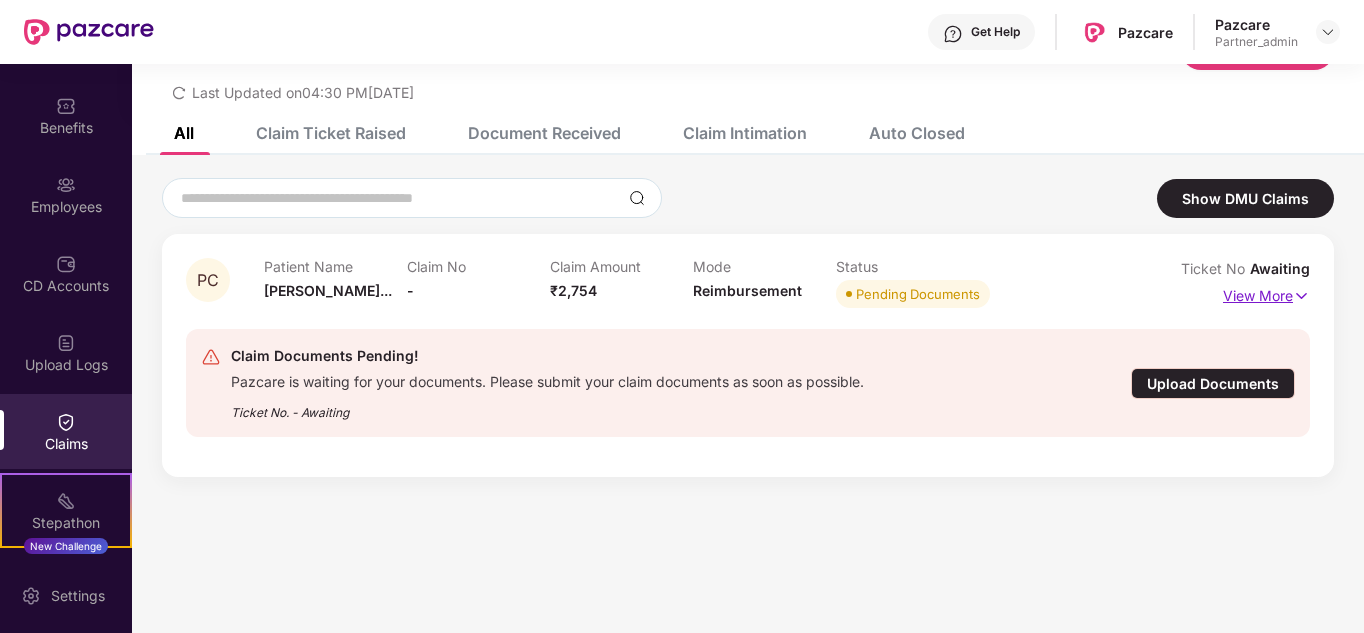click on "View More" at bounding box center [1266, 293] 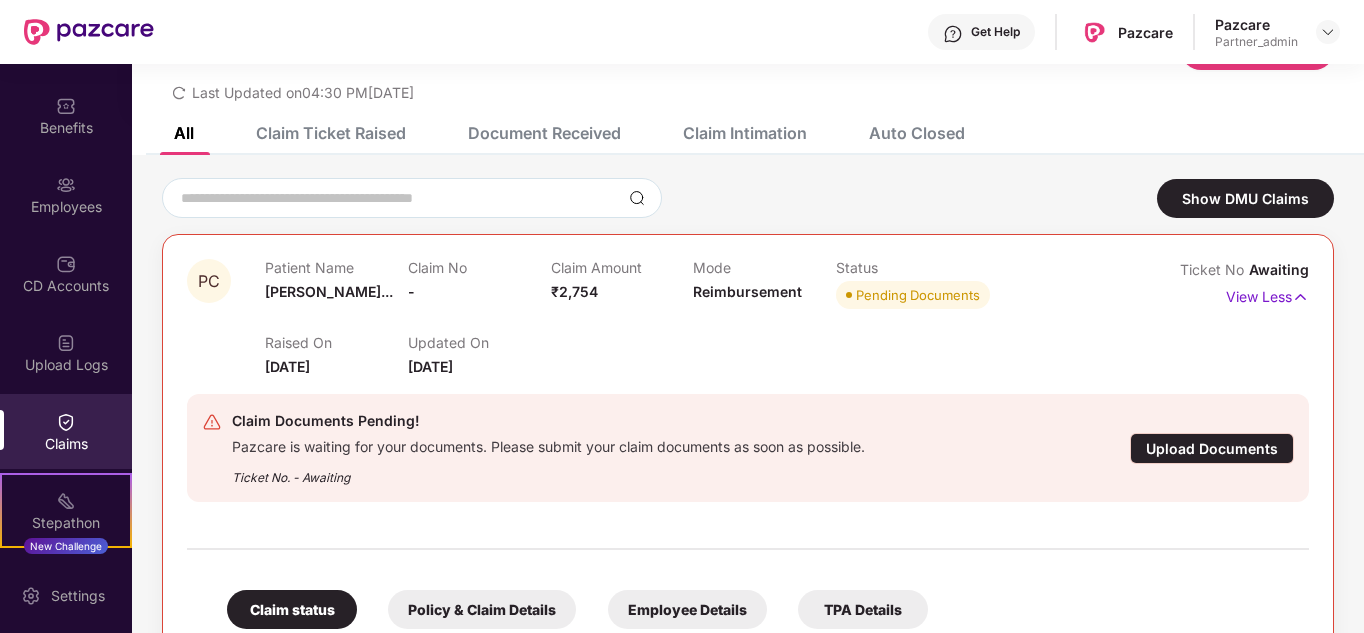 scroll, scrollTop: 333, scrollLeft: 0, axis: vertical 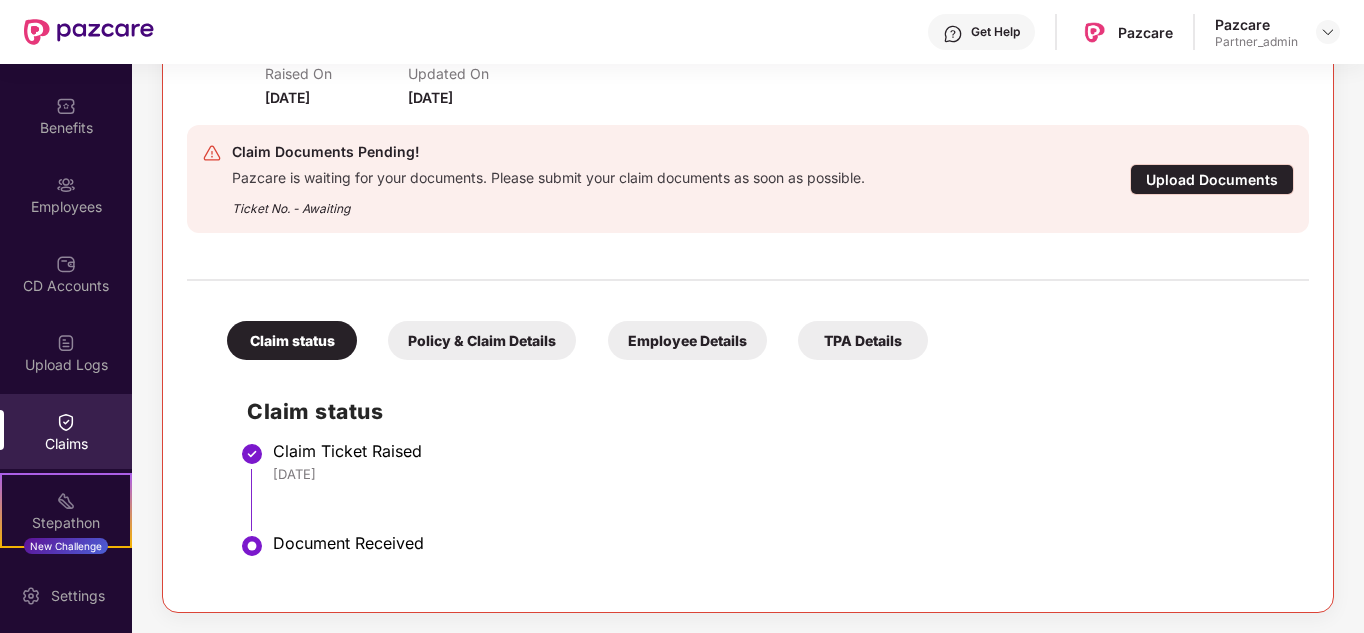 click on "Policy & Claim Details" at bounding box center [482, 340] 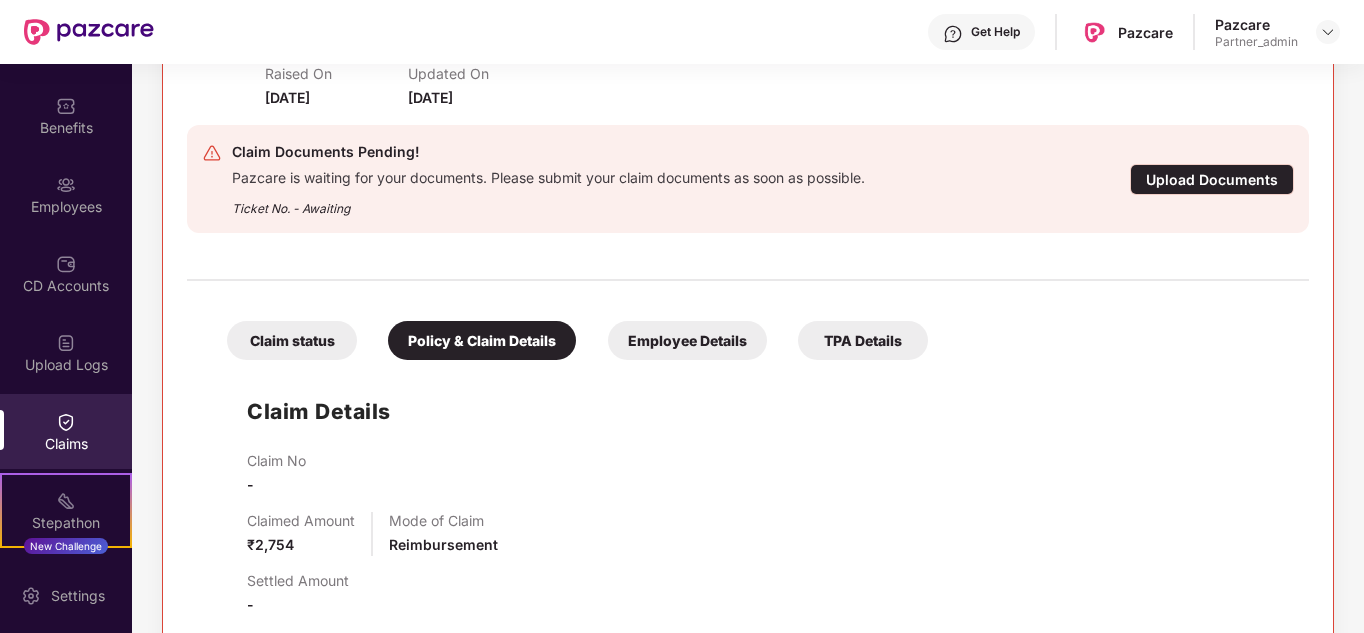 scroll, scrollTop: 692, scrollLeft: 0, axis: vertical 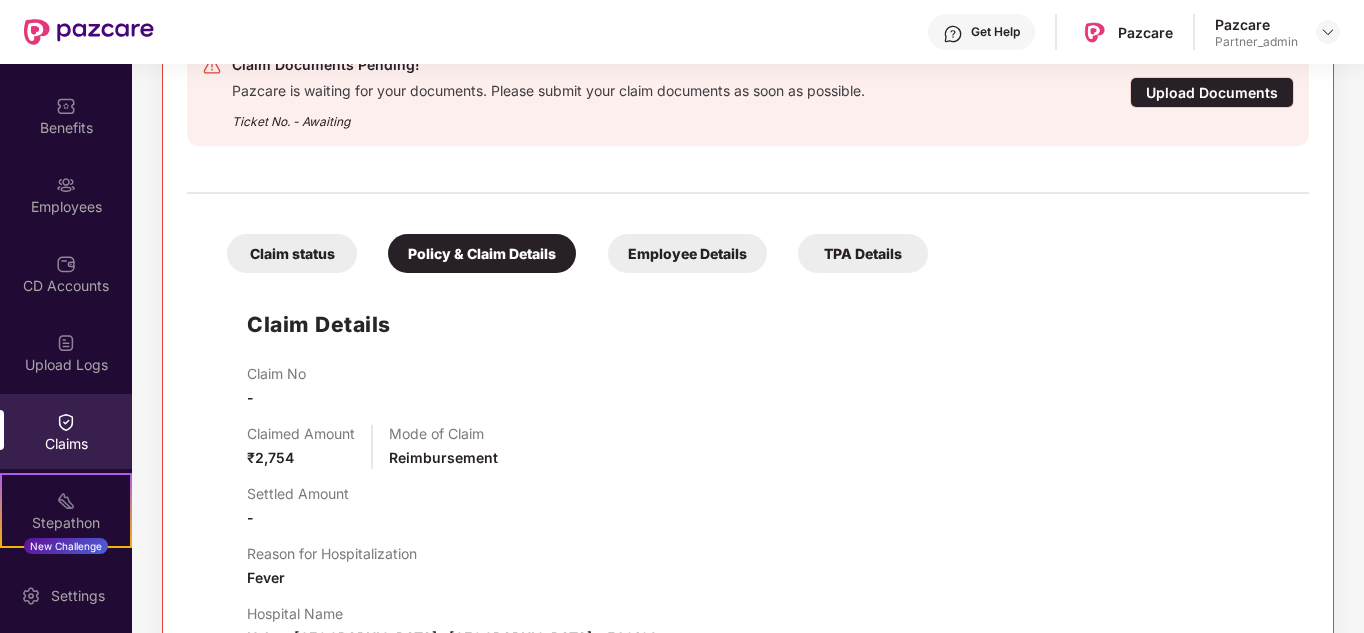 click on "Employee Details" at bounding box center [687, 253] 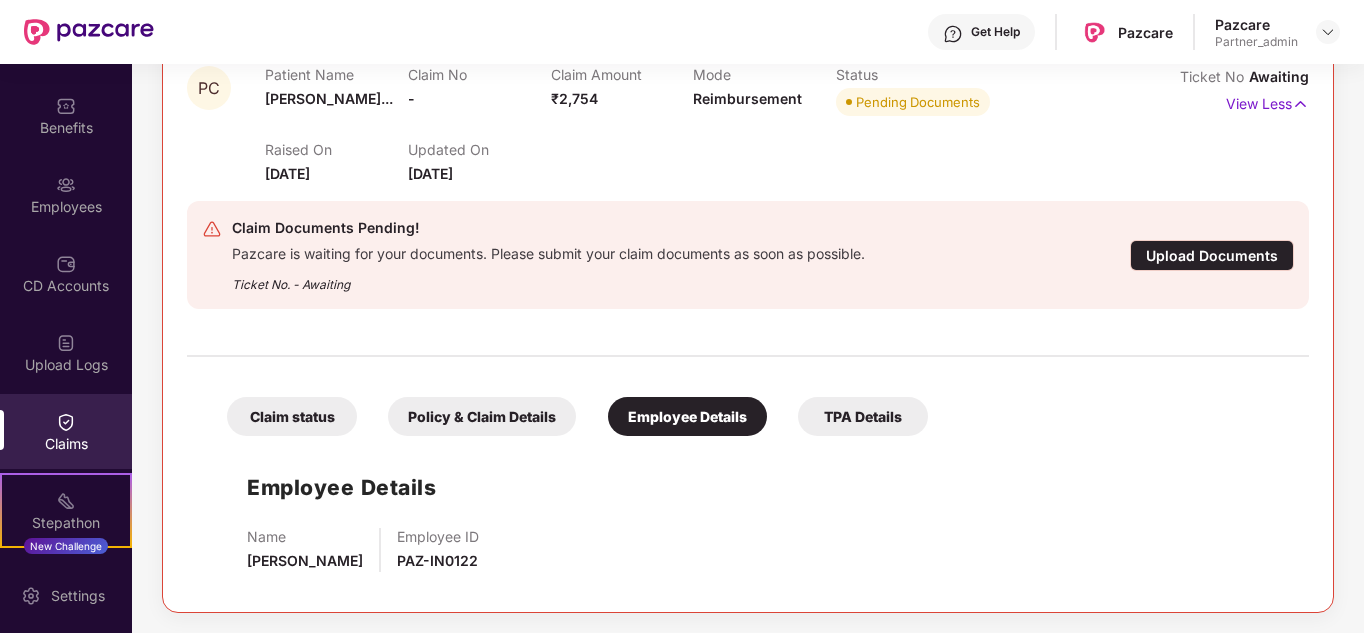 click on "TPA Details" at bounding box center [863, 416] 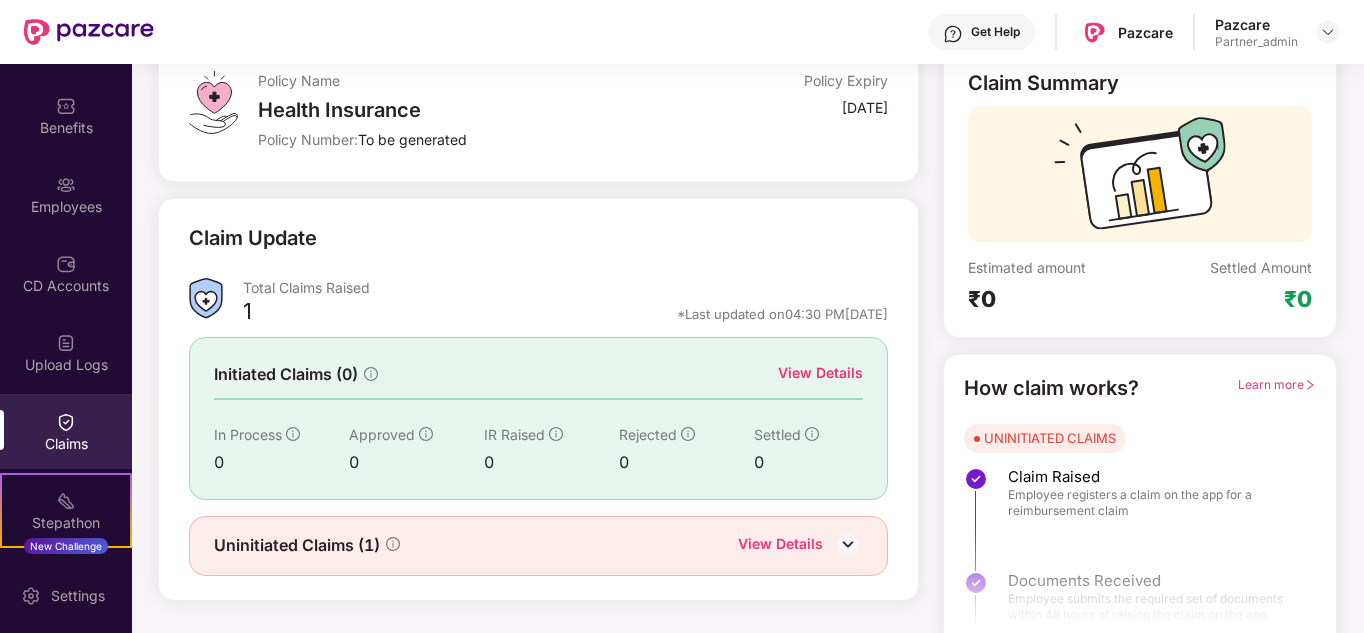 scroll, scrollTop: 150, scrollLeft: 0, axis: vertical 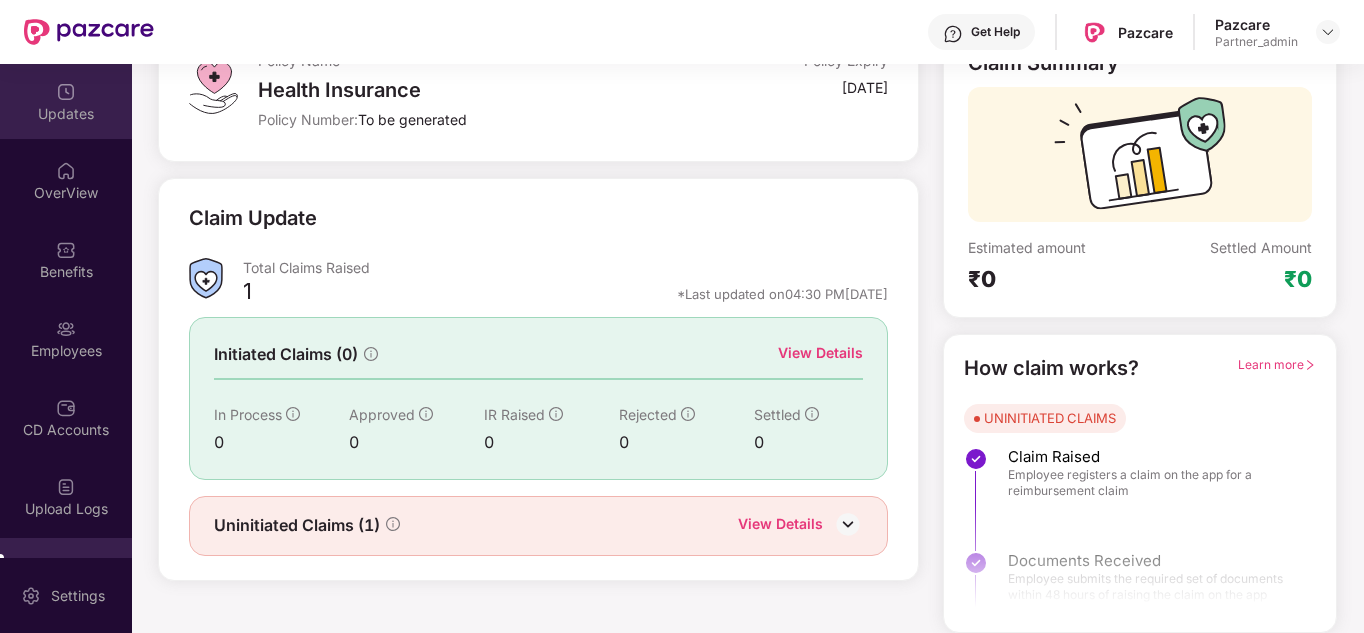 click on "Updates" at bounding box center [66, 114] 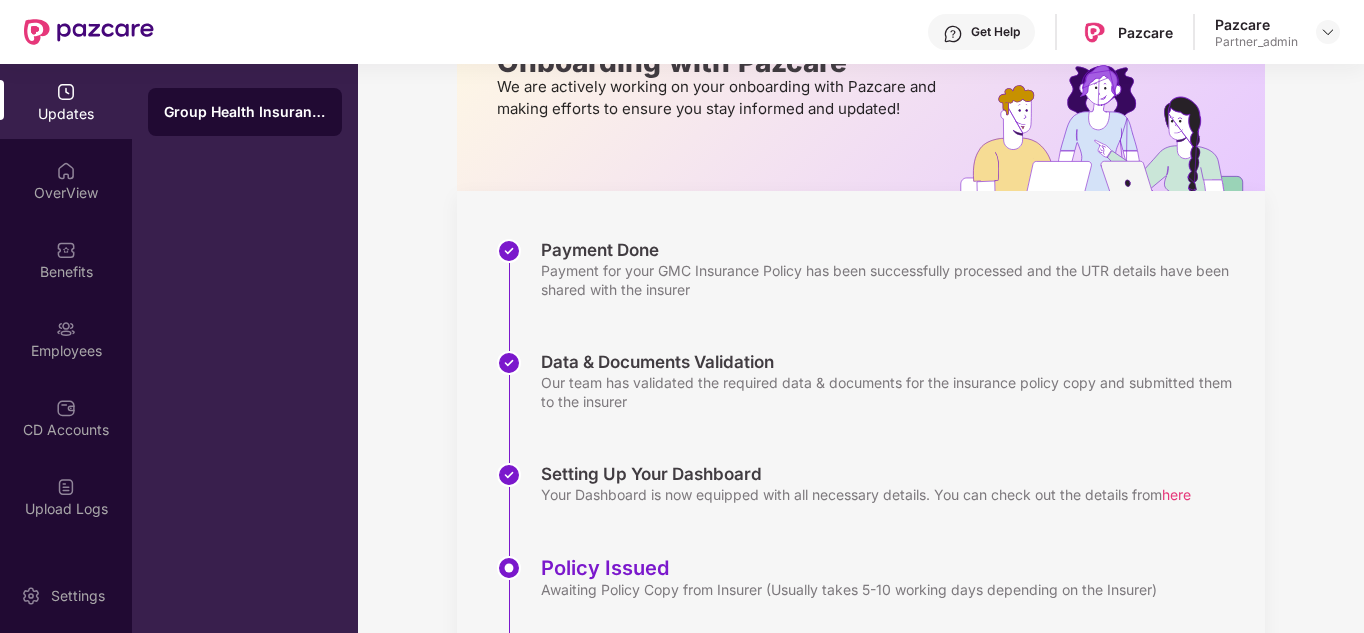 scroll, scrollTop: 0, scrollLeft: 0, axis: both 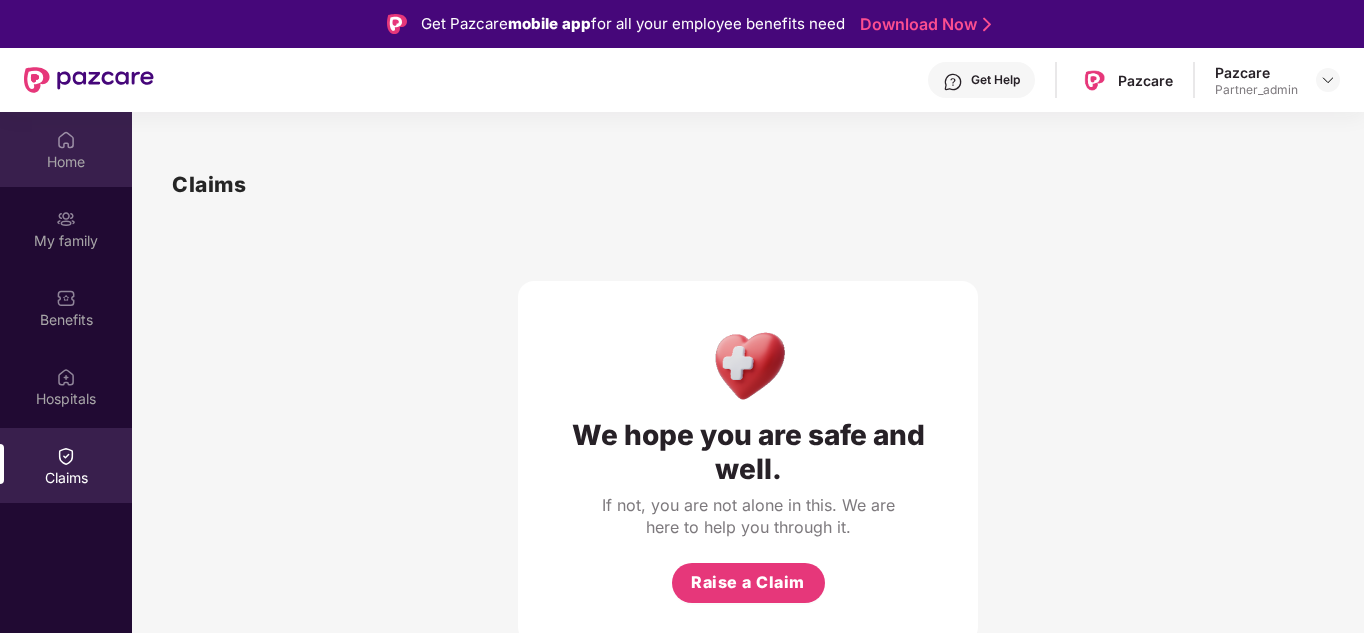 click on "Home" at bounding box center (66, 149) 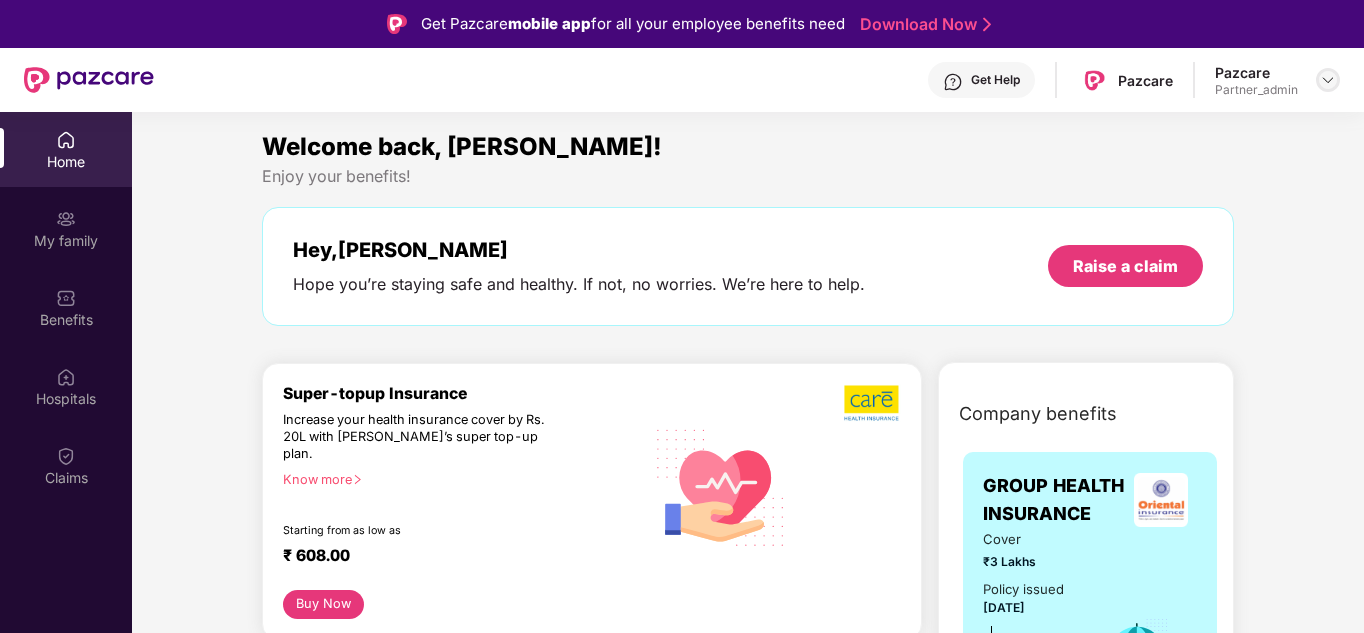 click at bounding box center (1328, 80) 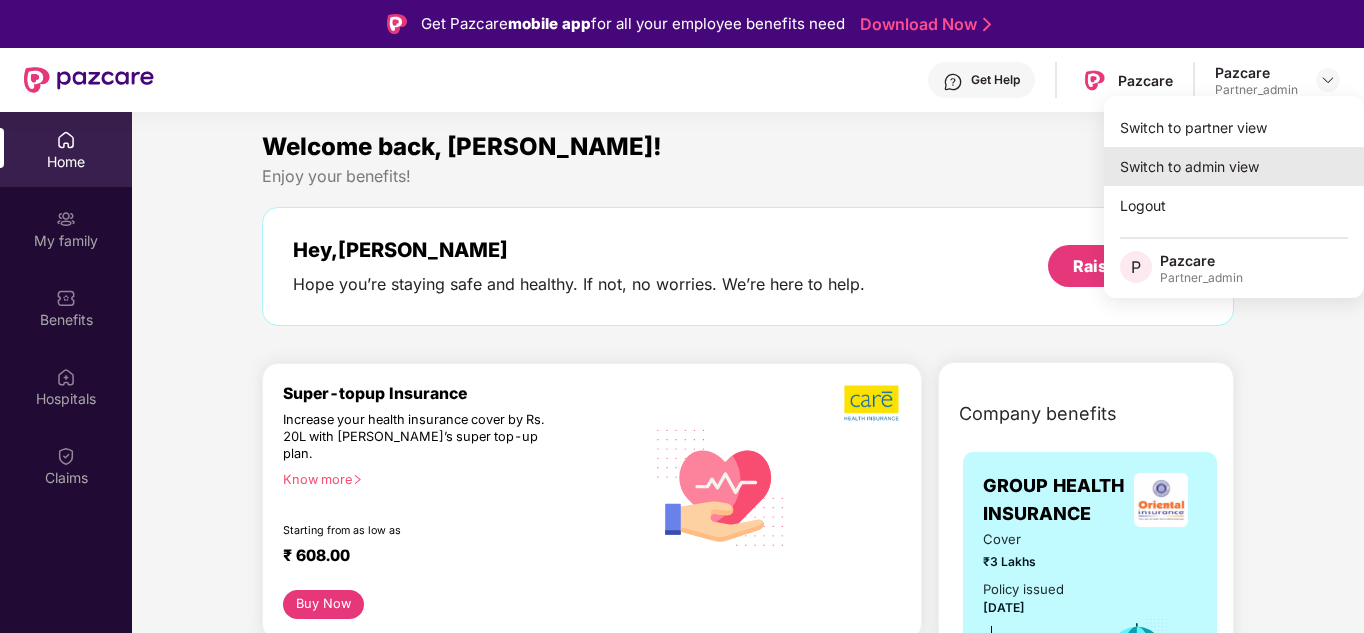 click on "Switch to admin view" at bounding box center [1234, 166] 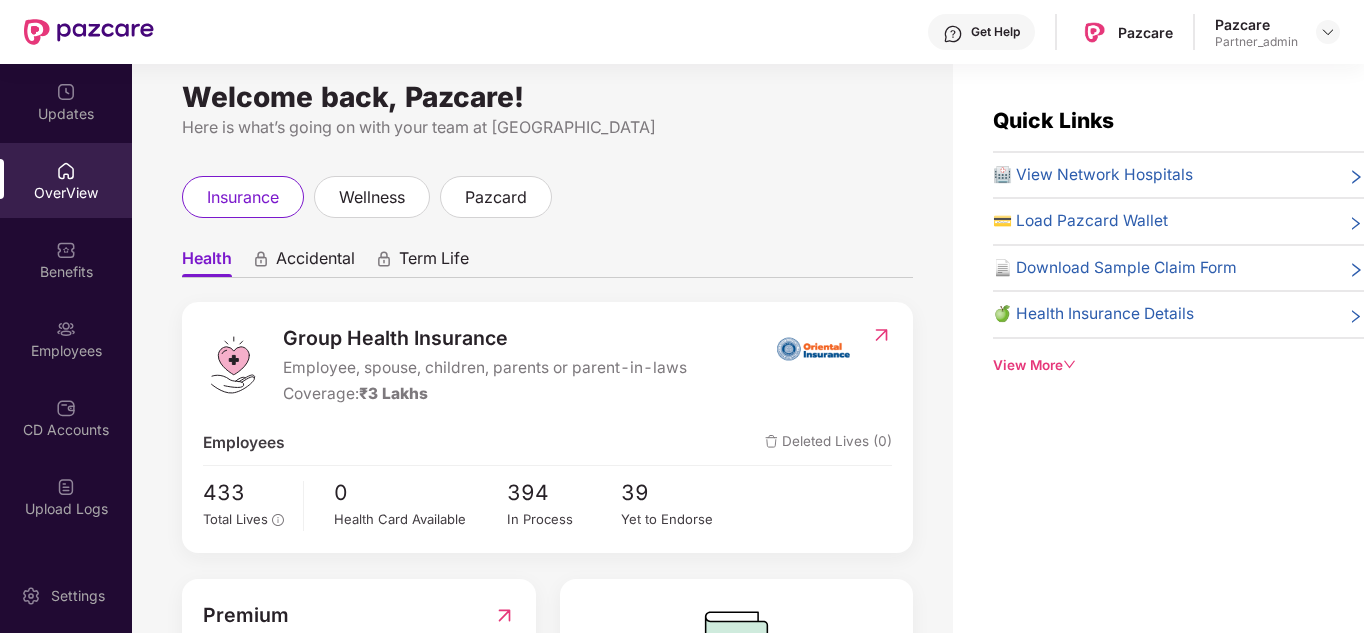 scroll, scrollTop: 4, scrollLeft: 0, axis: vertical 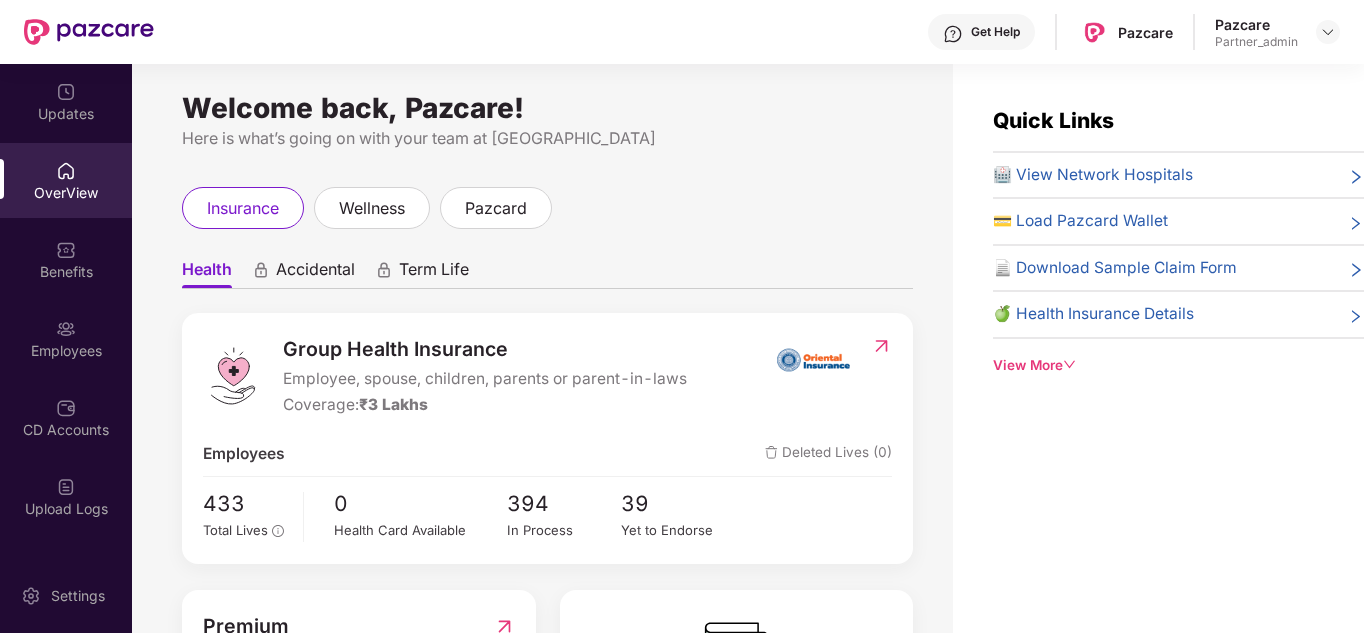 click on "Accidental" at bounding box center (315, 273) 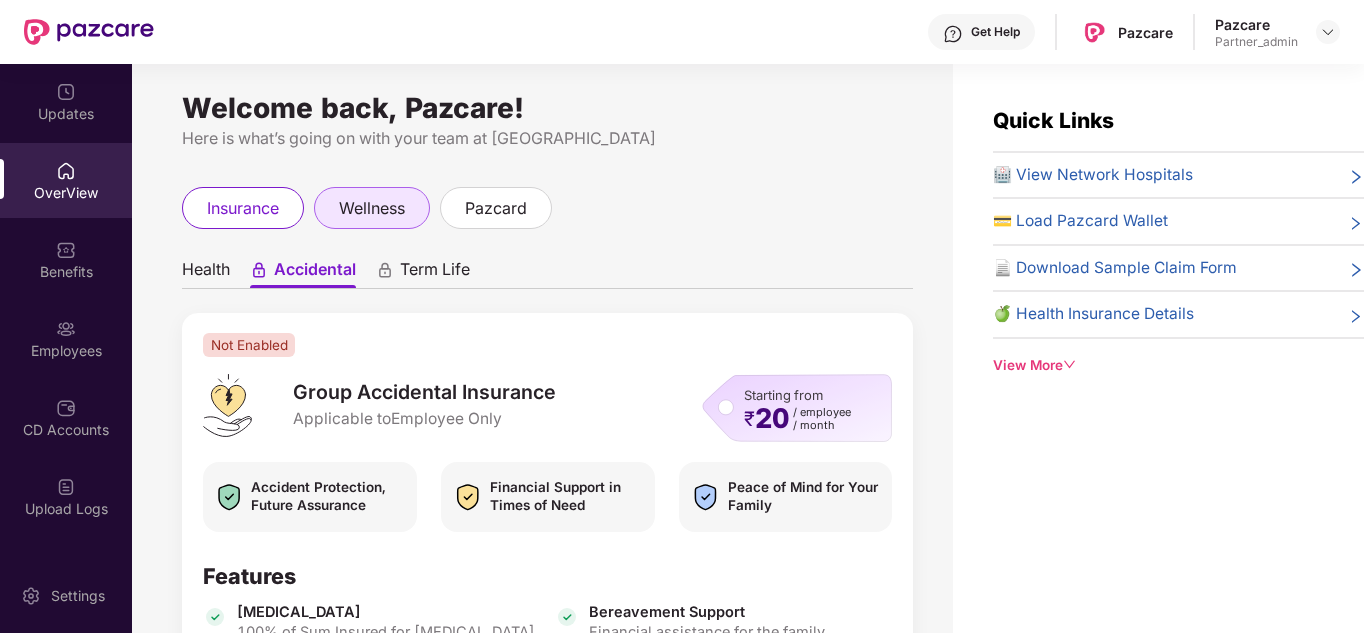 click on "wellness" at bounding box center (372, 208) 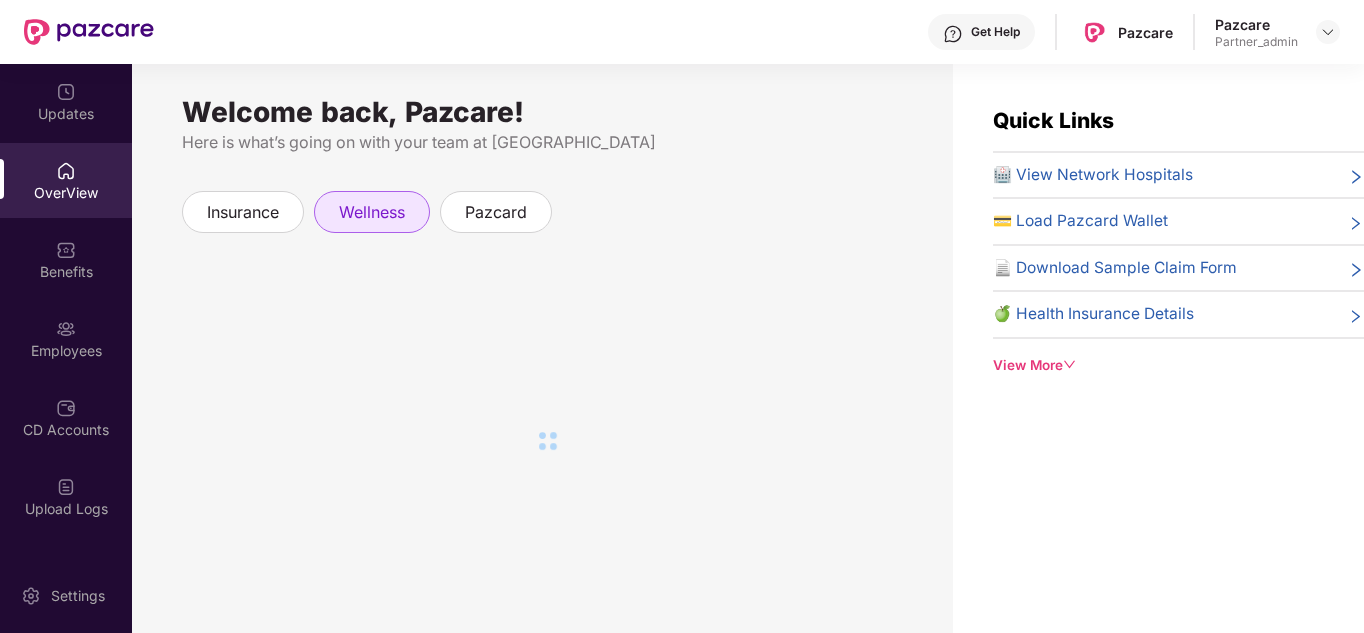 scroll, scrollTop: 0, scrollLeft: 0, axis: both 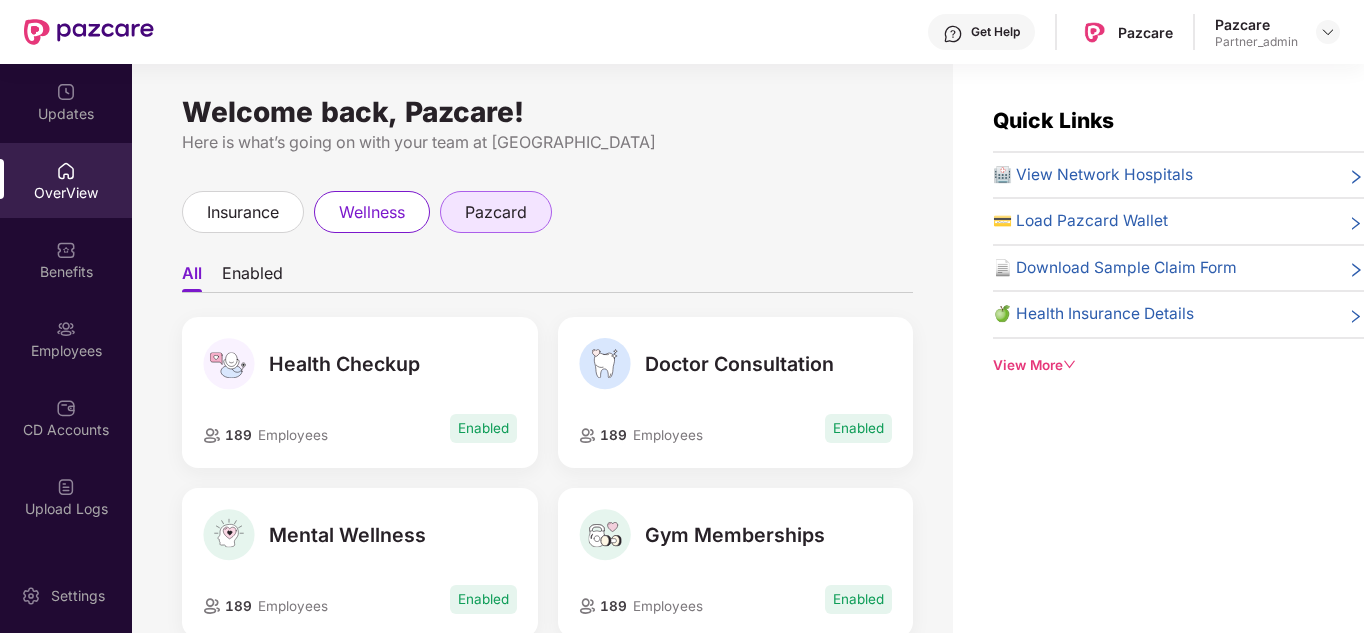 click on "pazcard" at bounding box center [496, 212] 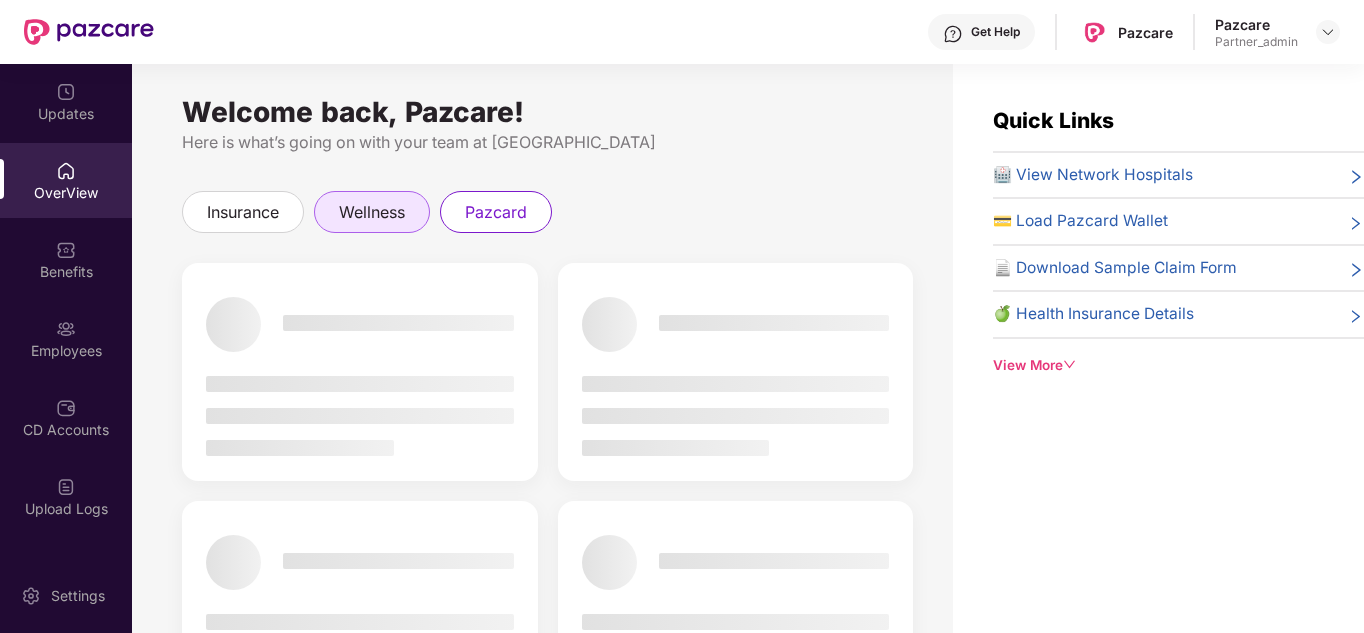 click on "wellness" at bounding box center (372, 212) 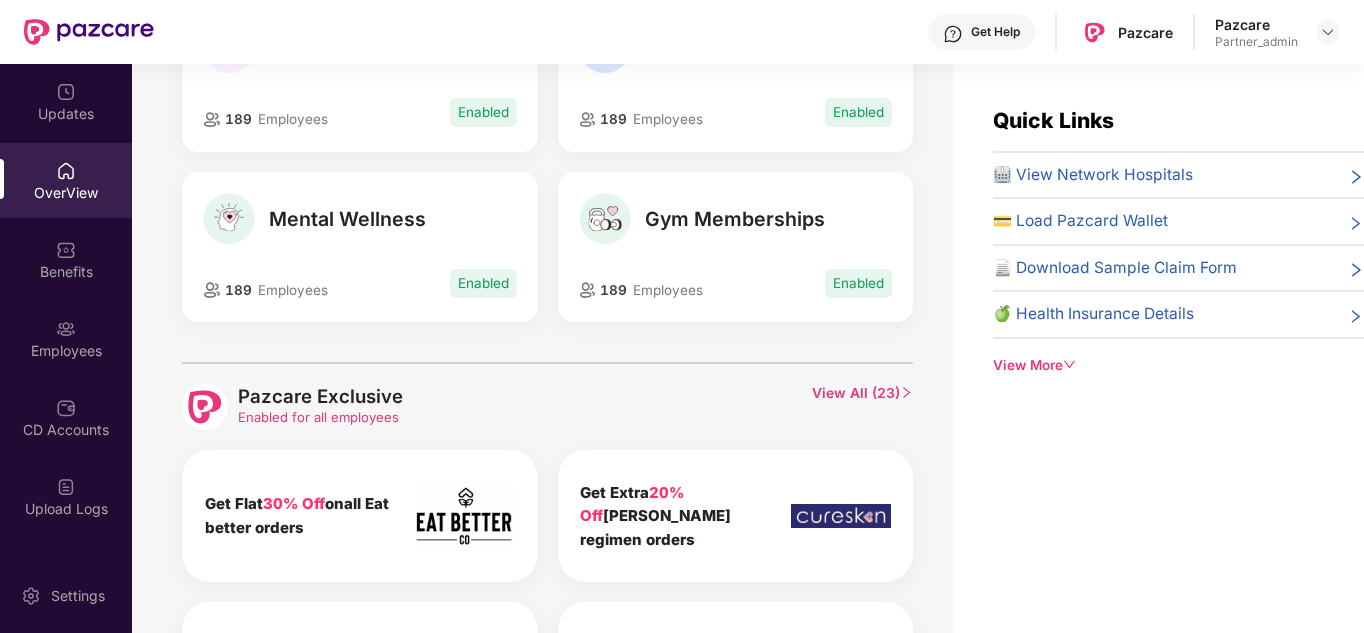 scroll, scrollTop: 317, scrollLeft: 0, axis: vertical 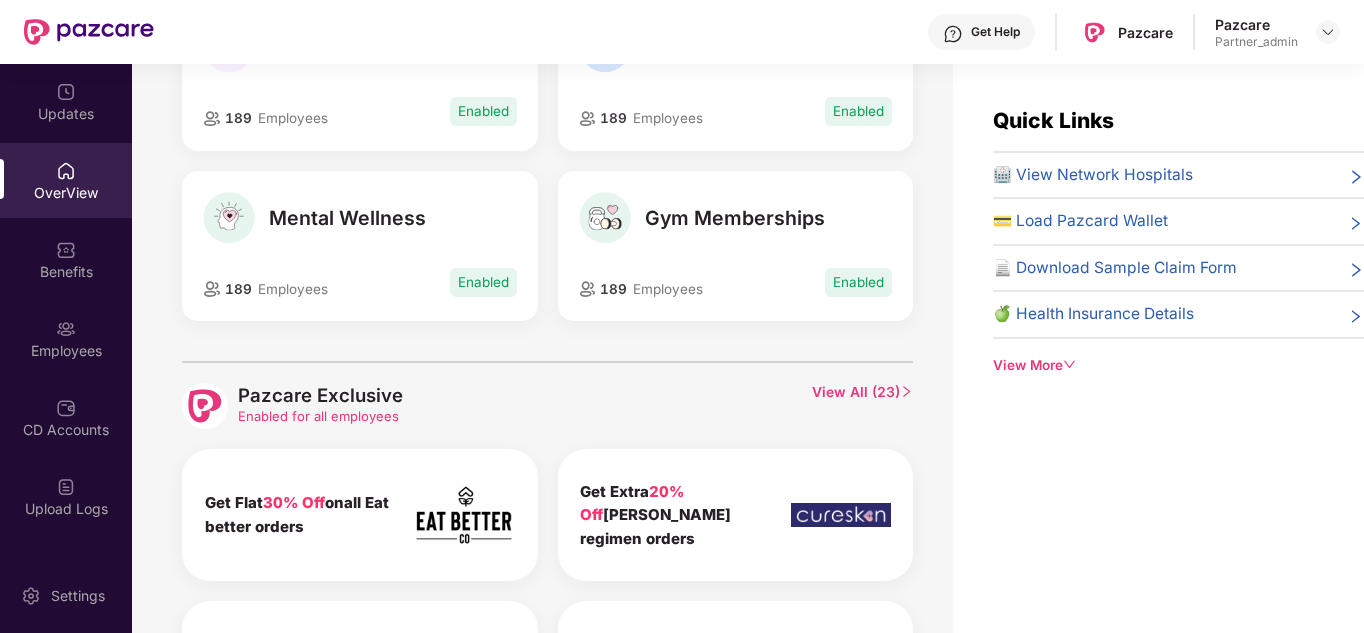 click on "Gym Memberships   189  Employees Enabled" at bounding box center [736, 246] 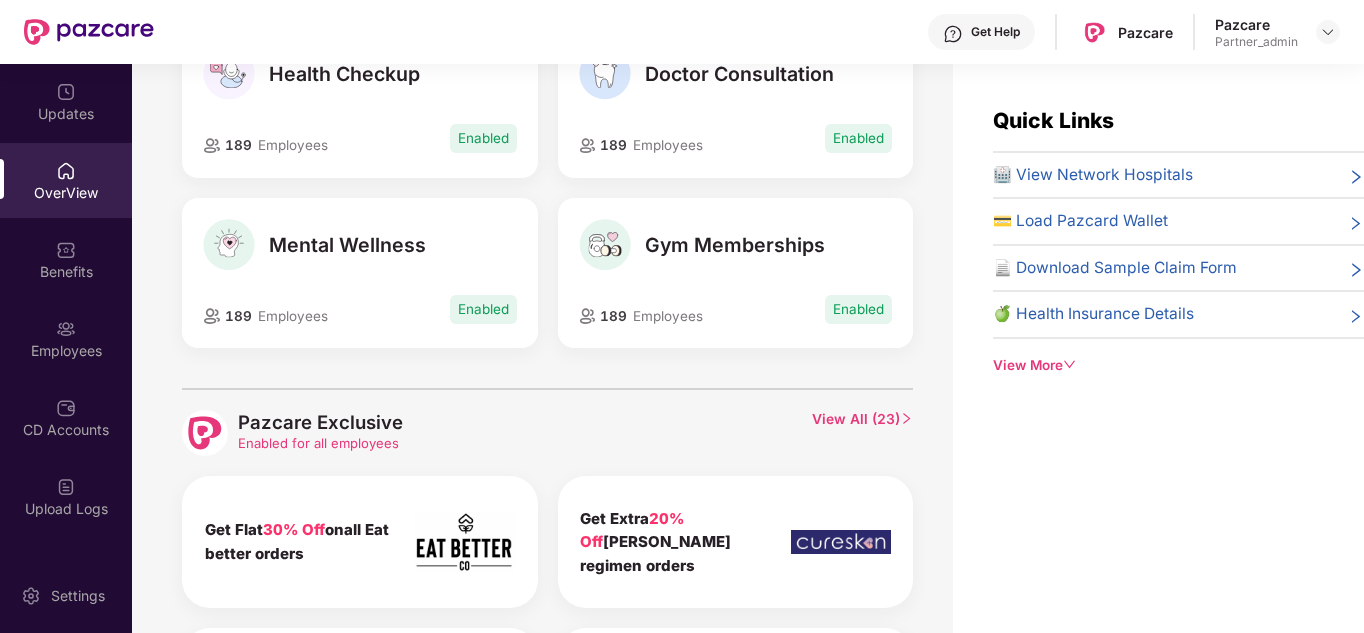 scroll, scrollTop: 0, scrollLeft: 0, axis: both 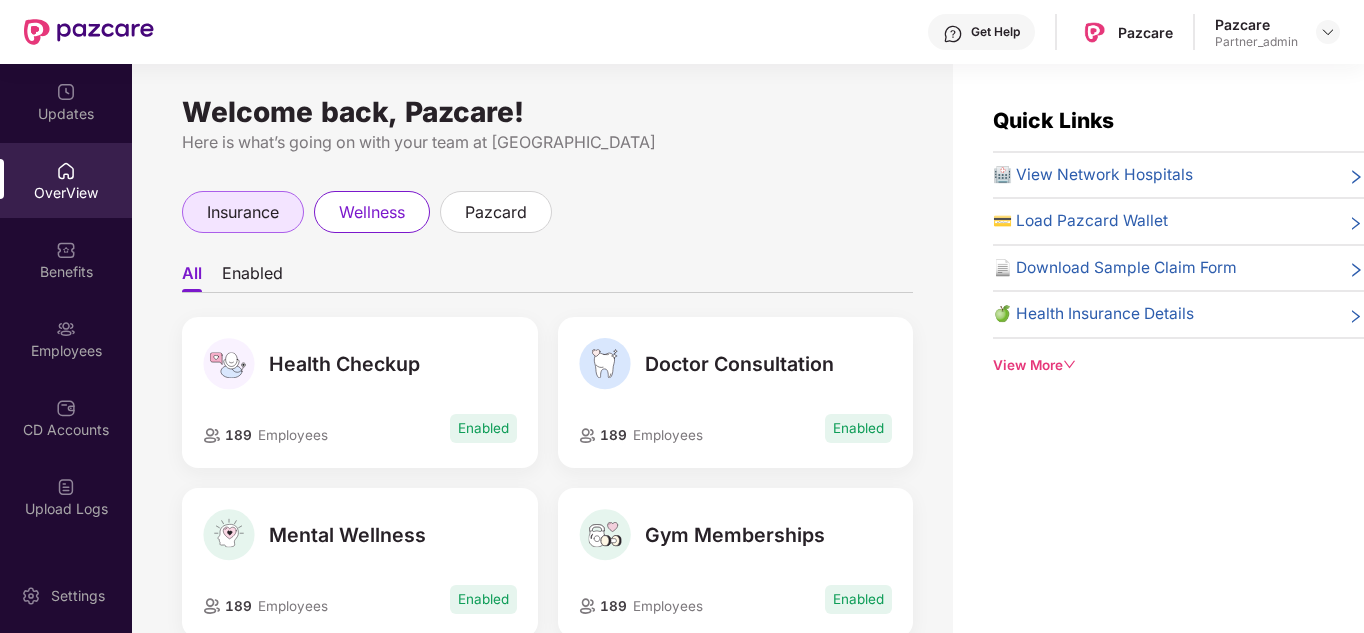 click on "insurance" at bounding box center (243, 212) 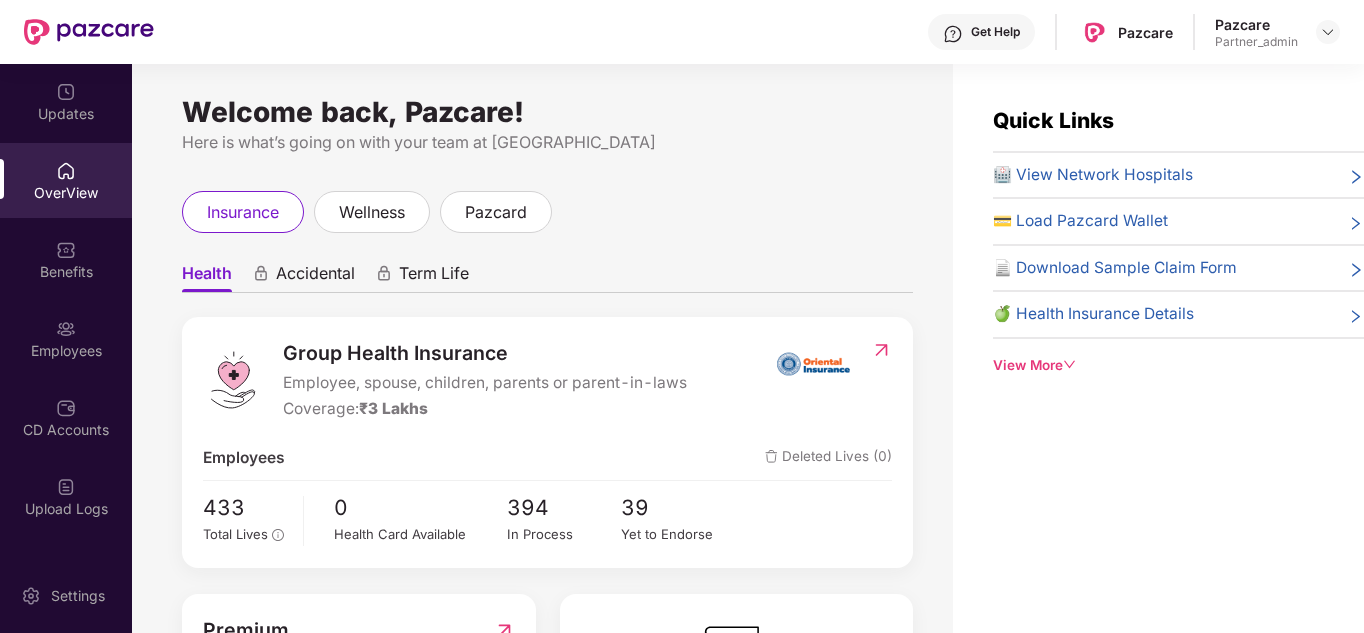 scroll, scrollTop: 596, scrollLeft: 0, axis: vertical 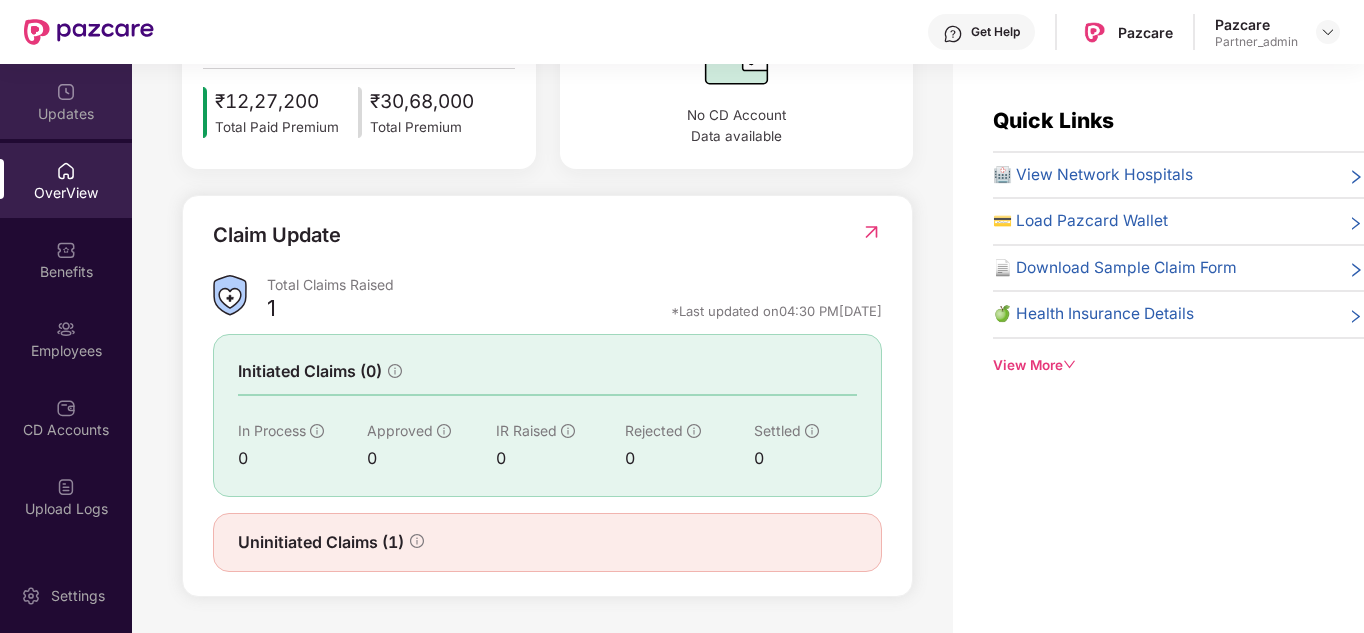 click on "Updates" at bounding box center (66, 101) 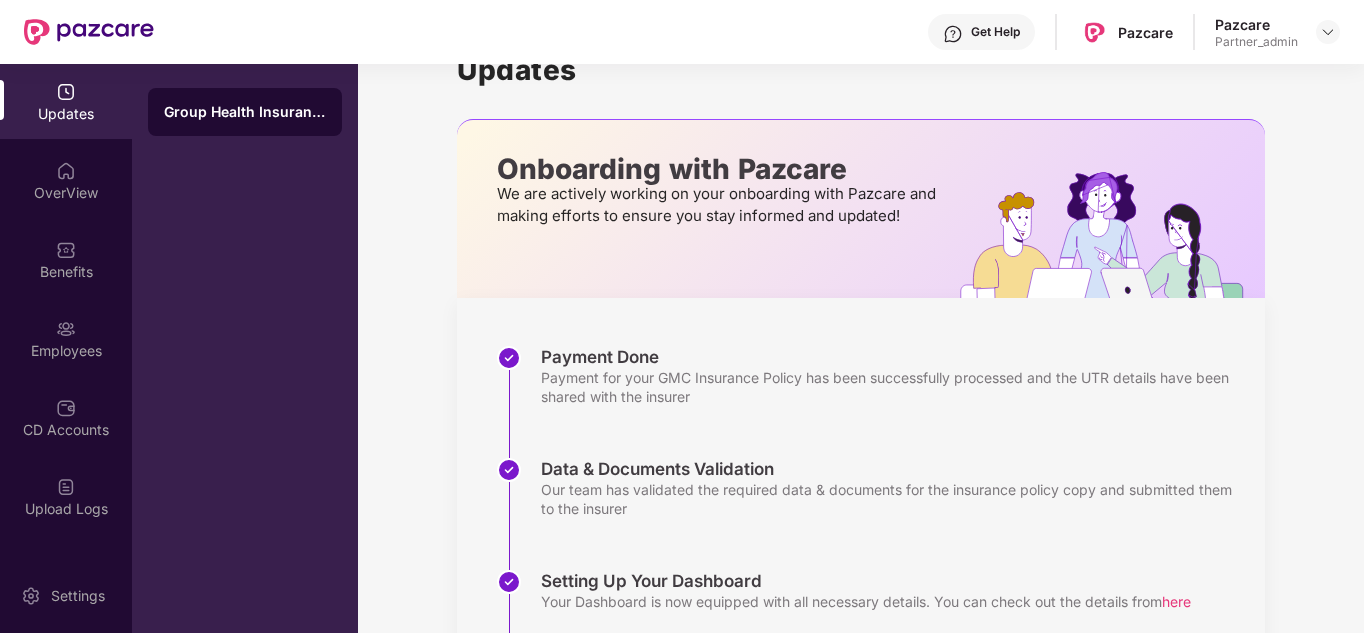 scroll, scrollTop: 0, scrollLeft: 0, axis: both 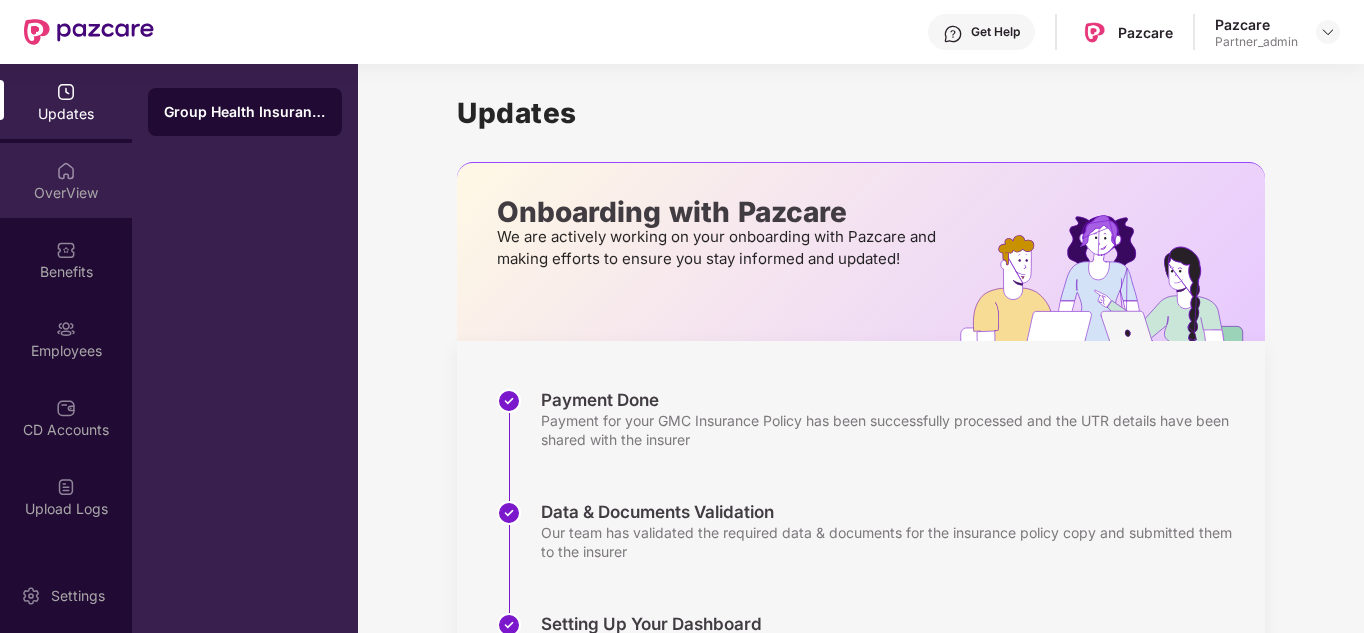 click on "OverView" at bounding box center (66, 193) 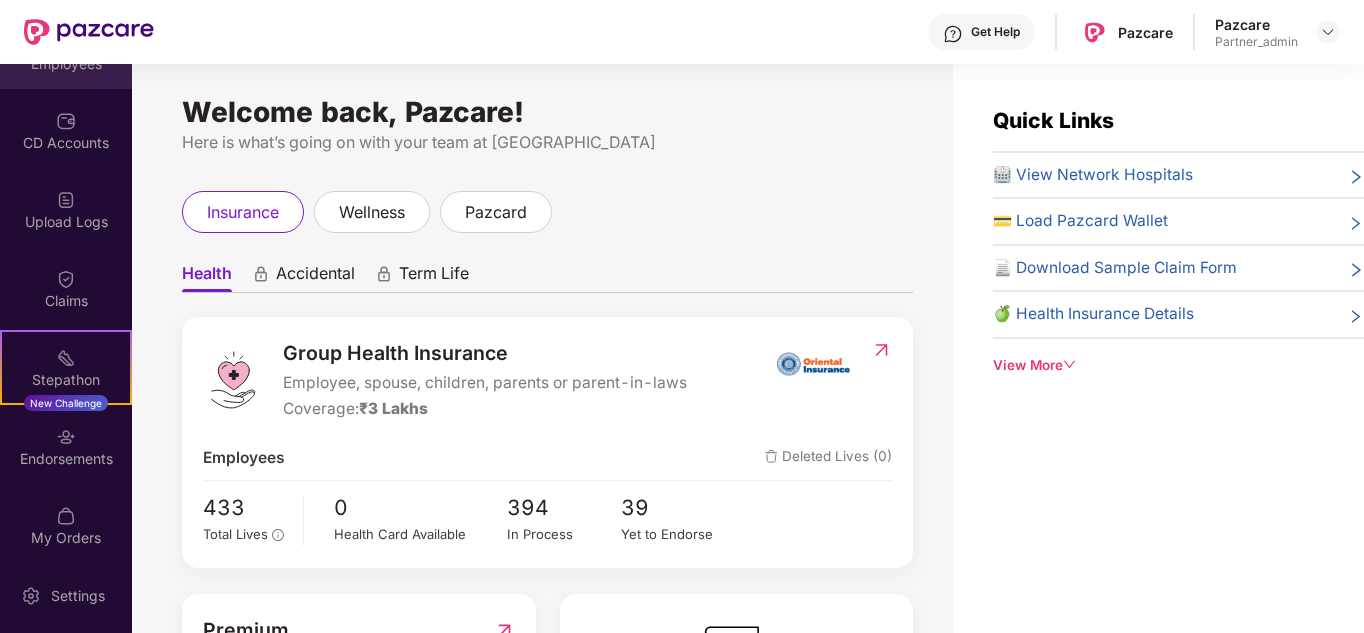 scroll, scrollTop: 288, scrollLeft: 0, axis: vertical 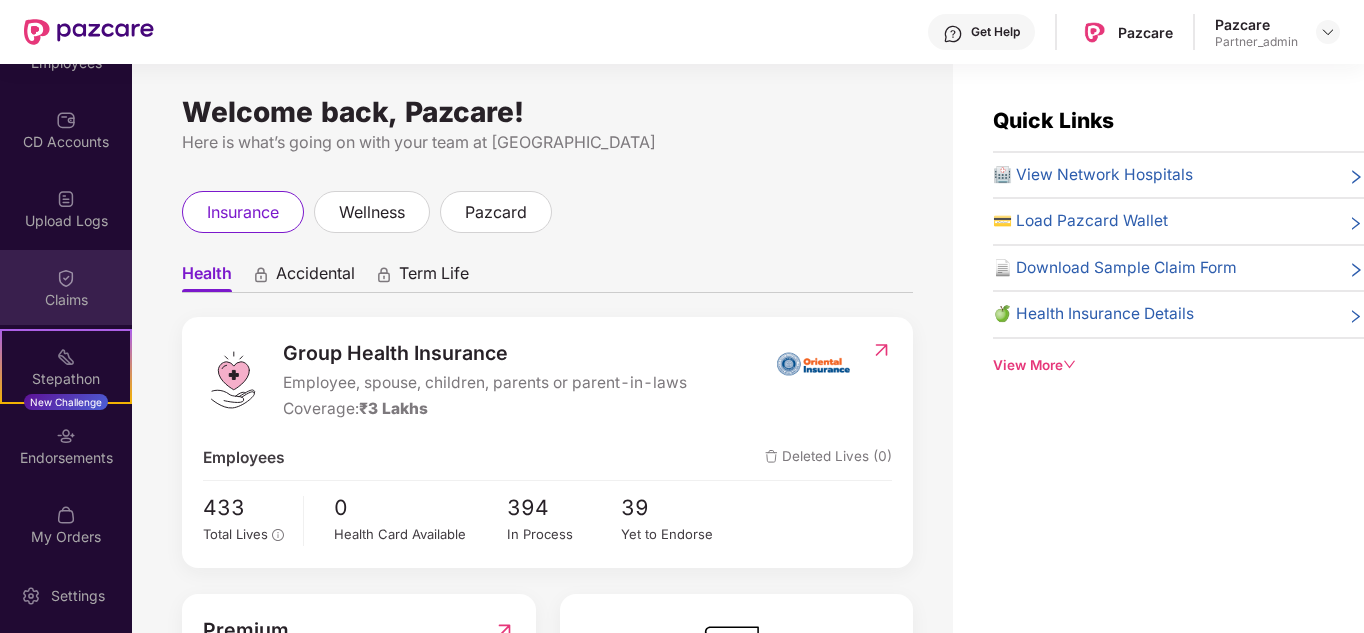 click at bounding box center [66, 278] 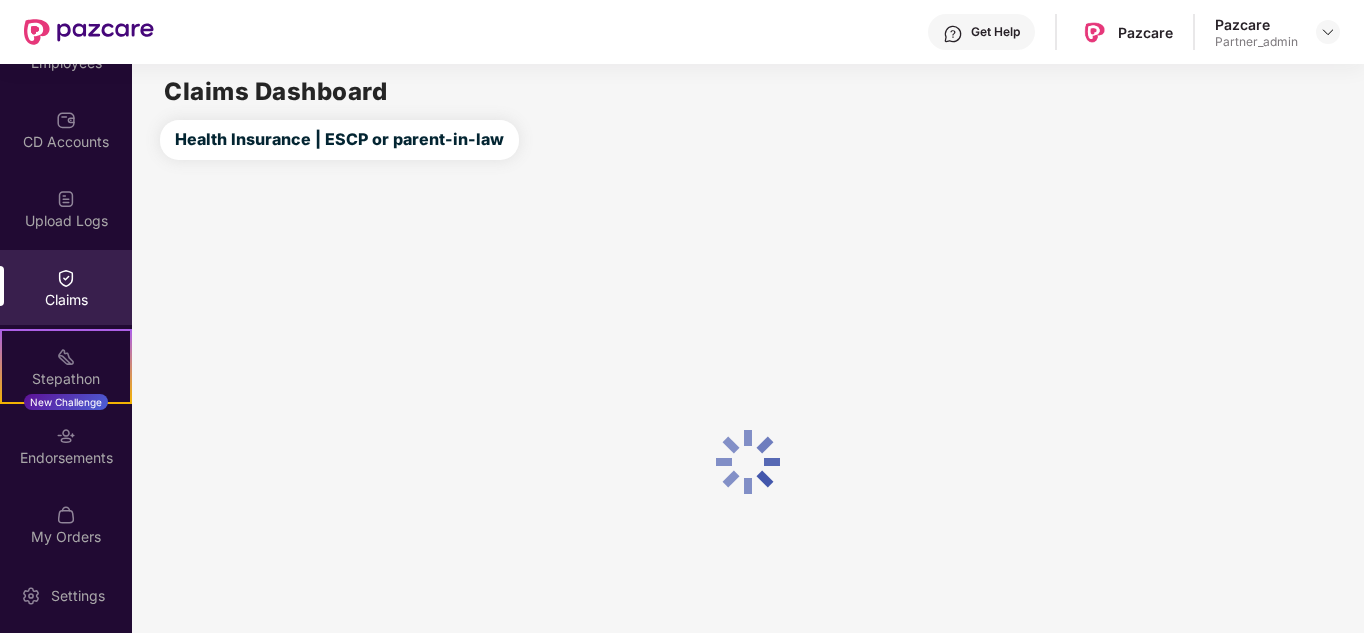 scroll, scrollTop: 375, scrollLeft: 0, axis: vertical 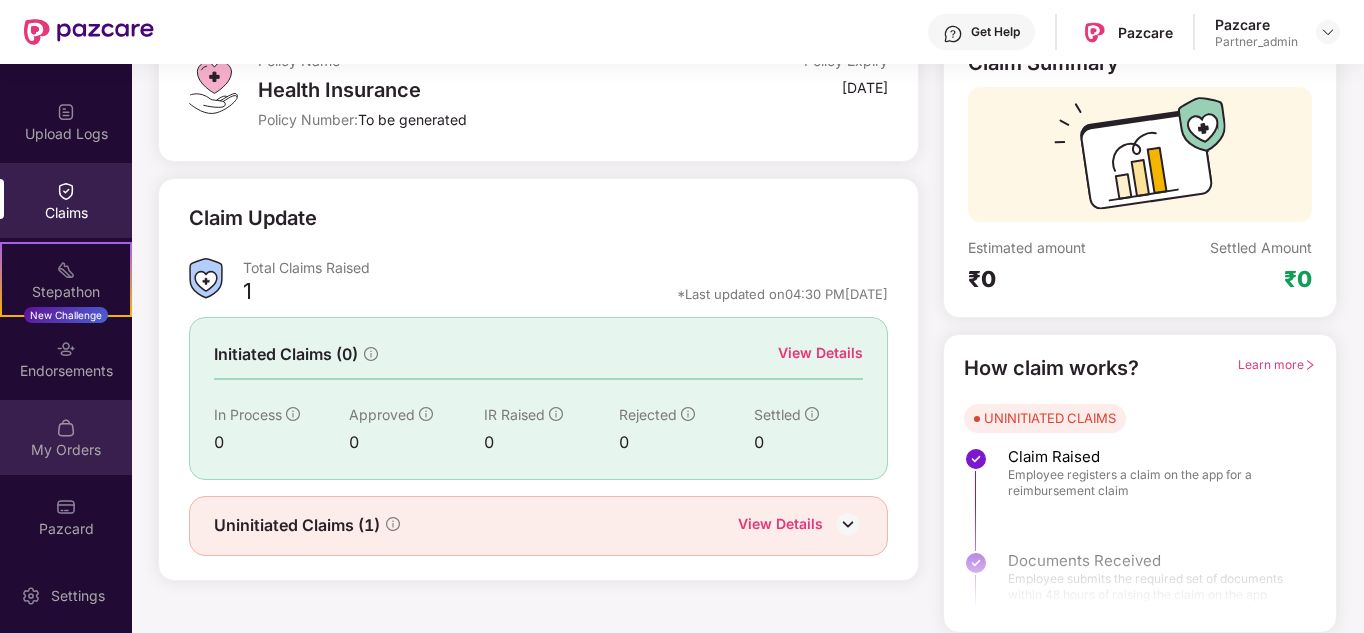 click at bounding box center (66, 428) 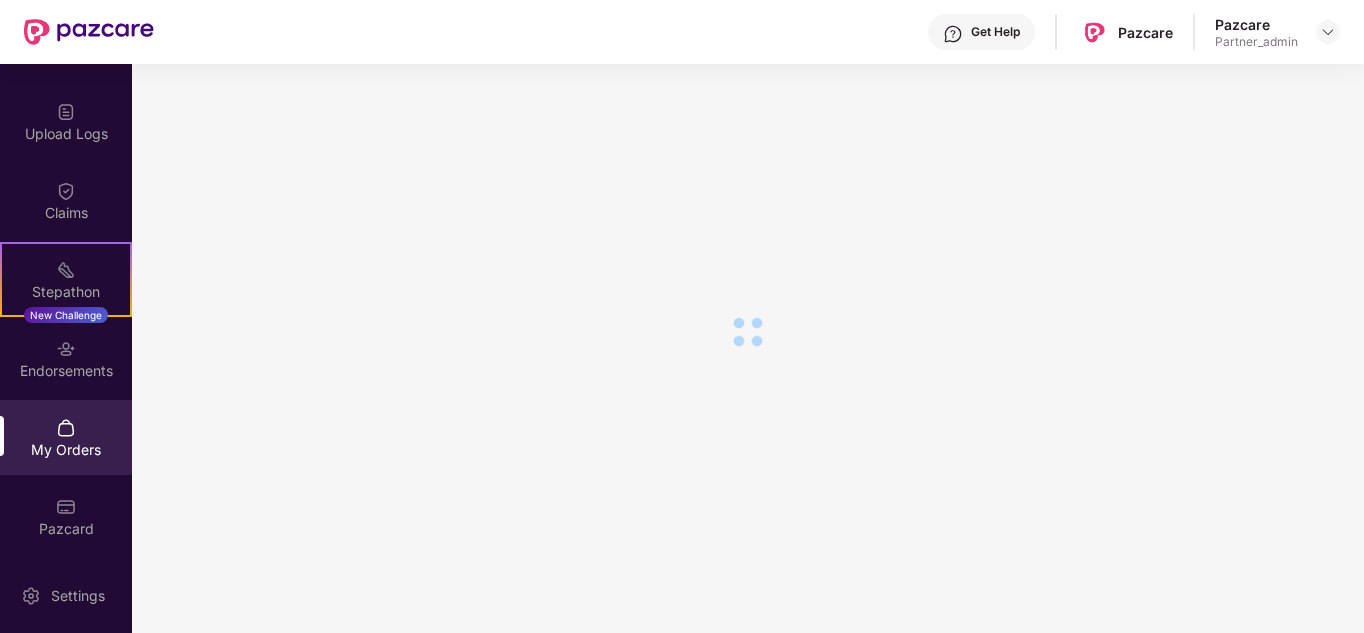 scroll, scrollTop: 87, scrollLeft: 0, axis: vertical 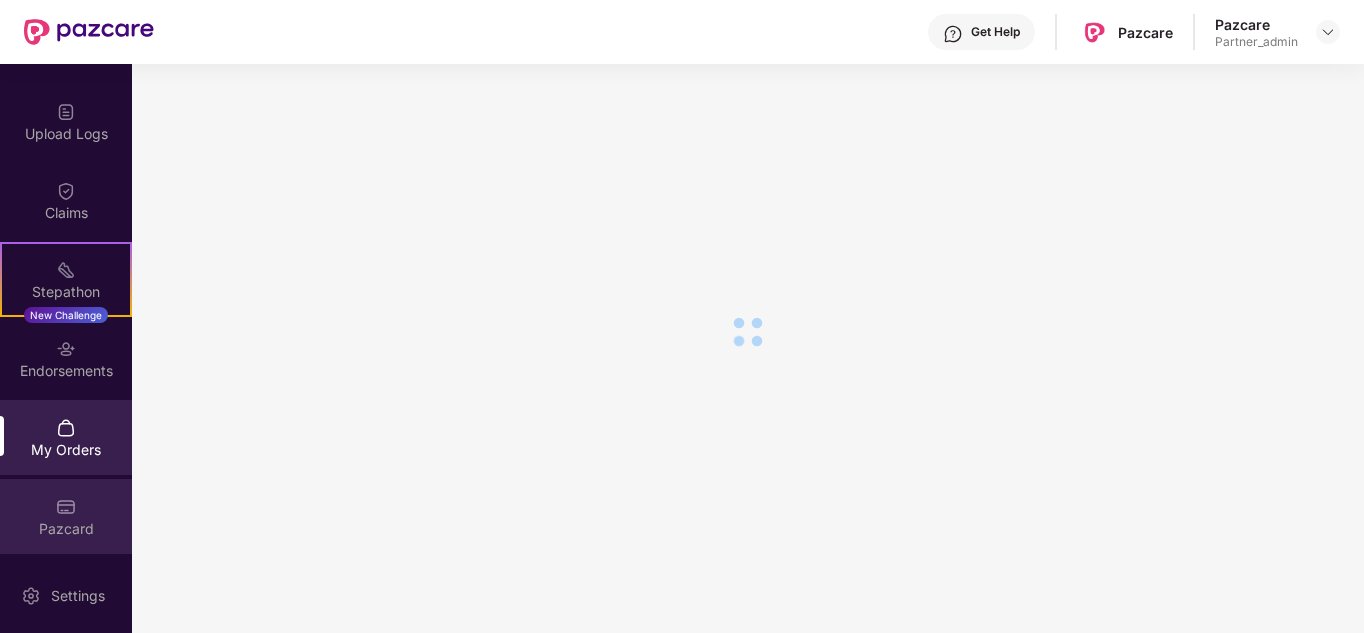 click on "Pazcard" at bounding box center (66, 516) 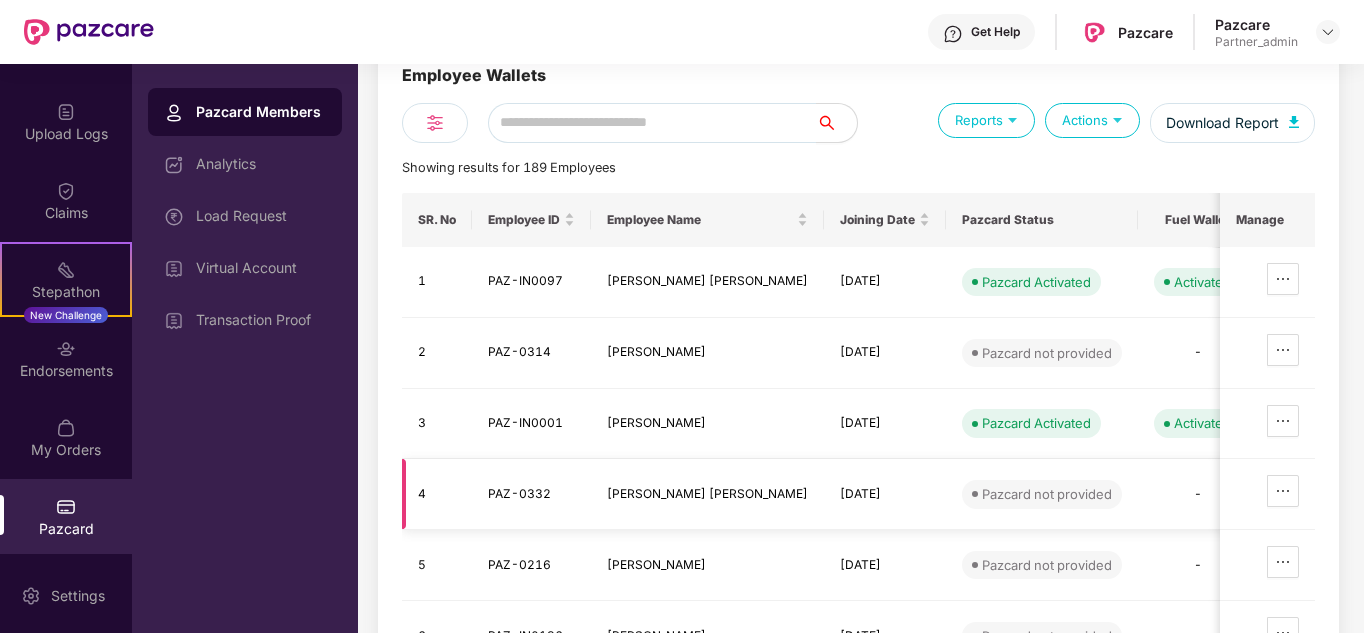 scroll, scrollTop: 106, scrollLeft: 0, axis: vertical 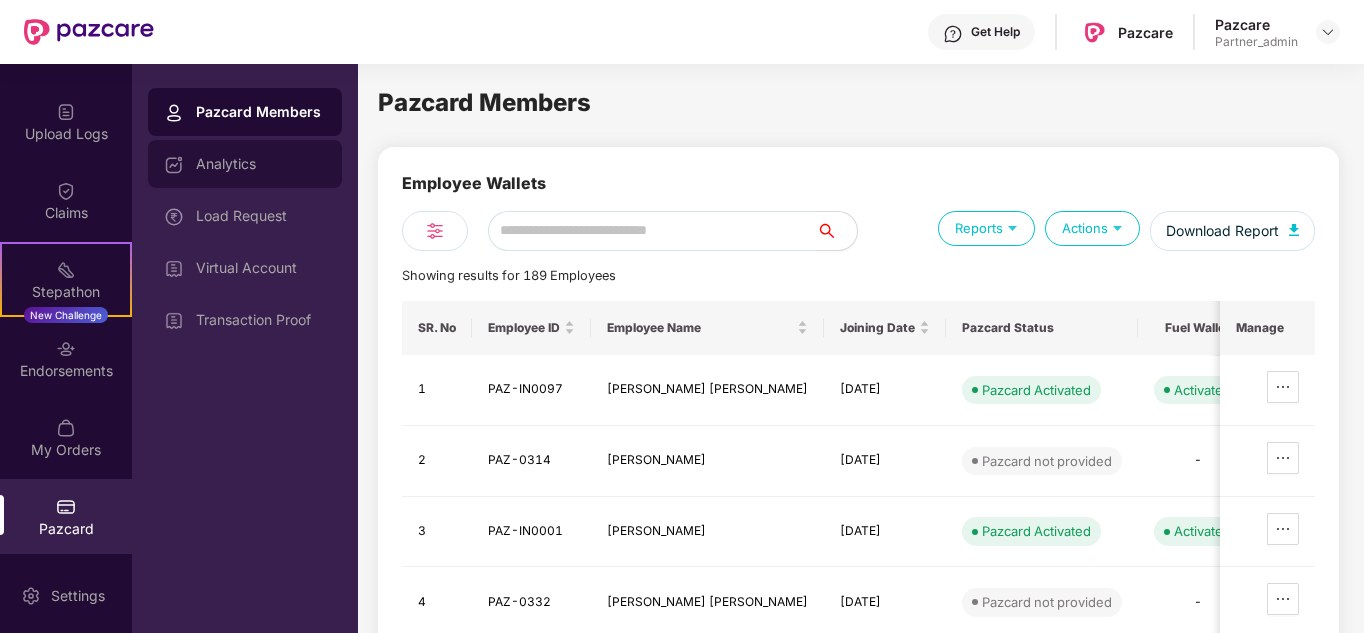 click on "Analytics" at bounding box center (261, 164) 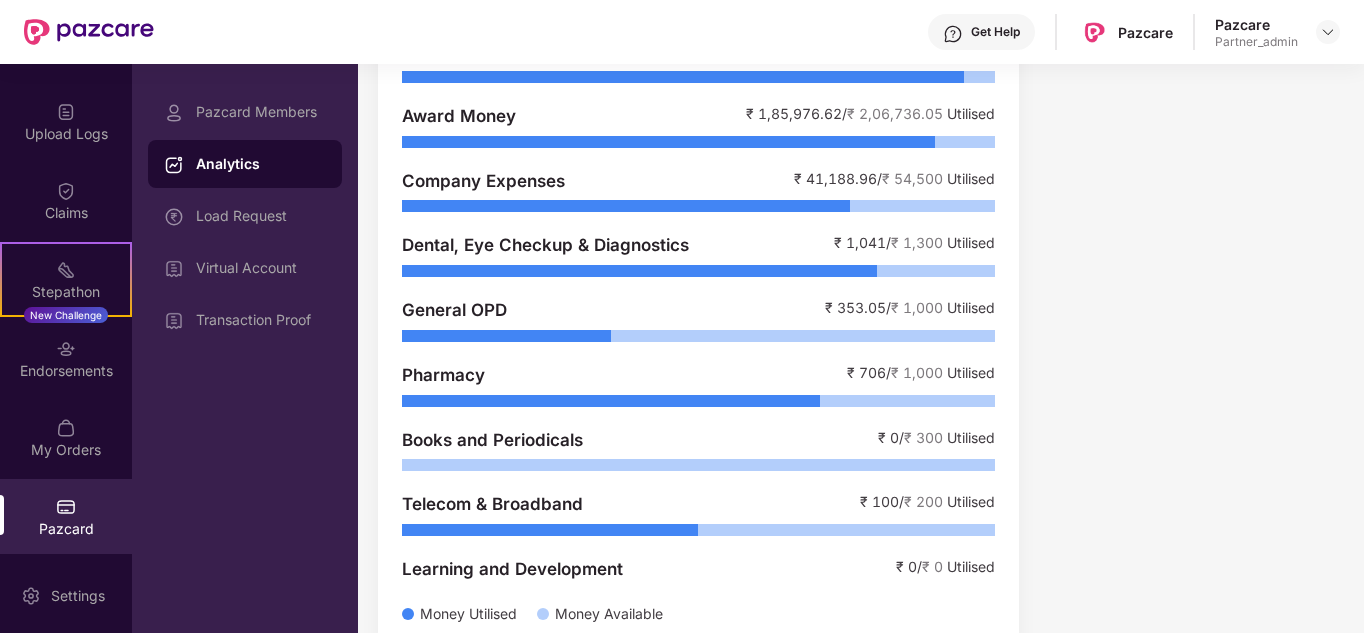 scroll, scrollTop: 678, scrollLeft: 0, axis: vertical 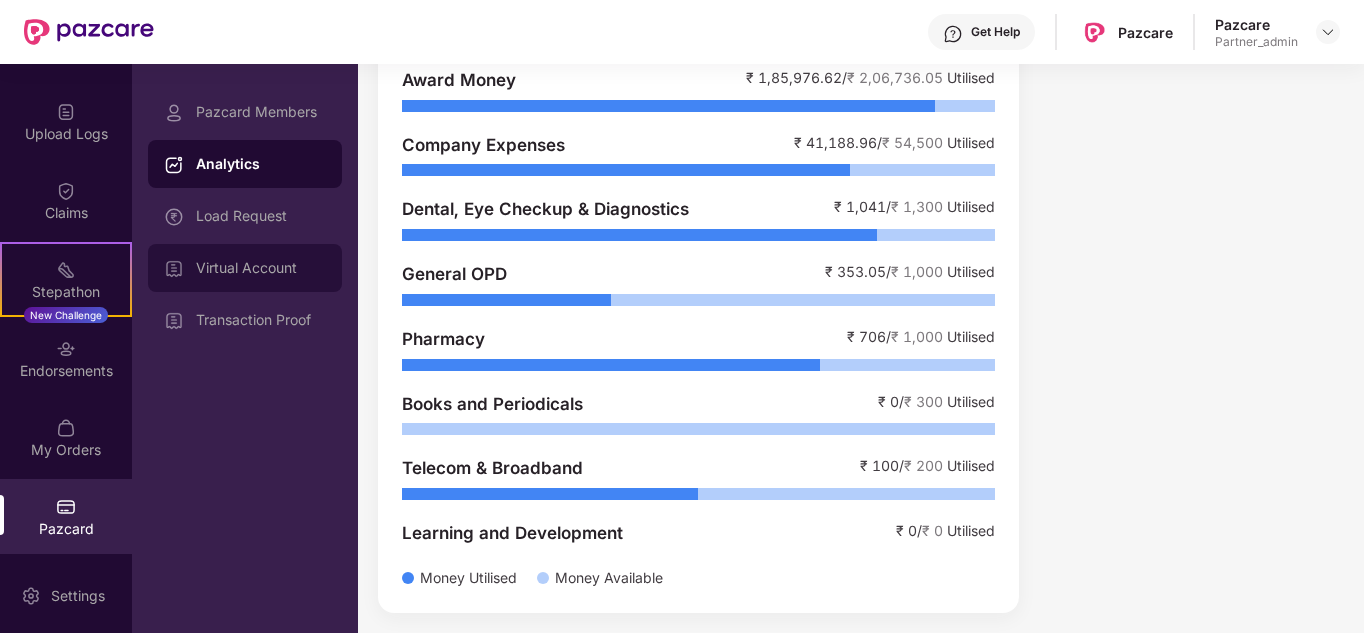click on "Virtual Account" at bounding box center (261, 268) 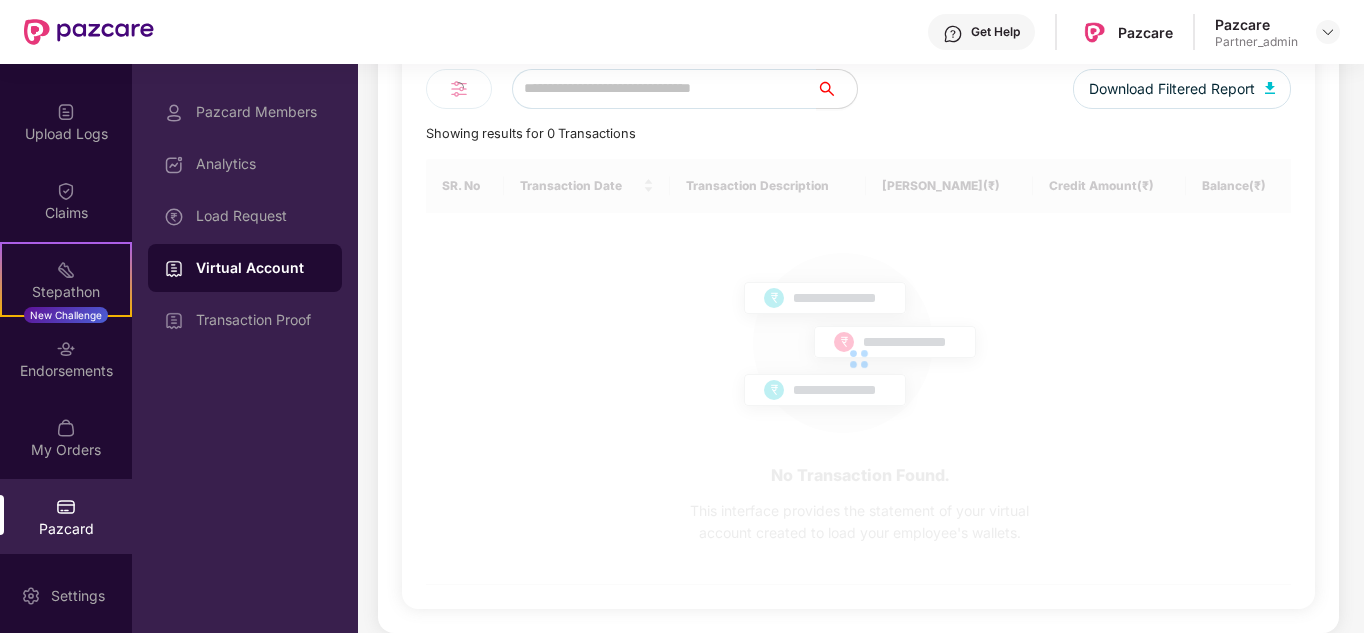 scroll, scrollTop: 0, scrollLeft: 0, axis: both 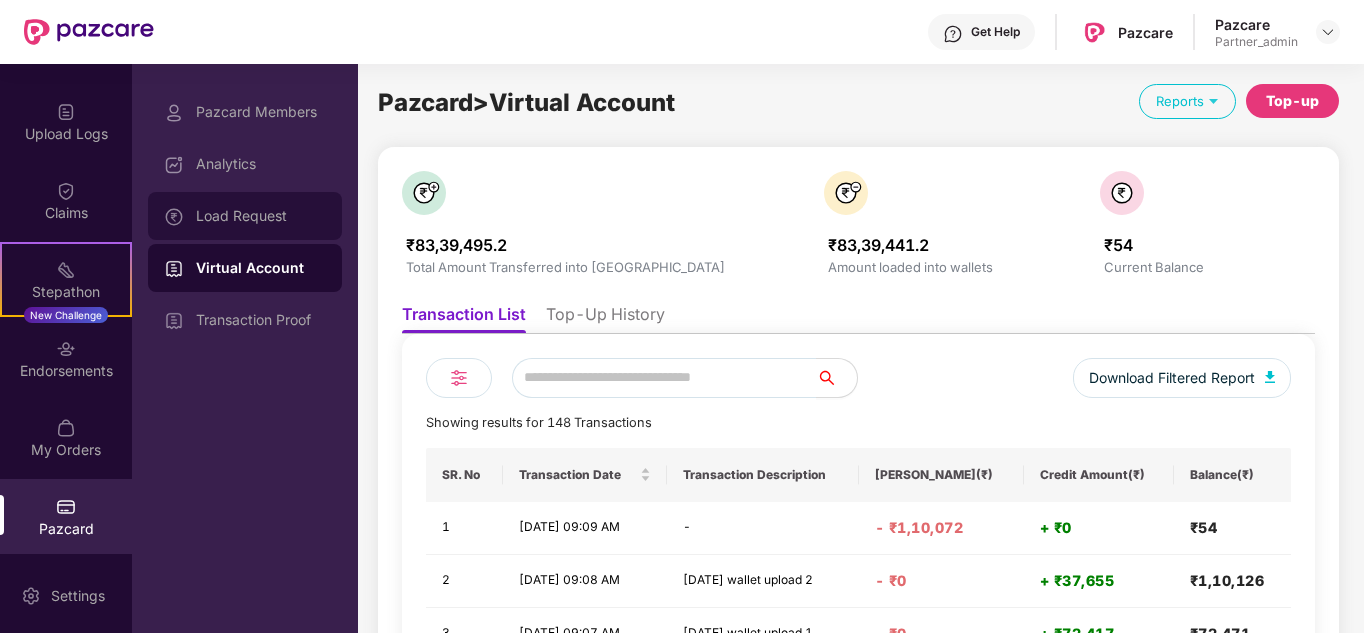 click on "Load Request" at bounding box center (245, 216) 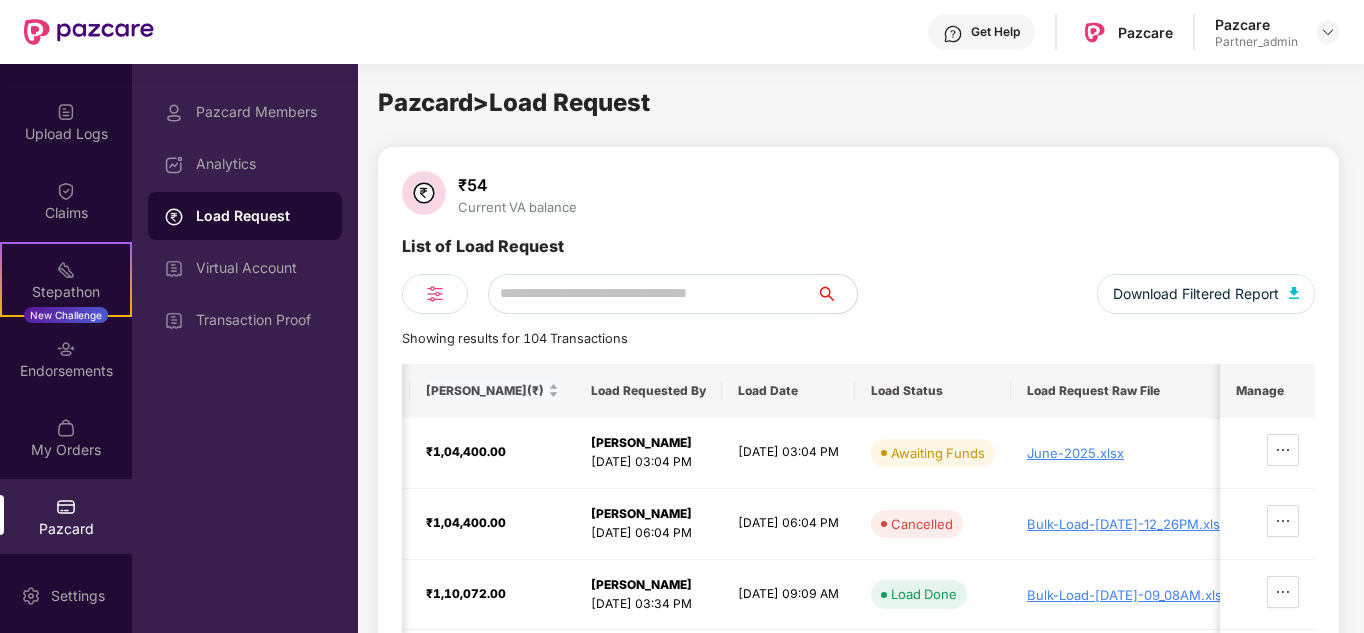 scroll, scrollTop: 0, scrollLeft: 58, axis: horizontal 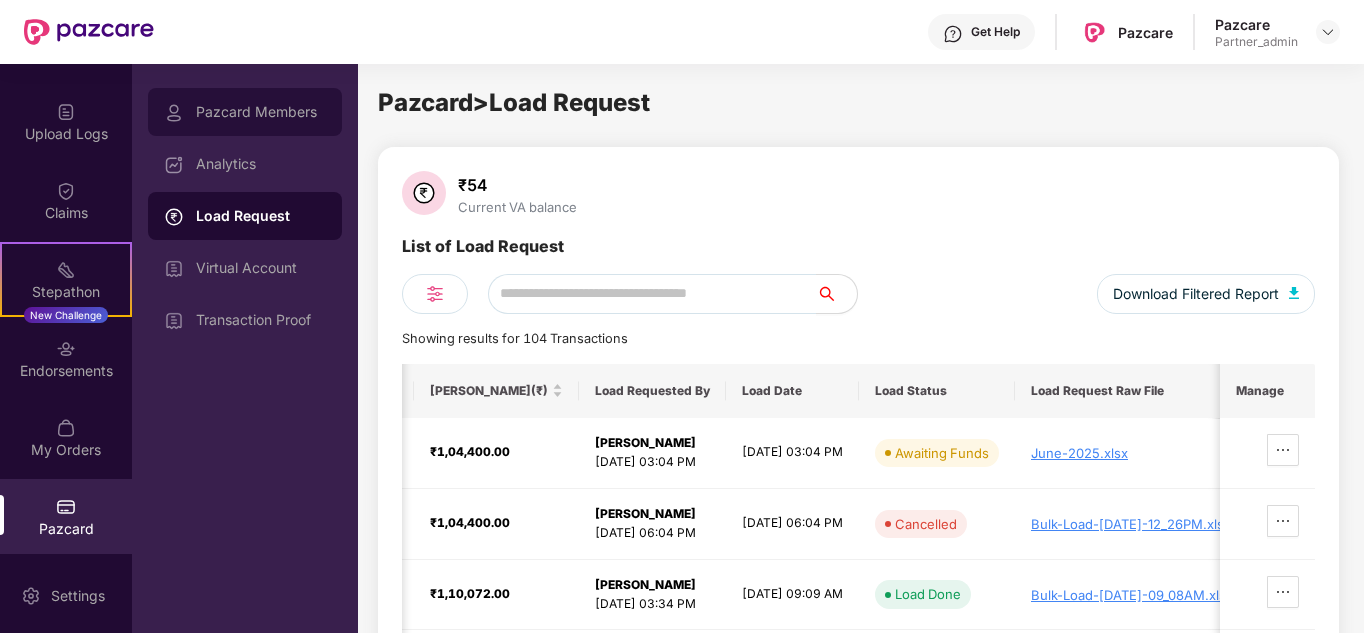 click on "Pazcard Members" at bounding box center (261, 112) 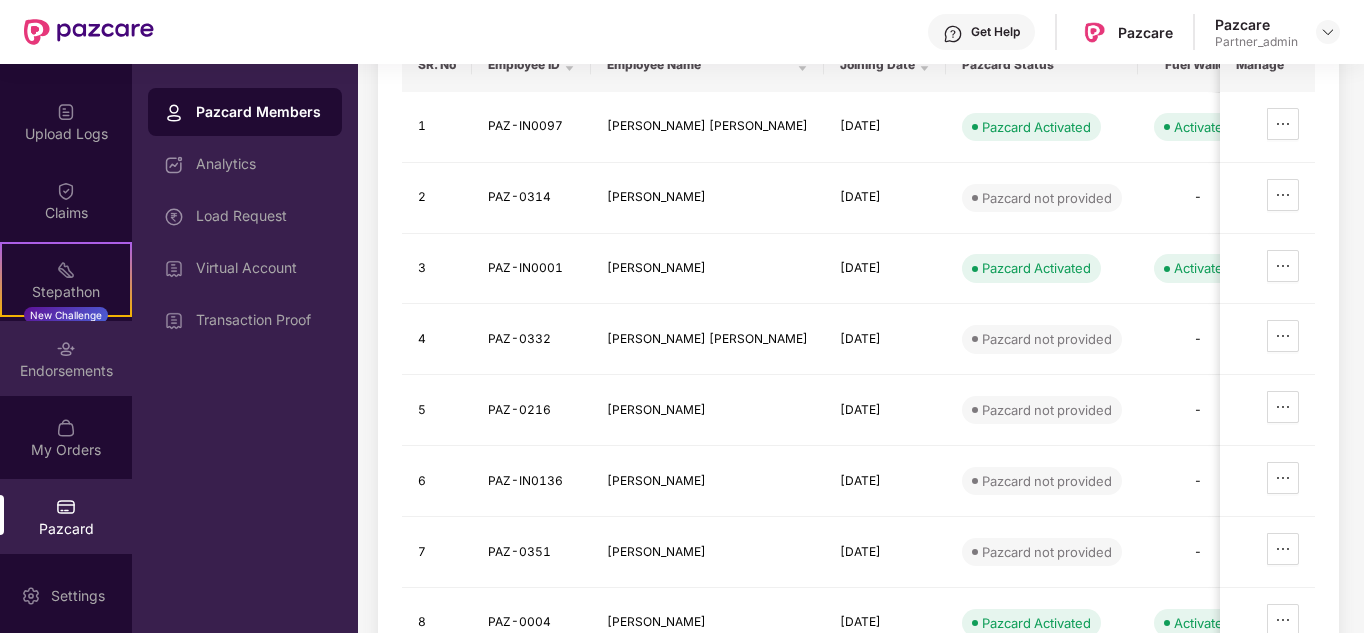 scroll, scrollTop: 264, scrollLeft: 0, axis: vertical 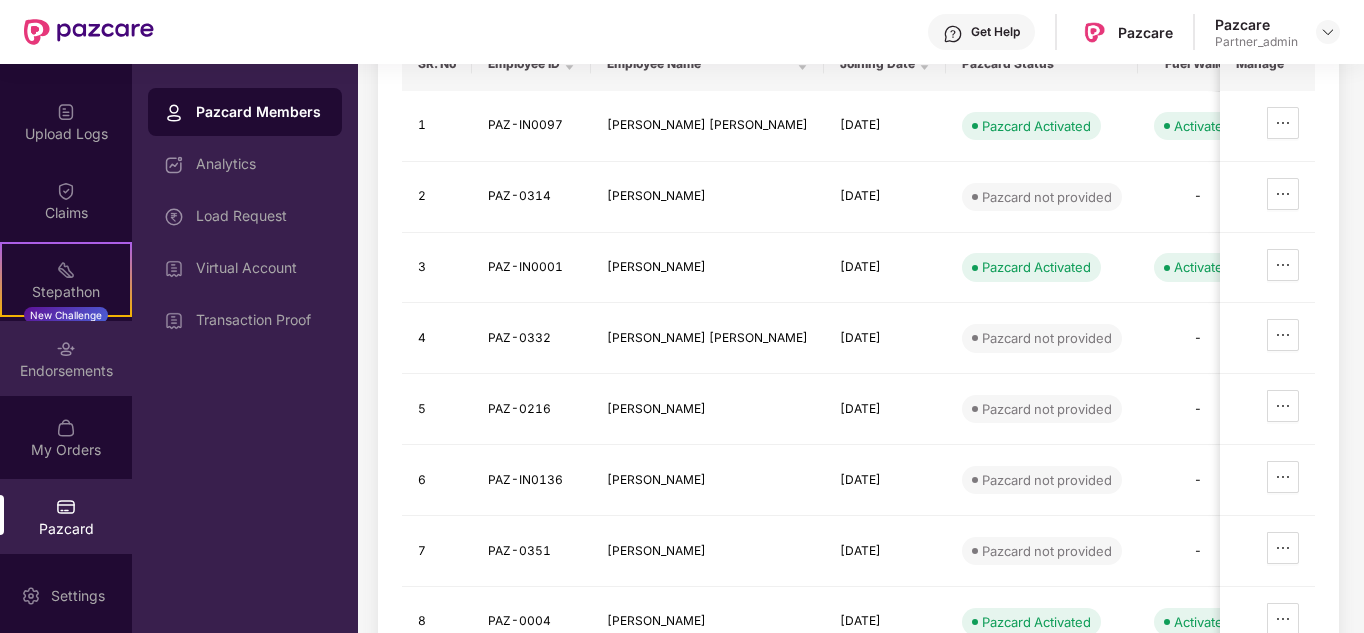 click on "Endorsements" at bounding box center [66, 358] 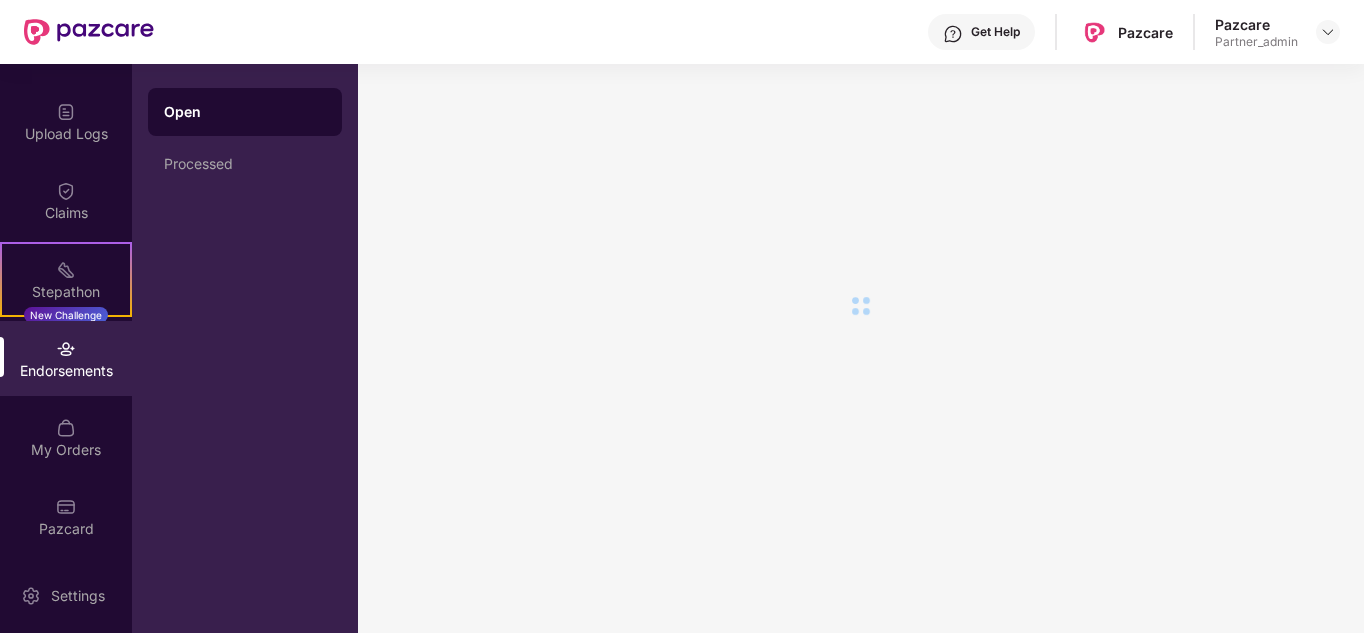 scroll, scrollTop: 0, scrollLeft: 0, axis: both 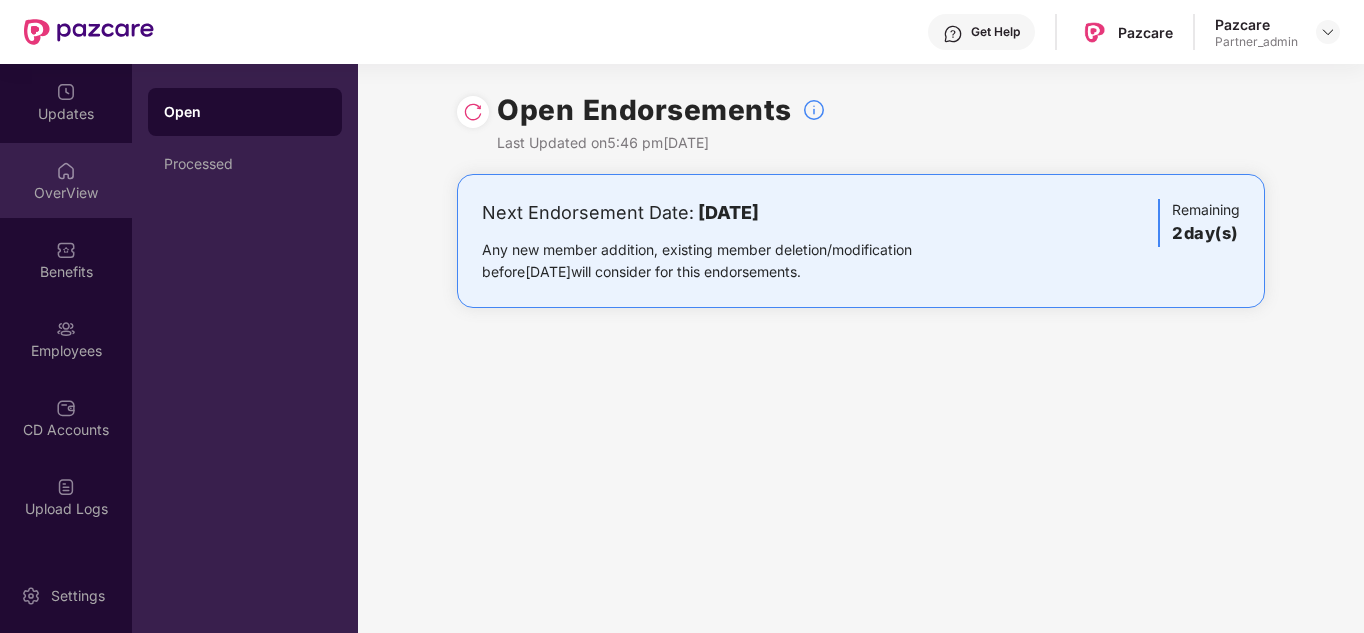 click on "OverView" at bounding box center [66, 193] 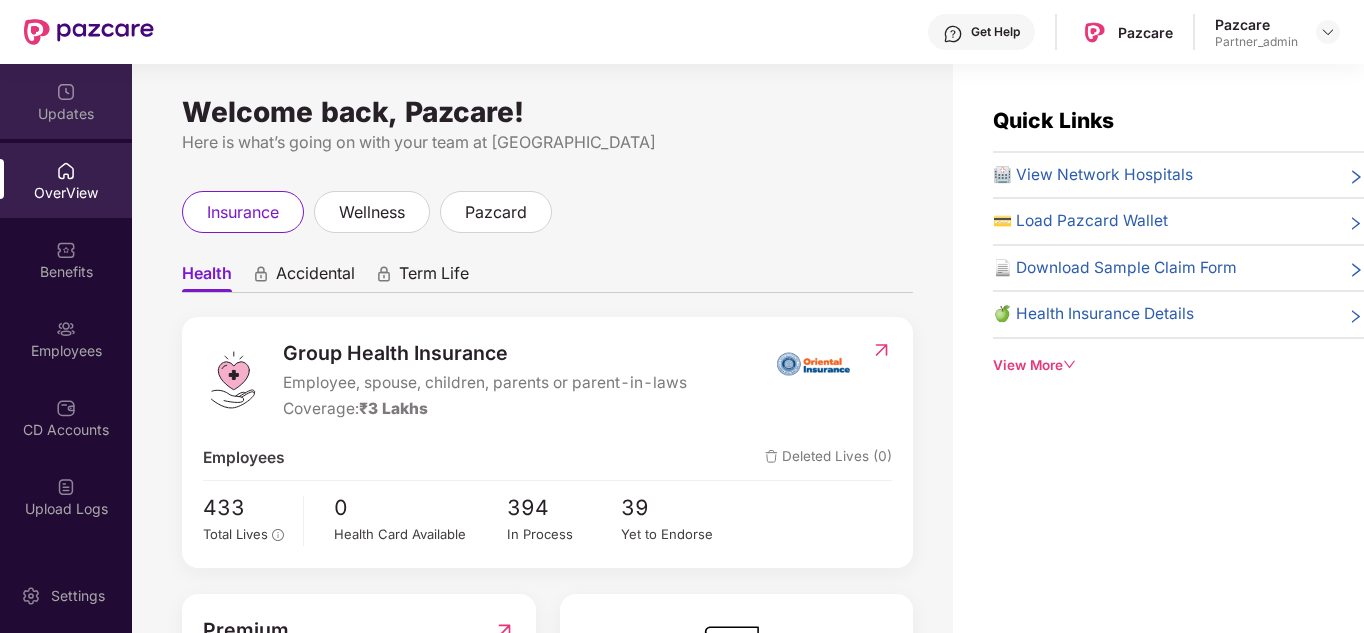 click on "Updates" at bounding box center [66, 101] 